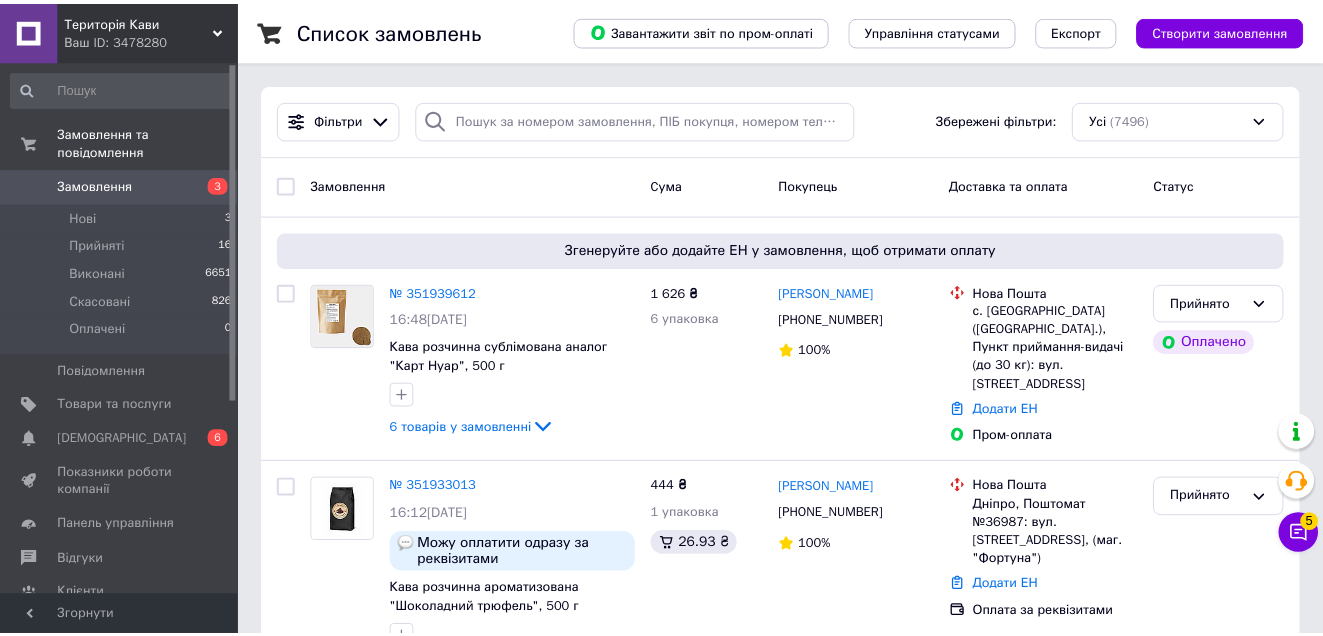 scroll, scrollTop: 0, scrollLeft: 0, axis: both 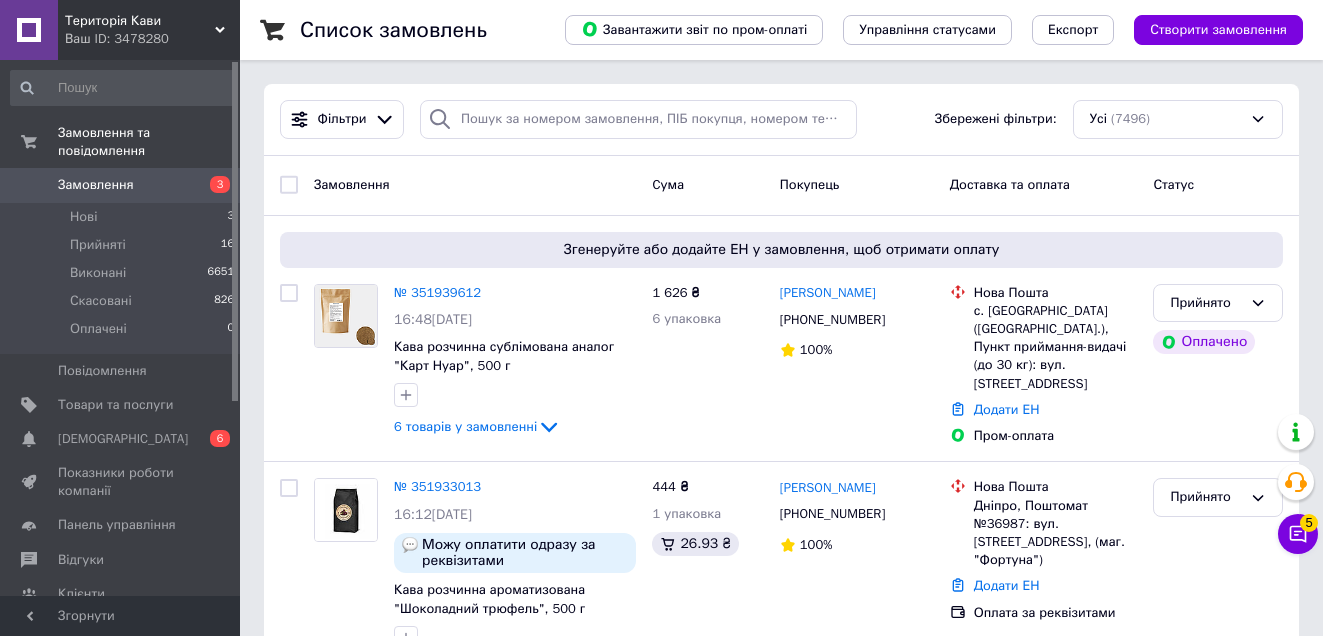 click on "Замовлення" at bounding box center [121, 185] 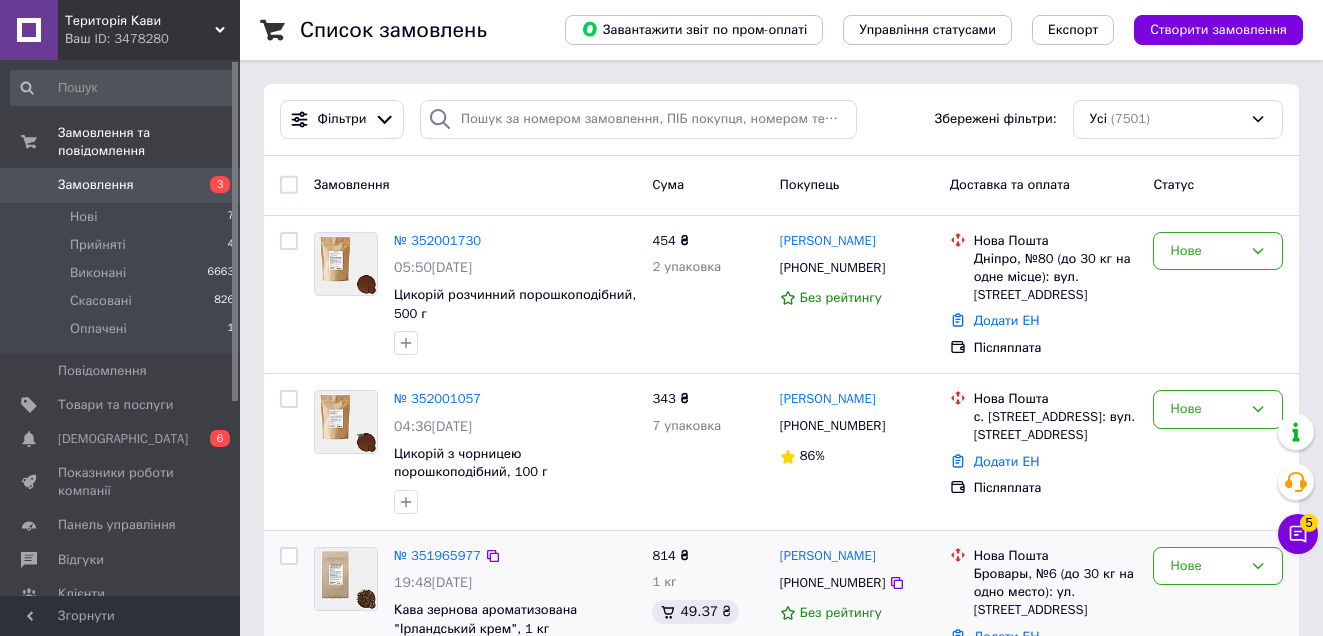 scroll, scrollTop: 700, scrollLeft: 0, axis: vertical 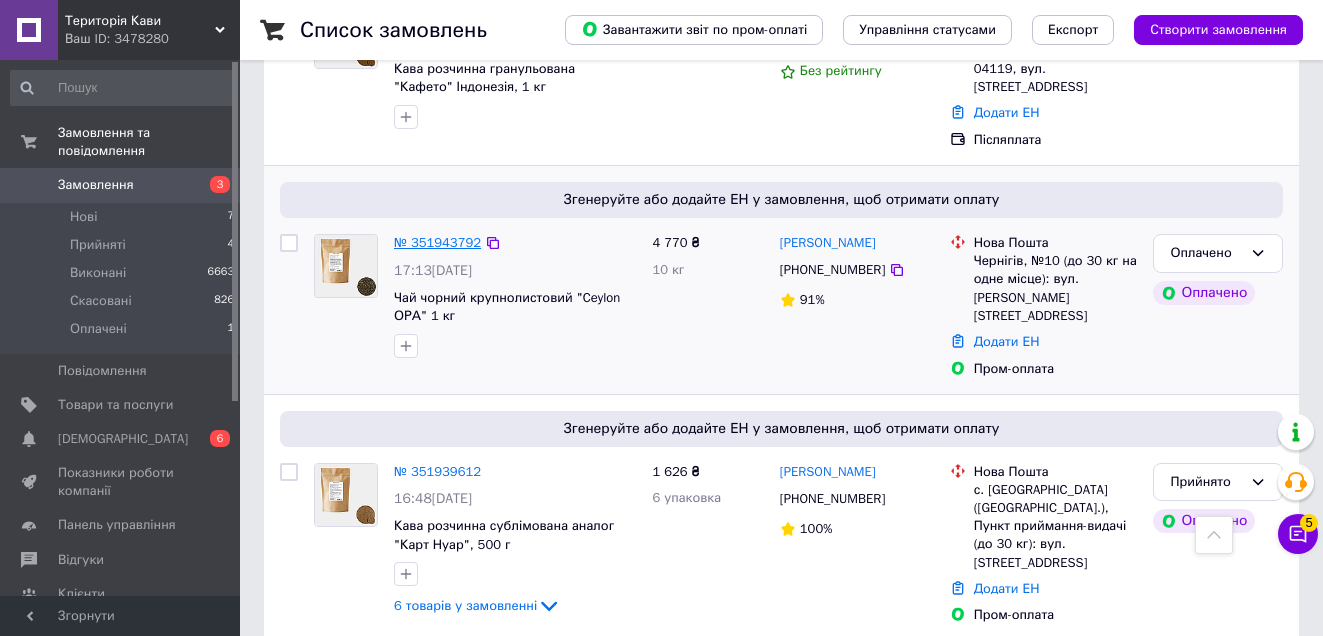 click on "№ 351943792" at bounding box center (437, 242) 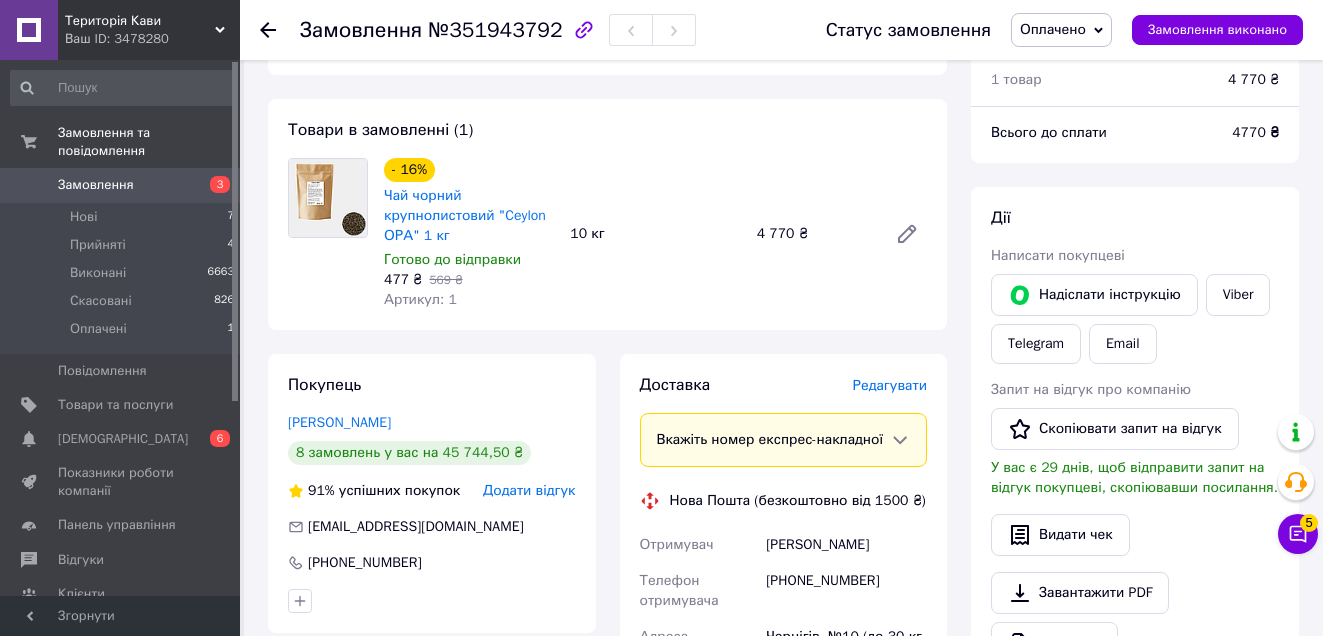 scroll, scrollTop: 500, scrollLeft: 0, axis: vertical 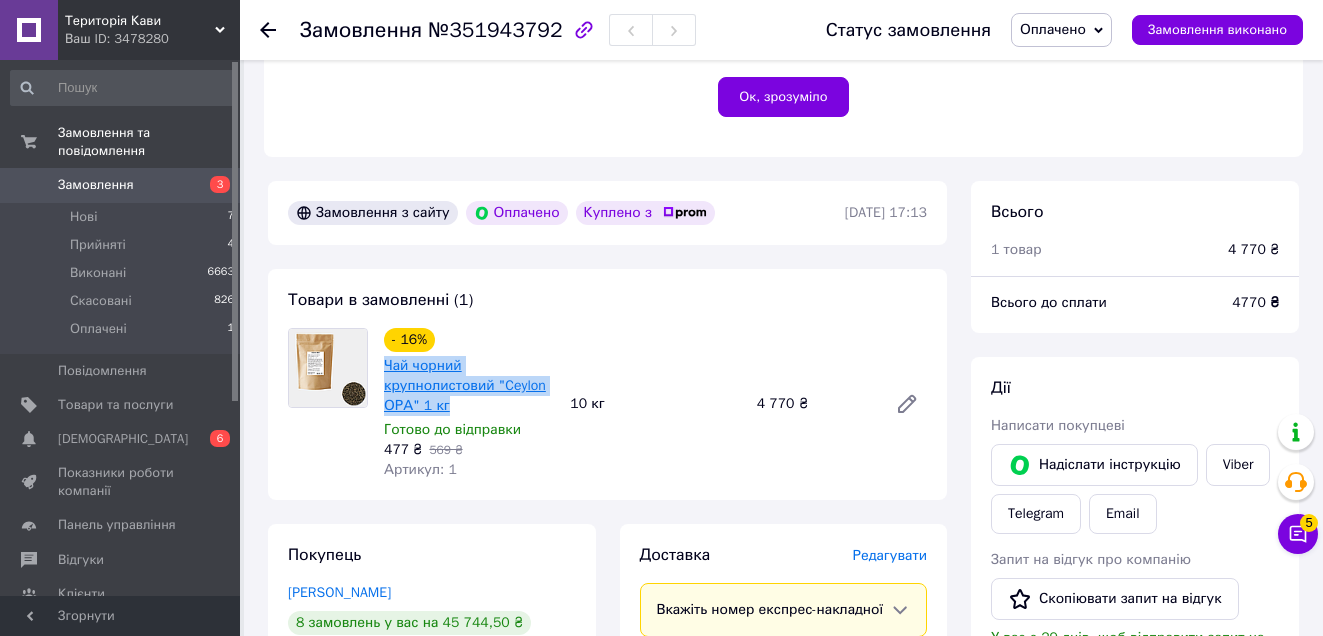 drag, startPoint x: 459, startPoint y: 391, endPoint x: 384, endPoint y: 347, distance: 86.95401 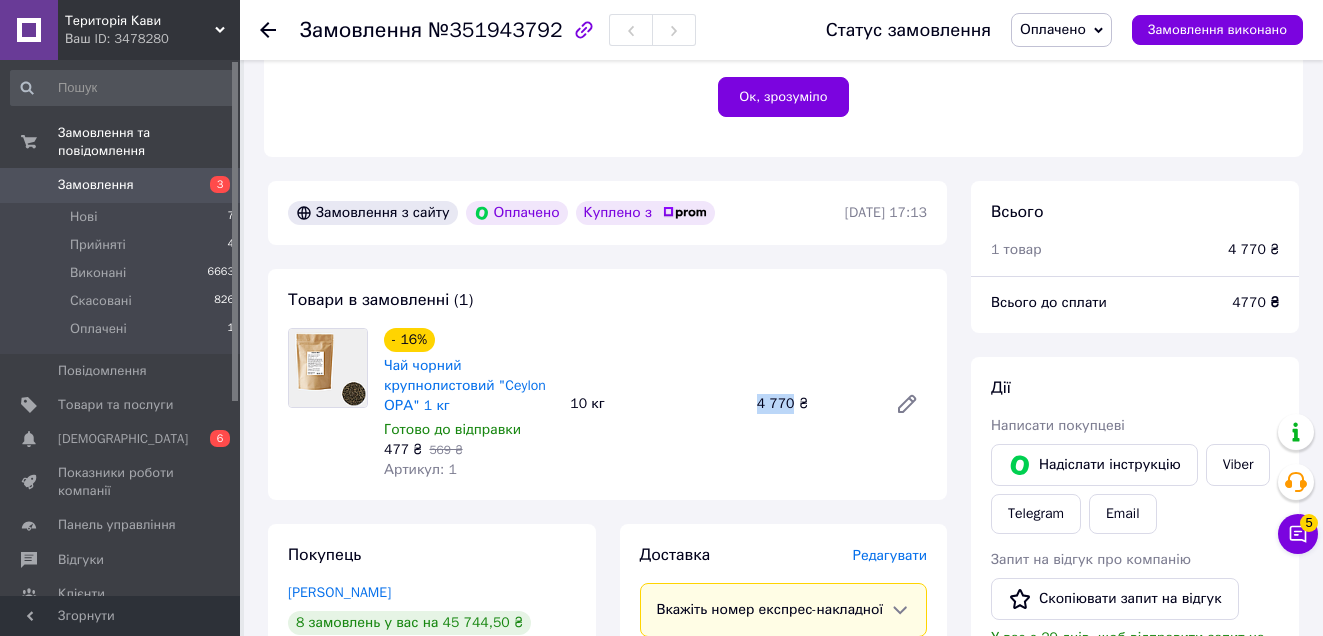 drag, startPoint x: 789, startPoint y: 392, endPoint x: 747, endPoint y: 384, distance: 42.755116 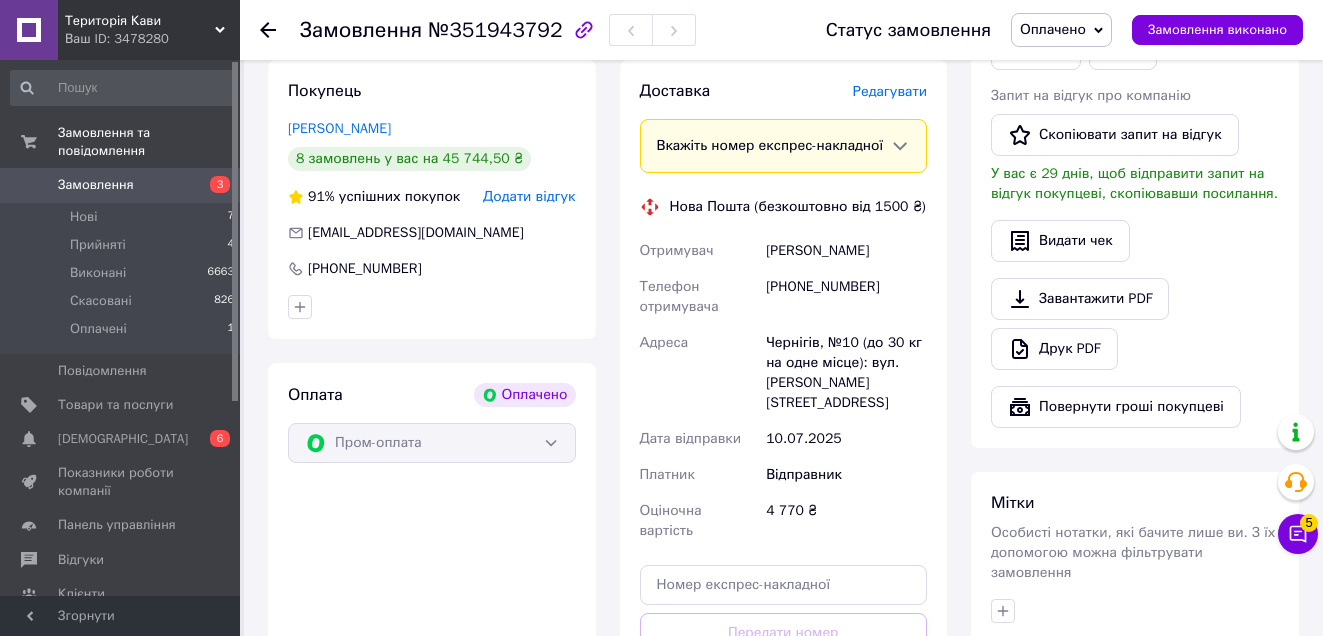 scroll, scrollTop: 1000, scrollLeft: 0, axis: vertical 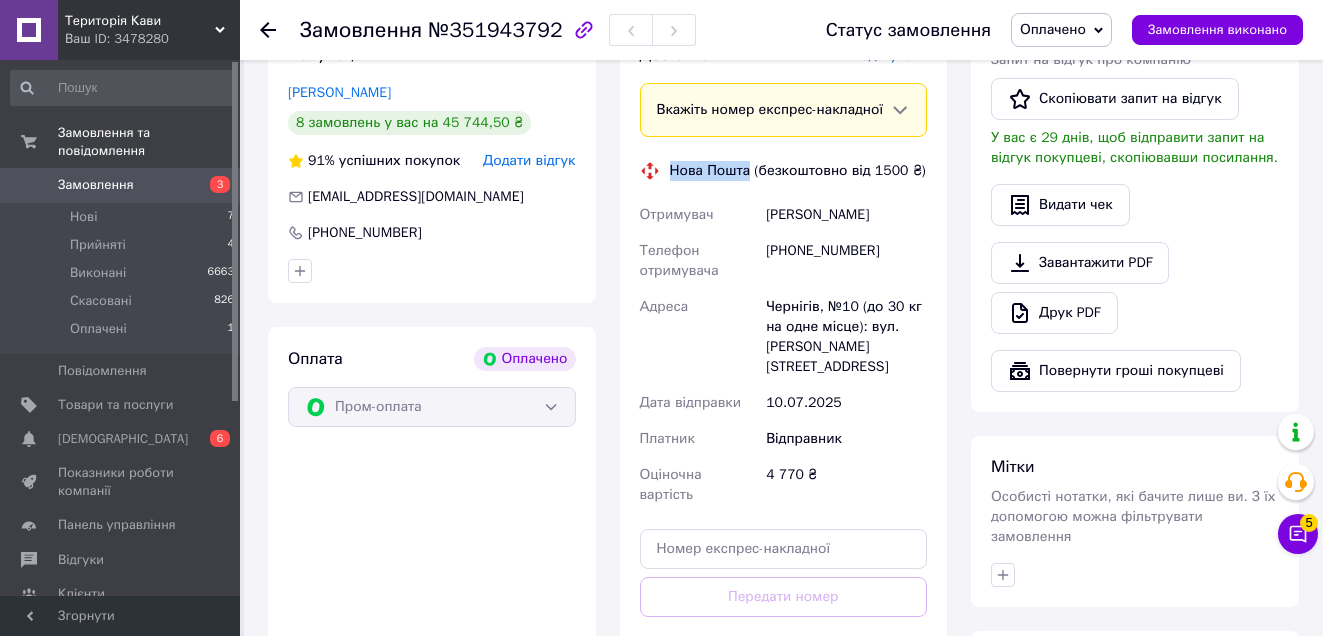 drag, startPoint x: 745, startPoint y: 161, endPoint x: 658, endPoint y: 161, distance: 87 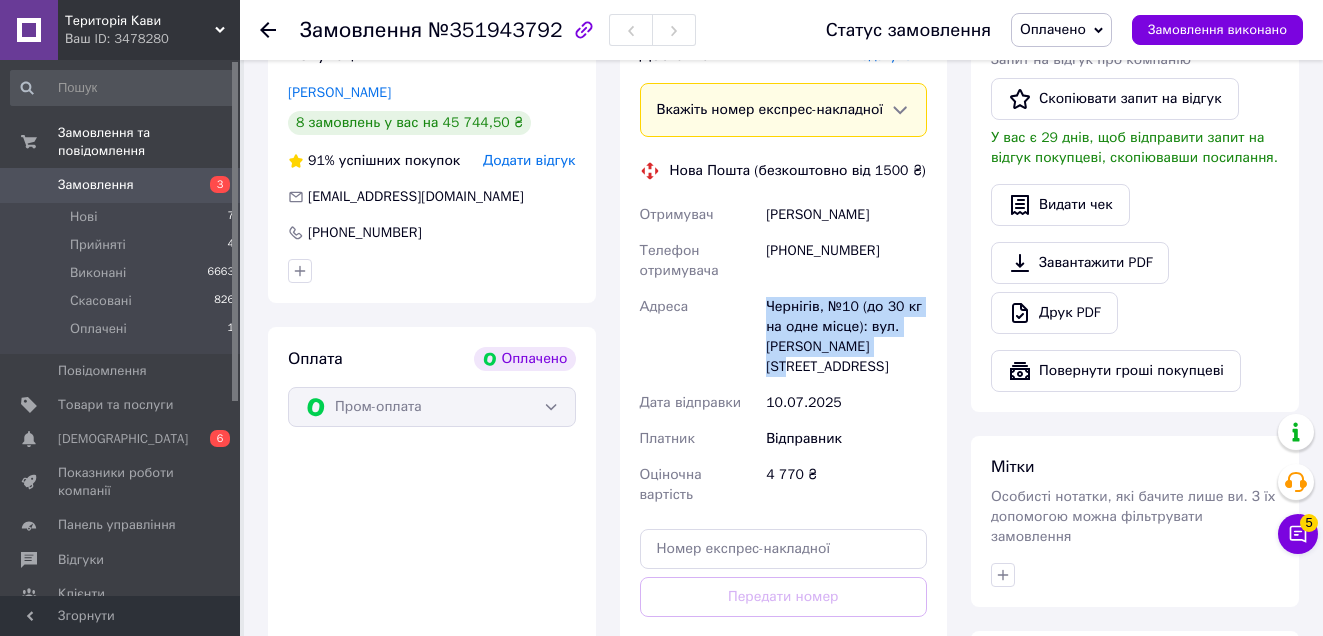 drag, startPoint x: 759, startPoint y: 294, endPoint x: 890, endPoint y: 352, distance: 143.26549 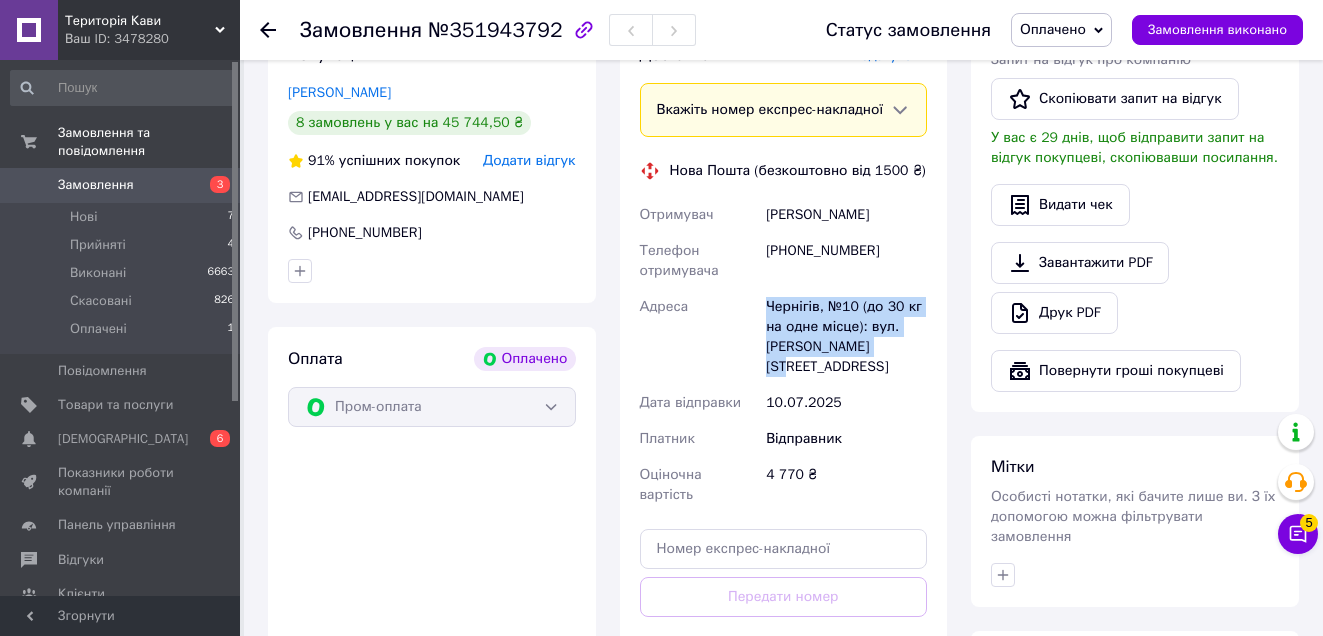 drag, startPoint x: 759, startPoint y: 203, endPoint x: 928, endPoint y: 213, distance: 169.2956 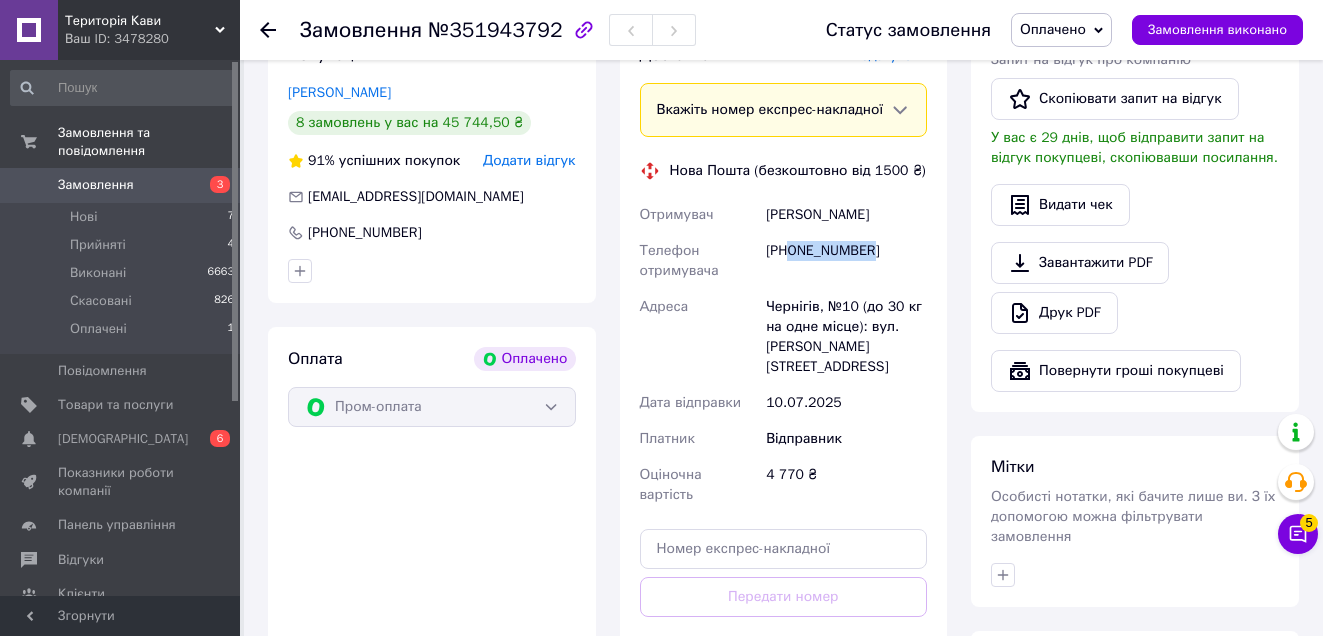 drag, startPoint x: 793, startPoint y: 248, endPoint x: 906, endPoint y: 251, distance: 113.03982 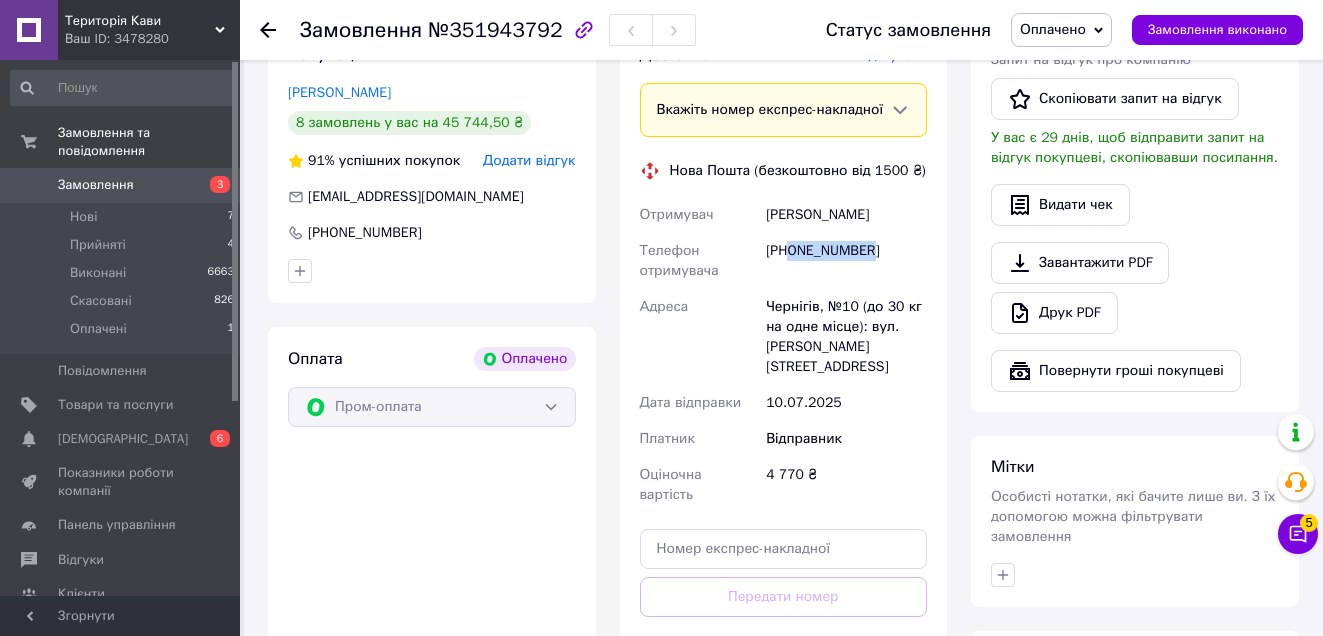 click on "Оплачено" at bounding box center (1053, 29) 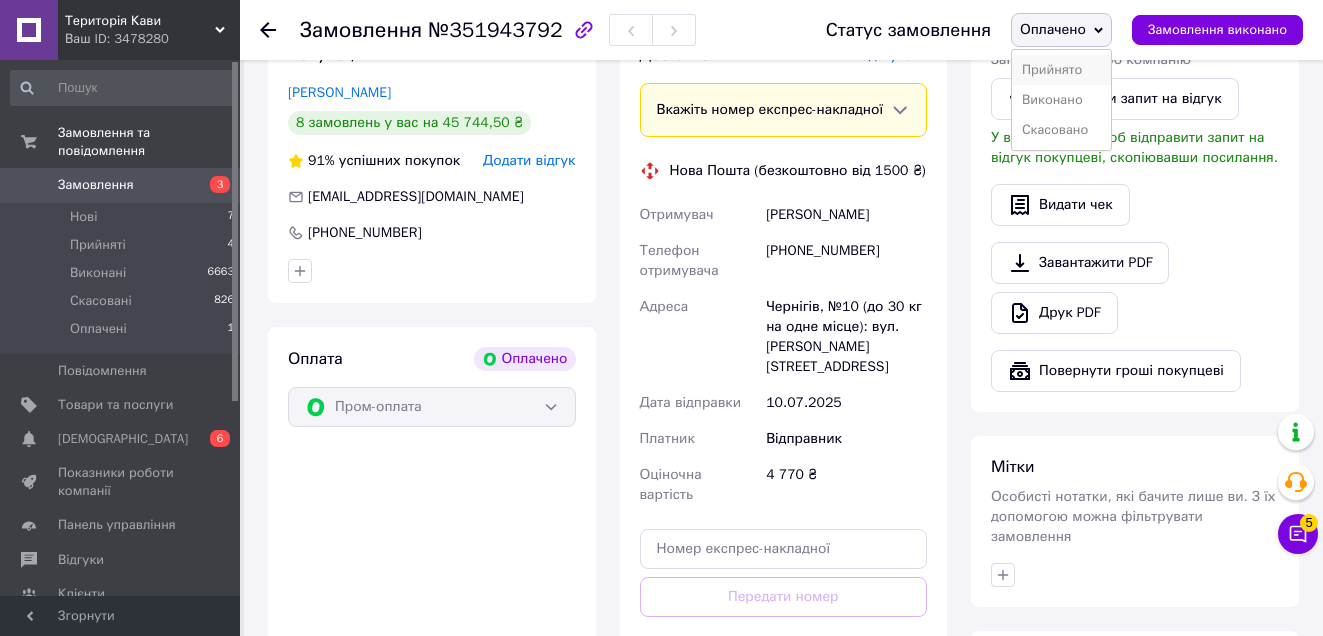 click on "Прийнято" at bounding box center [1061, 70] 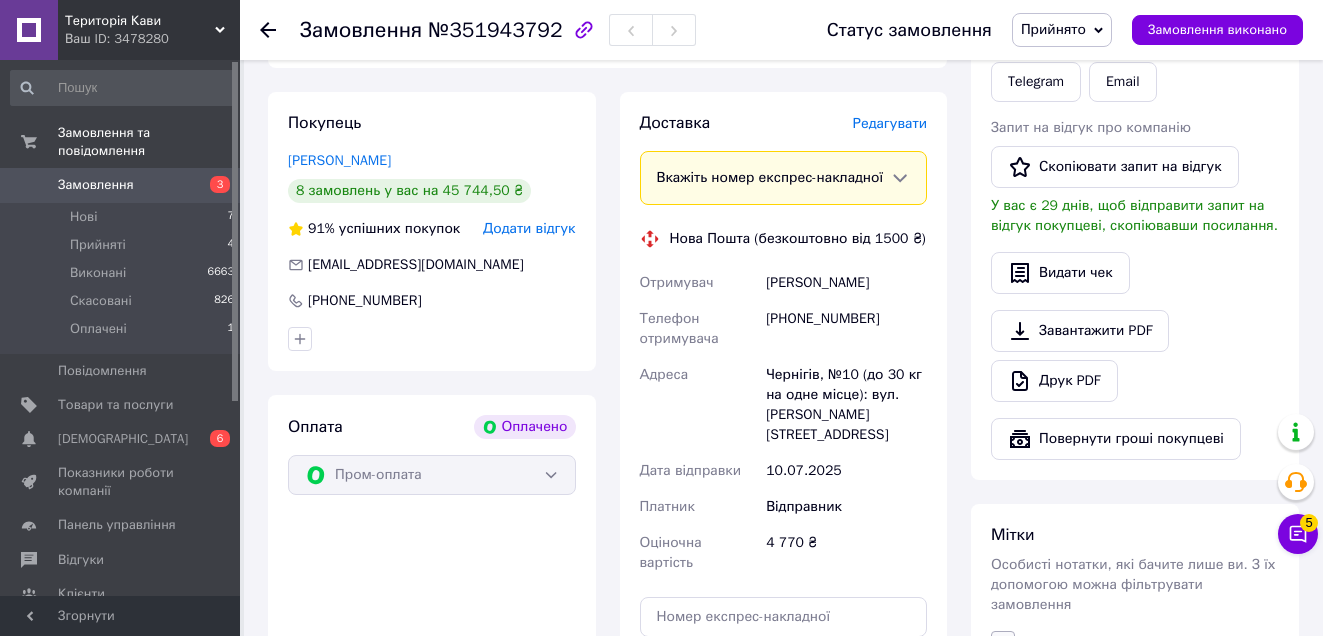 scroll, scrollTop: 900, scrollLeft: 0, axis: vertical 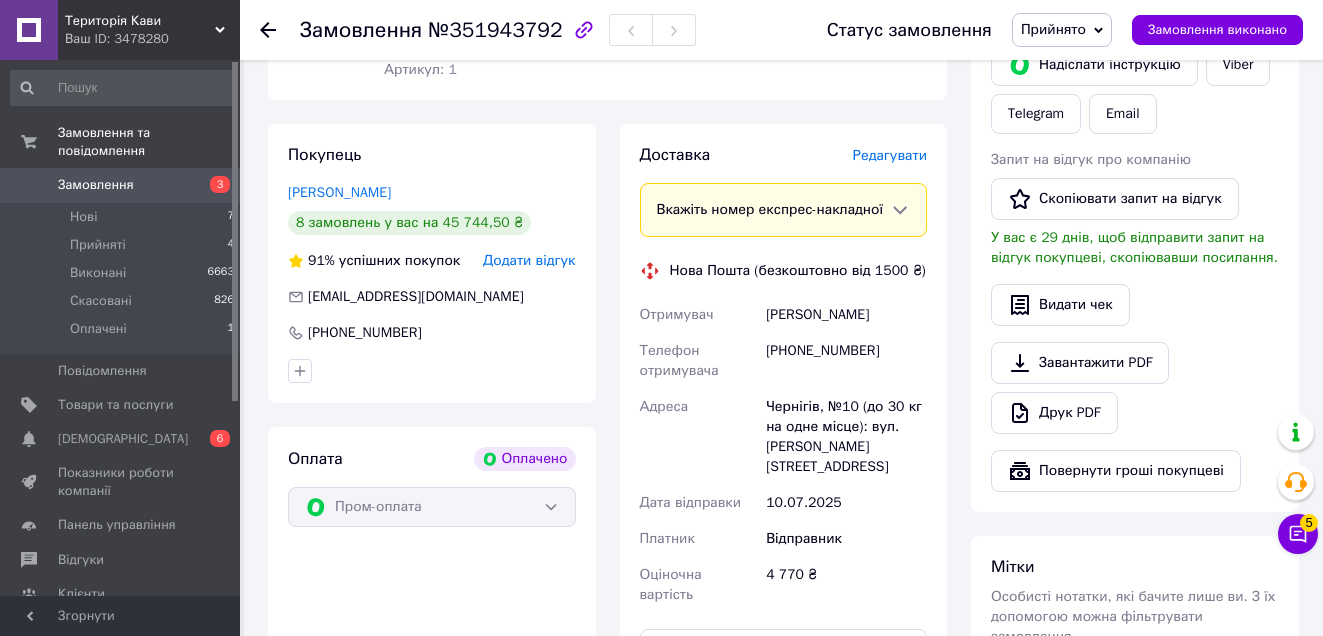 click on "Замовлення" at bounding box center [96, 185] 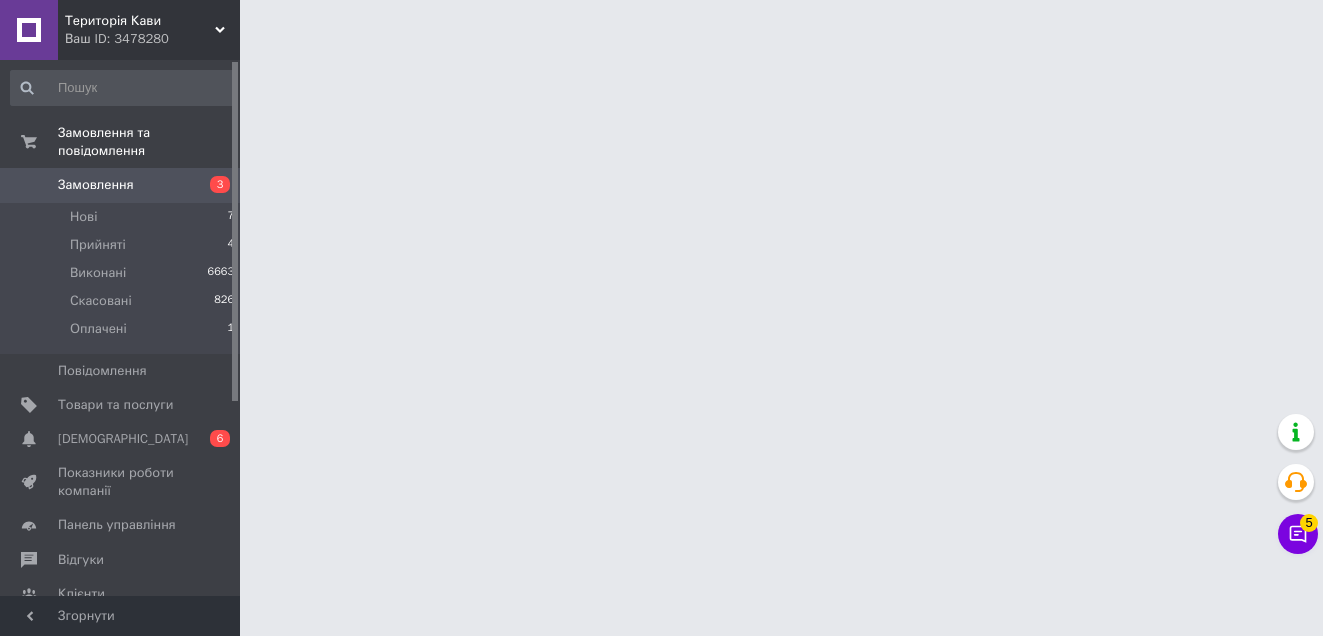scroll, scrollTop: 0, scrollLeft: 0, axis: both 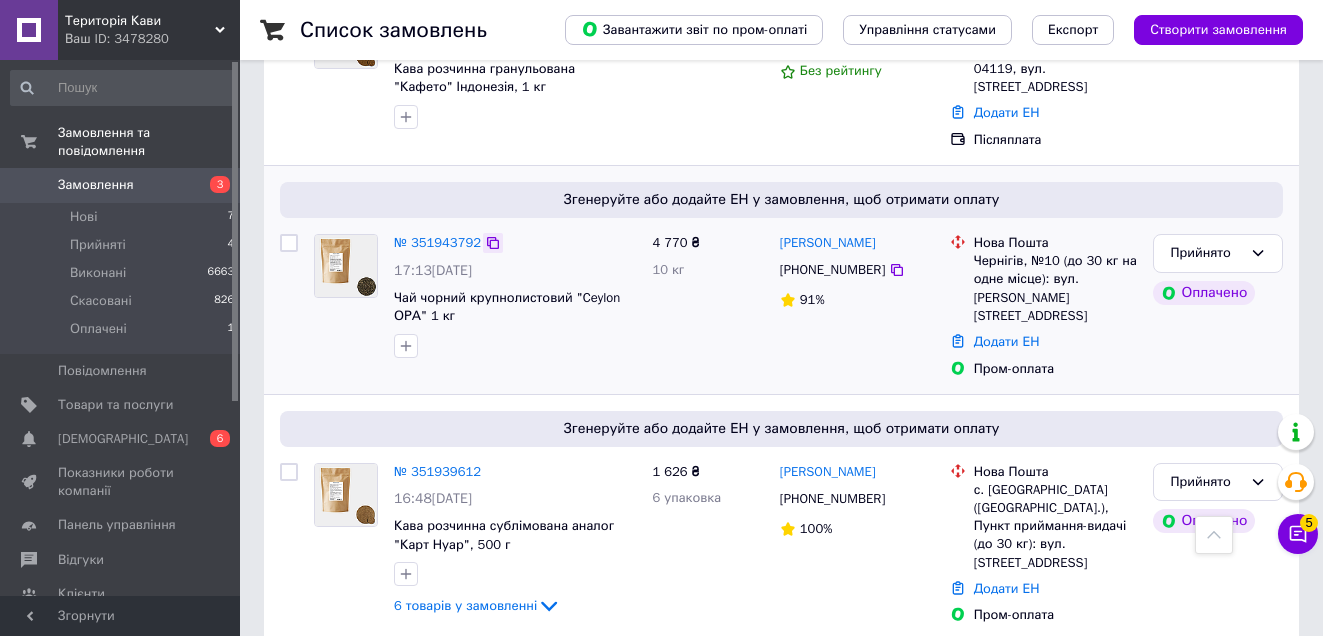 click 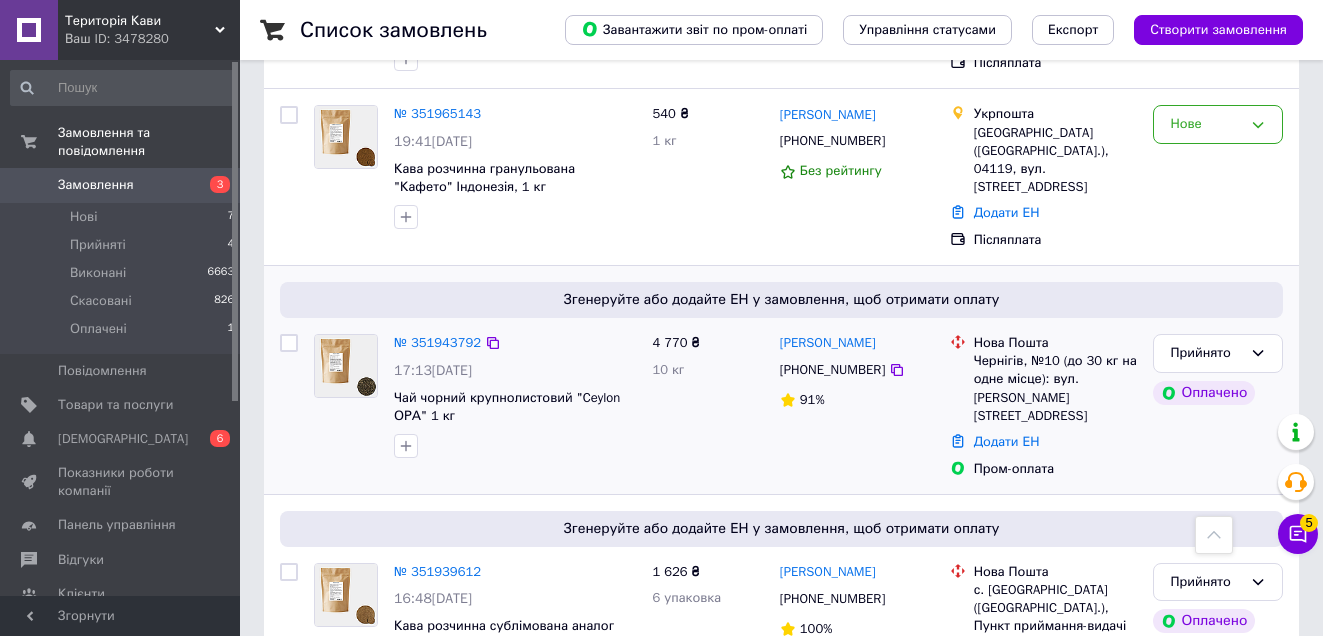 scroll, scrollTop: 500, scrollLeft: 0, axis: vertical 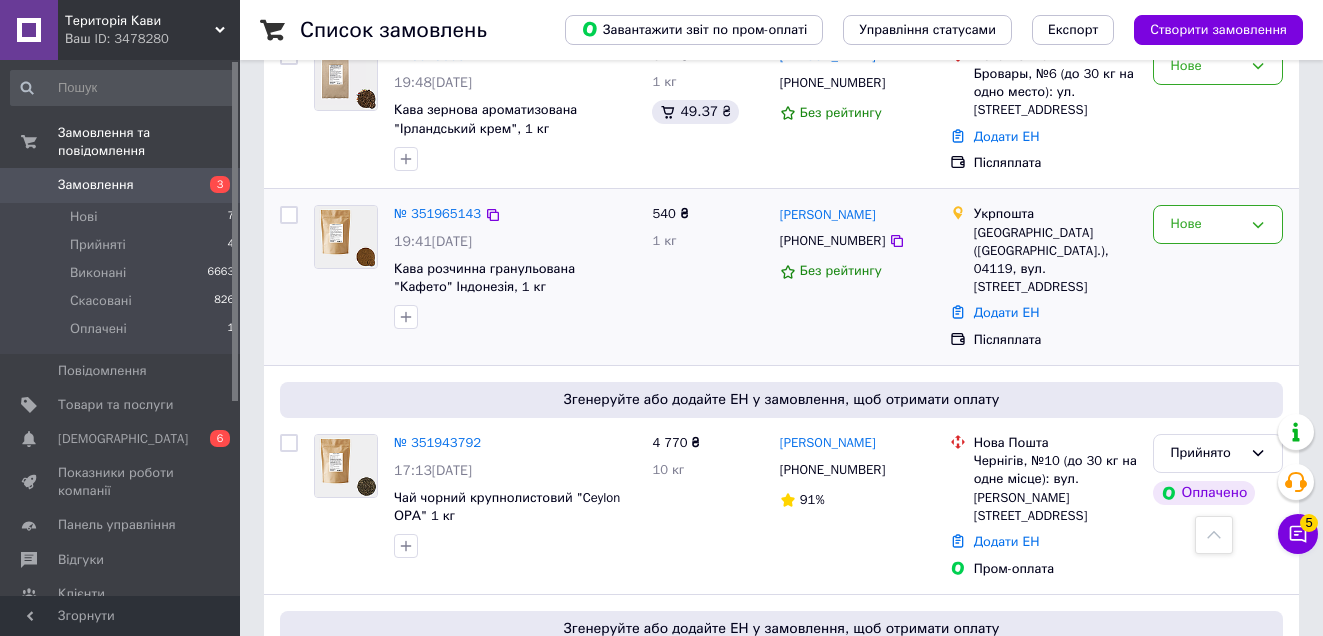 drag, startPoint x: 915, startPoint y: 248, endPoint x: 848, endPoint y: 242, distance: 67.26812 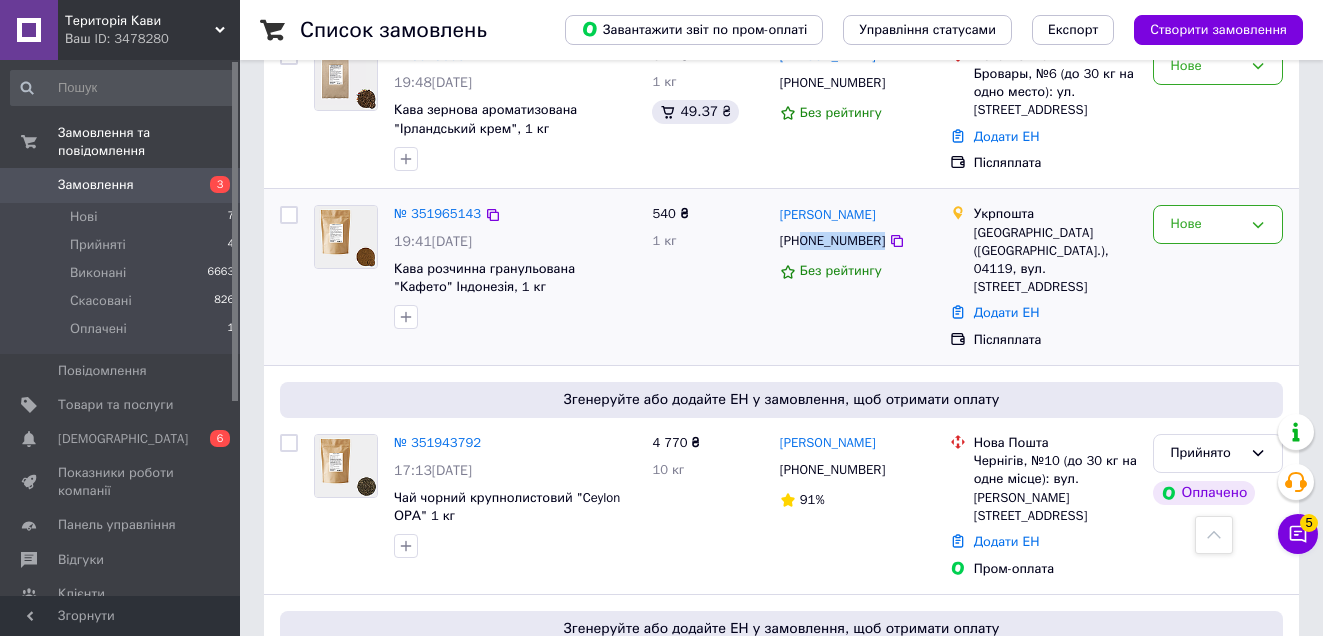 copy on "0677219004" 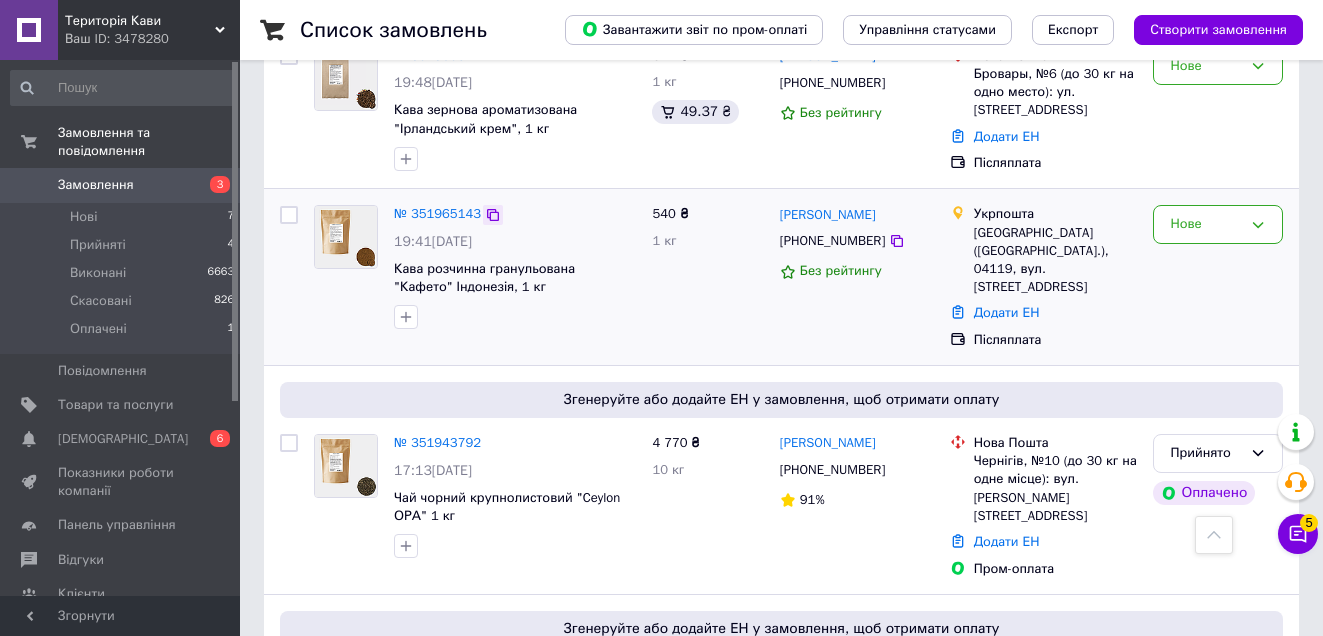 click 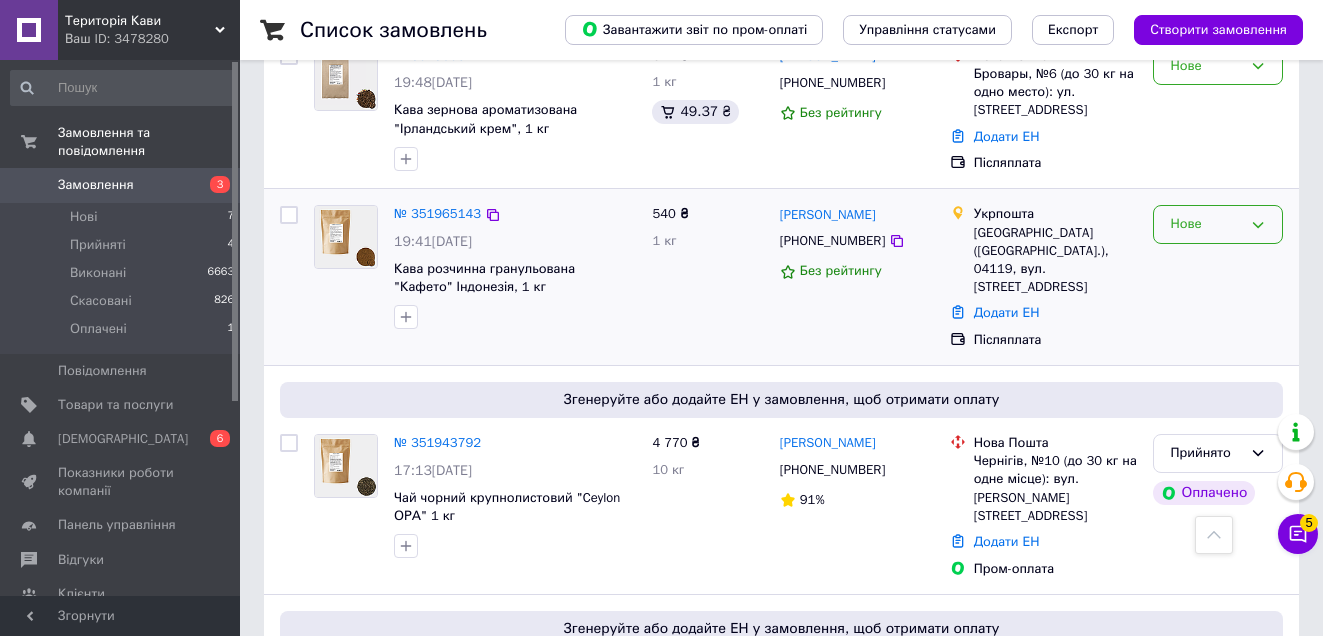 click 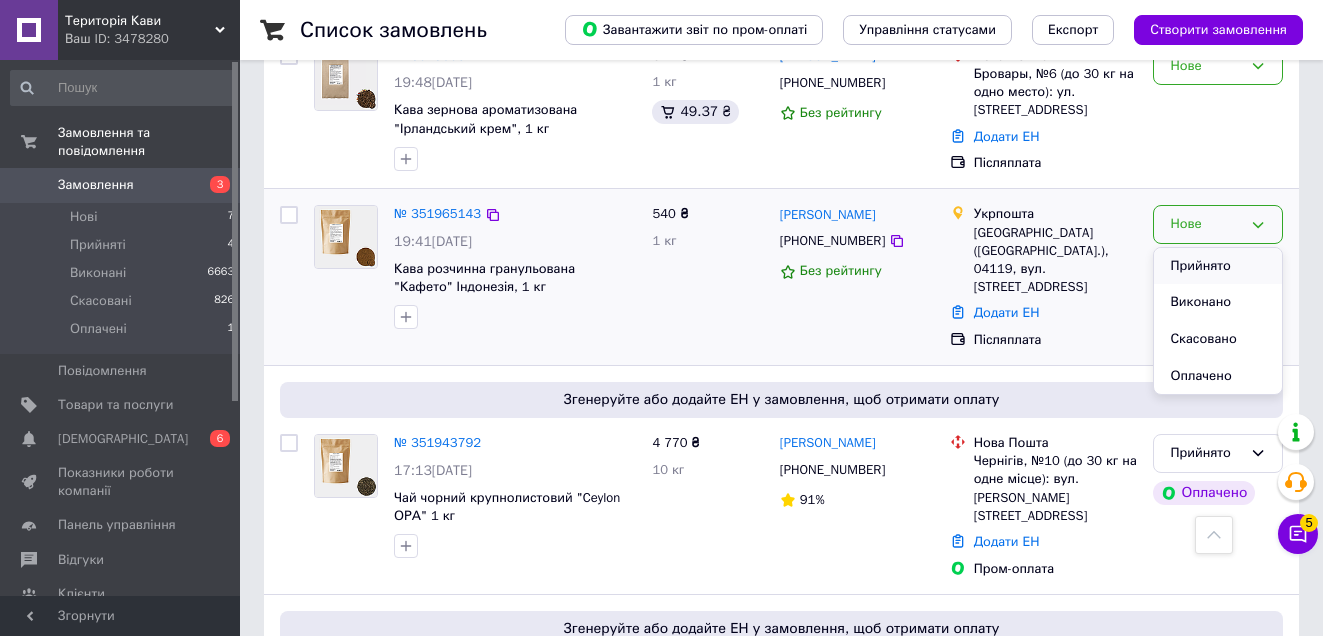 click on "Прийнято" at bounding box center (1218, 266) 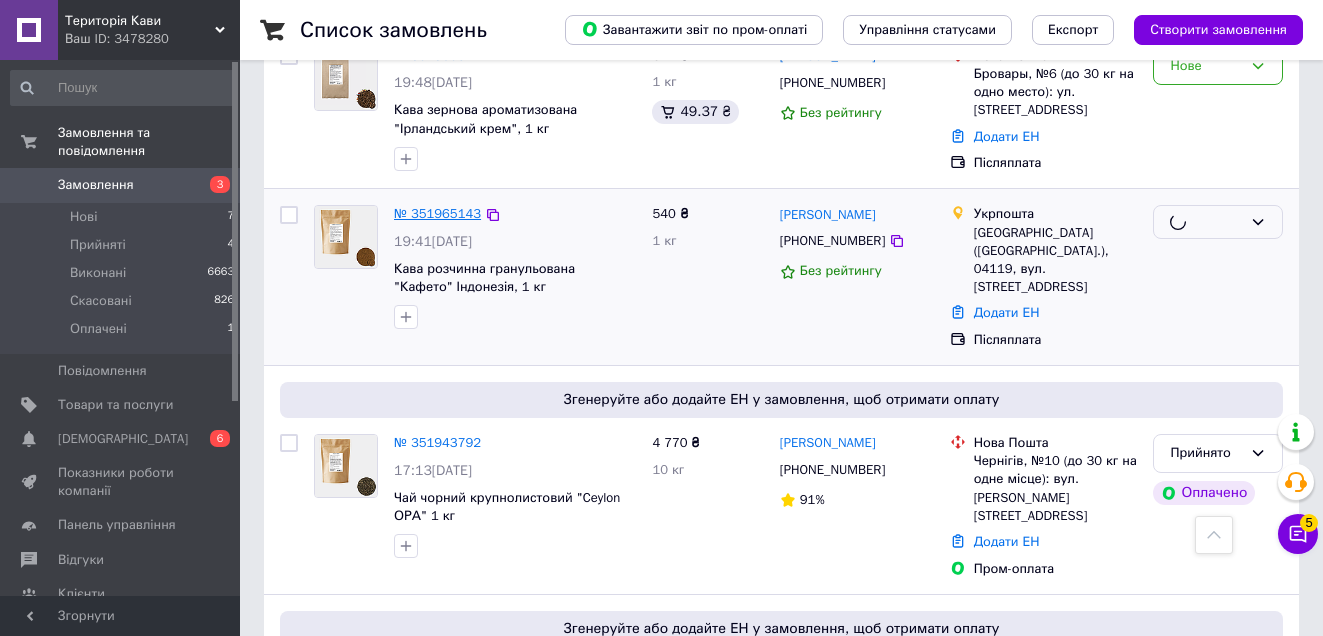click on "№ 351965143" at bounding box center [437, 213] 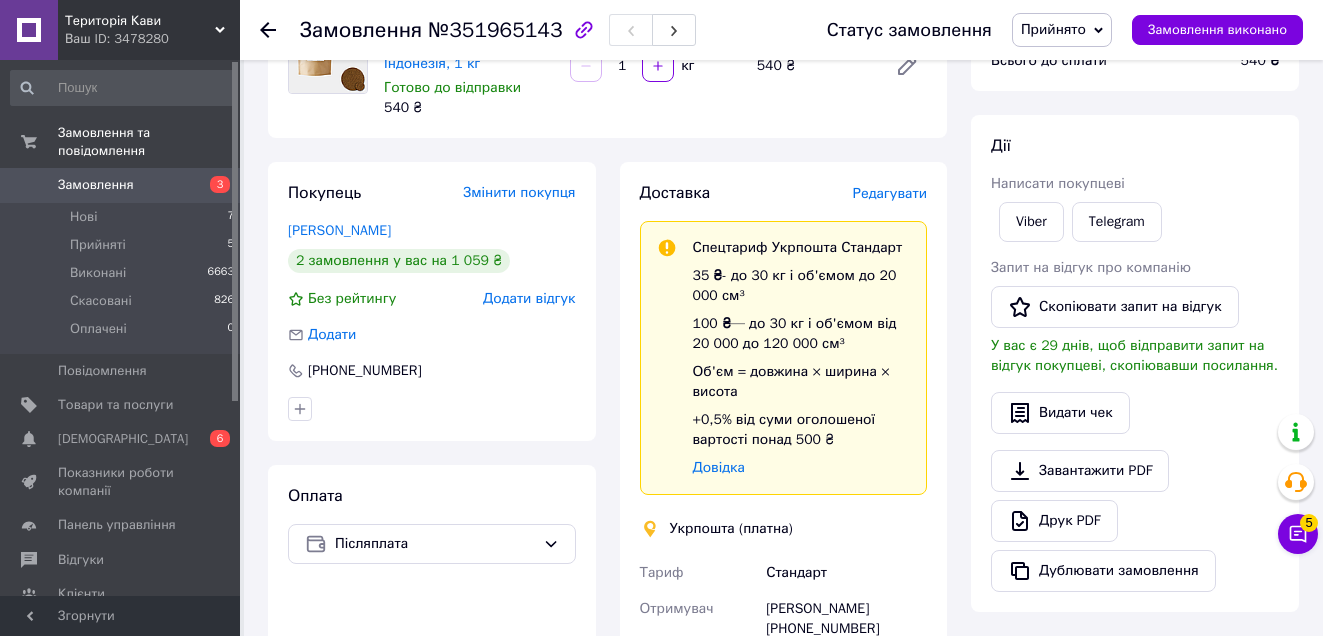 scroll, scrollTop: 0, scrollLeft: 0, axis: both 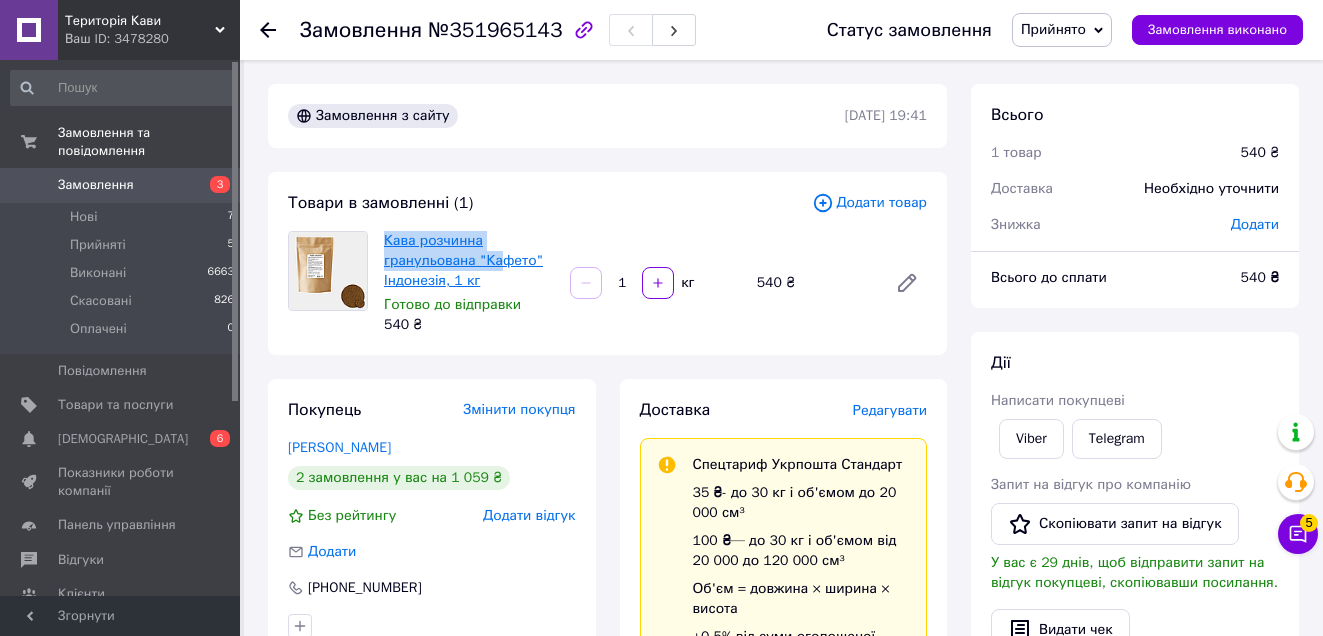 drag, startPoint x: 492, startPoint y: 274, endPoint x: 387, endPoint y: 246, distance: 108.66922 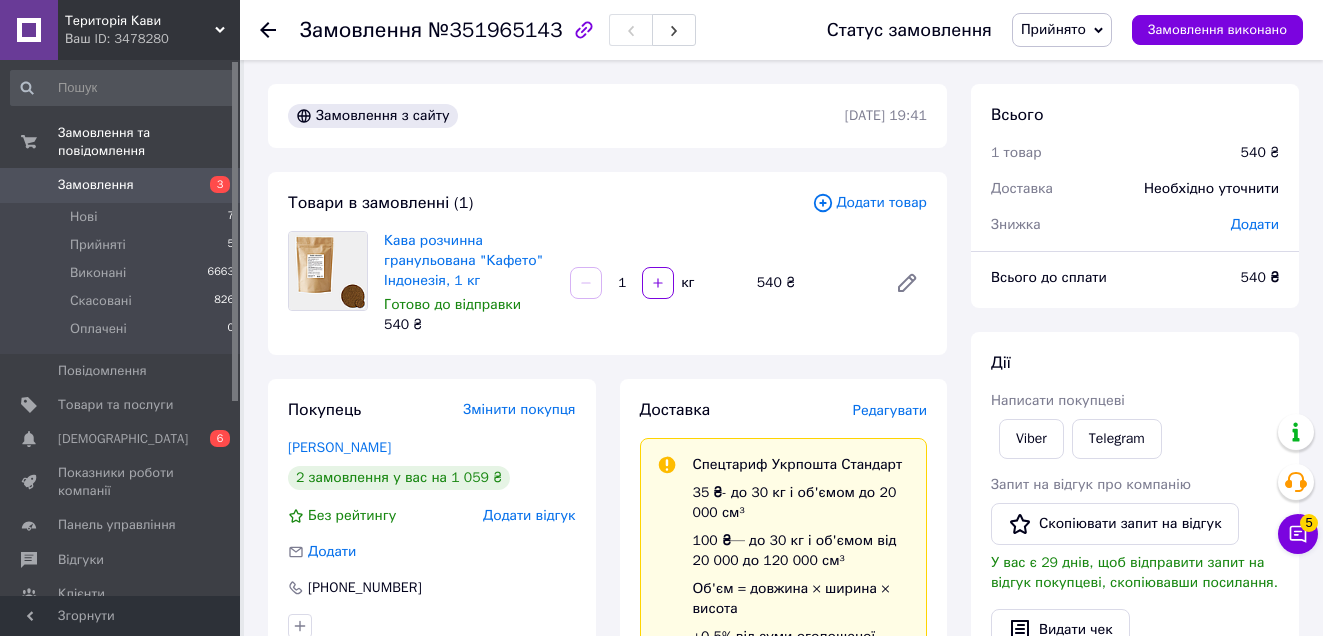 drag, startPoint x: 495, startPoint y: 278, endPoint x: 480, endPoint y: 276, distance: 15.132746 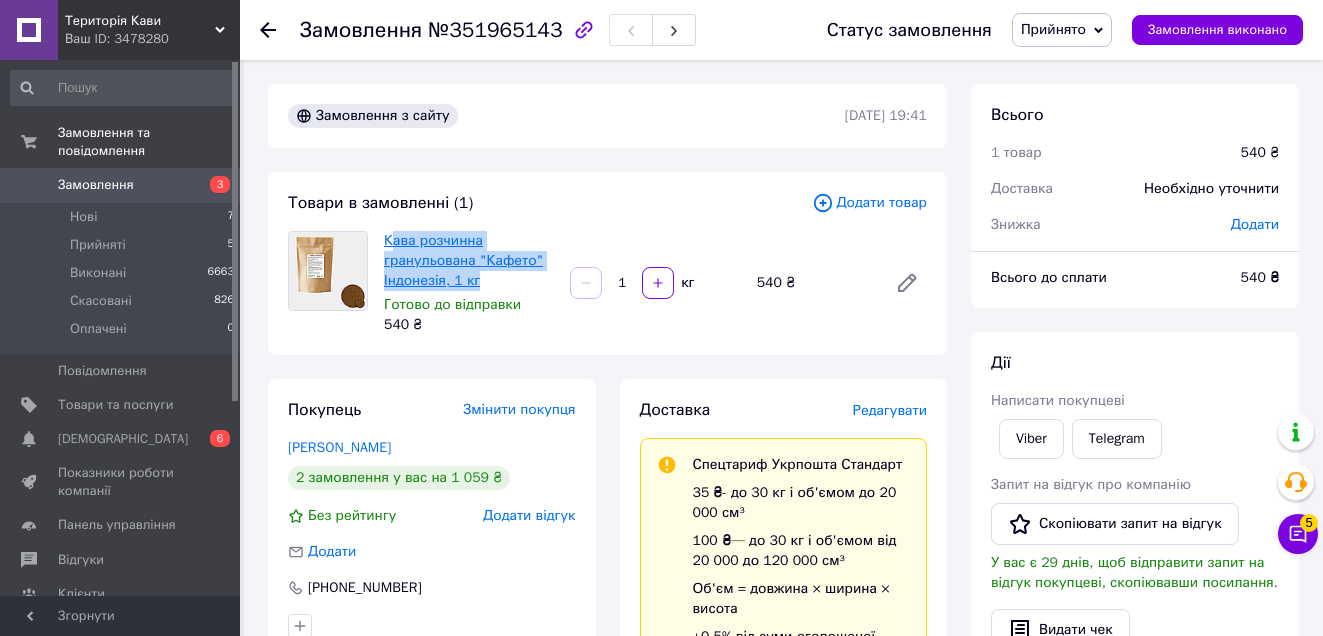 drag, startPoint x: 480, startPoint y: 279, endPoint x: 419, endPoint y: 250, distance: 67.54258 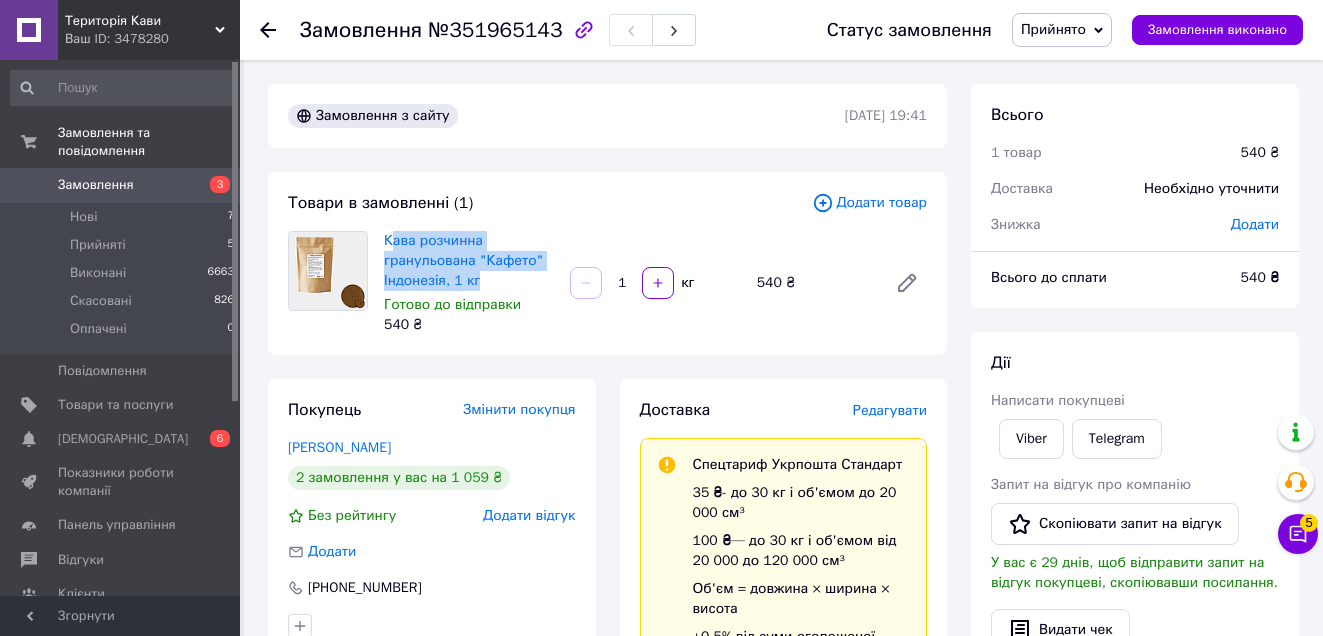 click on "Кава розчинна гранульована "Кафето" Індонезія, 1 кг" at bounding box center (469, 261) 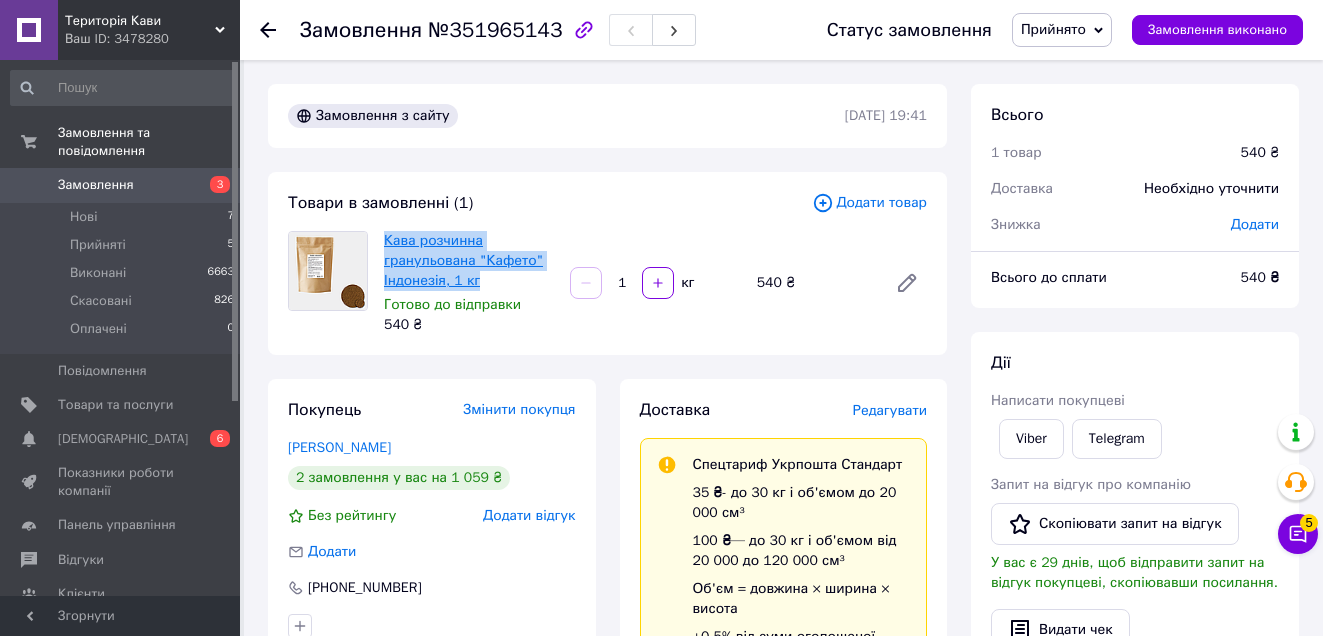 drag, startPoint x: 502, startPoint y: 286, endPoint x: 384, endPoint y: 242, distance: 125.93649 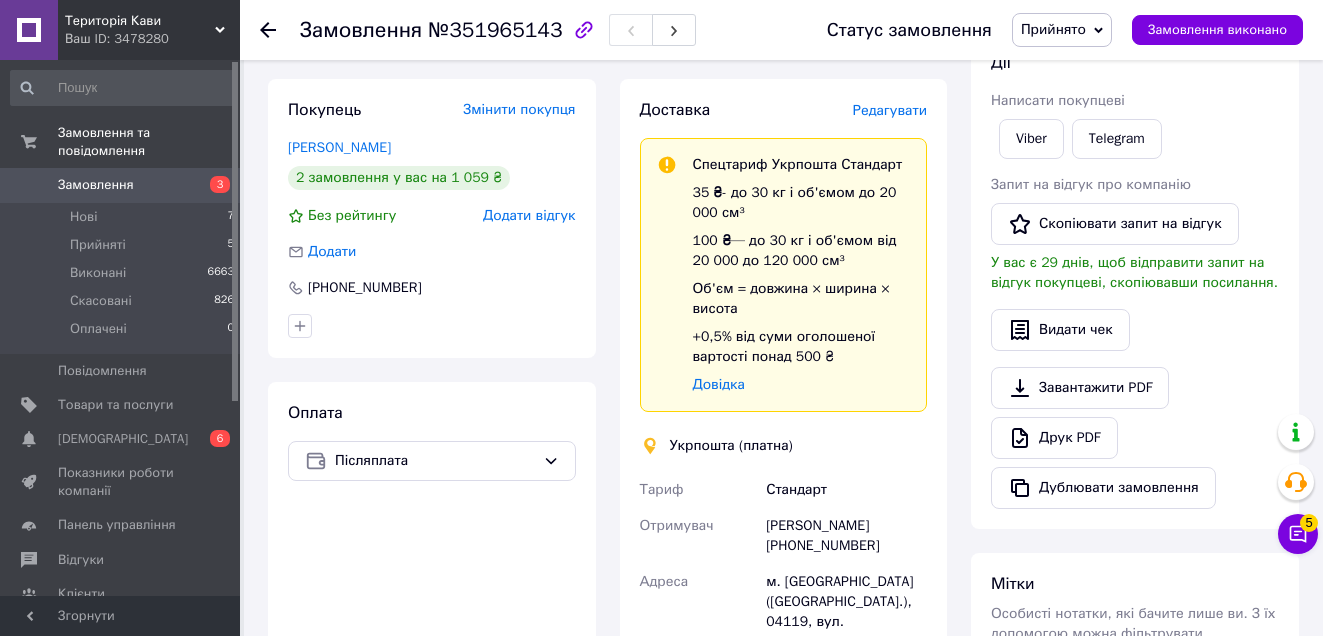scroll, scrollTop: 600, scrollLeft: 0, axis: vertical 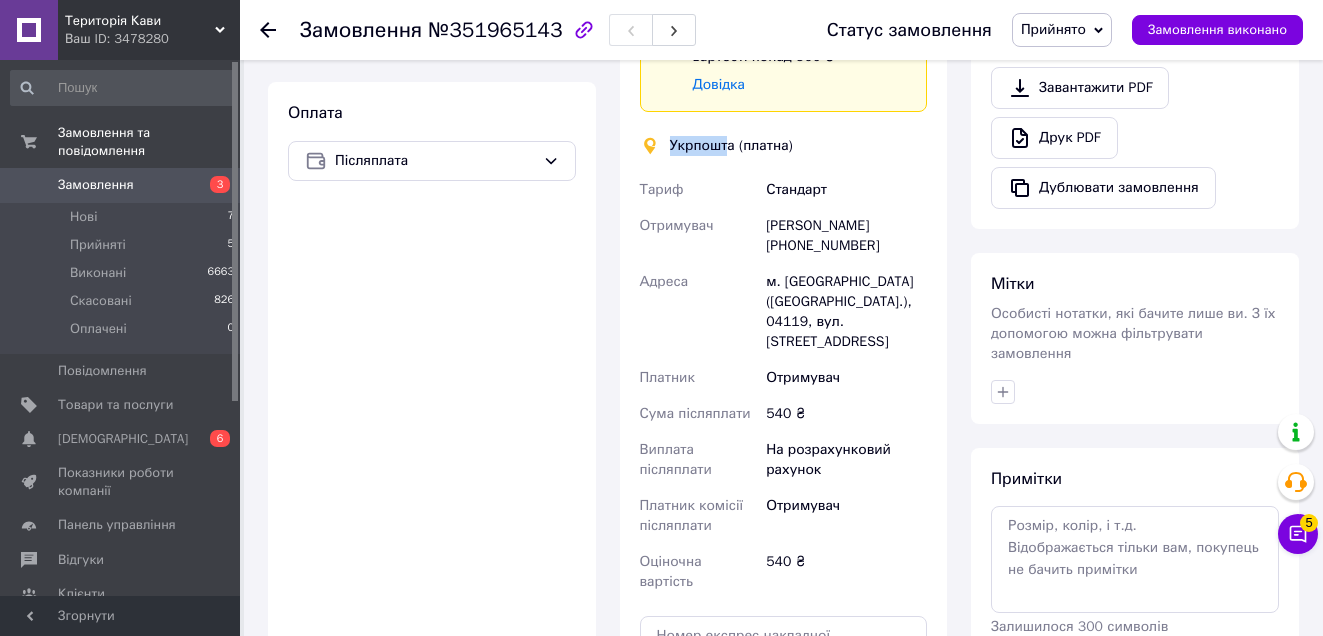 drag, startPoint x: 728, startPoint y: 146, endPoint x: 652, endPoint y: 149, distance: 76.05919 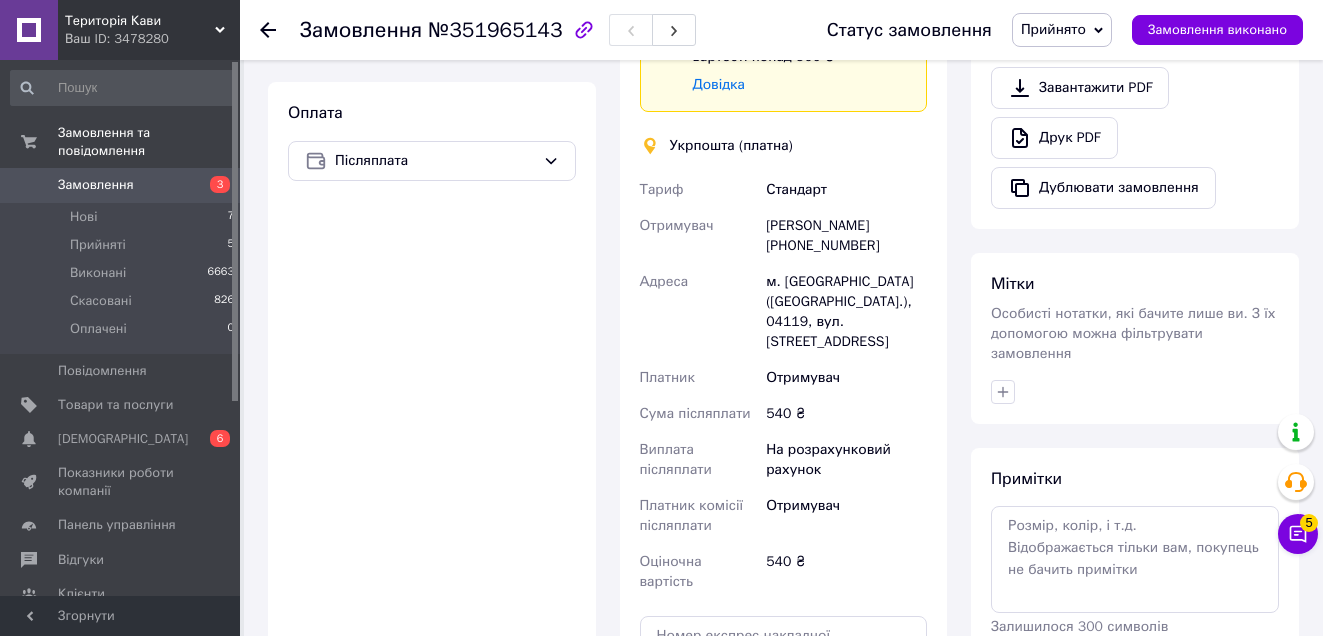 click on "Доставка Редагувати Спецтариф Укрпошта Стандарт 35 ₴  - до 30 кг і об'ємом до 20 000 см³ 100 ₴  — до 30 кг і об'ємом від 20 000 до 120 000 см³ Об'єм = довжина × ширина × висота +0,5% від суми оголошеної вартості понад 500 ₴ Довідка Укрпошта (платна) Тариф Стандарт Отримувач Клімова Наталія +380677219004 Адреса м. Київ (Київська обл.), 04119, вул. Деревлянська, 21 Платник Отримувач Сума післяплати 540 ₴ Виплата післяплати На розрахунковий рахунок Платник комісії післяплати Отримувач Оціночна вартість 540 ₴ Передати номер або Створити ярлик" at bounding box center [784, 296] 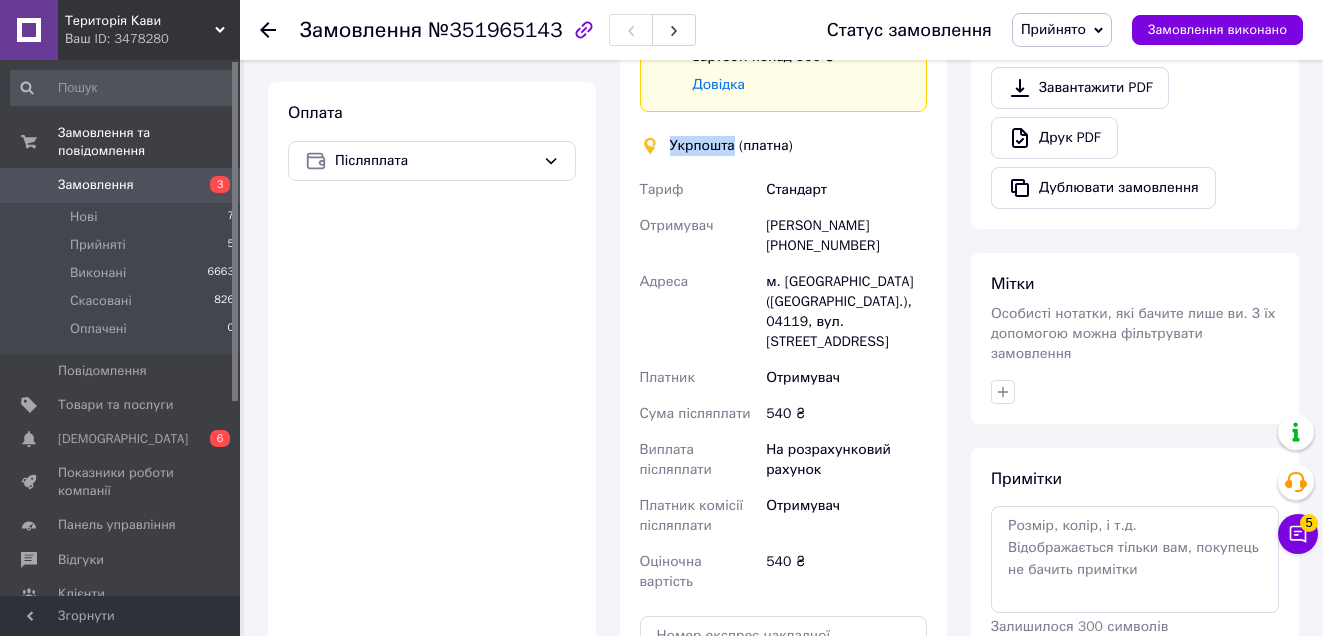 drag, startPoint x: 734, startPoint y: 148, endPoint x: 705, endPoint y: 146, distance: 29.068884 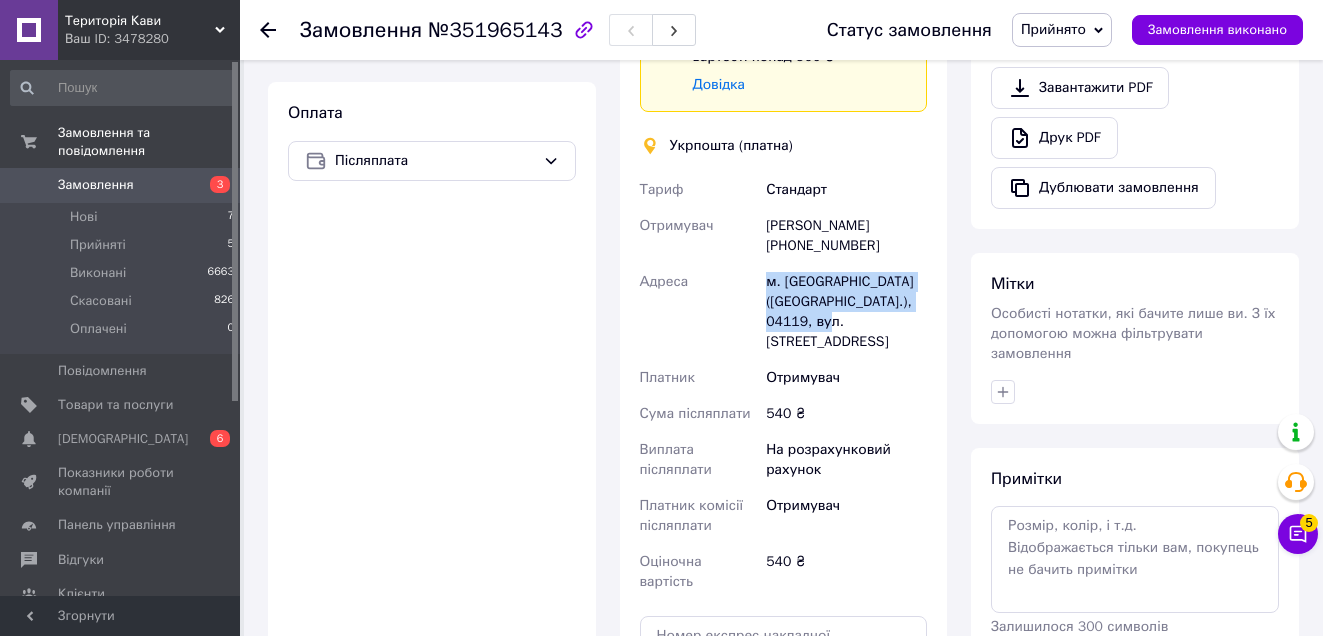 drag, startPoint x: 759, startPoint y: 278, endPoint x: 871, endPoint y: 312, distance: 117.047 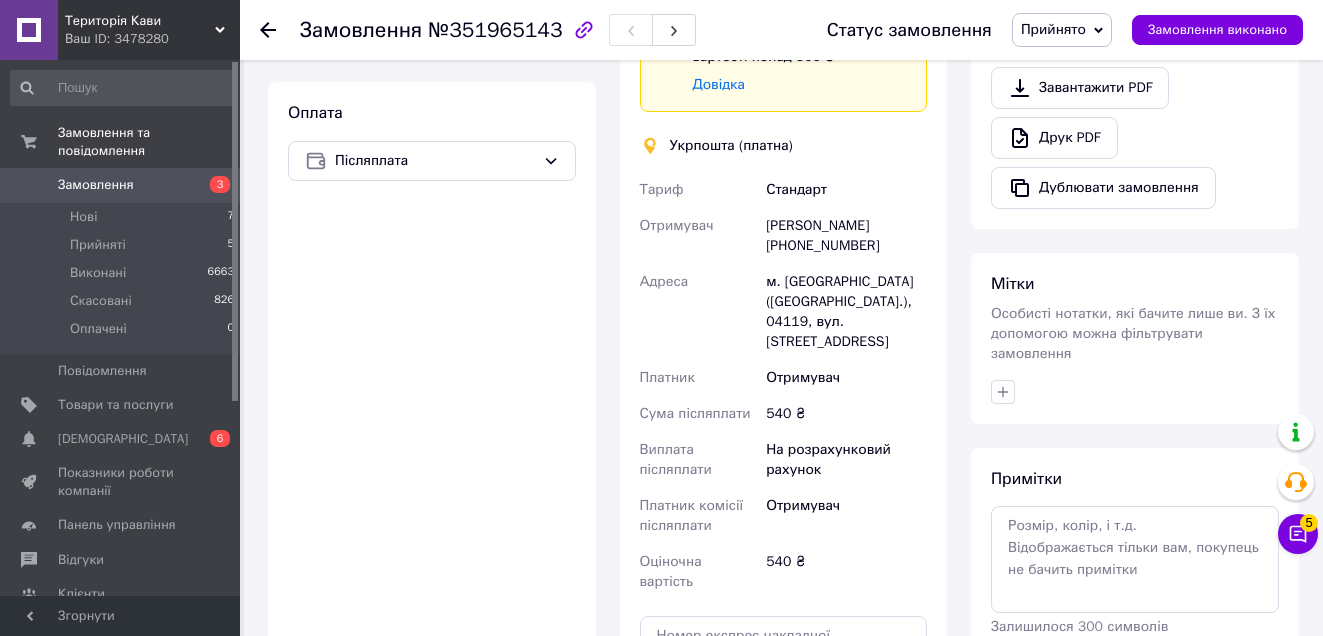click on "м. Київ (Київська обл.), 04119, вул. Деревлянська, 21" at bounding box center (846, 312) 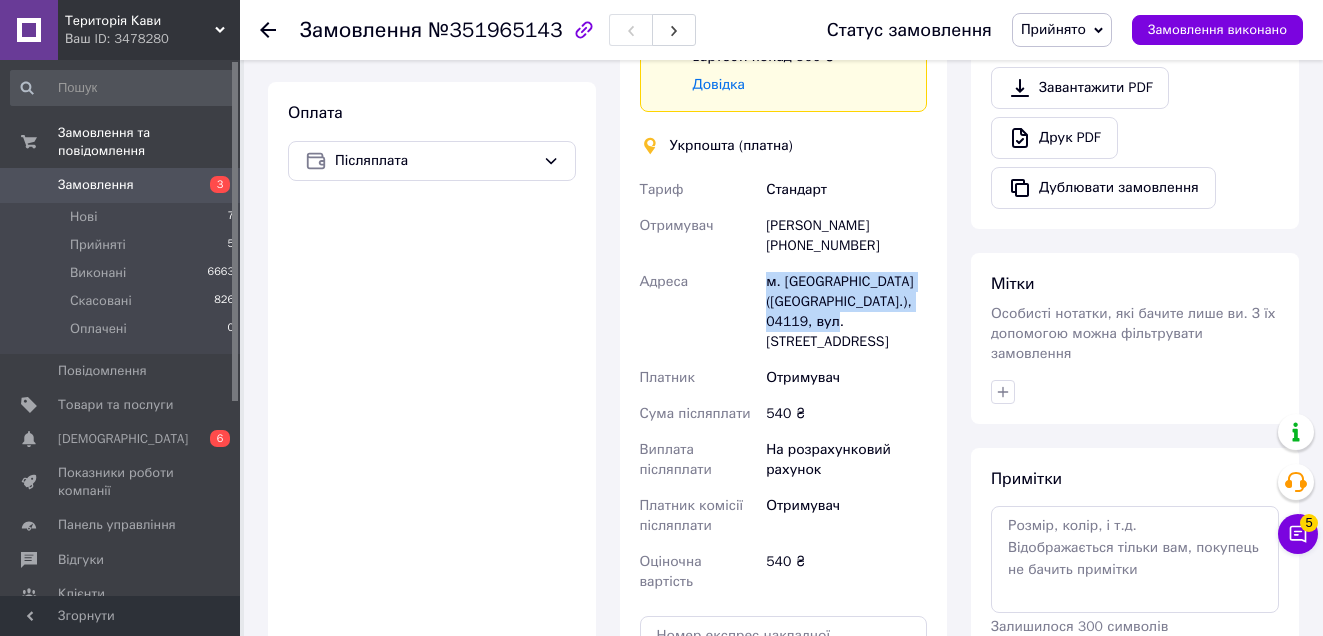 drag, startPoint x: 844, startPoint y: 320, endPoint x: 760, endPoint y: 279, distance: 93.471924 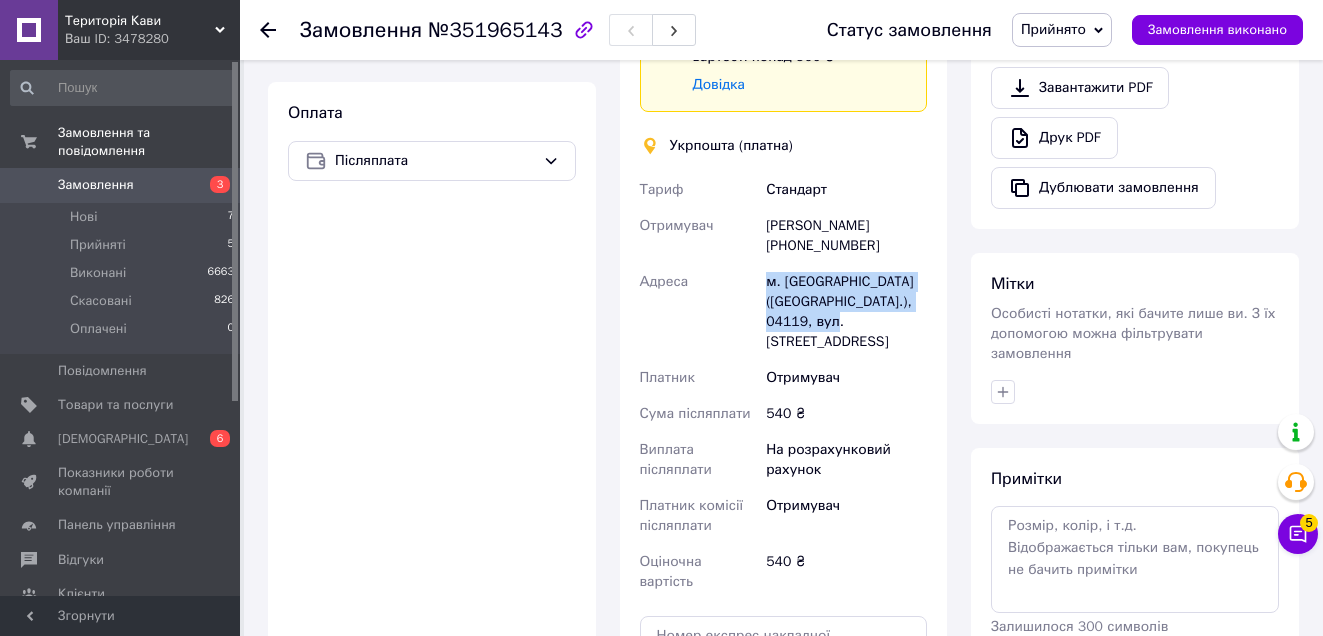 click on "3" at bounding box center [212, 185] 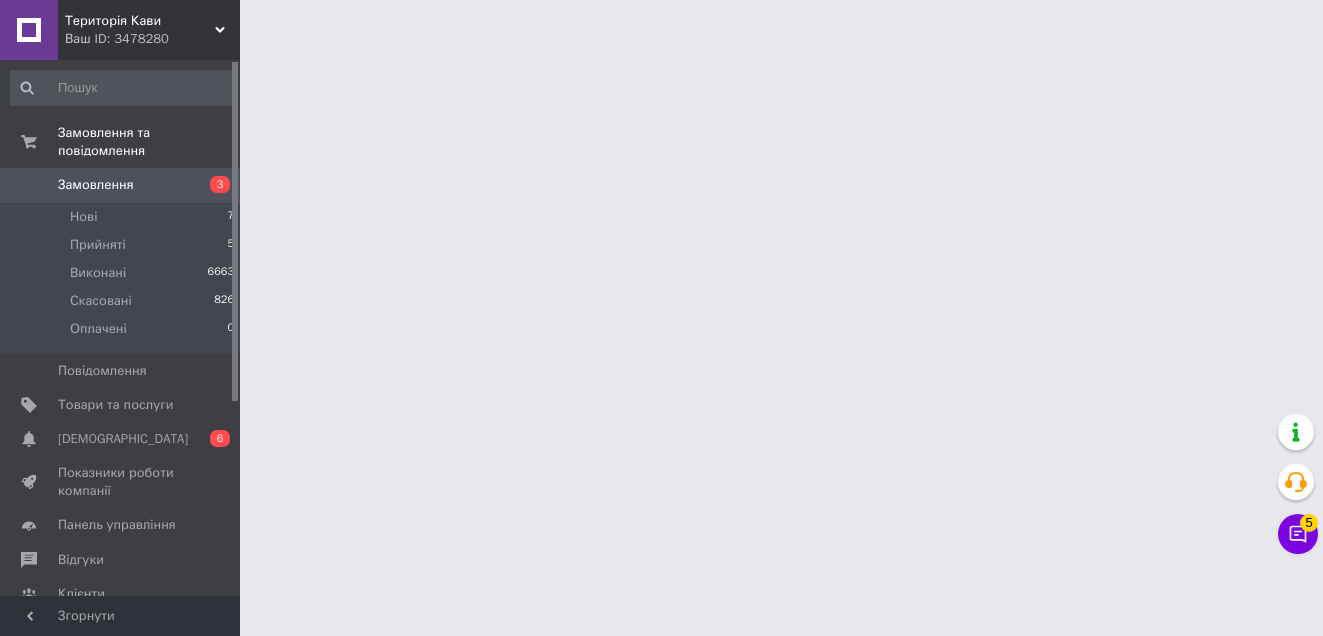 scroll, scrollTop: 0, scrollLeft: 0, axis: both 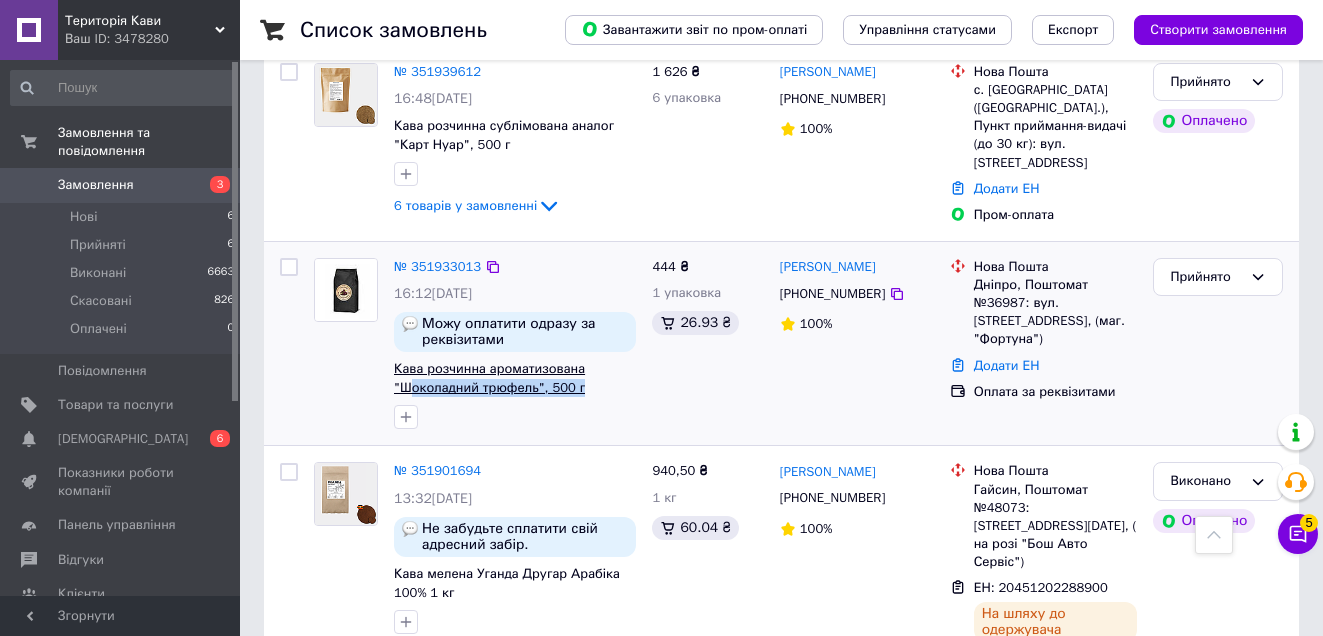 drag, startPoint x: 622, startPoint y: 344, endPoint x: 414, endPoint y: 338, distance: 208.08652 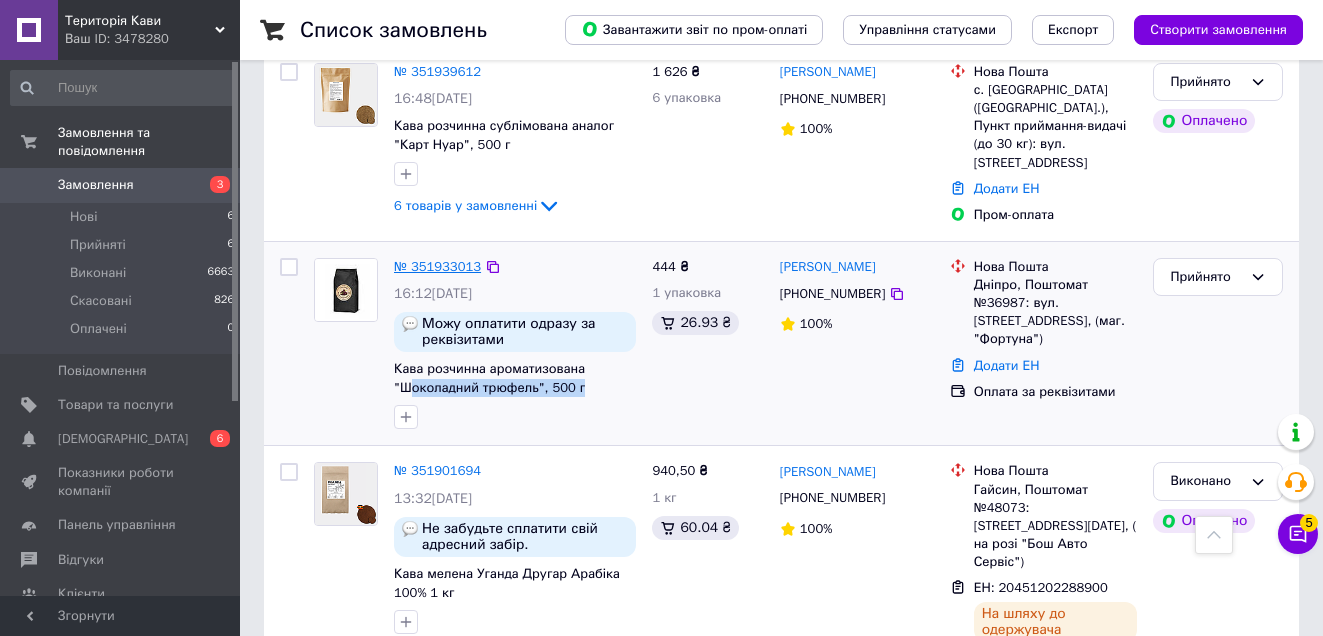 click on "№ 351933013" at bounding box center [437, 266] 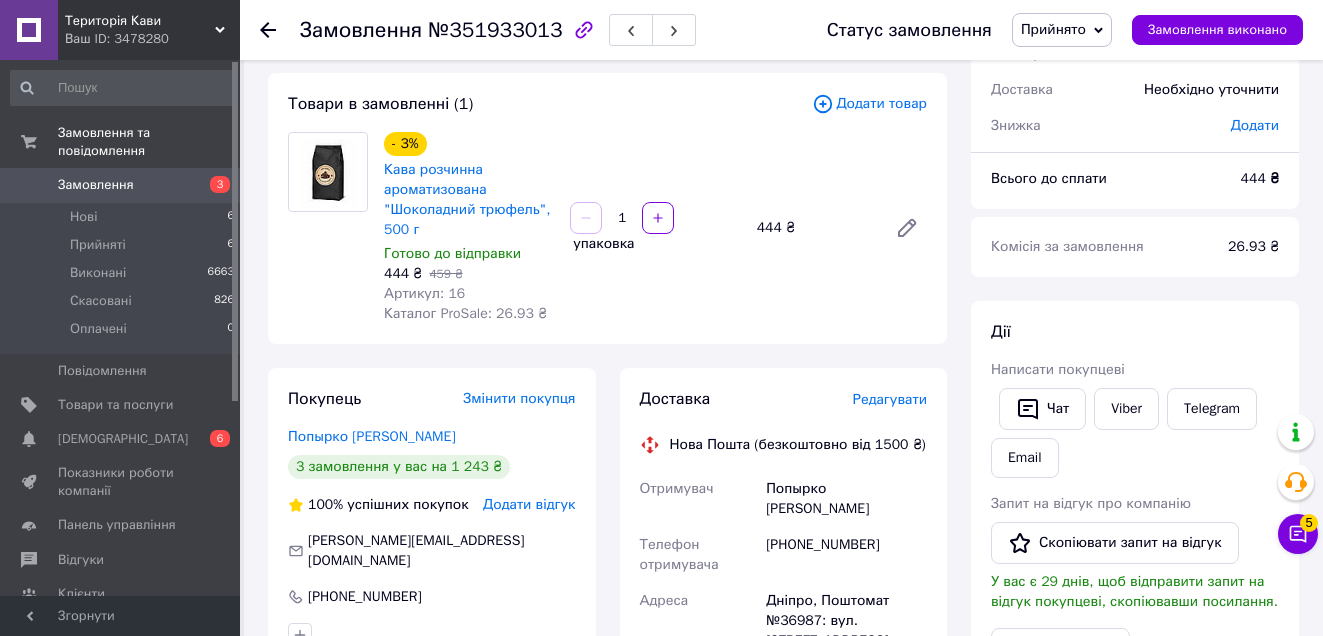 scroll, scrollTop: 0, scrollLeft: 0, axis: both 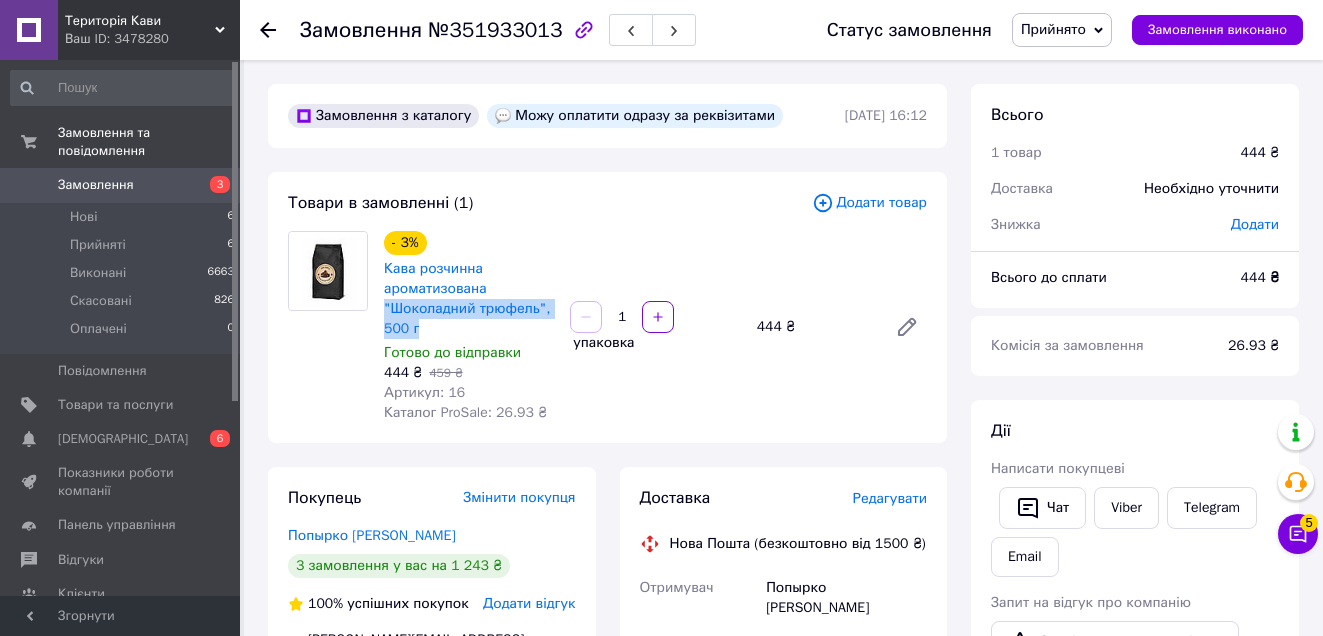 drag, startPoint x: 414, startPoint y: 323, endPoint x: 379, endPoint y: 314, distance: 36.138622 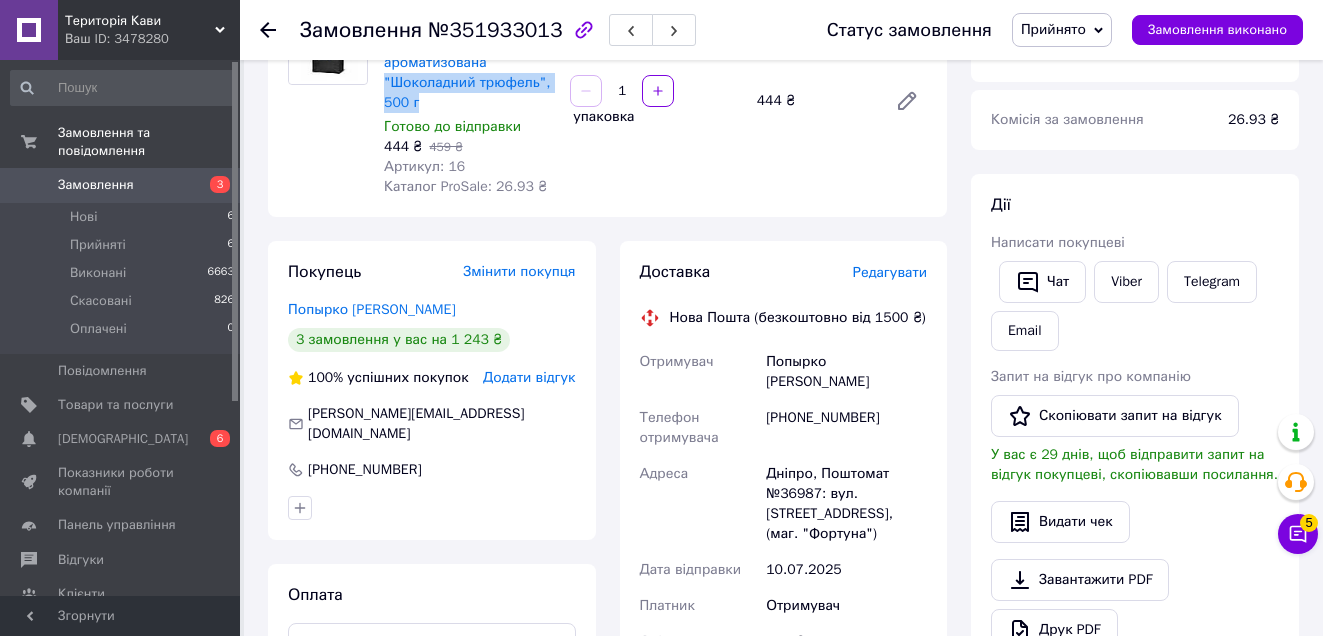 scroll, scrollTop: 0, scrollLeft: 0, axis: both 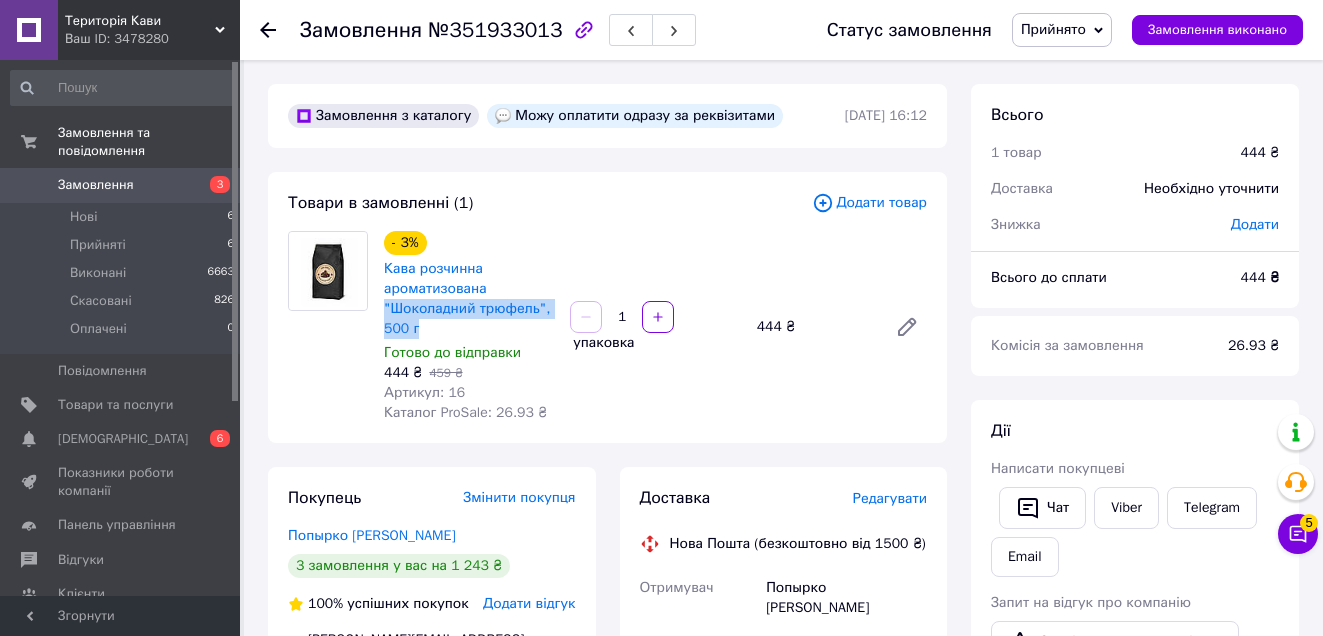 click on "Замовлення" at bounding box center [121, 185] 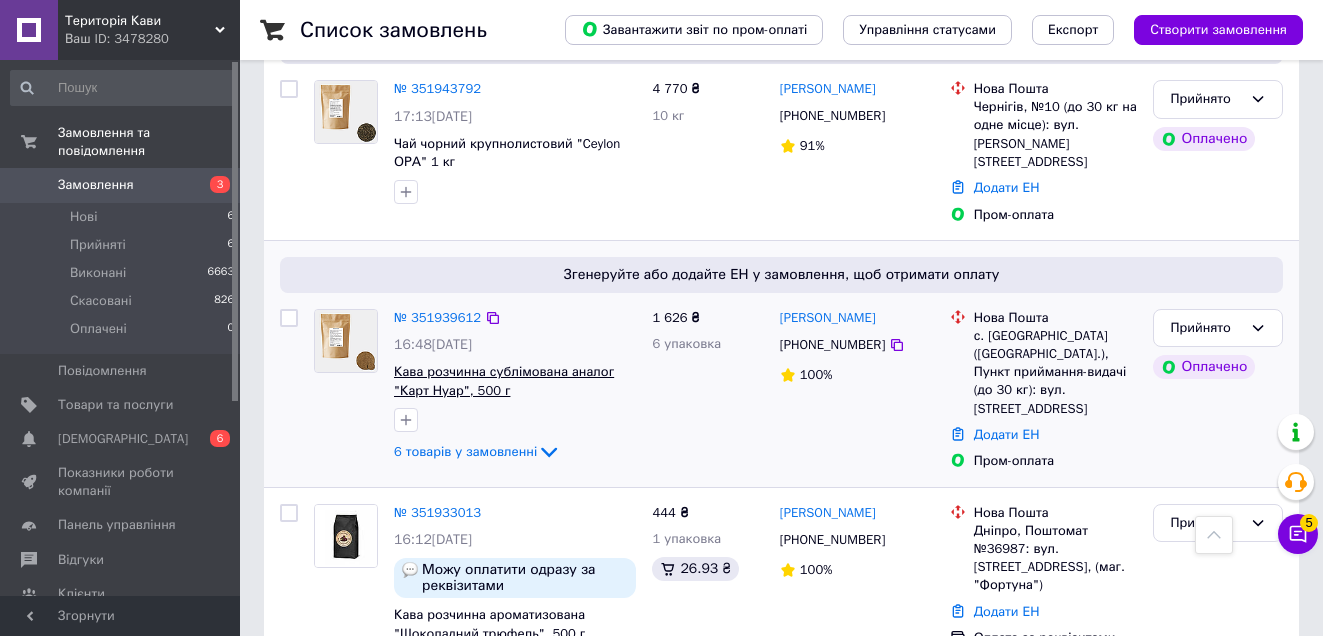 scroll, scrollTop: 900, scrollLeft: 0, axis: vertical 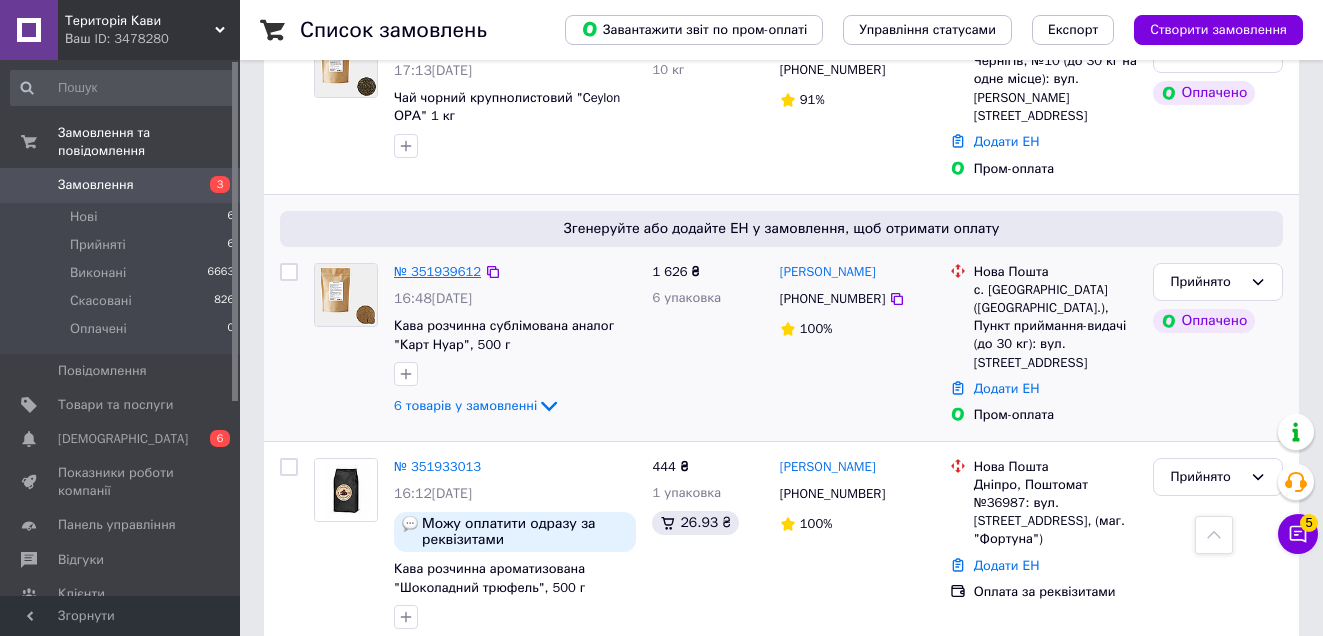 click on "№ 351939612" at bounding box center (437, 271) 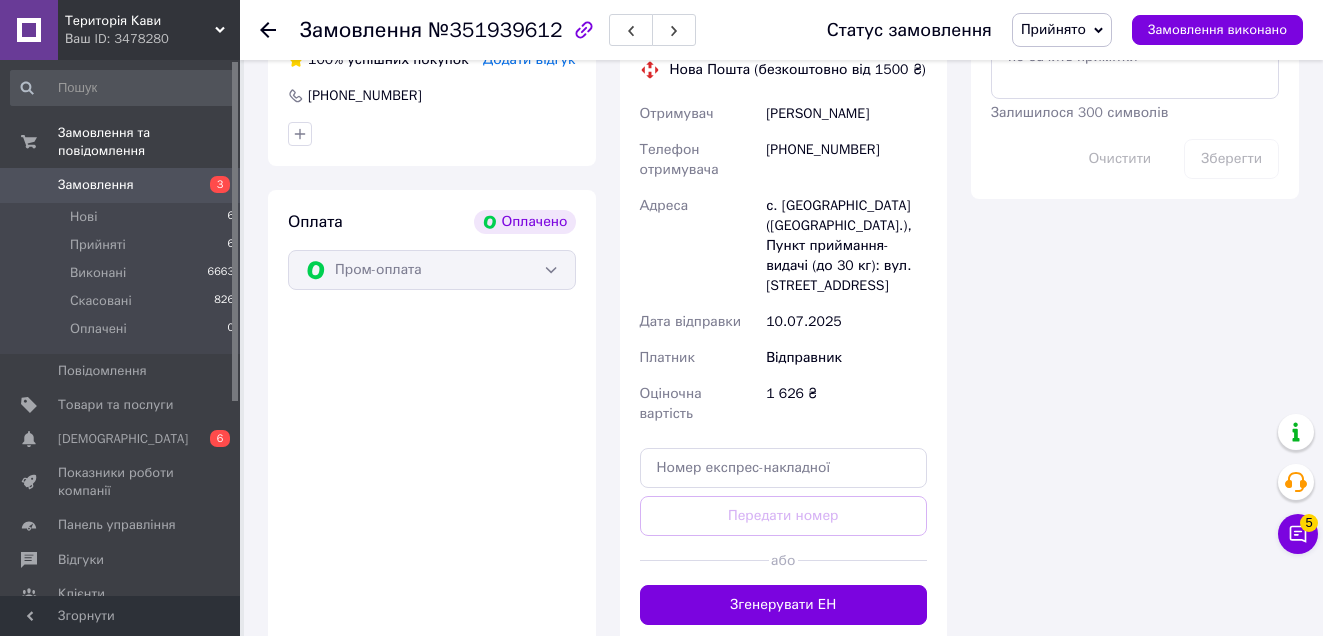 scroll, scrollTop: 1662, scrollLeft: 0, axis: vertical 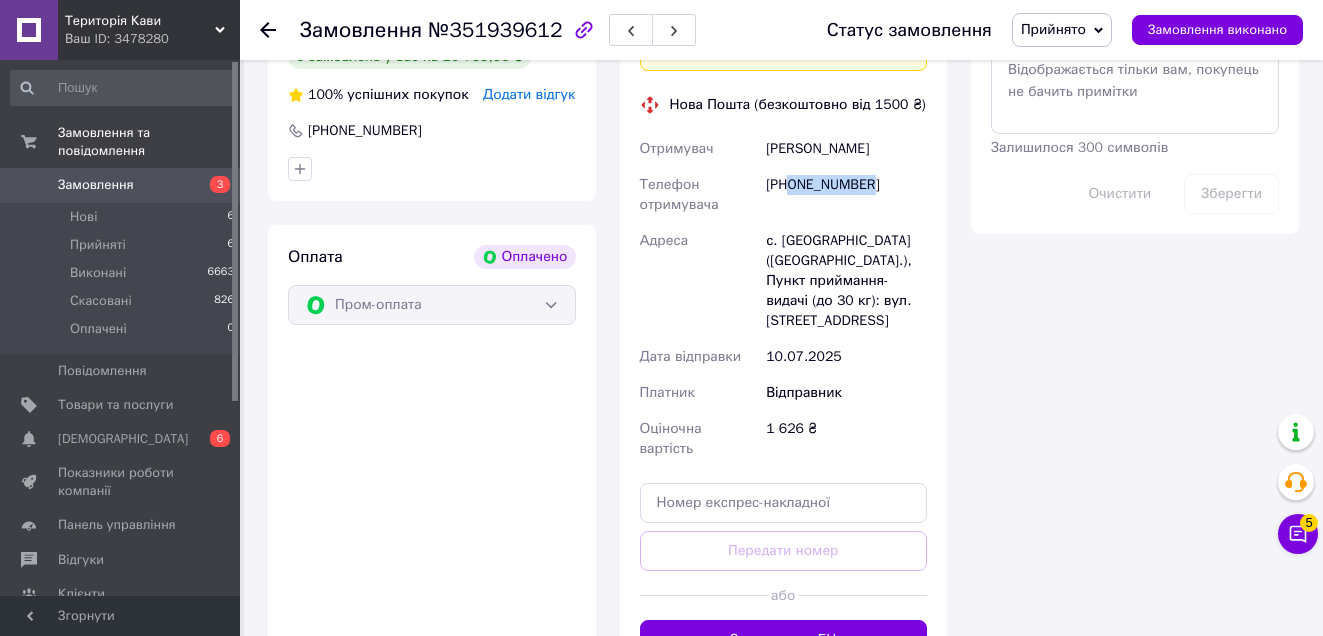 drag, startPoint x: 793, startPoint y: 182, endPoint x: 930, endPoint y: 180, distance: 137.0146 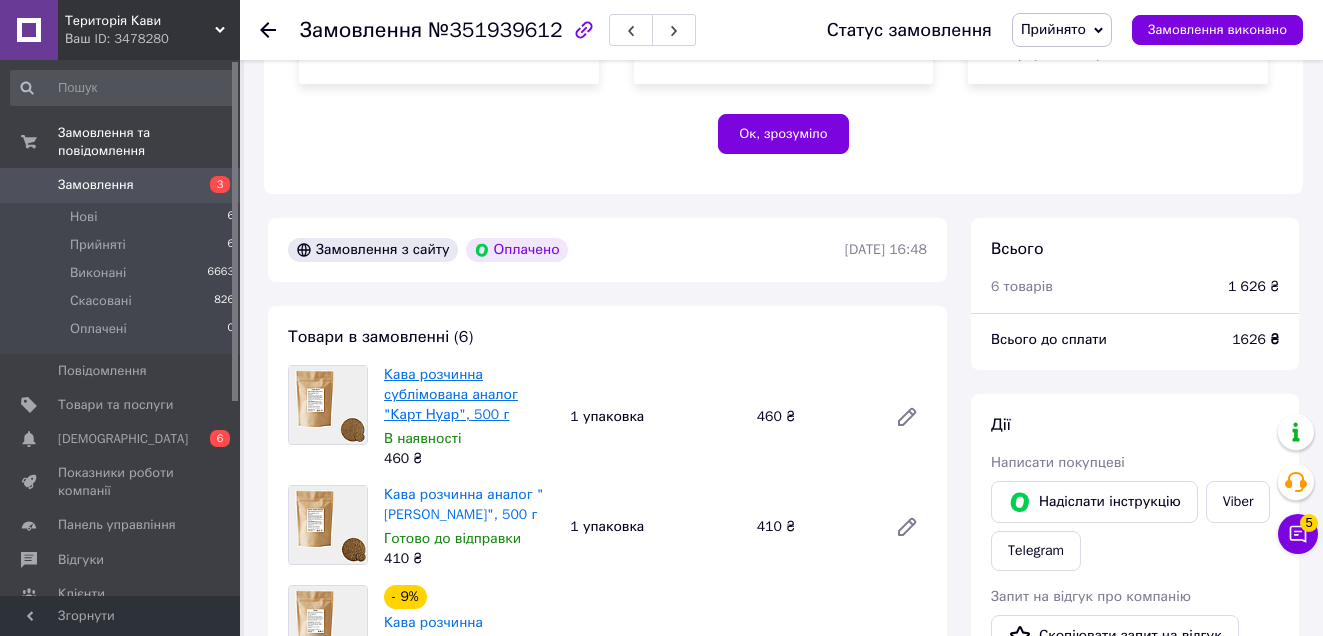 scroll, scrollTop: 462, scrollLeft: 0, axis: vertical 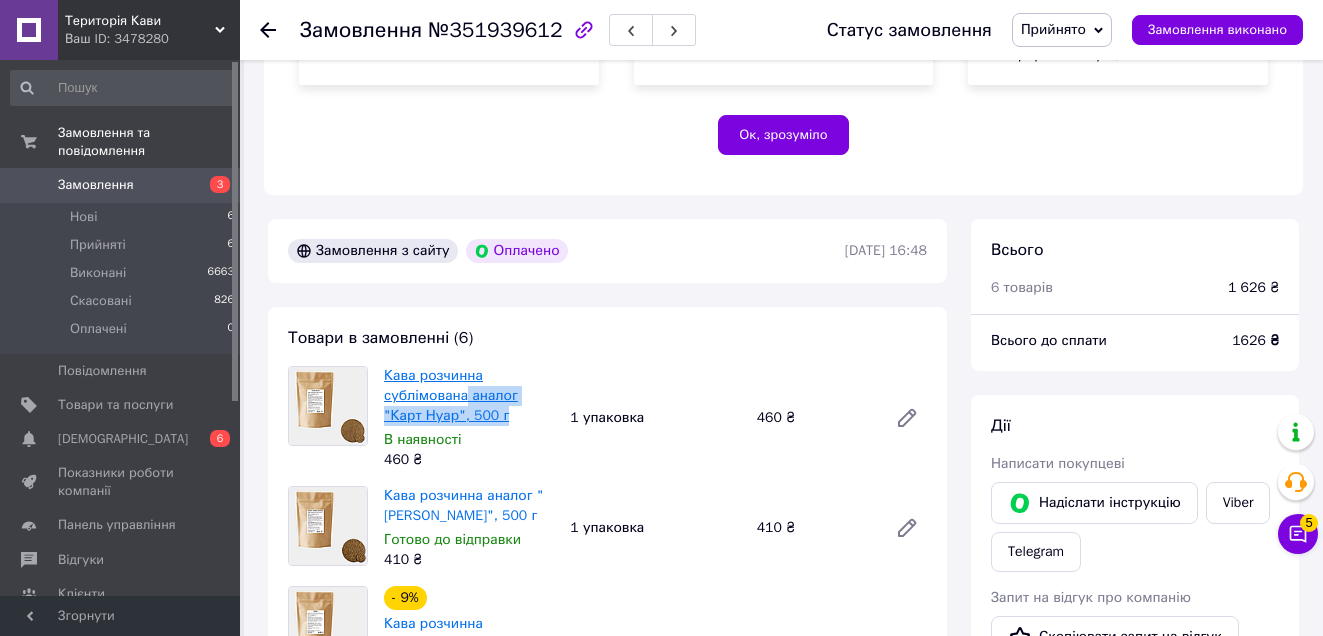 drag, startPoint x: 477, startPoint y: 403, endPoint x: 464, endPoint y: 370, distance: 35.468296 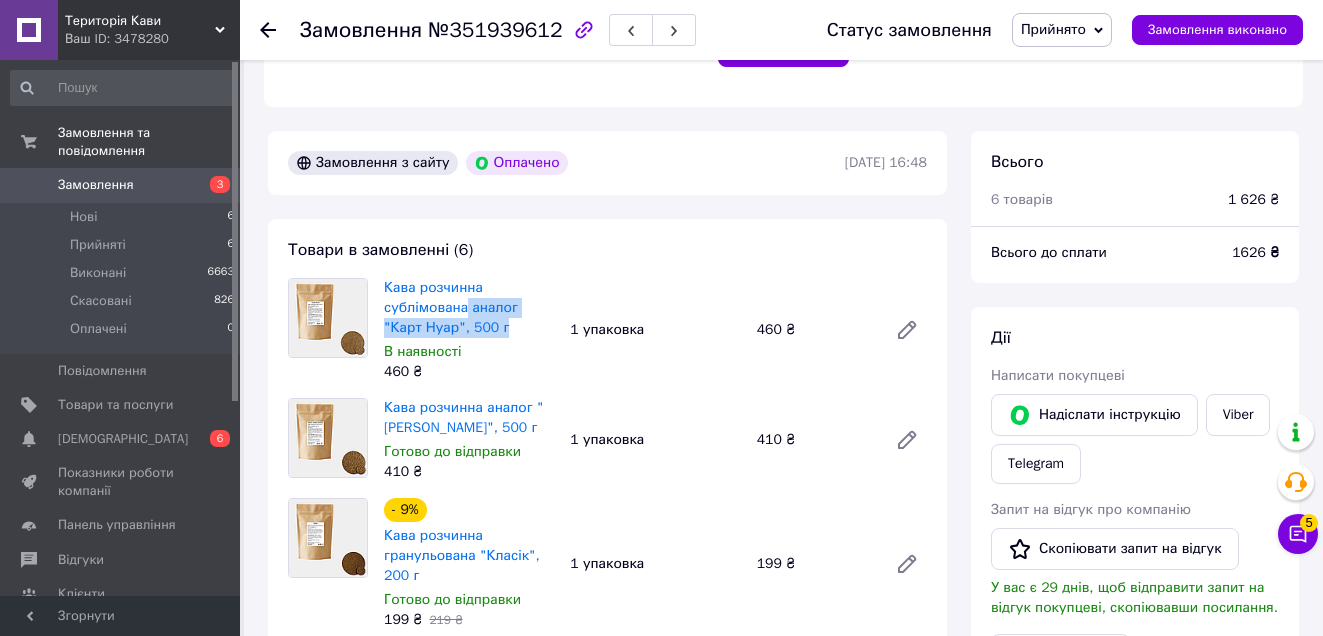 scroll, scrollTop: 762, scrollLeft: 0, axis: vertical 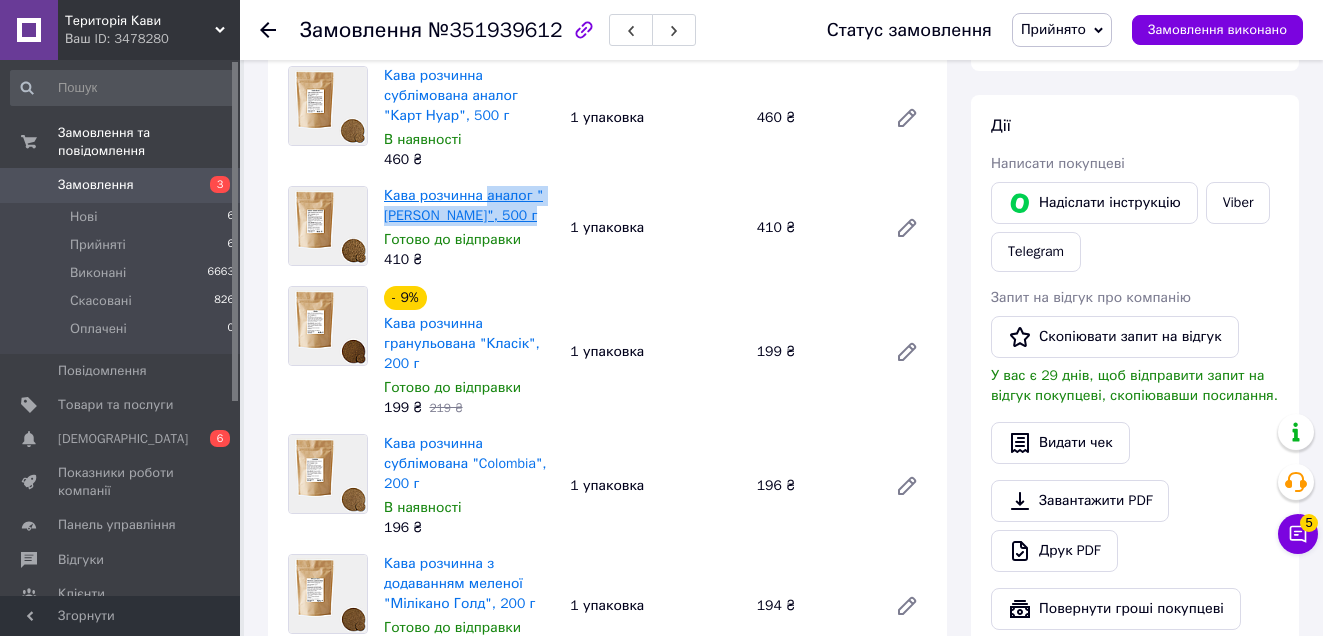 drag, startPoint x: 544, startPoint y: 194, endPoint x: 486, endPoint y: 168, distance: 63.560993 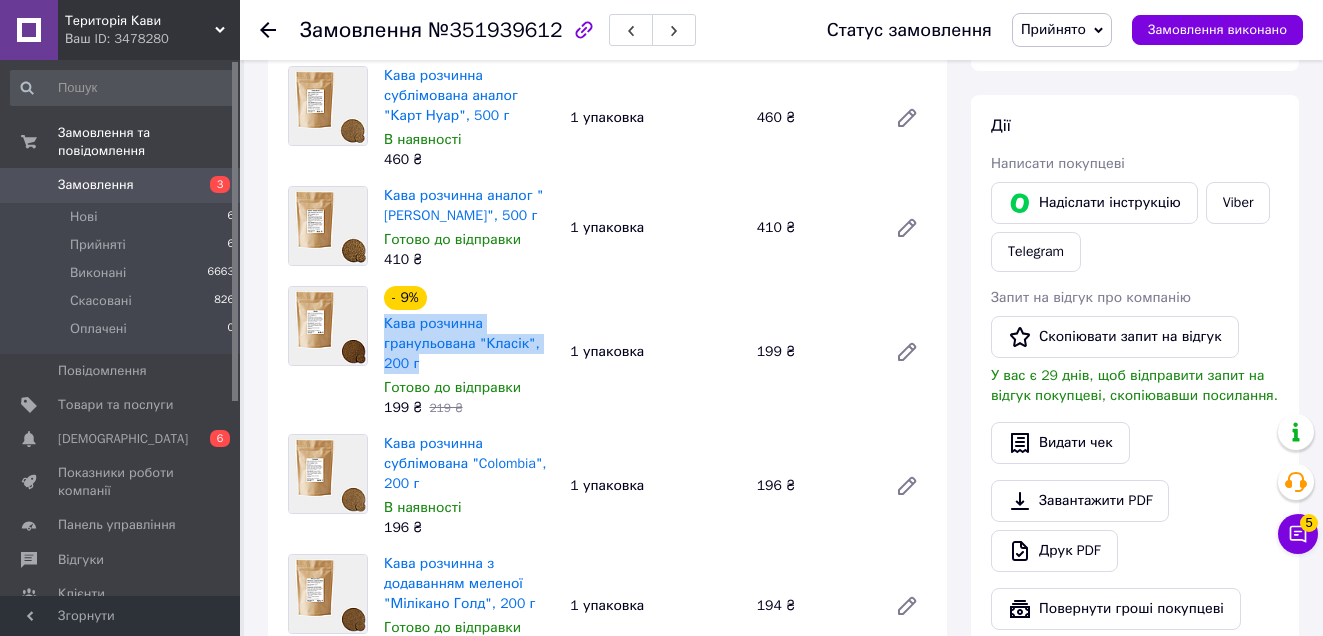 drag, startPoint x: 437, startPoint y: 342, endPoint x: 379, endPoint y: 300, distance: 71.610054 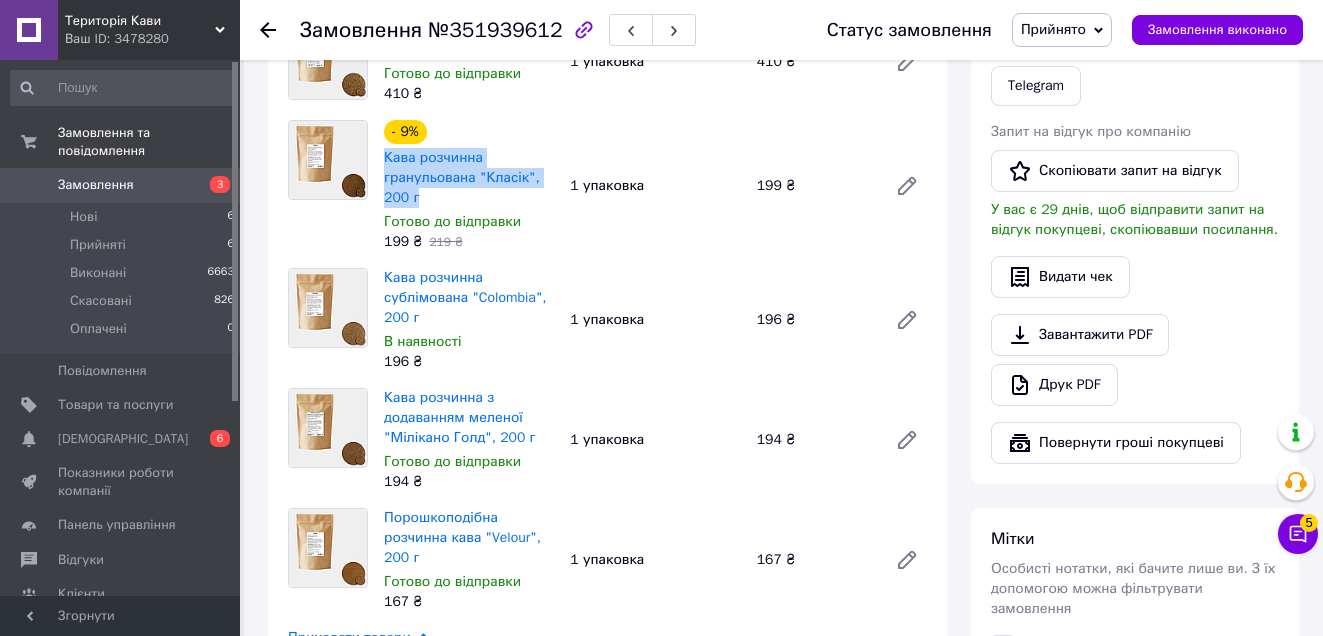 scroll, scrollTop: 962, scrollLeft: 0, axis: vertical 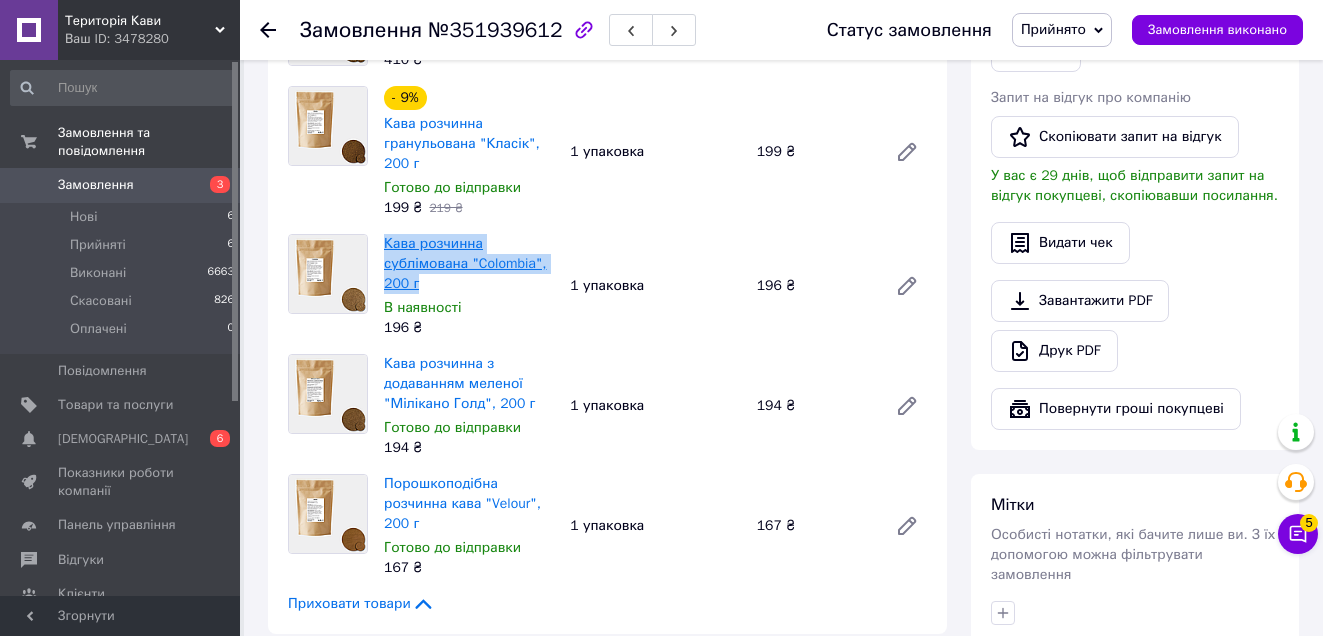 drag, startPoint x: 425, startPoint y: 264, endPoint x: 385, endPoint y: 219, distance: 60.207973 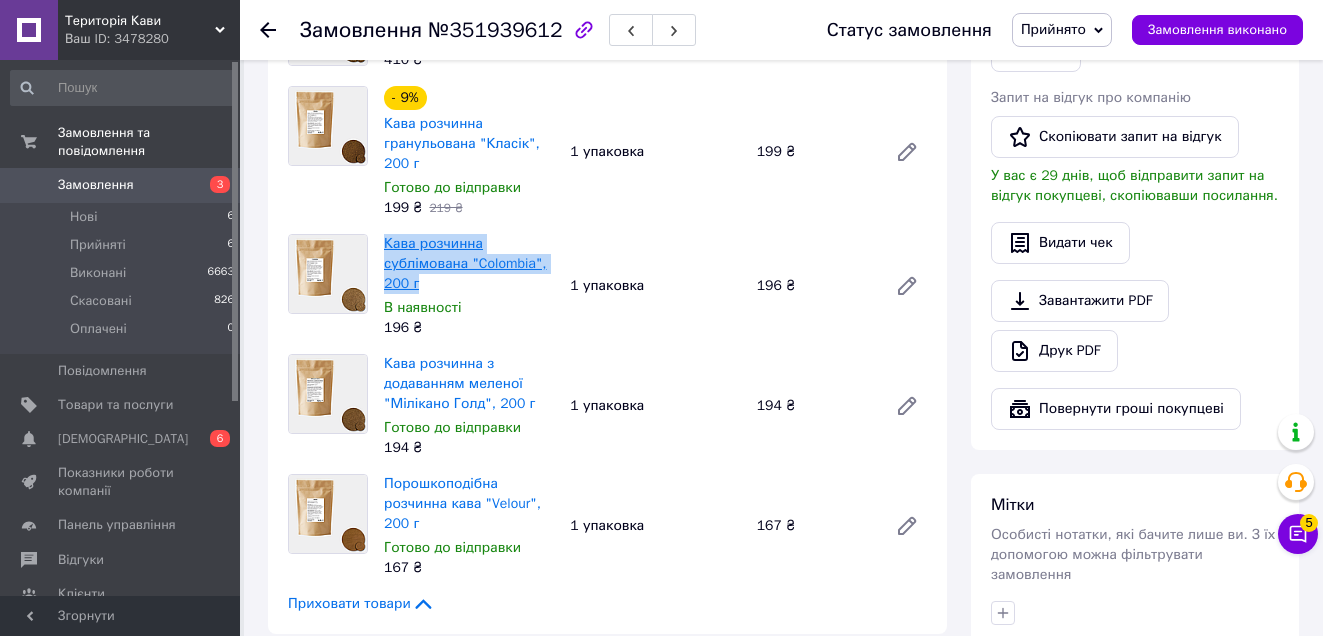 click on "Кава розчинна сублімована "Colombia", 200 г" at bounding box center [469, 264] 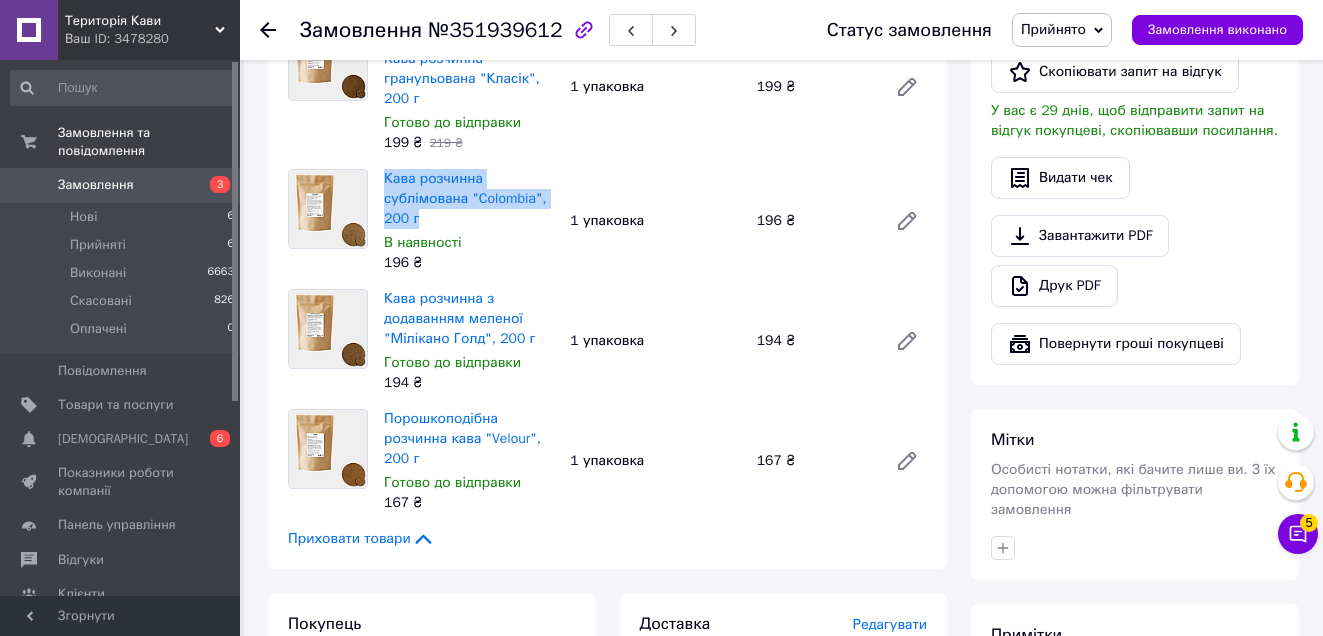 scroll, scrollTop: 1062, scrollLeft: 0, axis: vertical 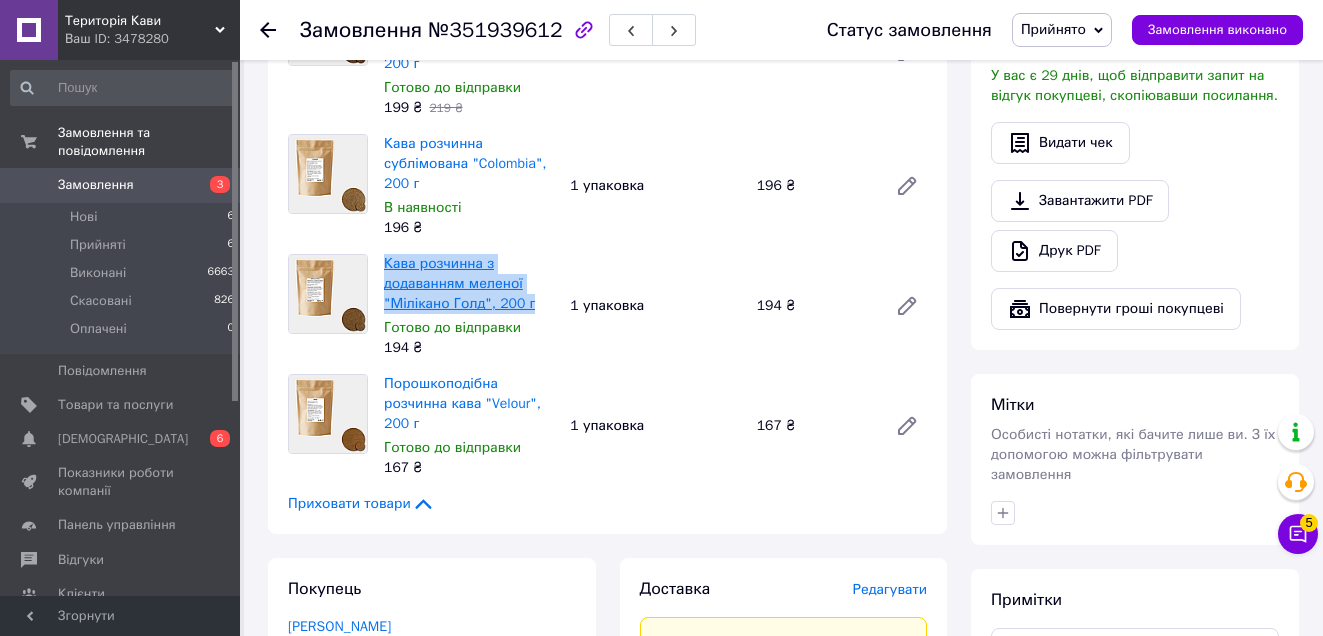 drag, startPoint x: 533, startPoint y: 284, endPoint x: 385, endPoint y: 249, distance: 152.08221 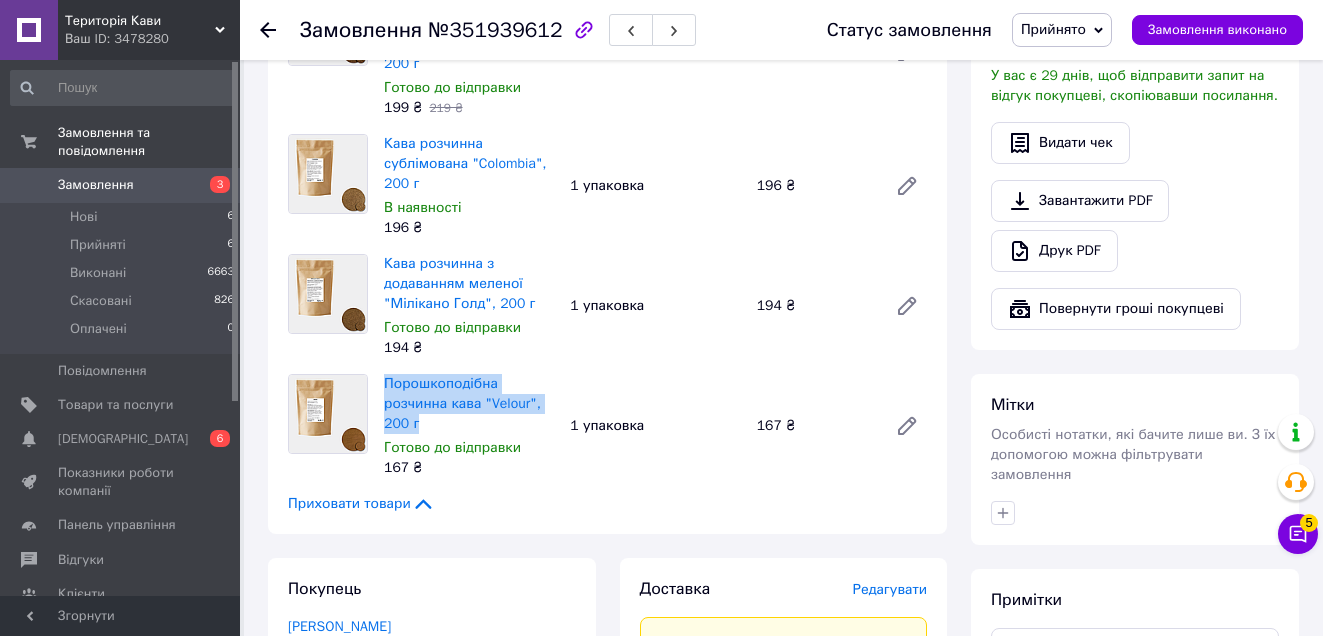 drag, startPoint x: 429, startPoint y: 403, endPoint x: 380, endPoint y: 370, distance: 59.07622 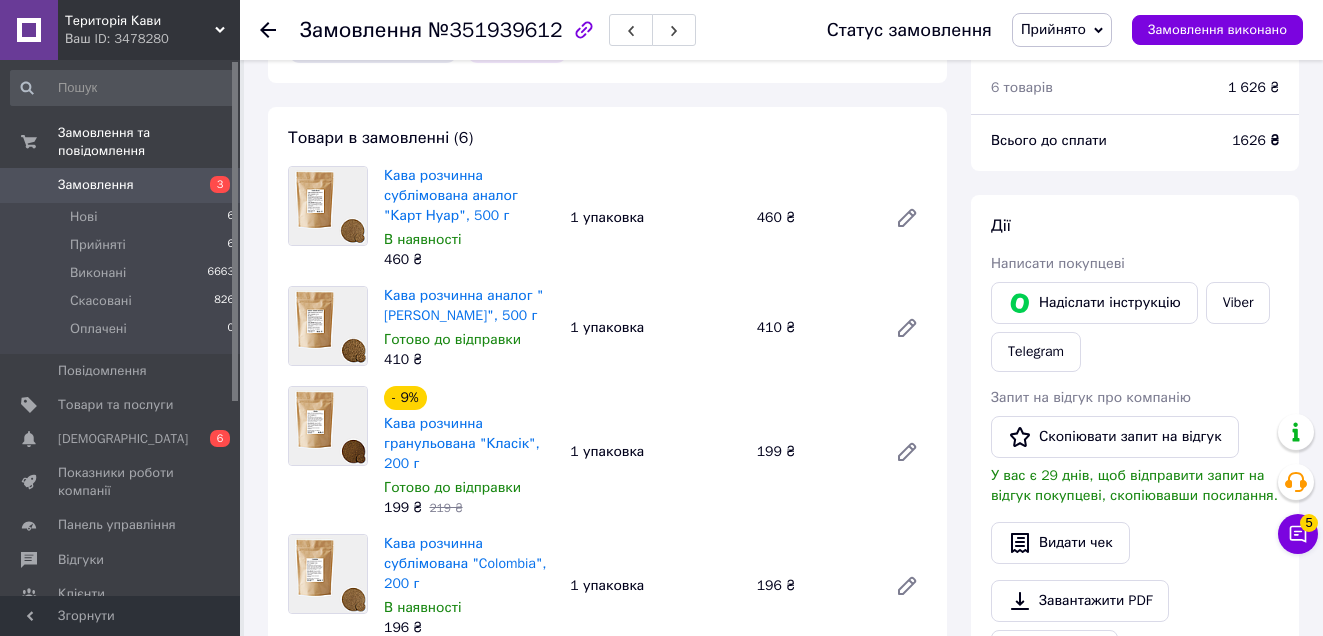 scroll, scrollTop: 562, scrollLeft: 0, axis: vertical 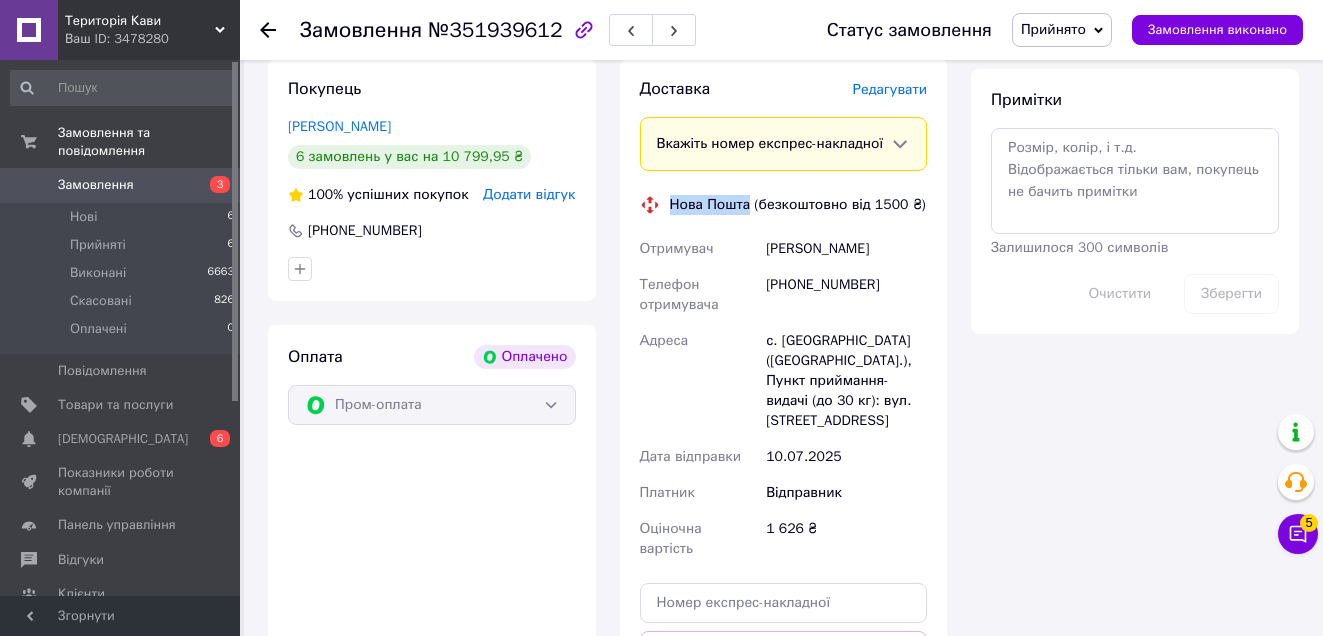 drag, startPoint x: 746, startPoint y: 199, endPoint x: 655, endPoint y: 197, distance: 91.02197 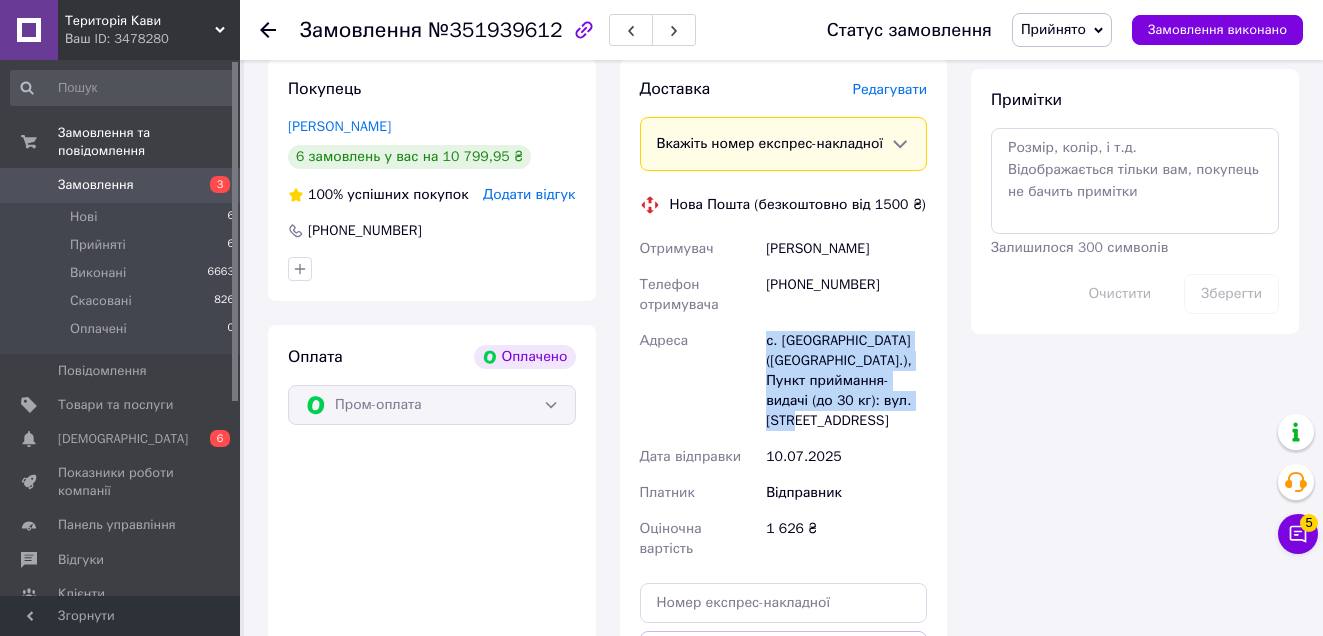 drag, startPoint x: 760, startPoint y: 333, endPoint x: 896, endPoint y: 401, distance: 152.05263 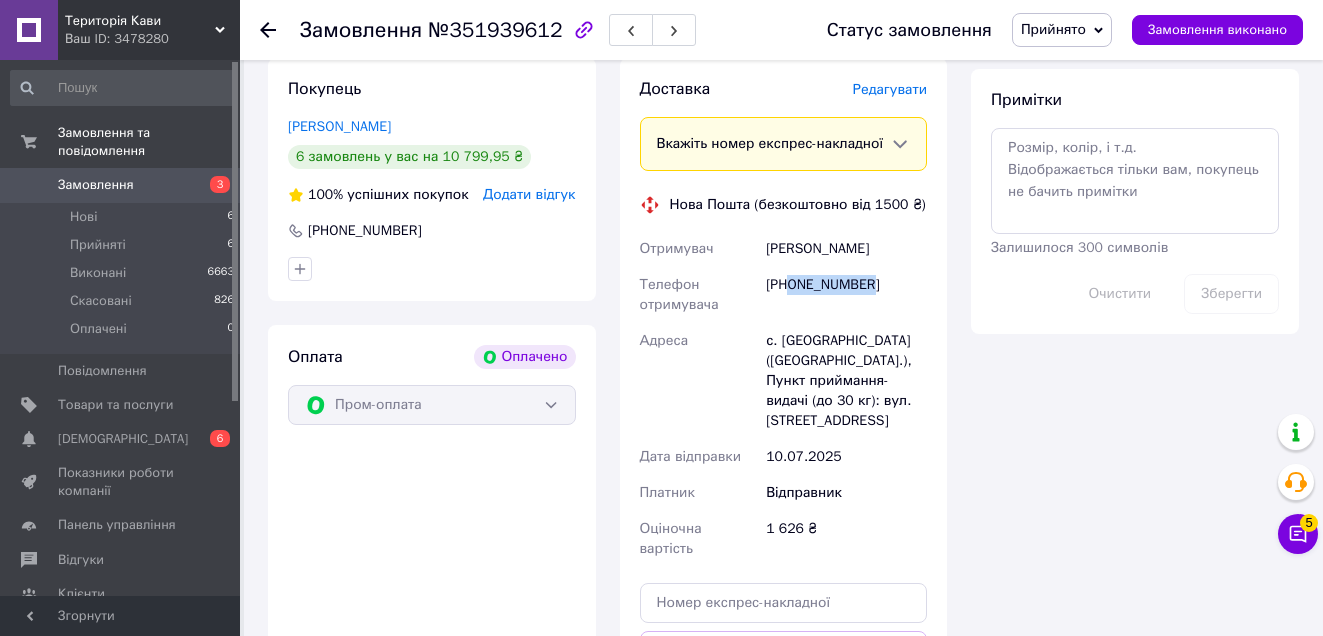 drag, startPoint x: 790, startPoint y: 285, endPoint x: 861, endPoint y: 283, distance: 71.02816 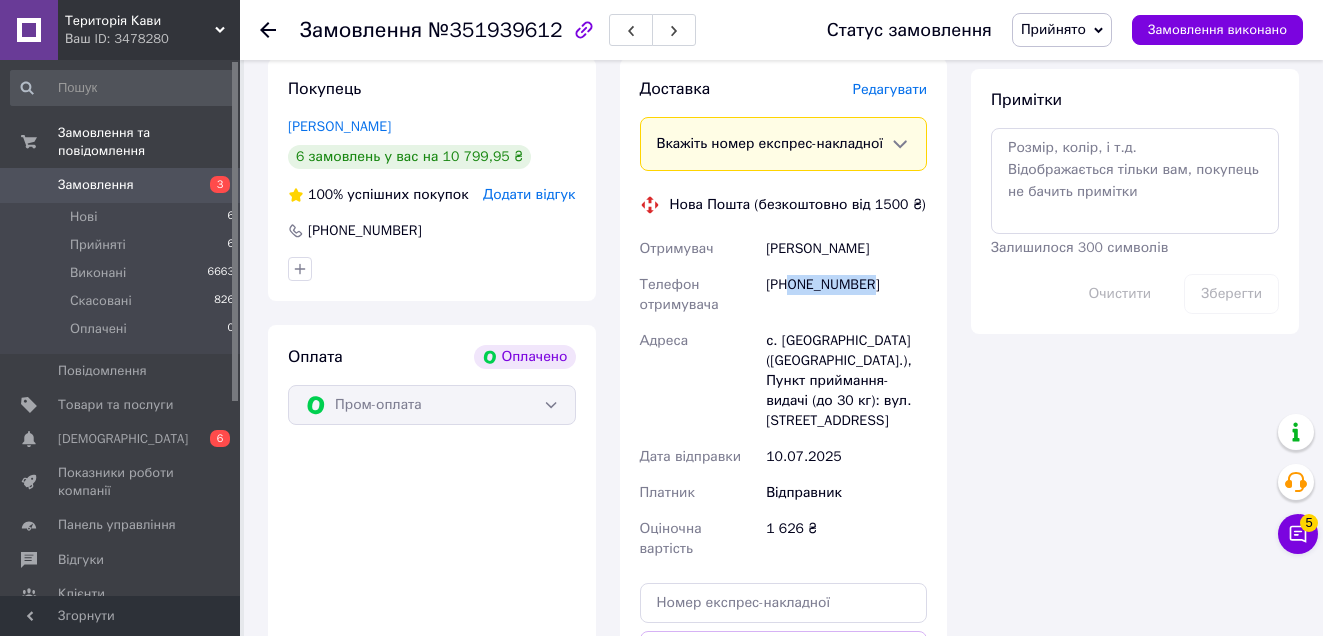 click on "3" at bounding box center (212, 185) 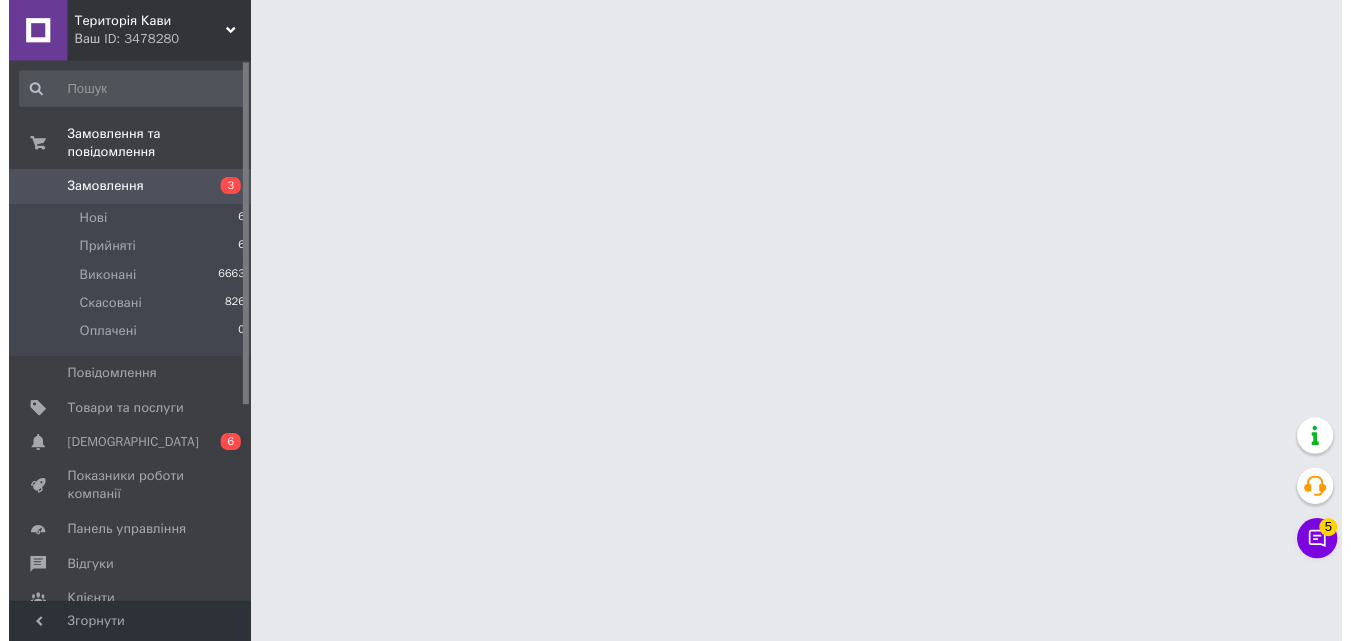 scroll, scrollTop: 0, scrollLeft: 0, axis: both 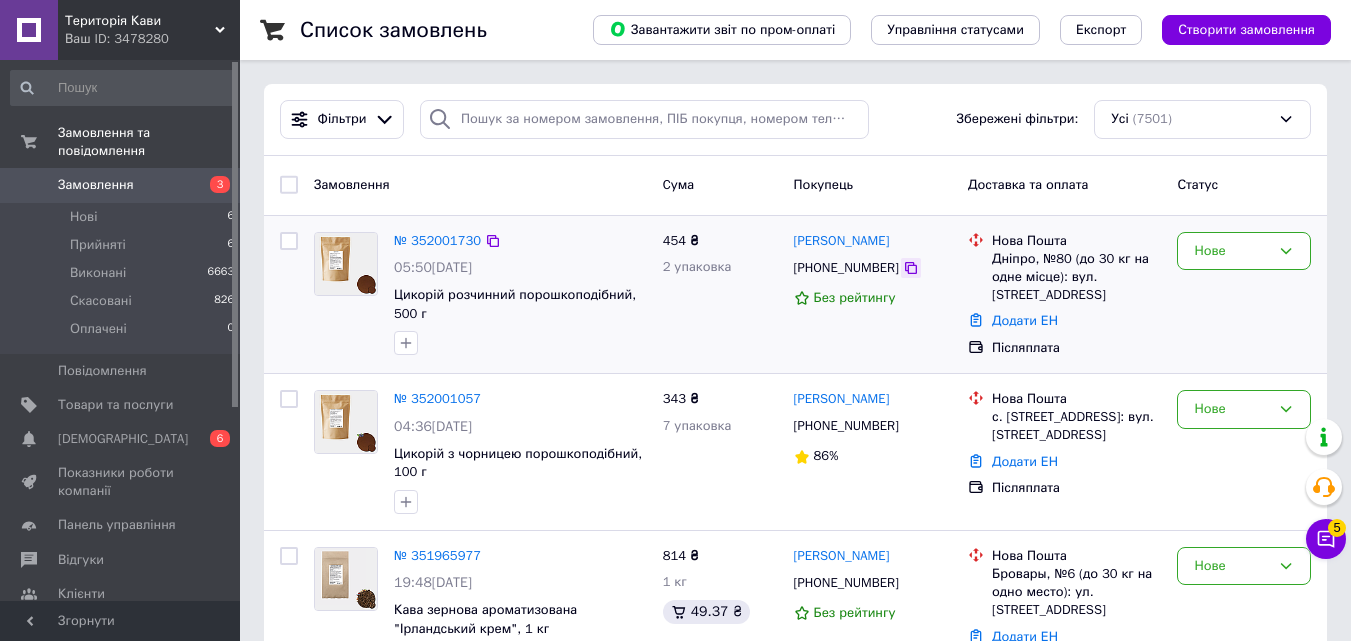 drag, startPoint x: 814, startPoint y: 263, endPoint x: 897, endPoint y: 265, distance: 83.02409 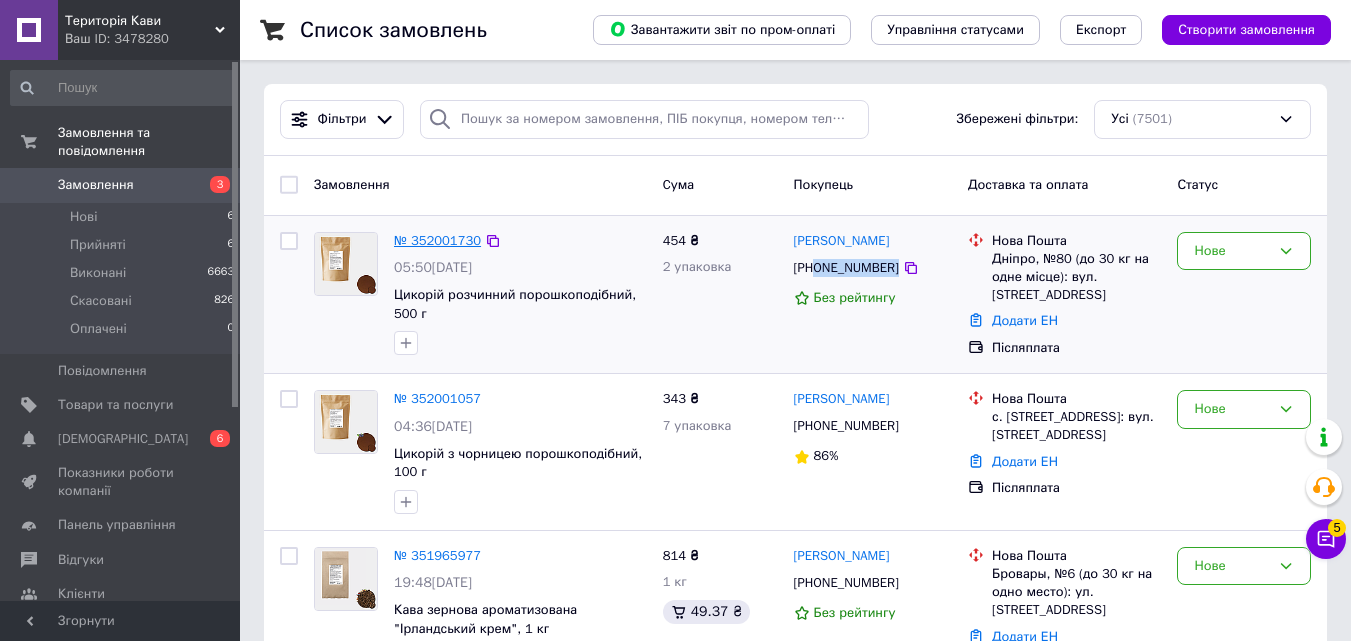 click on "№ 352001730" at bounding box center [437, 240] 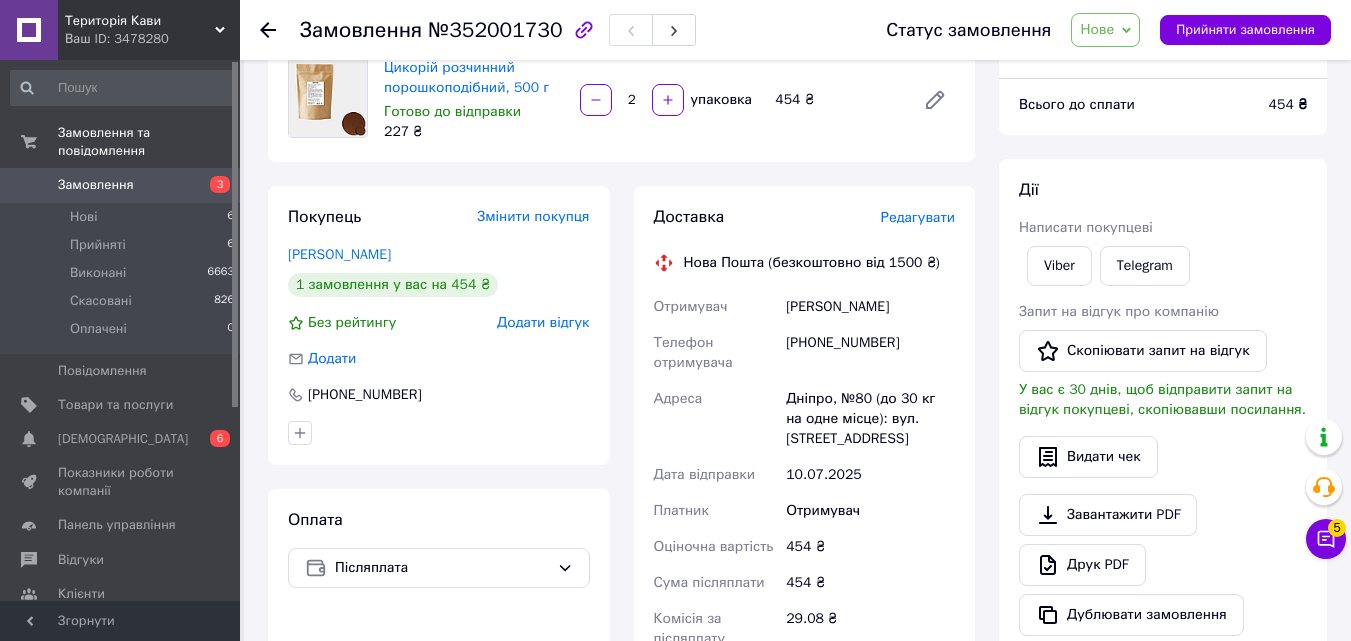 scroll, scrollTop: 0, scrollLeft: 0, axis: both 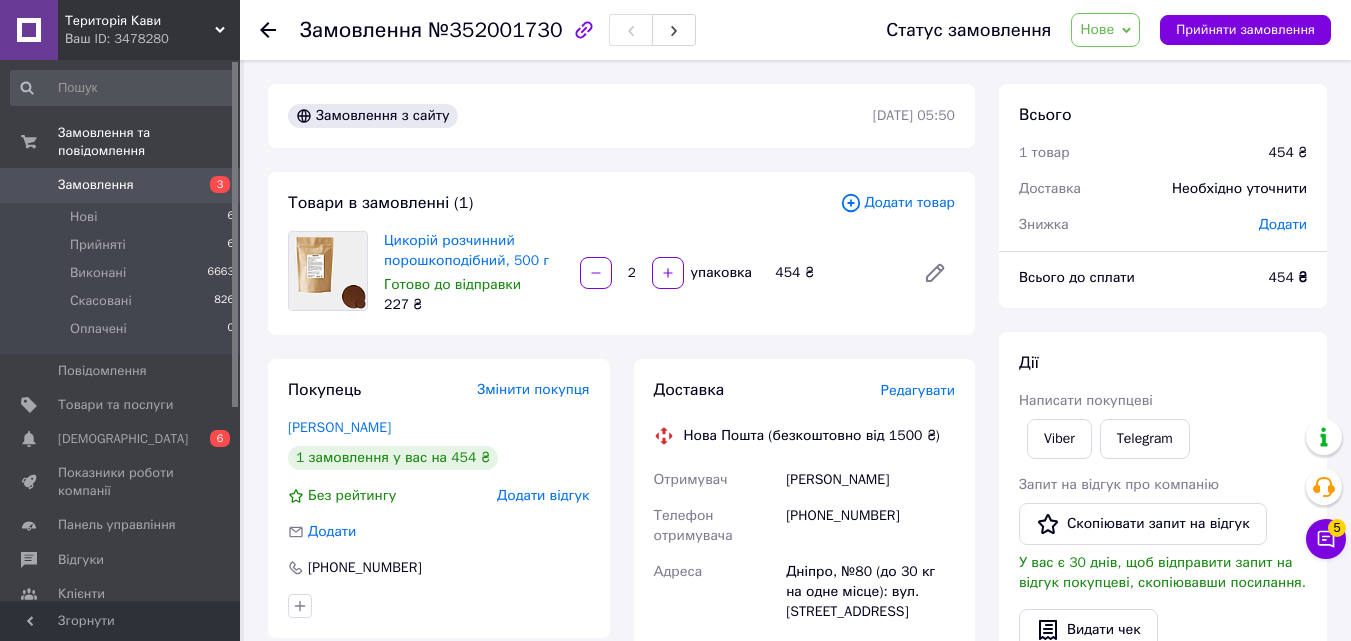 click on "Нове" at bounding box center (1105, 30) 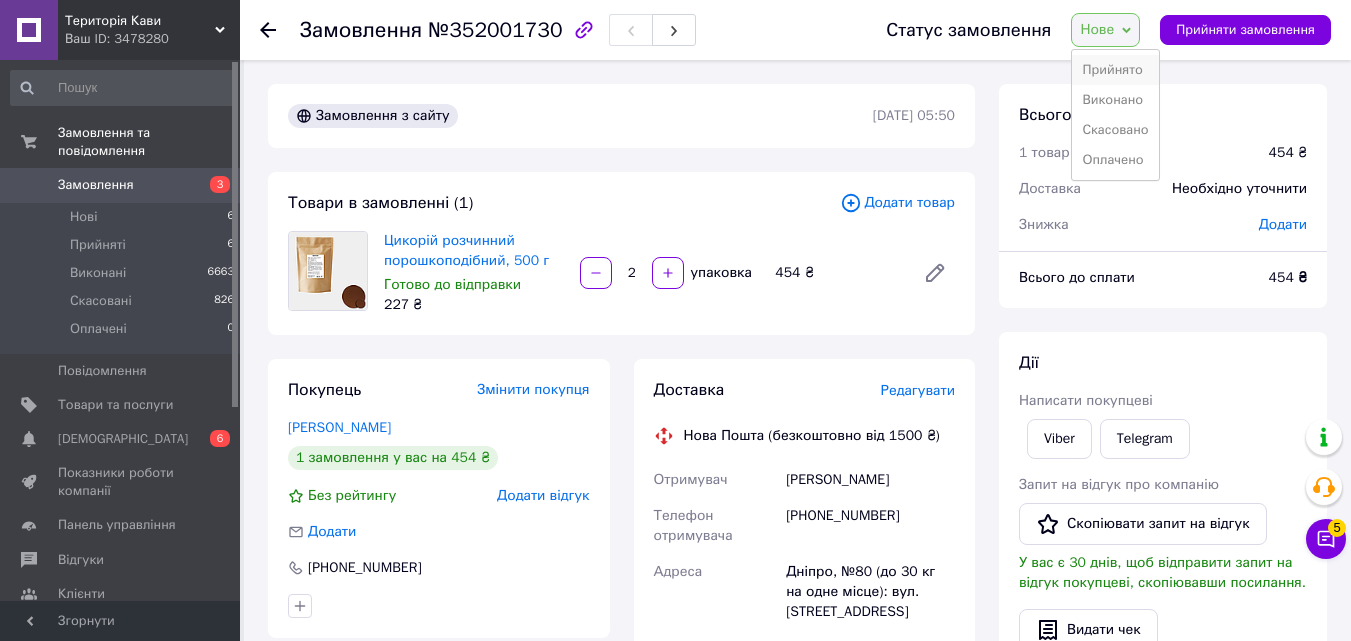 click on "Прийнято" at bounding box center (1115, 70) 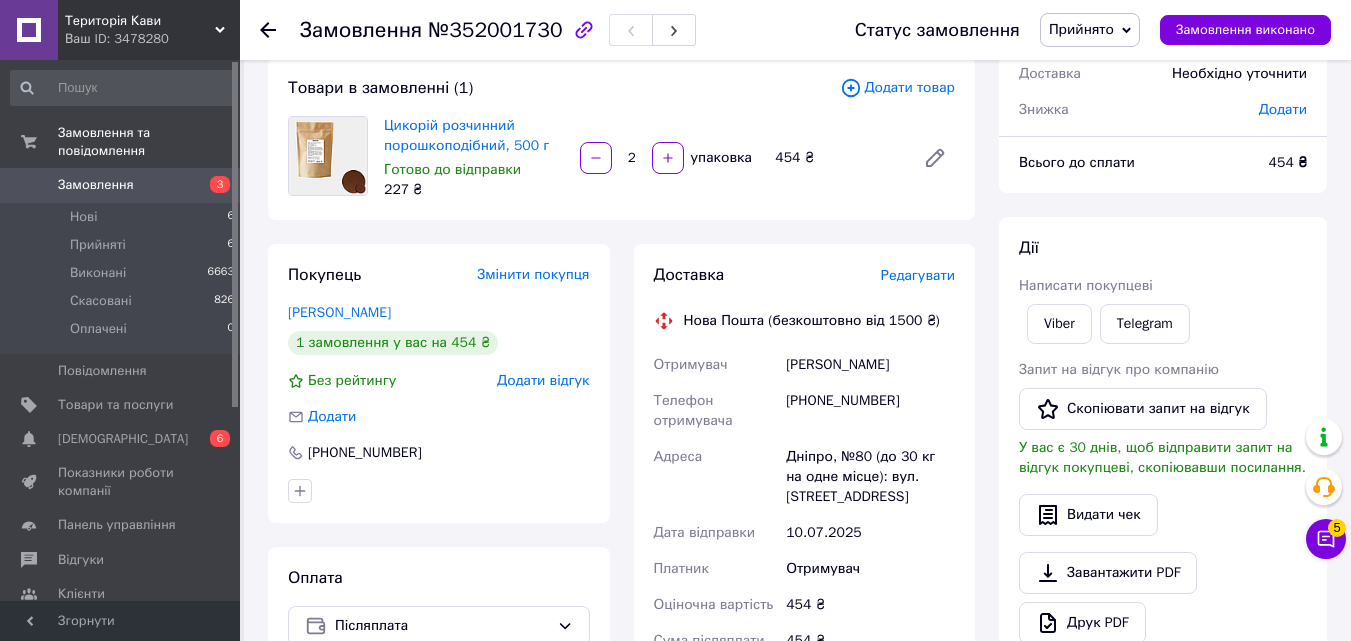 scroll, scrollTop: 200, scrollLeft: 0, axis: vertical 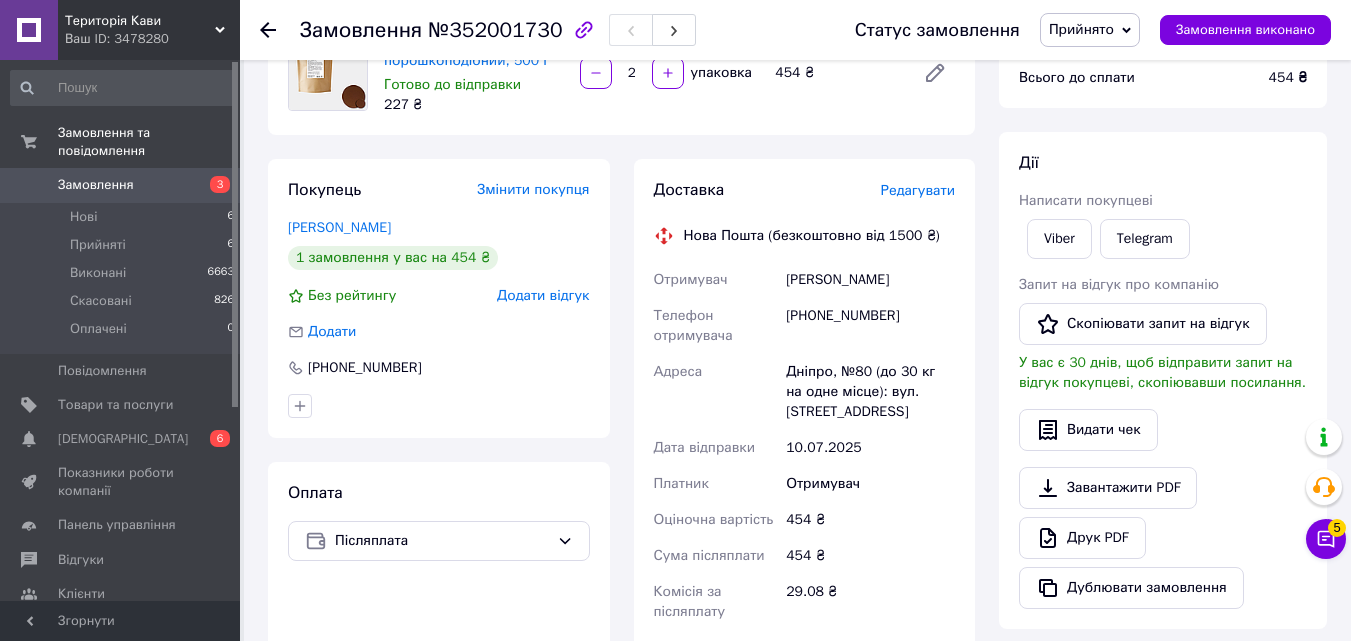 drag, startPoint x: 781, startPoint y: 271, endPoint x: 923, endPoint y: 269, distance: 142.01408 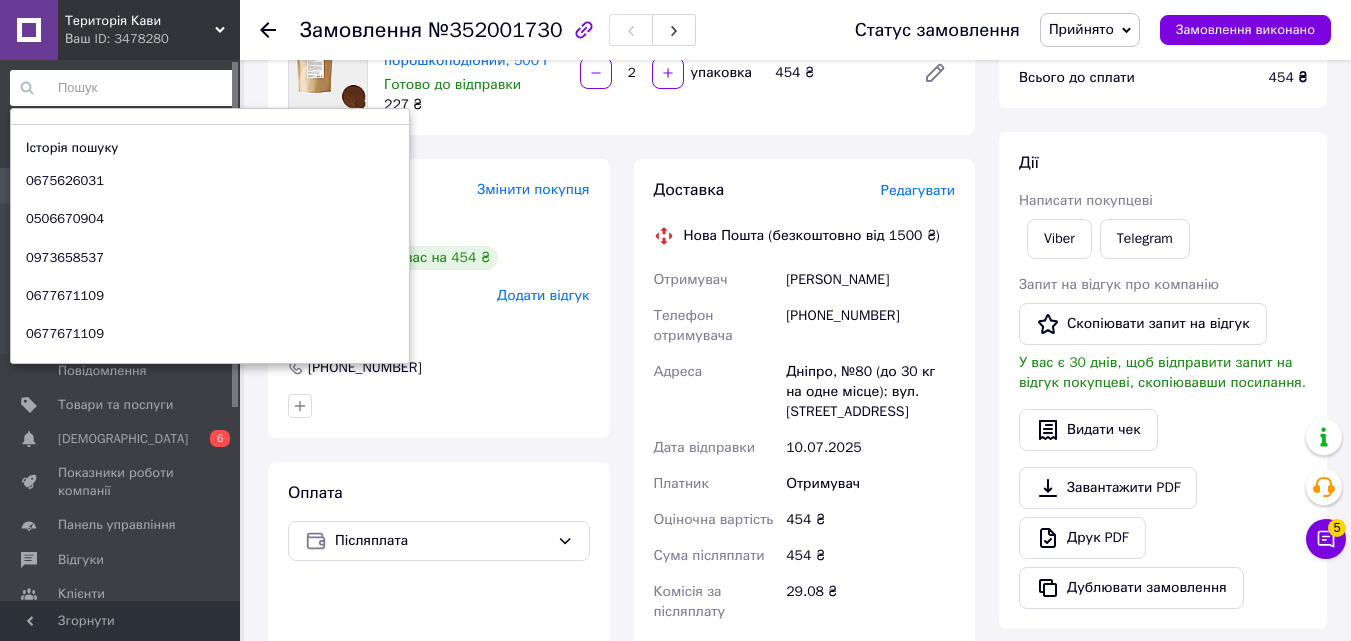 paste on "0638807077" 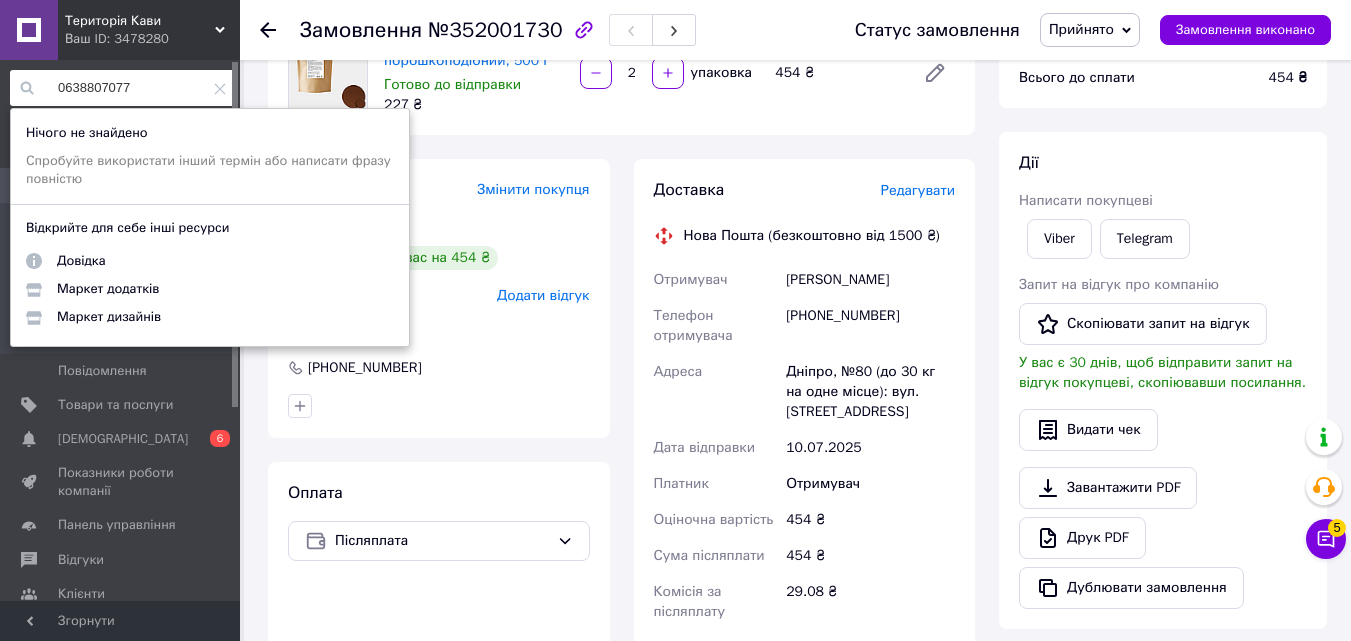drag, startPoint x: 155, startPoint y: 88, endPoint x: 0, endPoint y: 72, distance: 155.82362 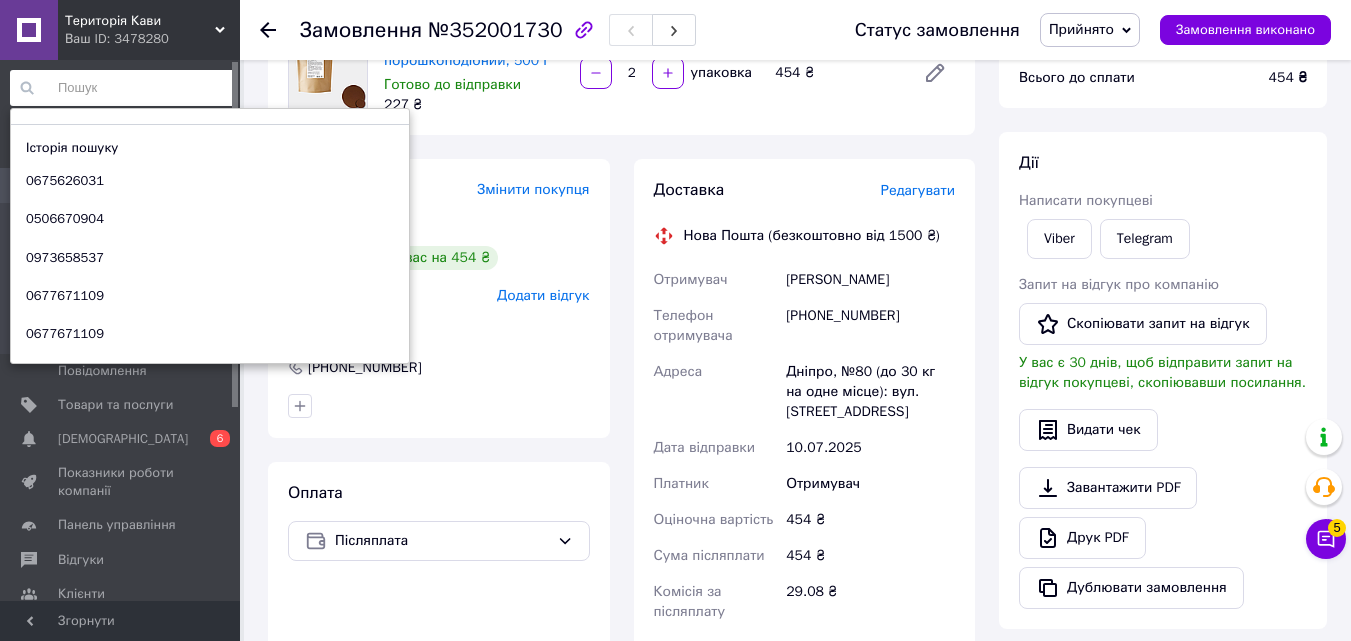 click at bounding box center (123, 88) 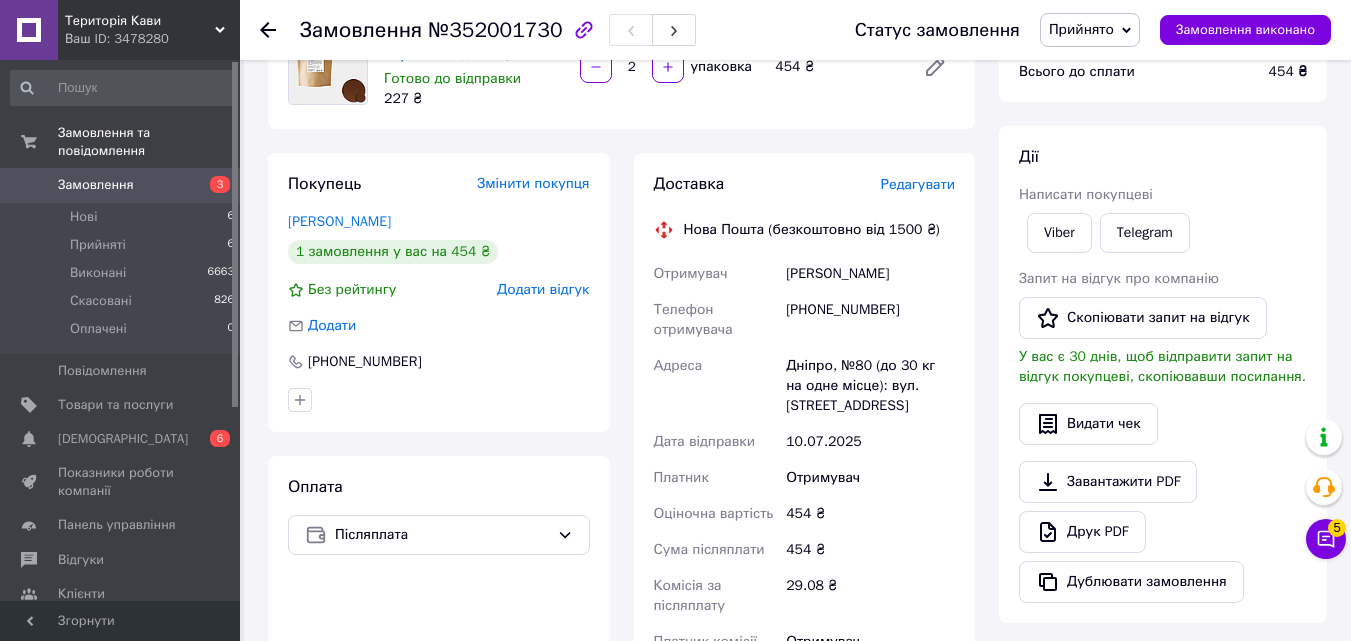 scroll, scrollTop: 0, scrollLeft: 0, axis: both 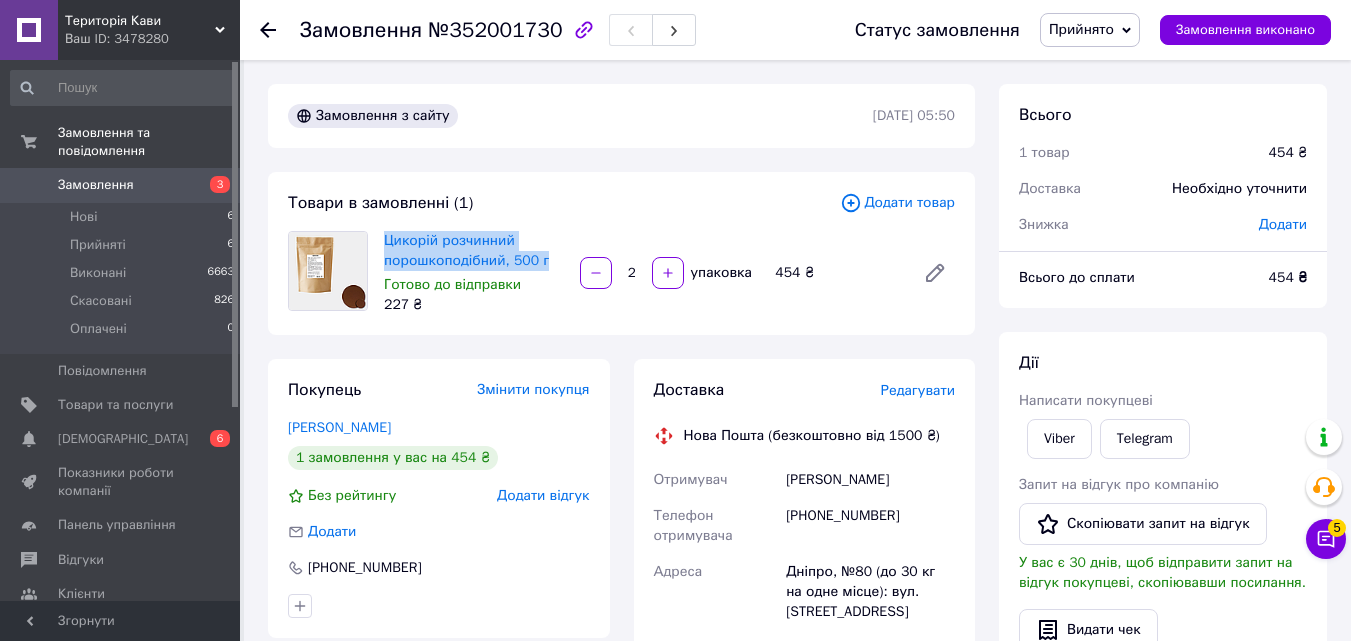 drag, startPoint x: 550, startPoint y: 258, endPoint x: 376, endPoint y: 233, distance: 175.7868 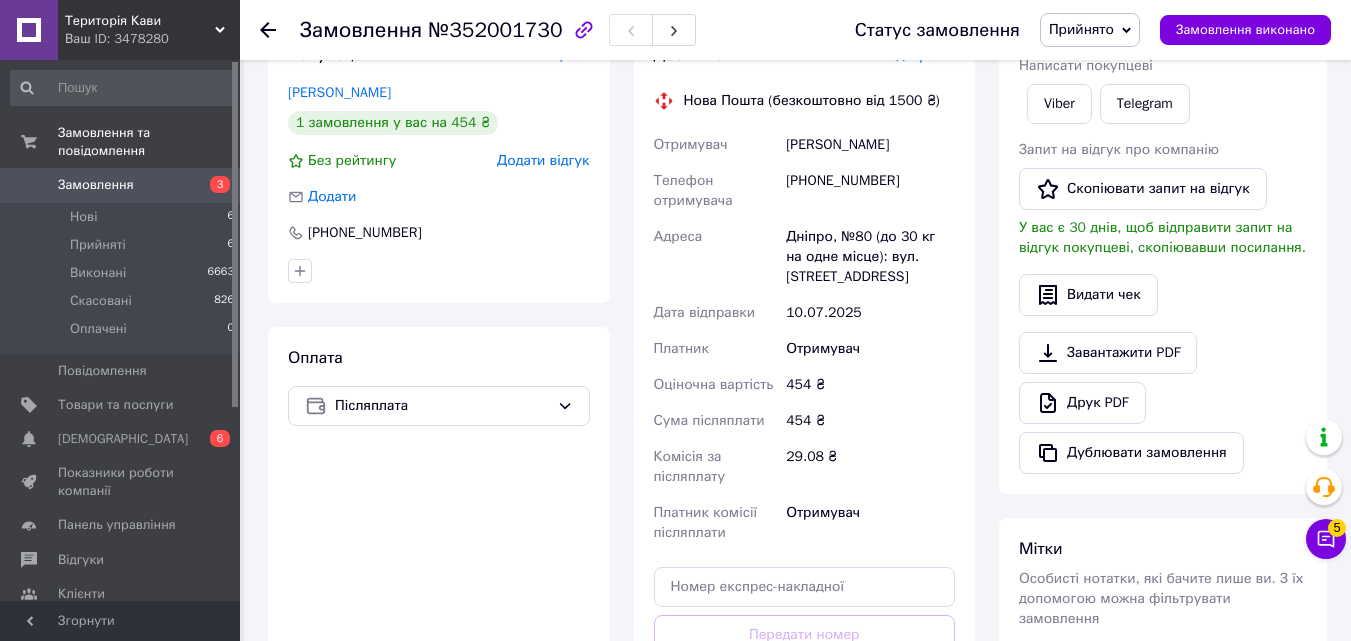 scroll, scrollTop: 300, scrollLeft: 0, axis: vertical 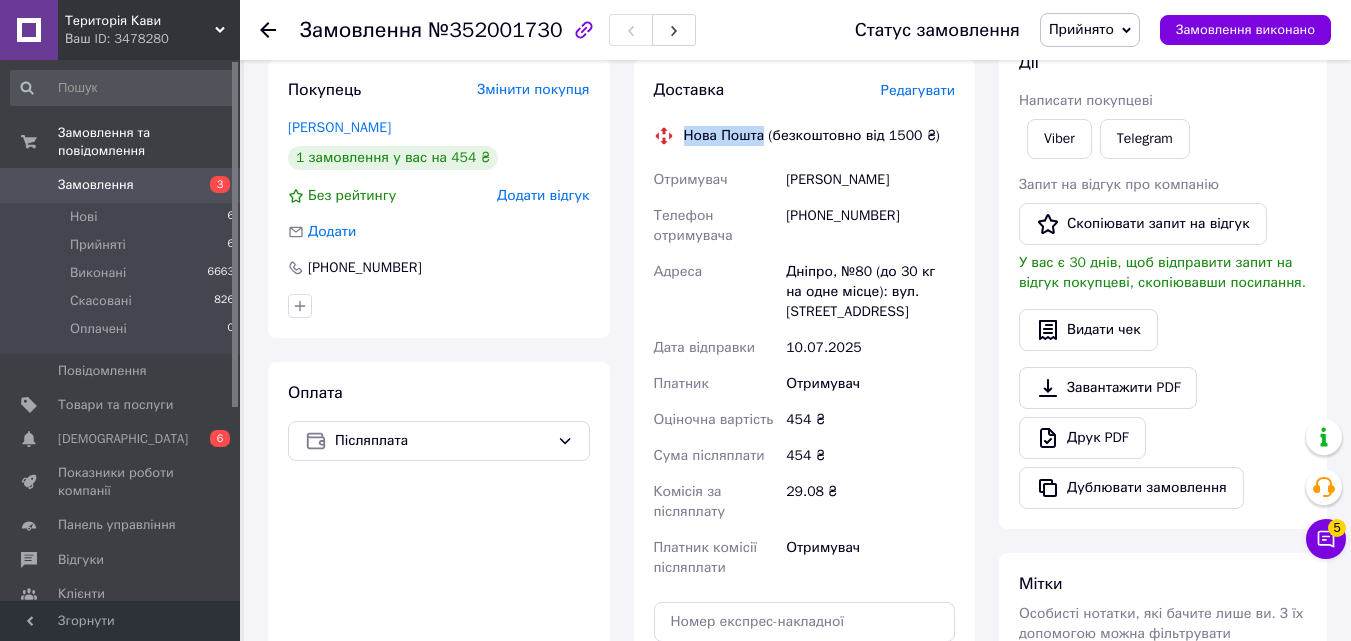 drag, startPoint x: 759, startPoint y: 139, endPoint x: 672, endPoint y: 138, distance: 87.005745 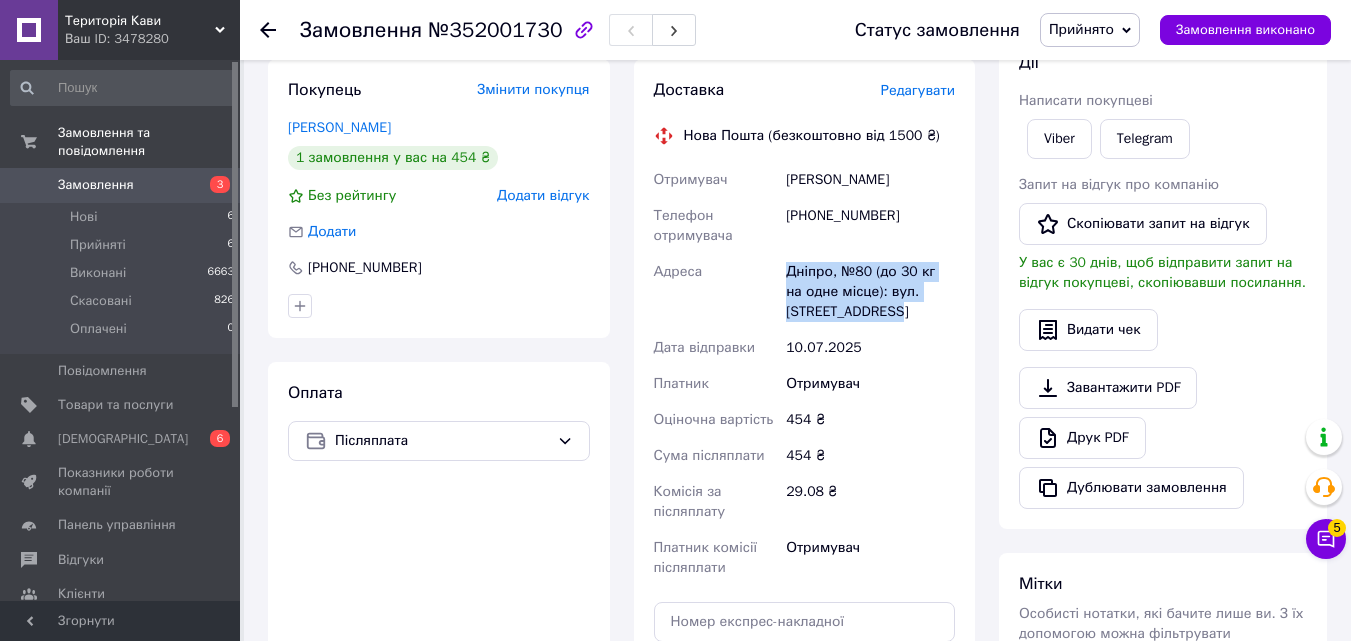 drag, startPoint x: 782, startPoint y: 277, endPoint x: 869, endPoint y: 295, distance: 88.84256 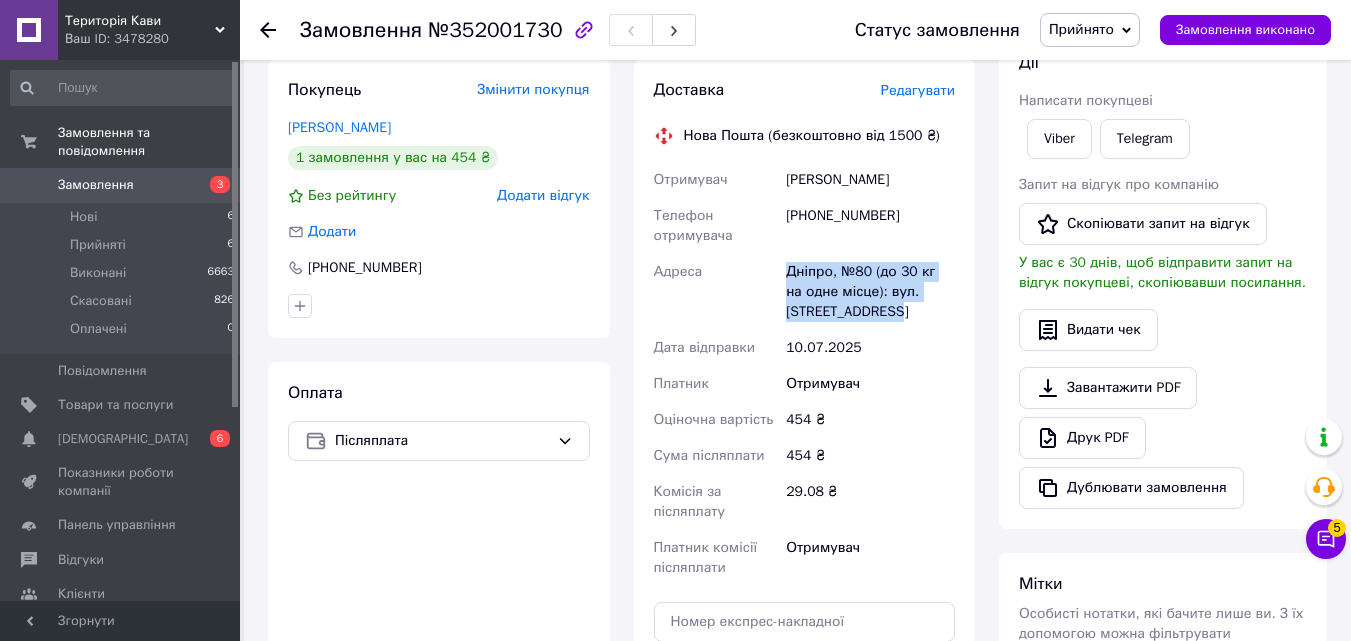 drag, startPoint x: 782, startPoint y: 171, endPoint x: 918, endPoint y: 170, distance: 136.00368 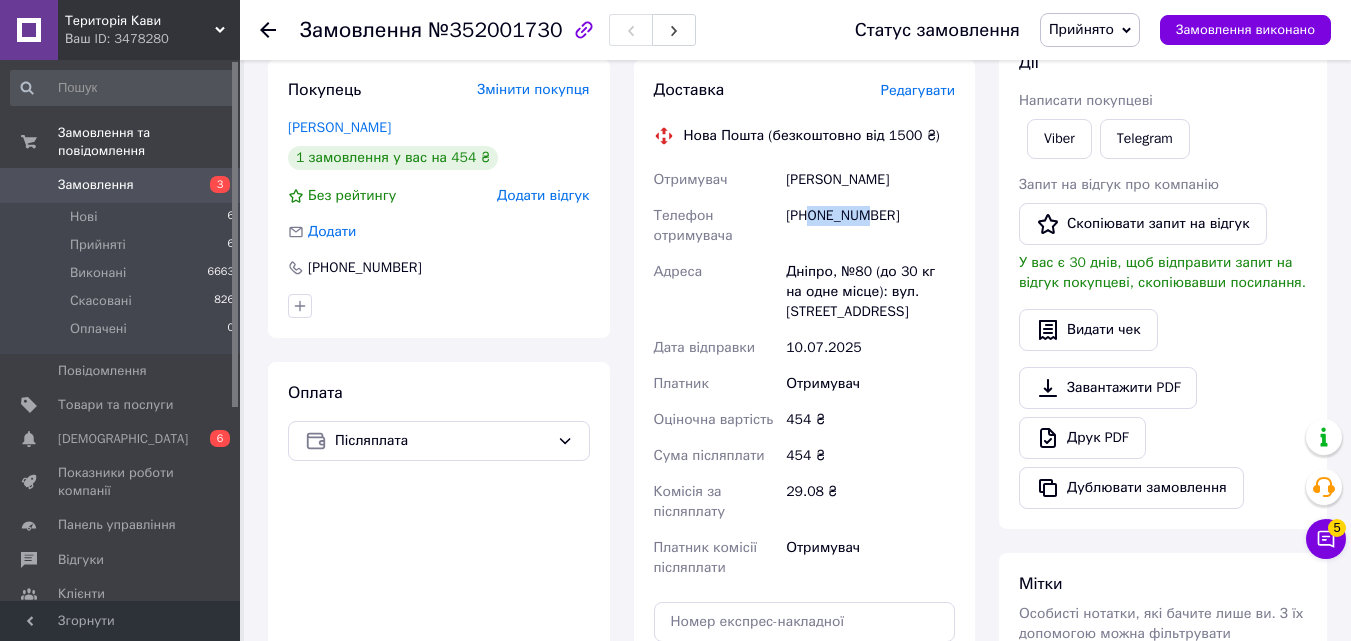 drag, startPoint x: 812, startPoint y: 219, endPoint x: 875, endPoint y: 220, distance: 63.007935 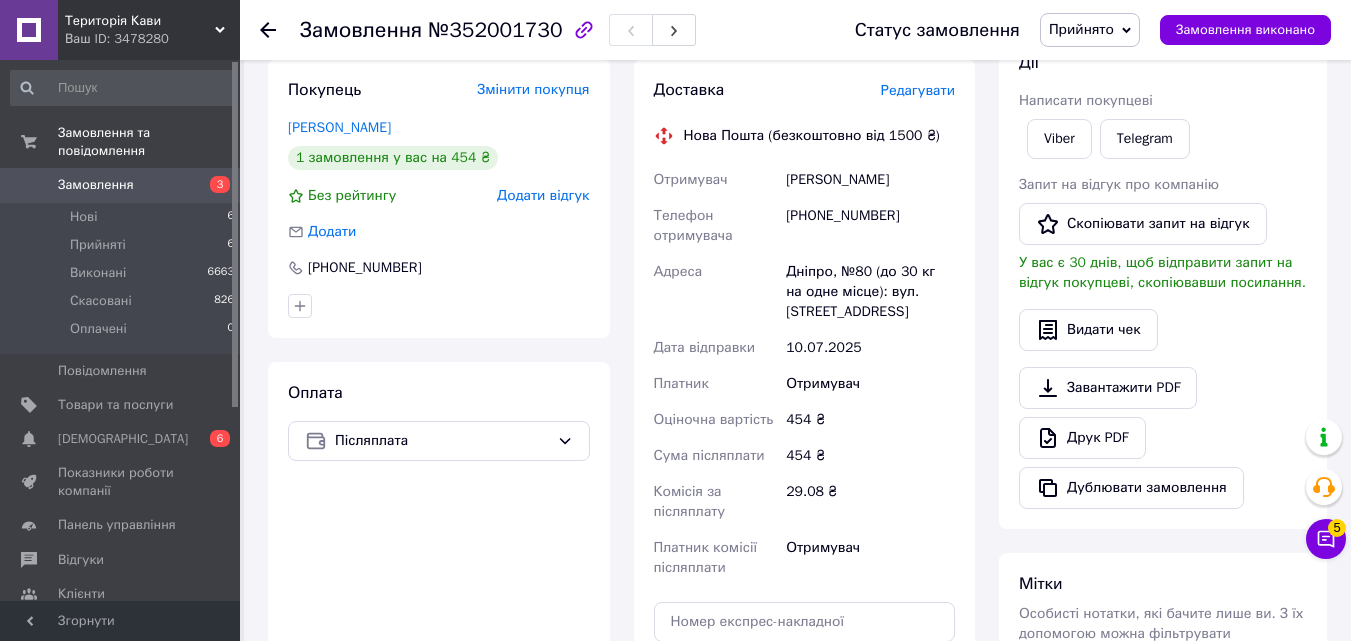 drag, startPoint x: 832, startPoint y: 220, endPoint x: 813, endPoint y: 221, distance: 19.026299 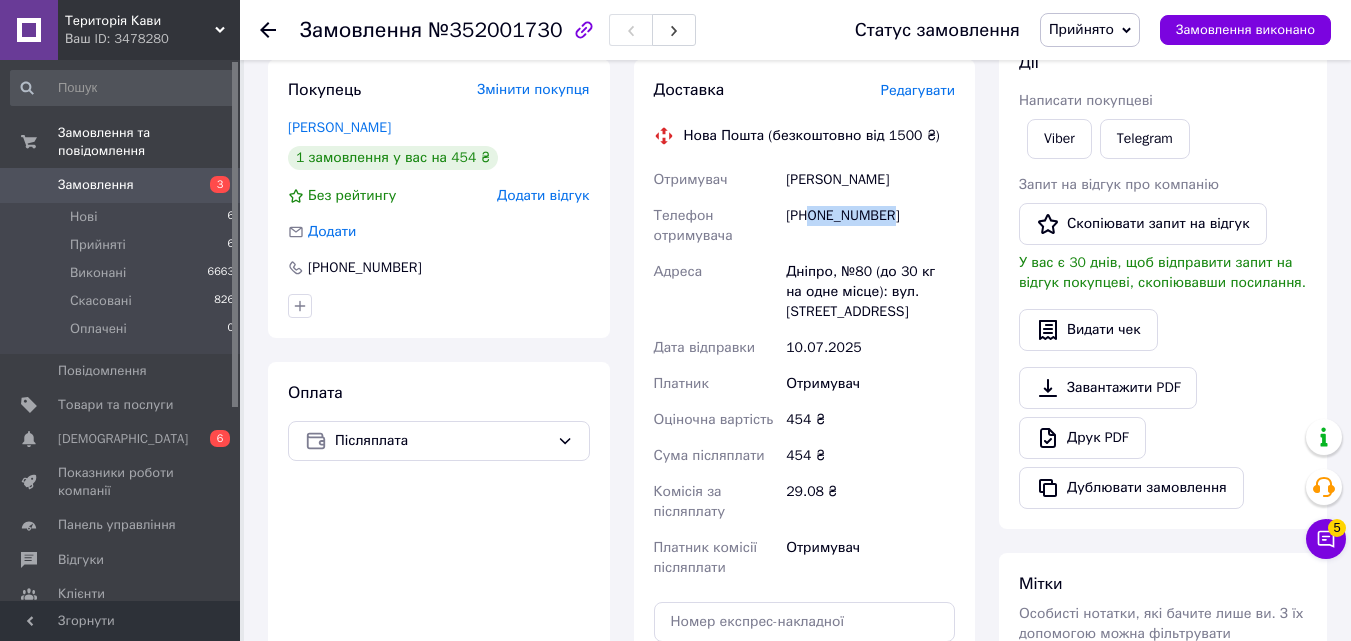 drag, startPoint x: 810, startPoint y: 214, endPoint x: 897, endPoint y: 214, distance: 87 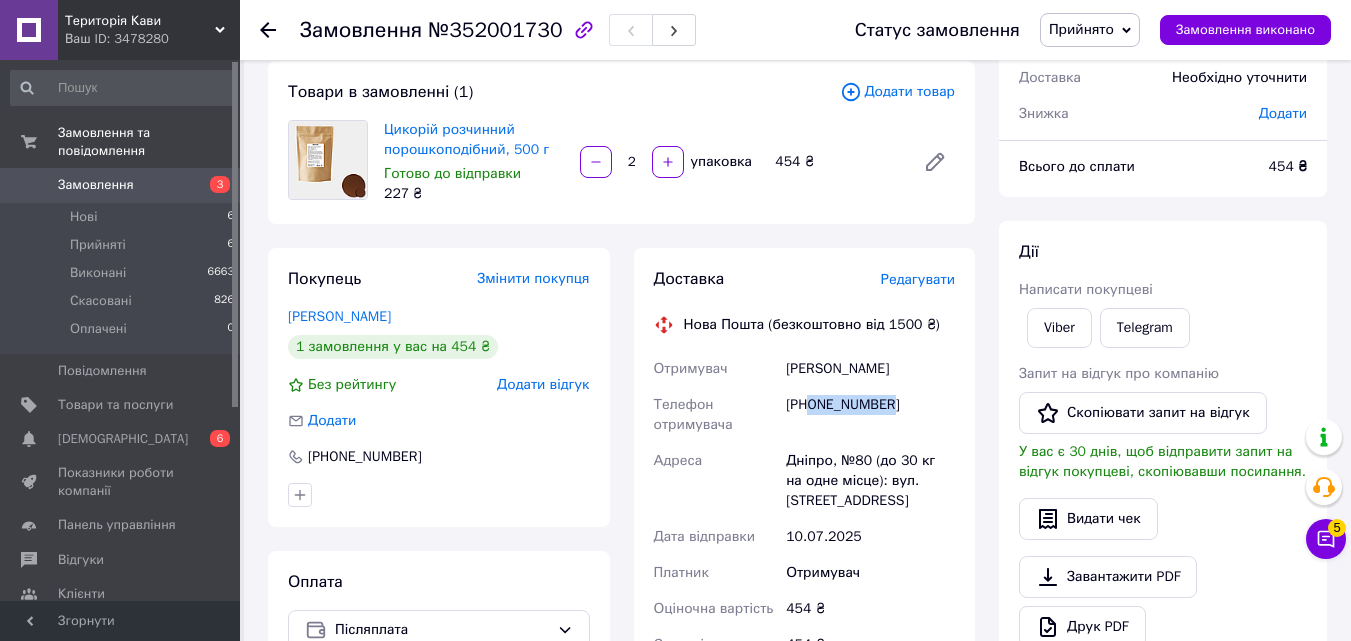 scroll, scrollTop: 0, scrollLeft: 0, axis: both 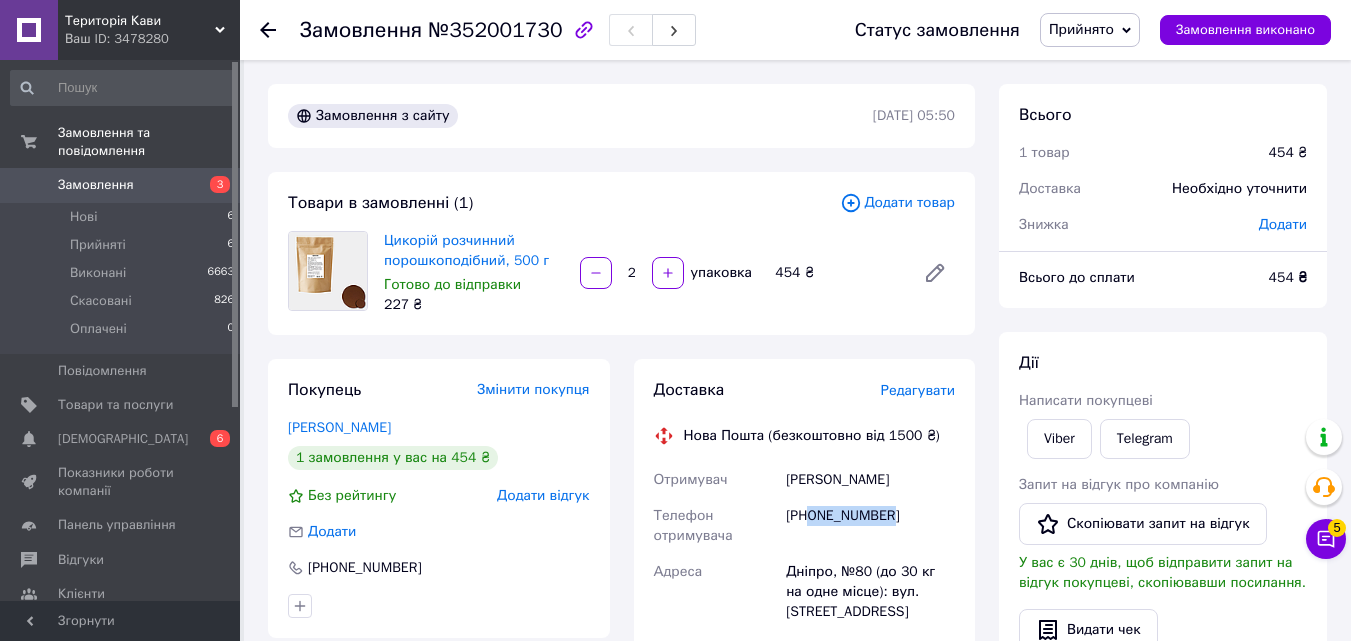 click on "3" at bounding box center [212, 185] 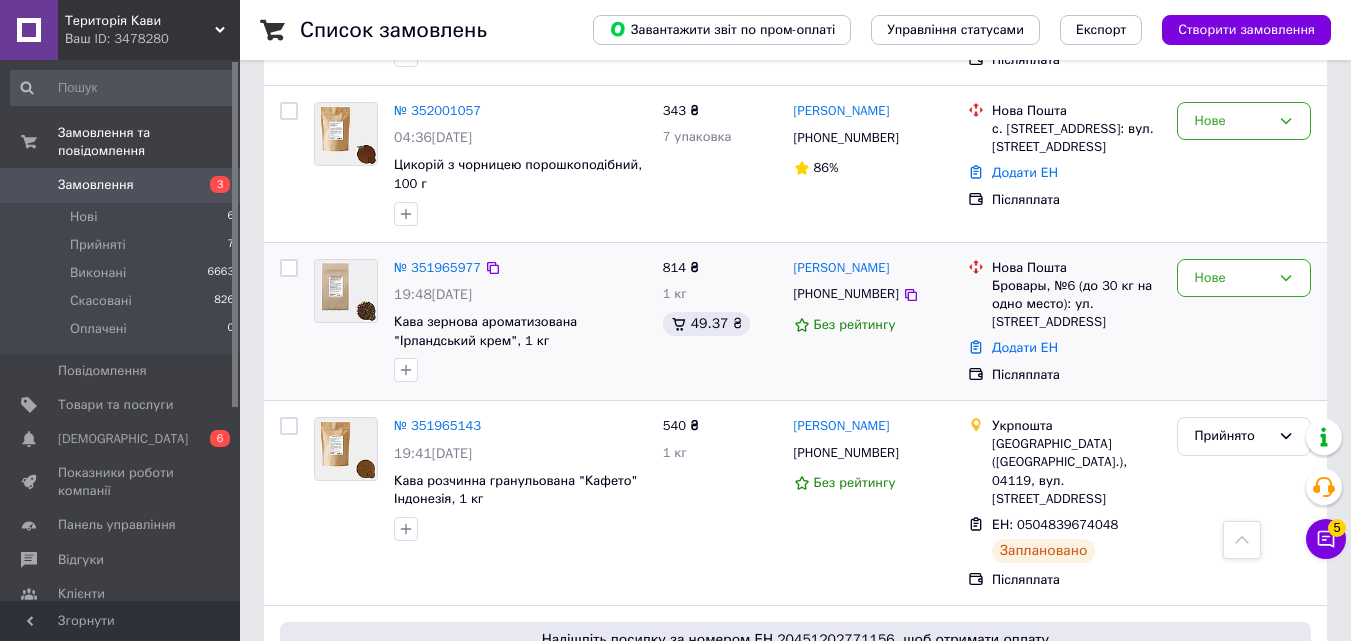 scroll, scrollTop: 500, scrollLeft: 0, axis: vertical 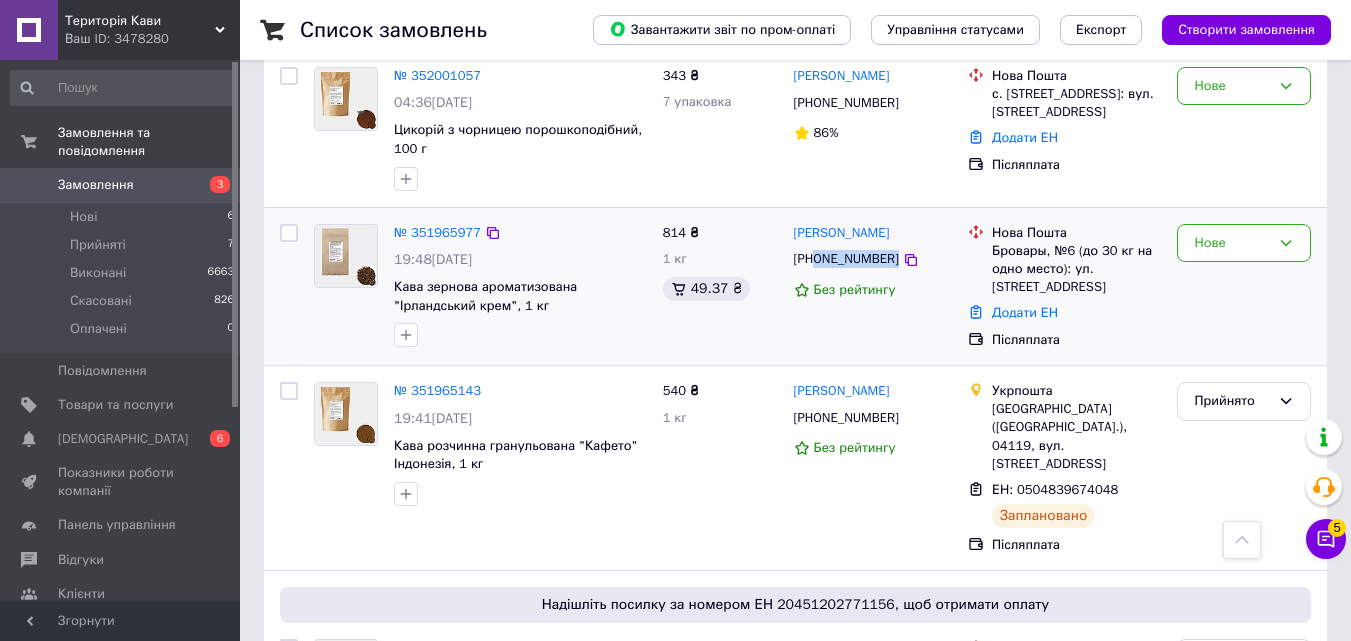 drag, startPoint x: 814, startPoint y: 244, endPoint x: 918, endPoint y: 244, distance: 104 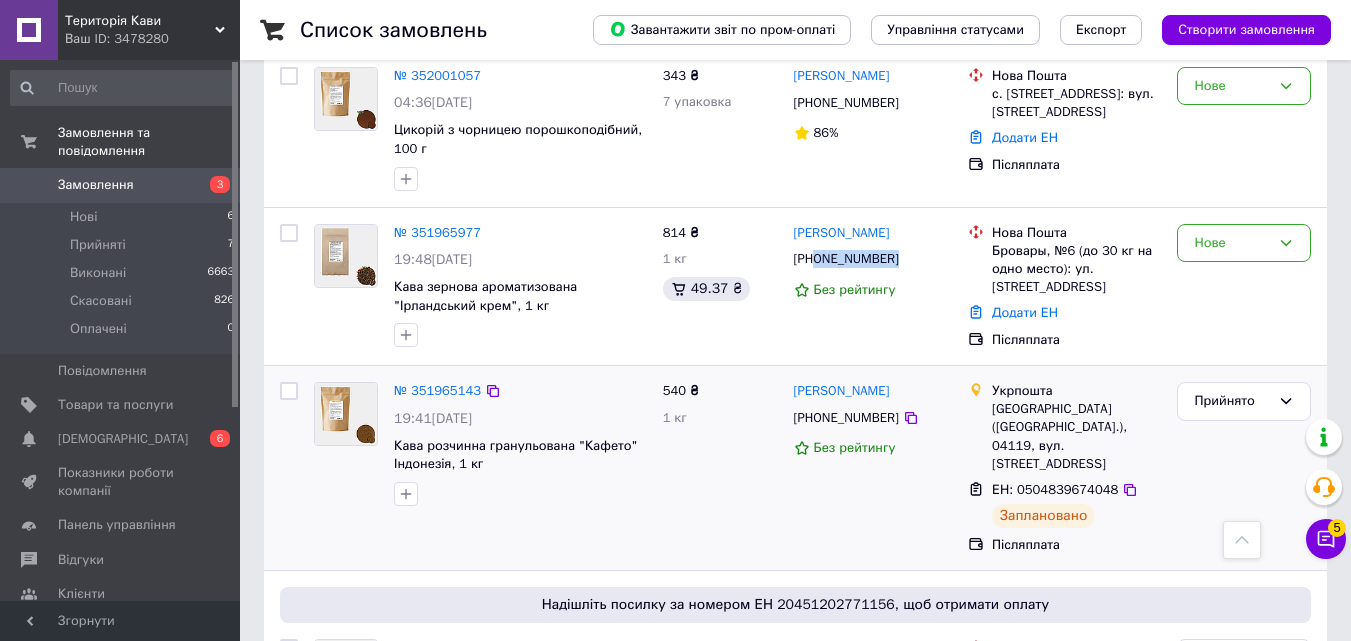 click on "Замовлення Cума Покупець Доставка та оплата Статус № 352021657 10:06, 10.07.2025 Цикорій розчинний порошкоподібний, 1 кг 423 ₴ 1 кг Сергей Сандуленко +380932141359 100% Нова Пошта Чорноморськ, №2 (до 30 кг на одне місце): вул. Віталія Шума, 21а Додати ЕН Післяплата Нове № 352001730 05:50, 10.07.2025 Цикорій розчинний порошкоподібний, 500 г 454 ₴ 2 упаковка Руслан Сухоруков +380503200079 Без рейтингу Нова Пошта Дніпро, №80 (до 30 кг на одне місце): вул. Кам'янська, 40а Додати ЕН Післяплата Прийнято № 352001057 04:36, 10.07.2025 Цикорій з чорницею порошкоподібний, 100 г 343 ₴ 7 упаковка Микола Кропивний +380500632528 86% Нова Пошта 91%" at bounding box center [795, 1779] 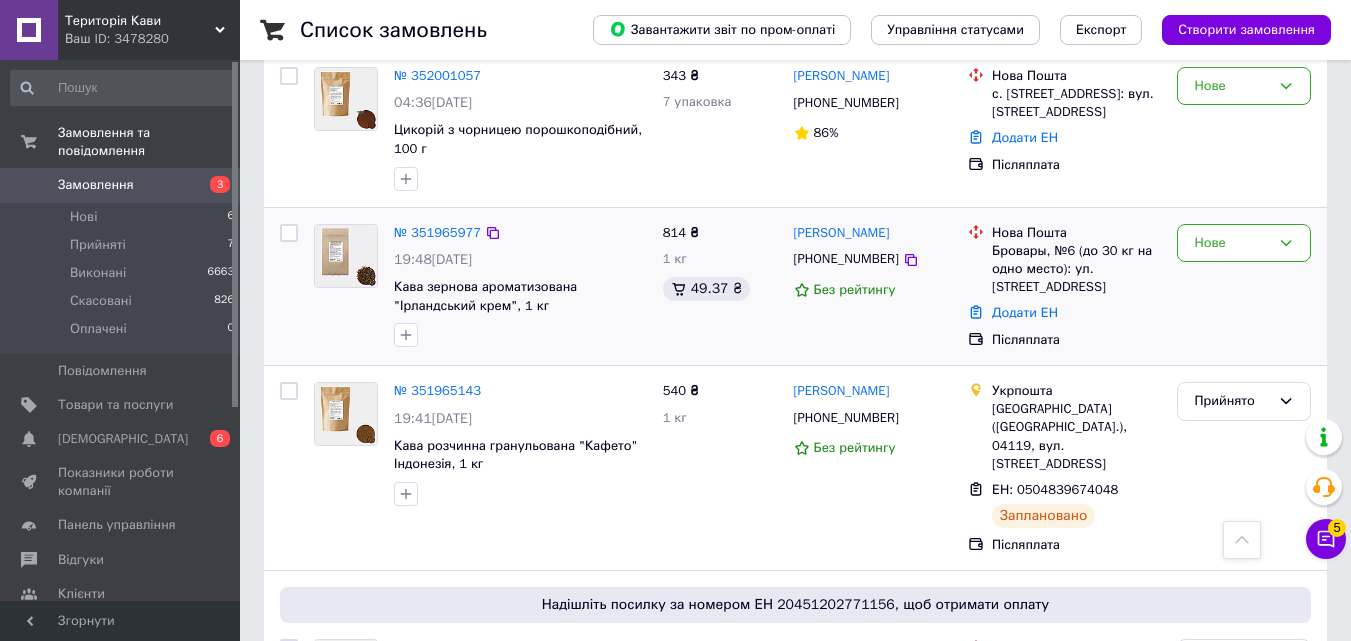 drag, startPoint x: 1332, startPoint y: 334, endPoint x: 948, endPoint y: 284, distance: 387.24152 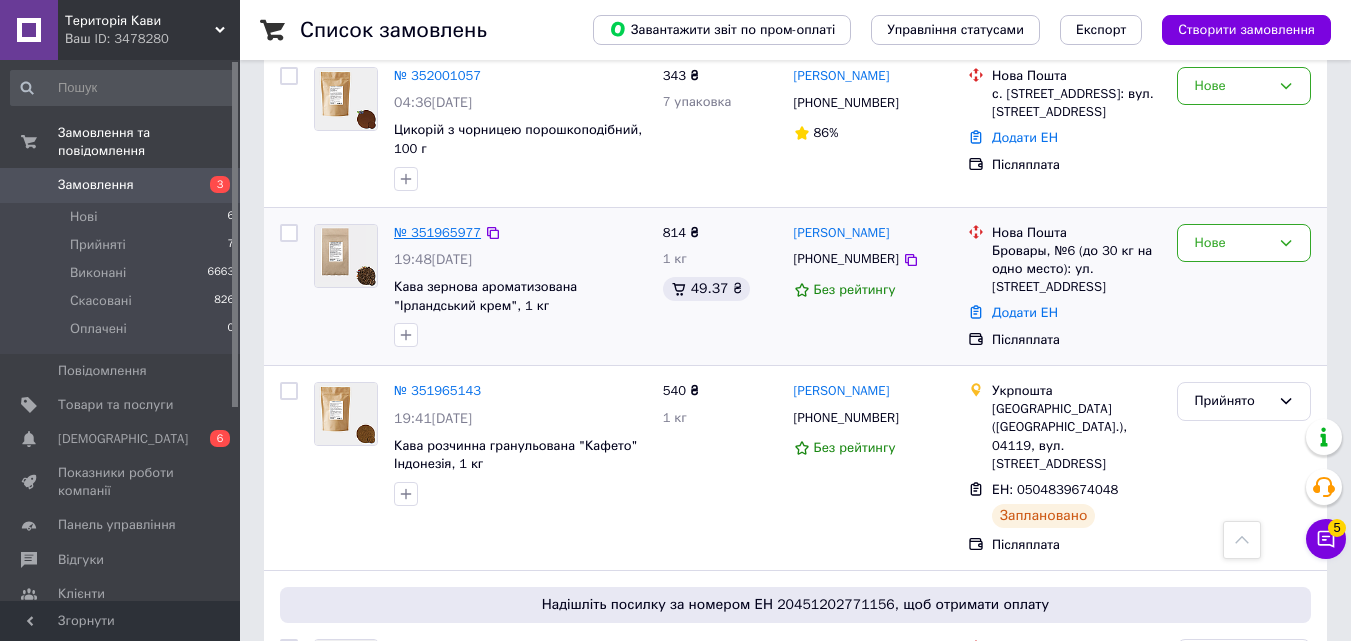 drag, startPoint x: 444, startPoint y: 196, endPoint x: 446, endPoint y: 209, distance: 13.152946 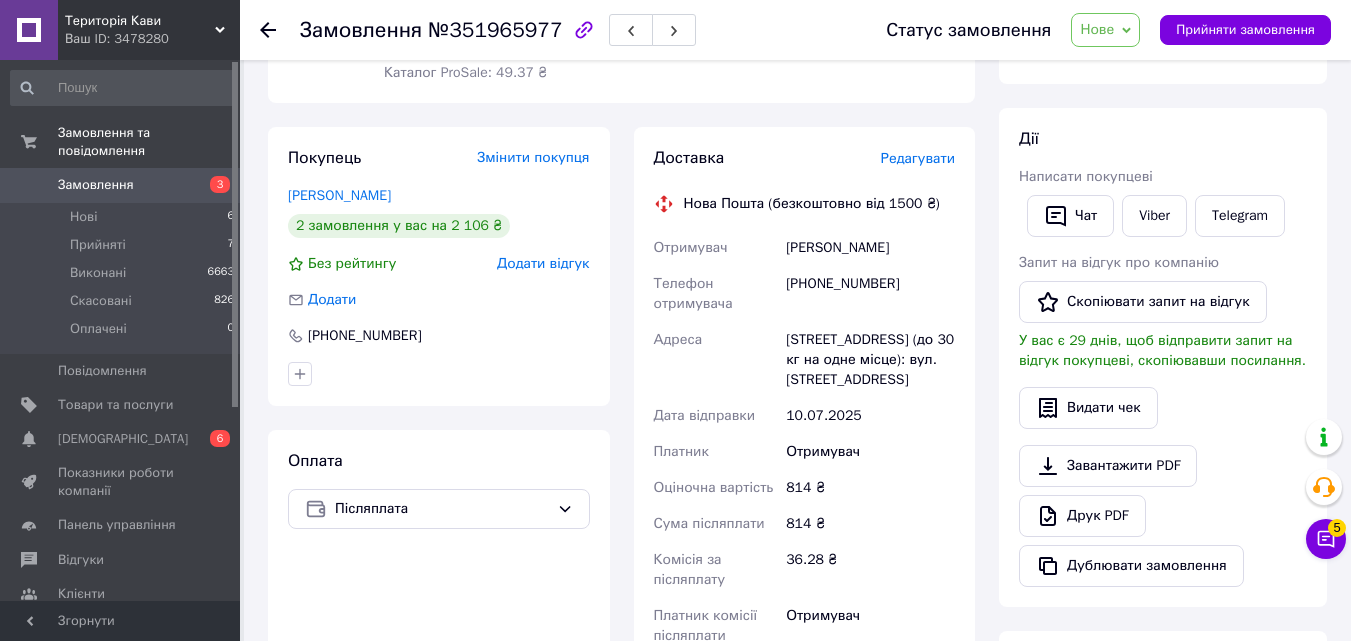 scroll, scrollTop: 400, scrollLeft: 0, axis: vertical 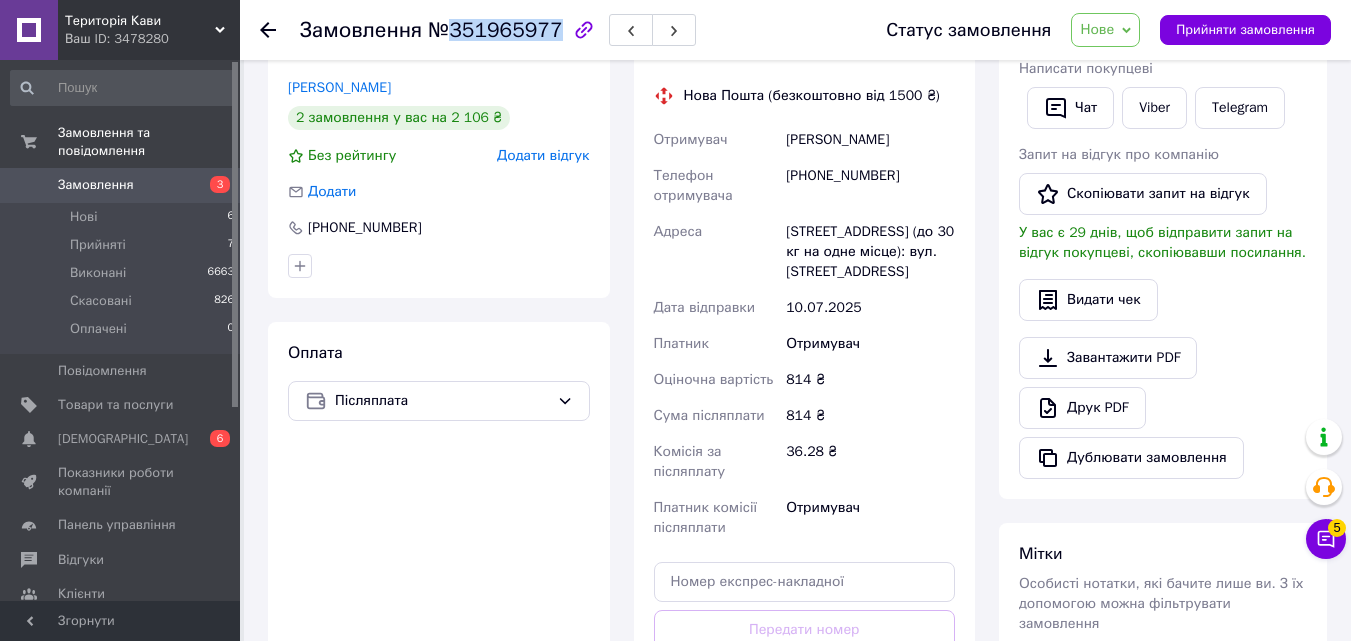 drag, startPoint x: 531, startPoint y: 33, endPoint x: 545, endPoint y: 28, distance: 14.866069 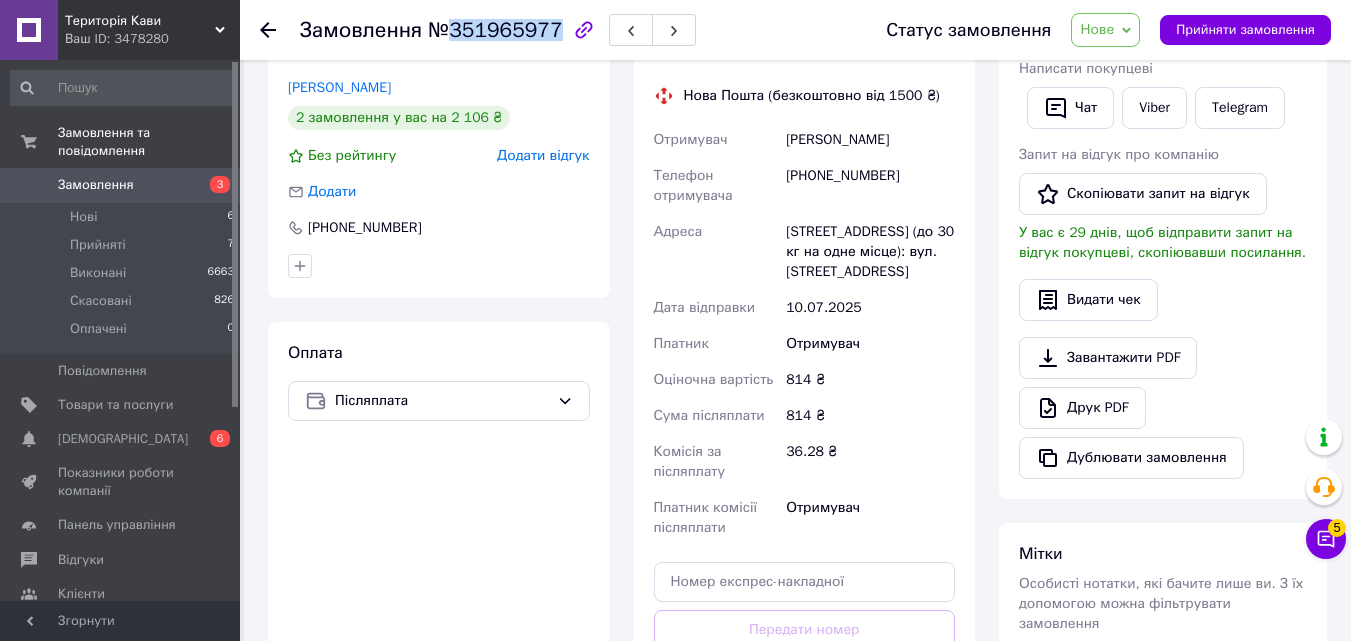 click on "Нове" at bounding box center [1105, 30] 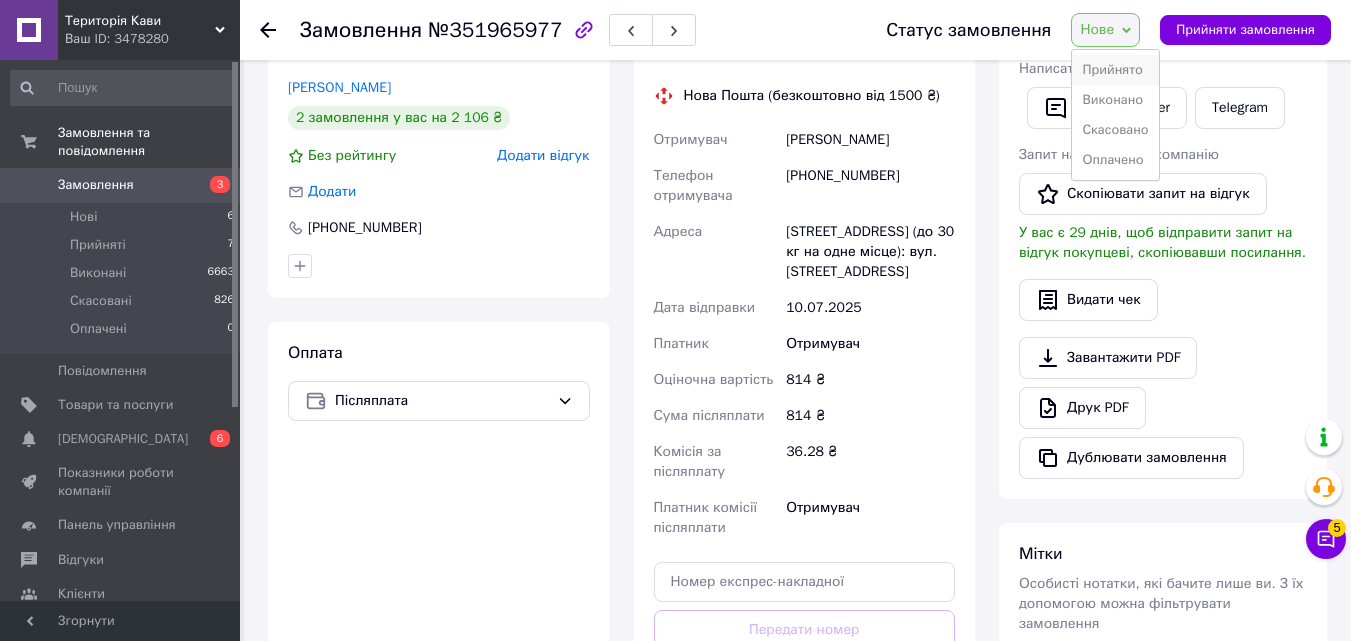 click on "Прийнято" at bounding box center [1115, 70] 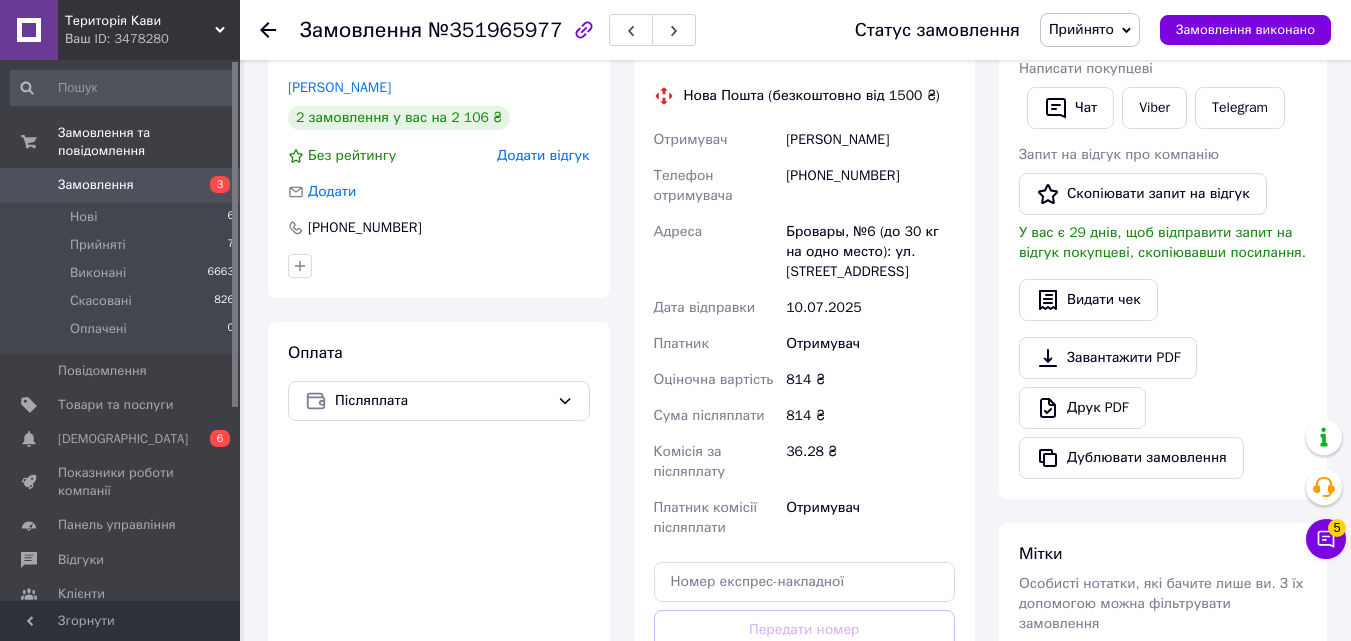click on "Замовлення" at bounding box center [121, 185] 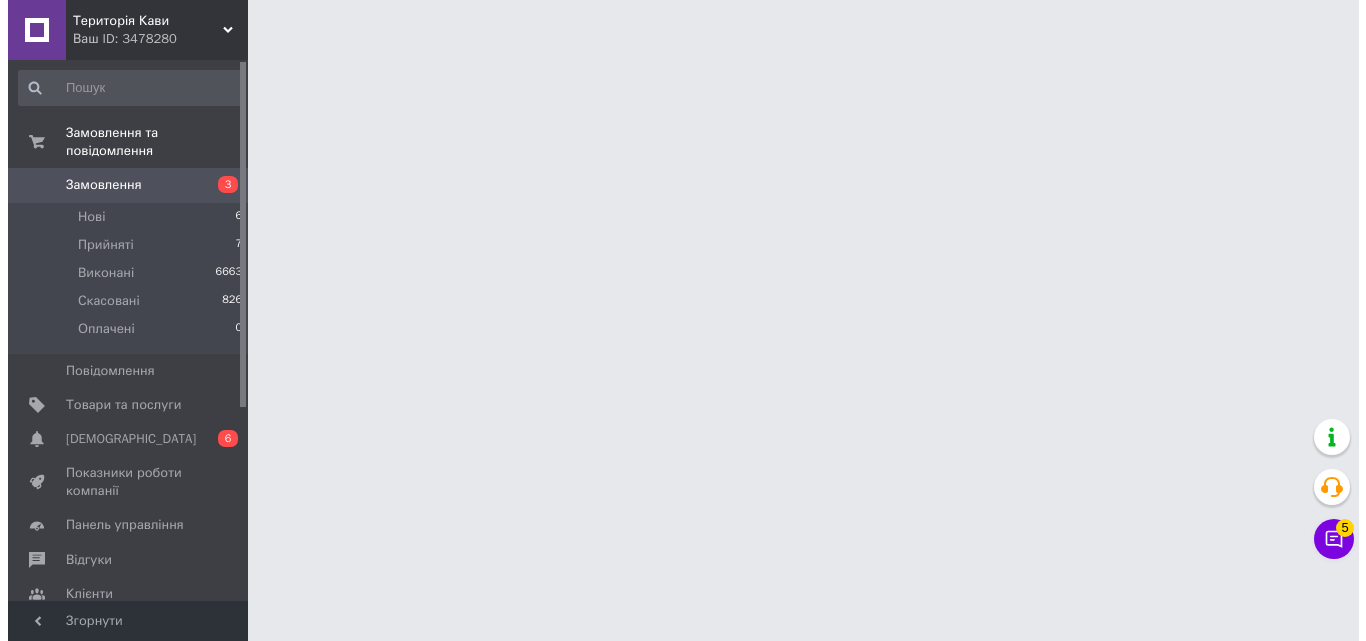 scroll, scrollTop: 0, scrollLeft: 0, axis: both 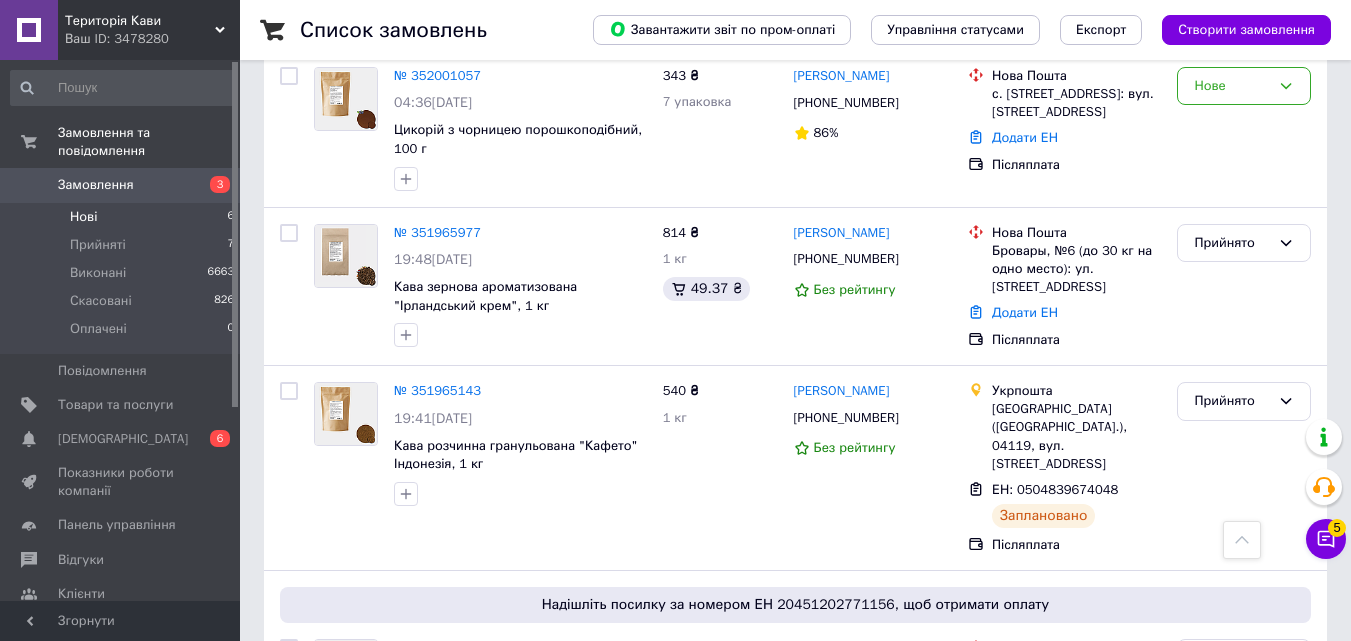 click on "Нові 6" at bounding box center [123, 217] 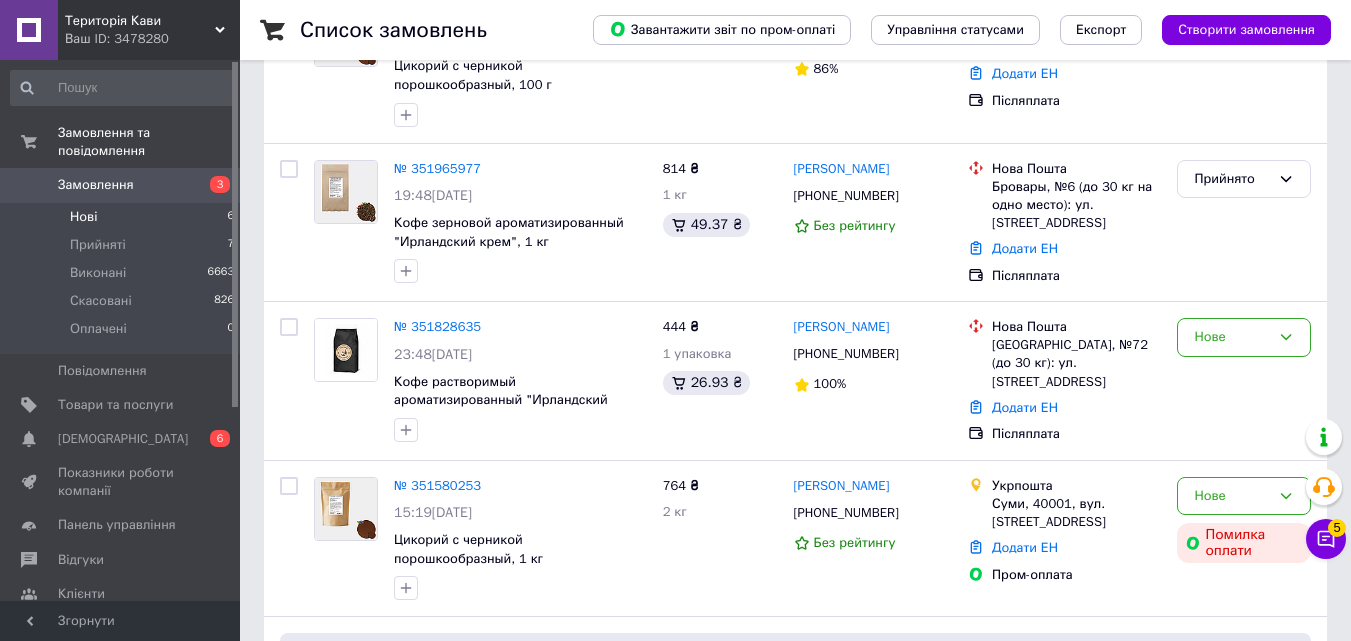 scroll, scrollTop: 703, scrollLeft: 0, axis: vertical 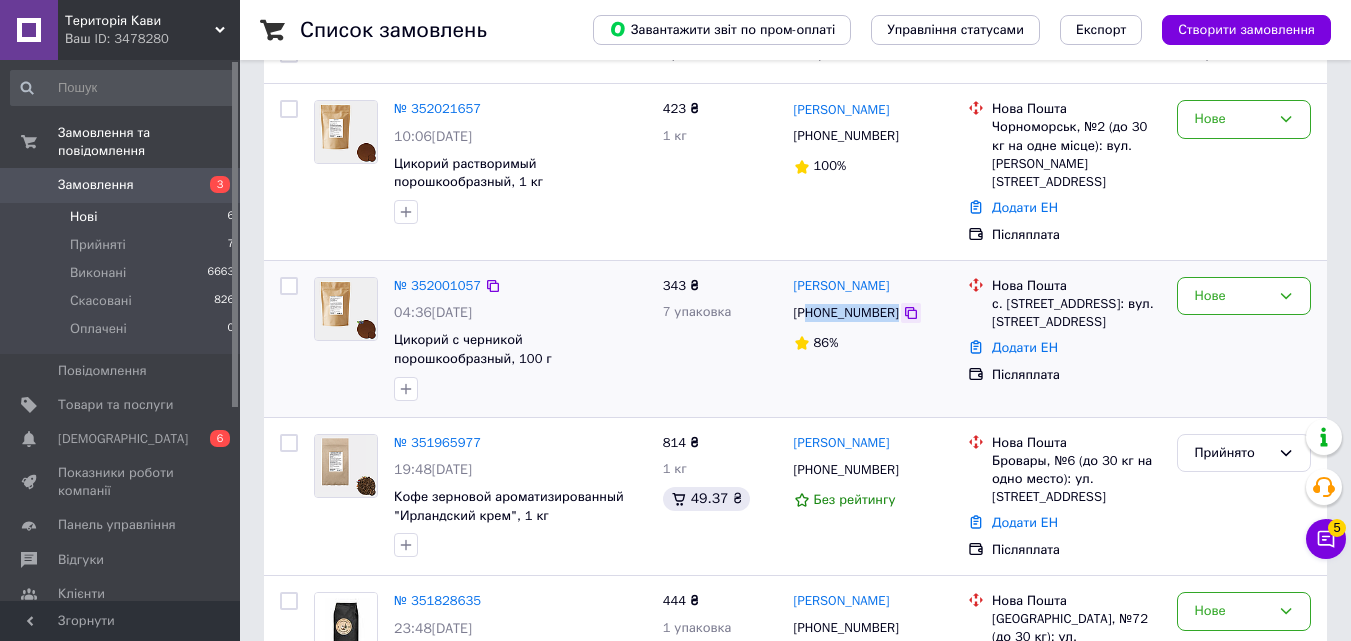 drag, startPoint x: 812, startPoint y: 296, endPoint x: 902, endPoint y: 292, distance: 90.088844 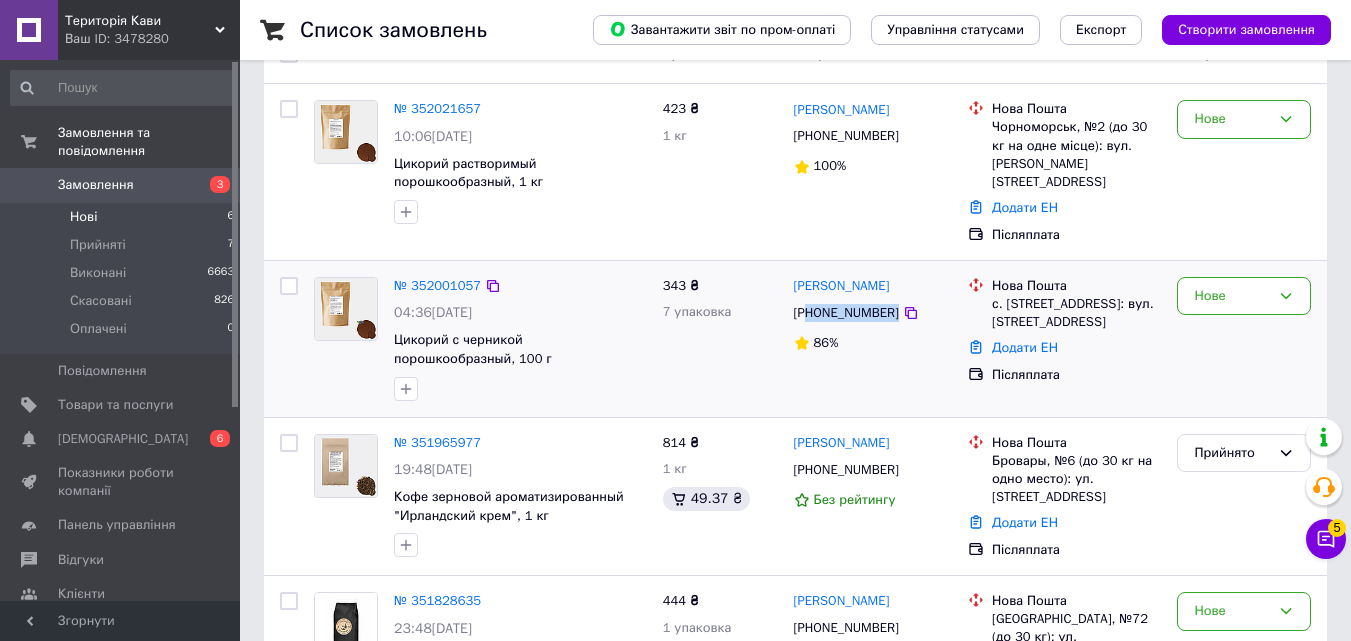 click on "[PHONE_NUMBER]" at bounding box center (846, 313) 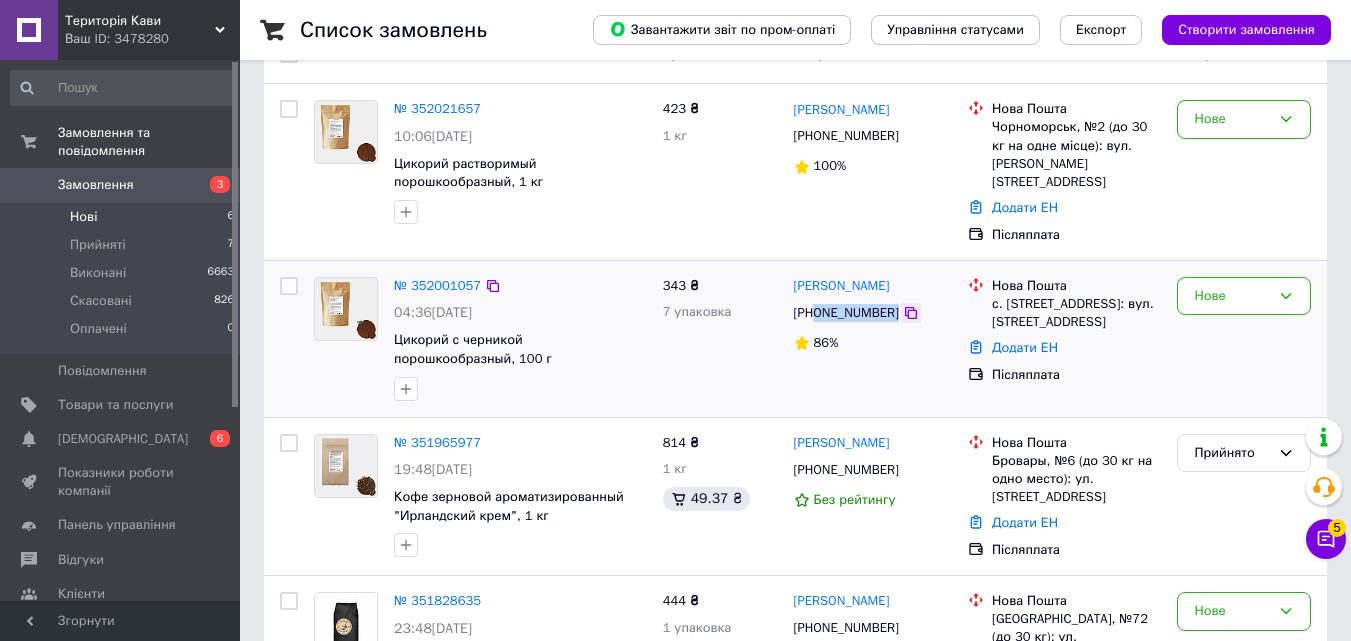 drag, startPoint x: 816, startPoint y: 294, endPoint x: 900, endPoint y: 303, distance: 84.48077 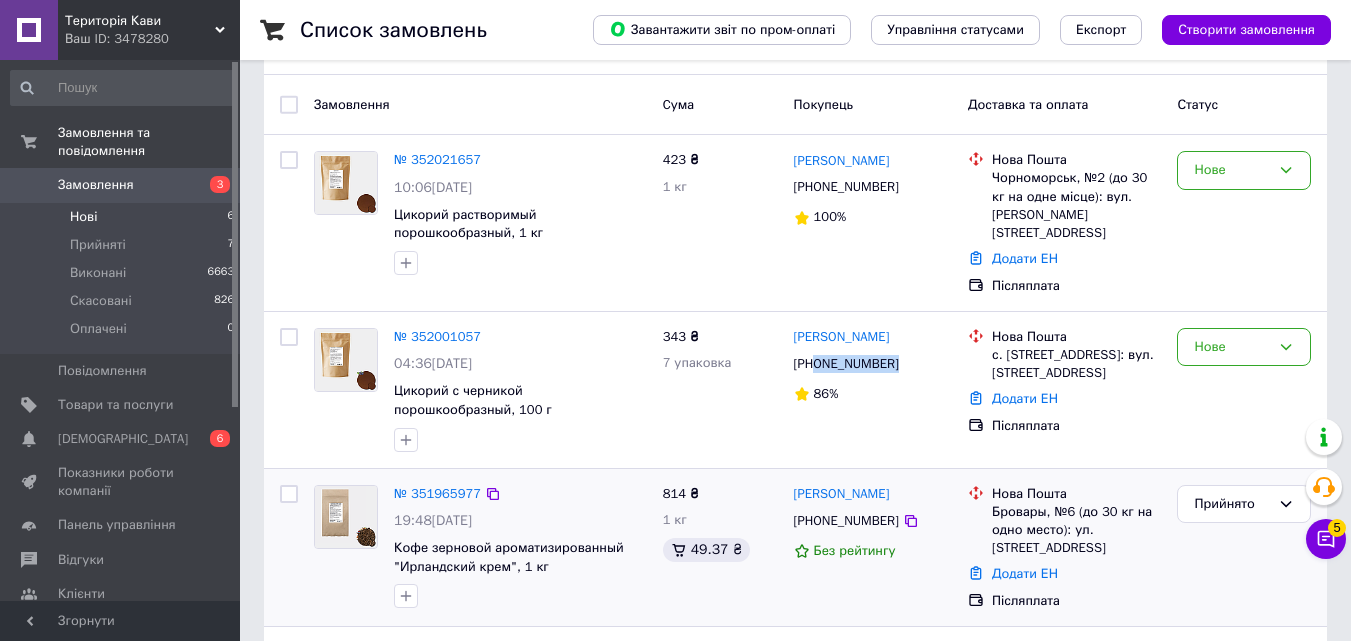 scroll, scrollTop: 103, scrollLeft: 0, axis: vertical 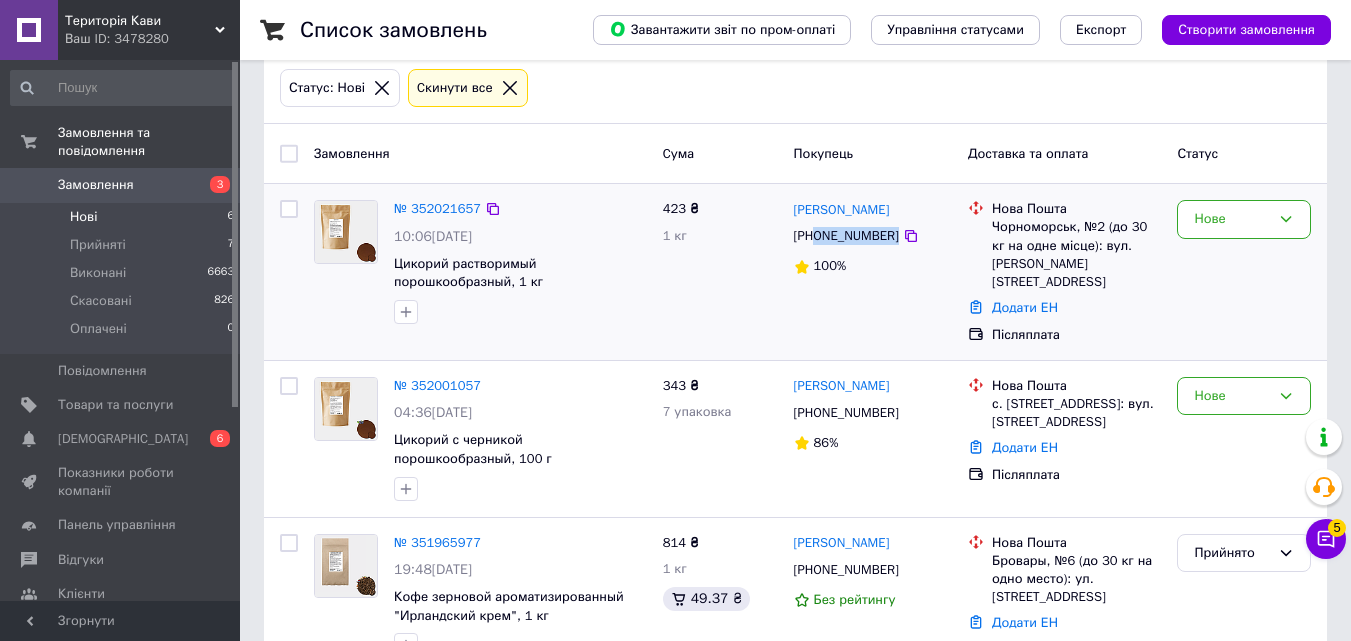 drag, startPoint x: 825, startPoint y: 233, endPoint x: 910, endPoint y: 238, distance: 85.146935 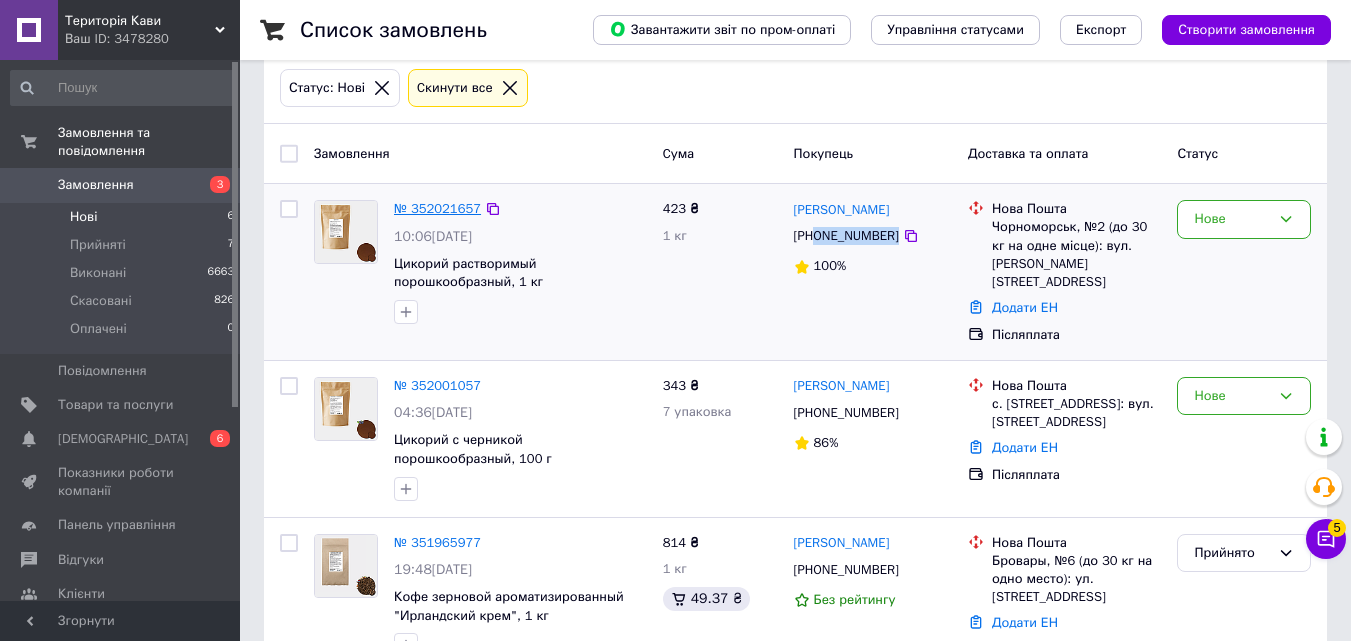 click on "№ 352021657" at bounding box center [437, 208] 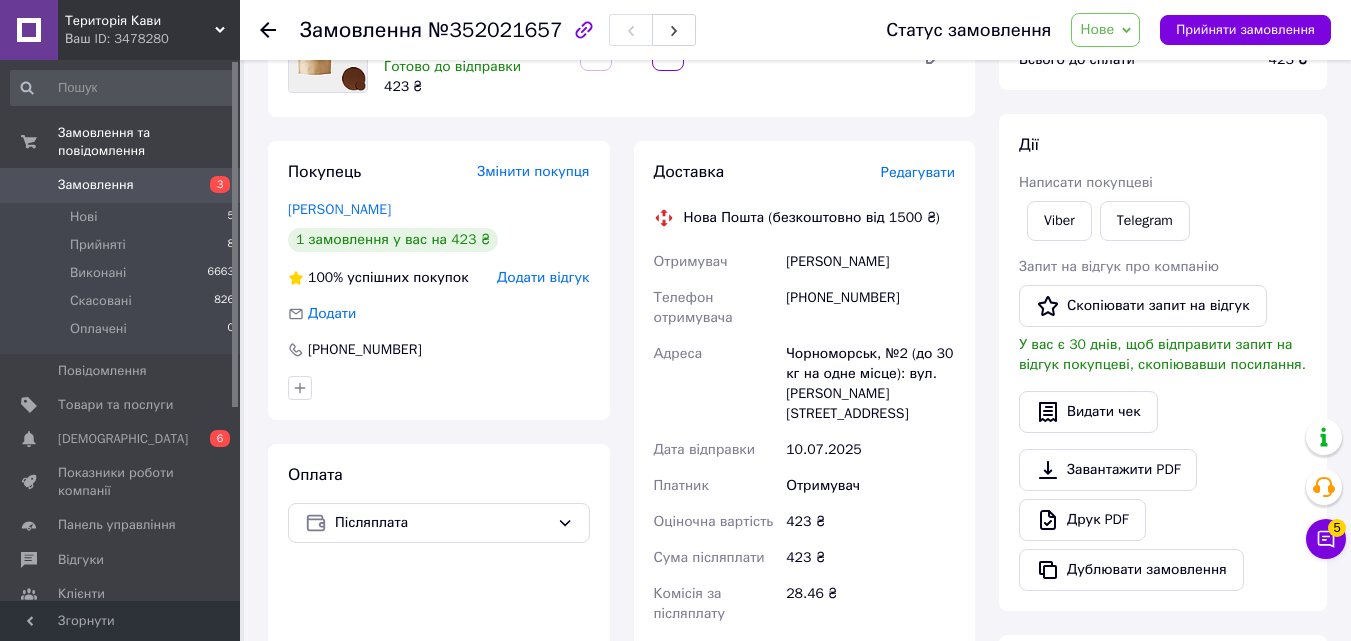 scroll, scrollTop: 103, scrollLeft: 0, axis: vertical 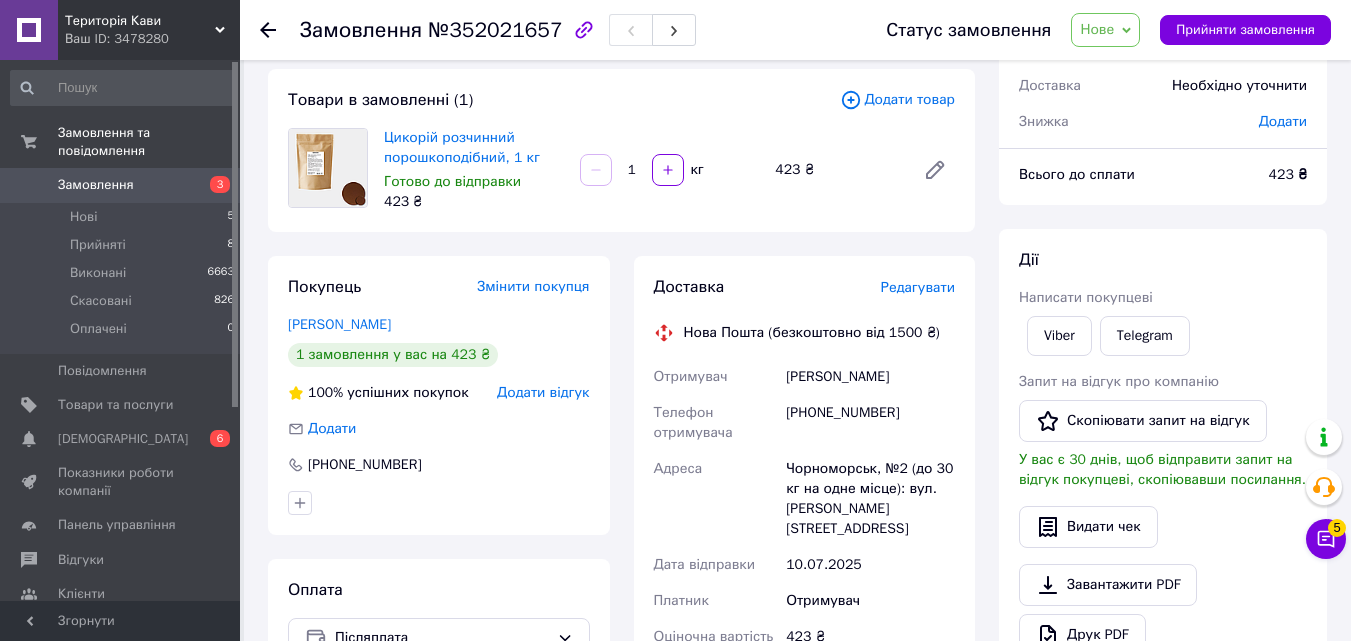 click on "Нове" at bounding box center [1105, 30] 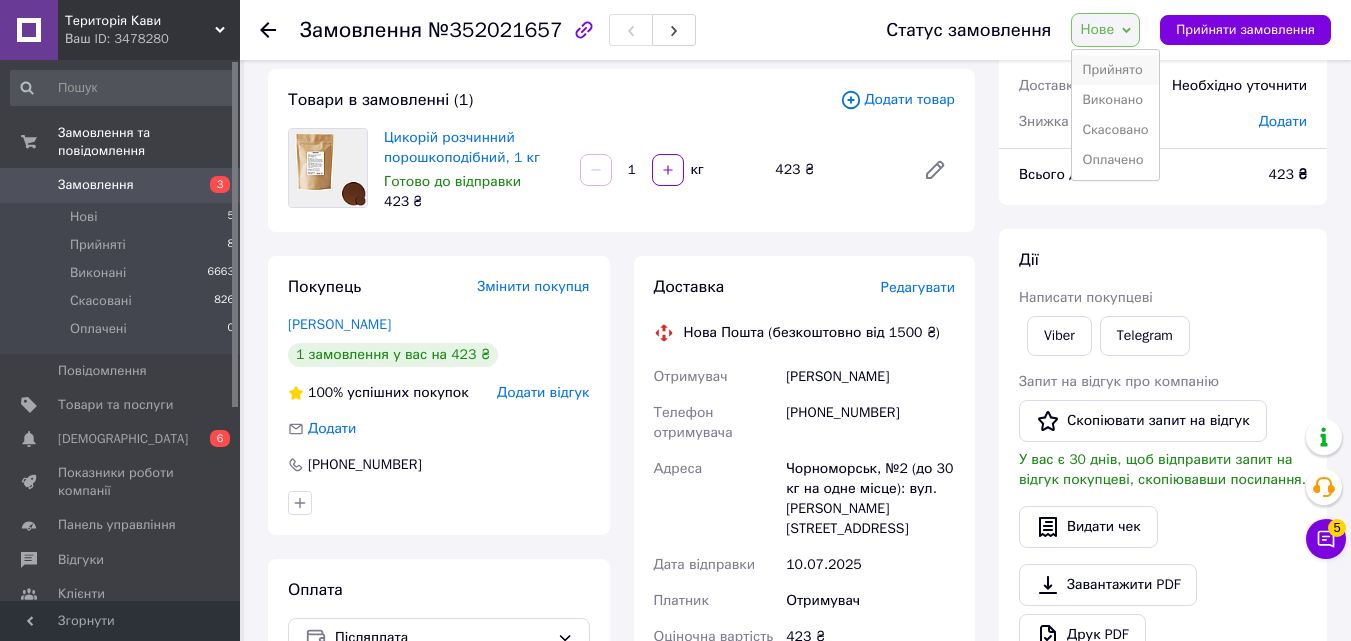 click on "Прийнято" at bounding box center (1115, 70) 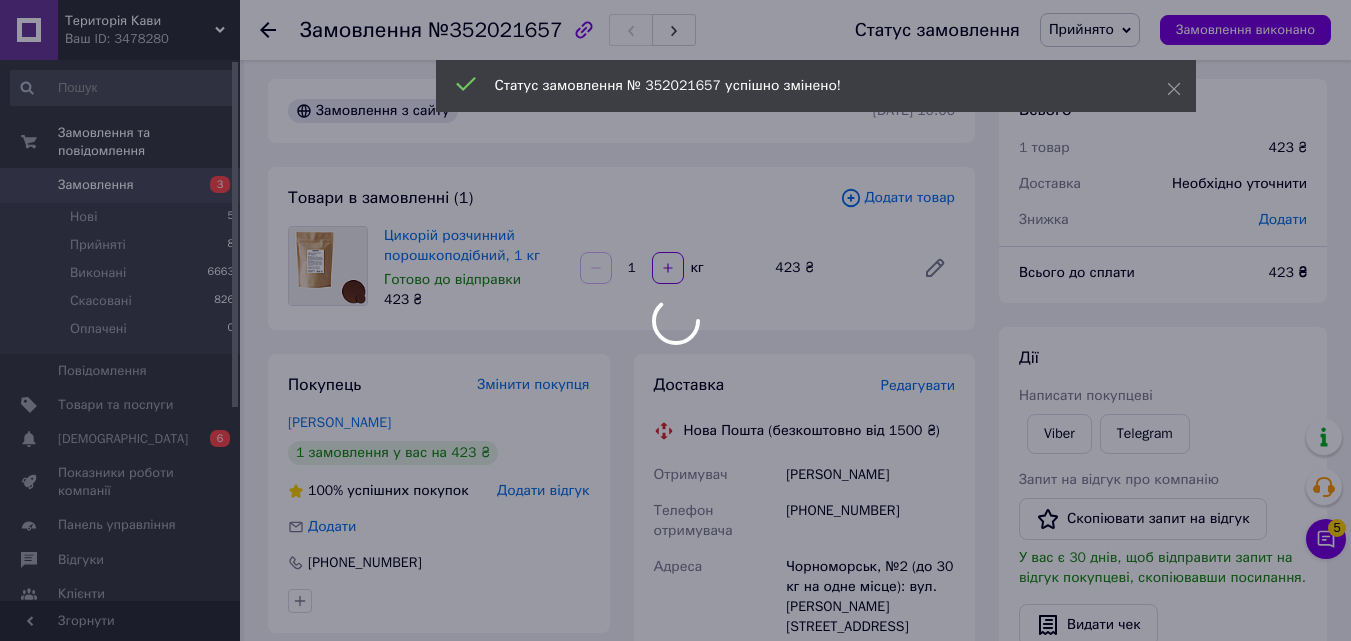 scroll, scrollTop: 0, scrollLeft: 0, axis: both 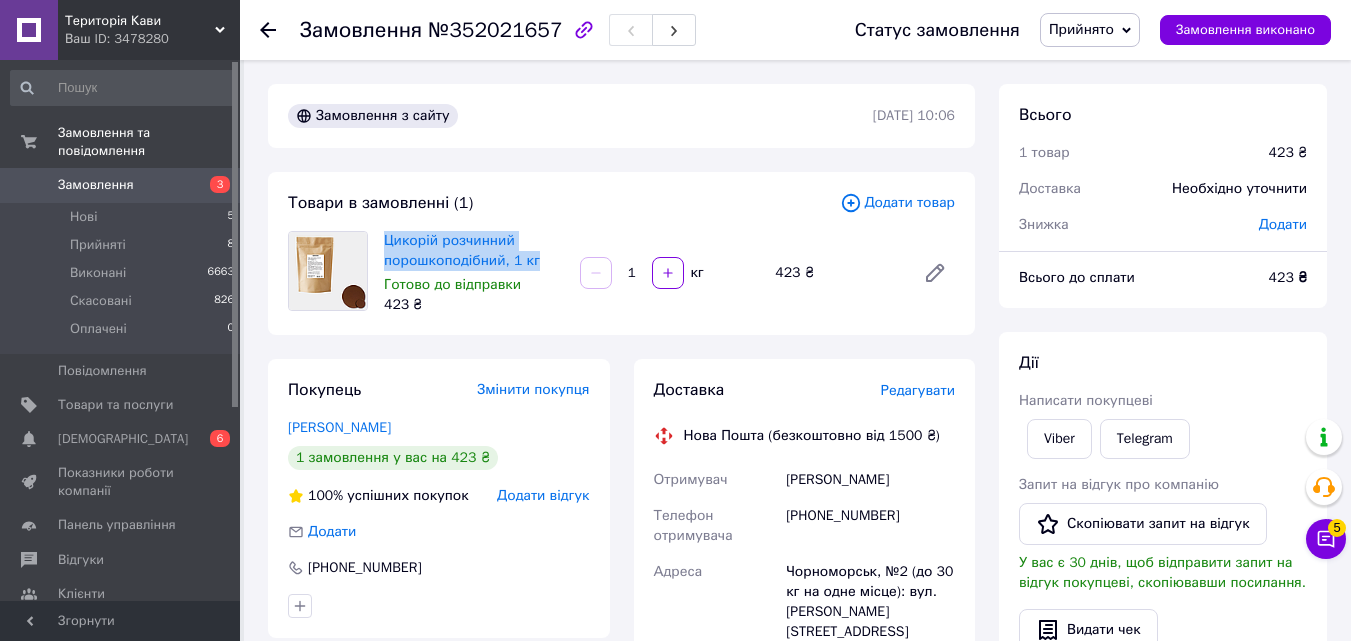 drag, startPoint x: 544, startPoint y: 260, endPoint x: 377, endPoint y: 230, distance: 169.67322 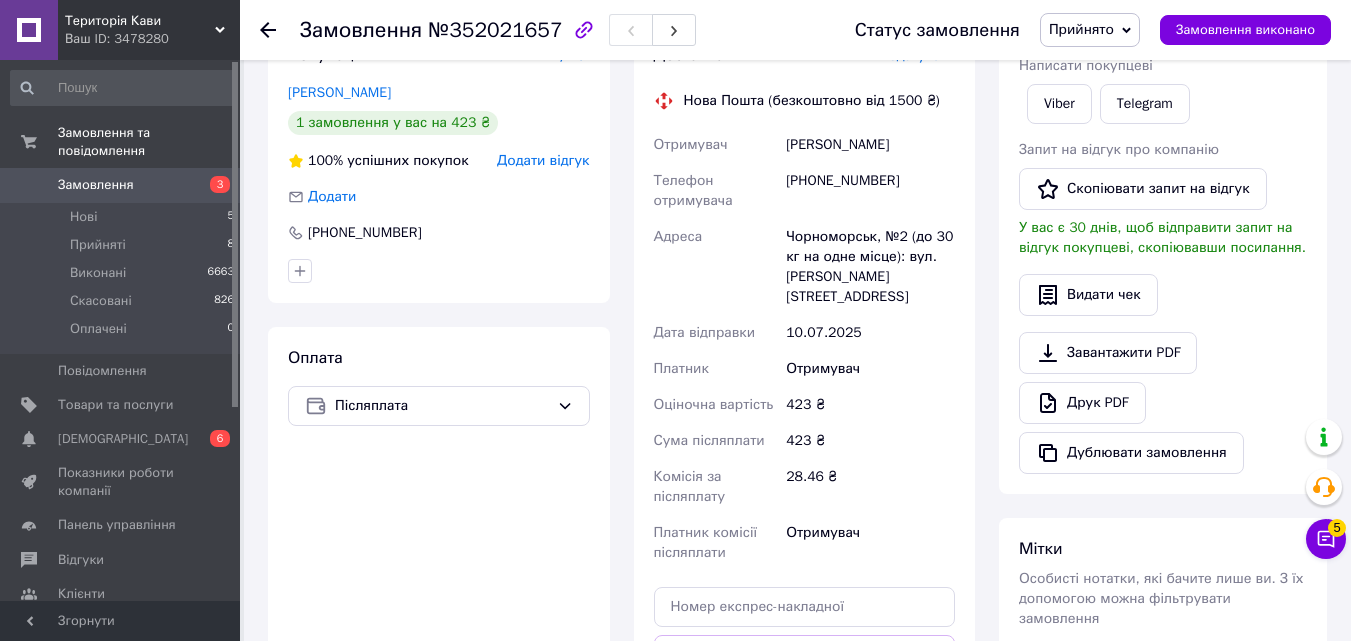scroll, scrollTop: 300, scrollLeft: 0, axis: vertical 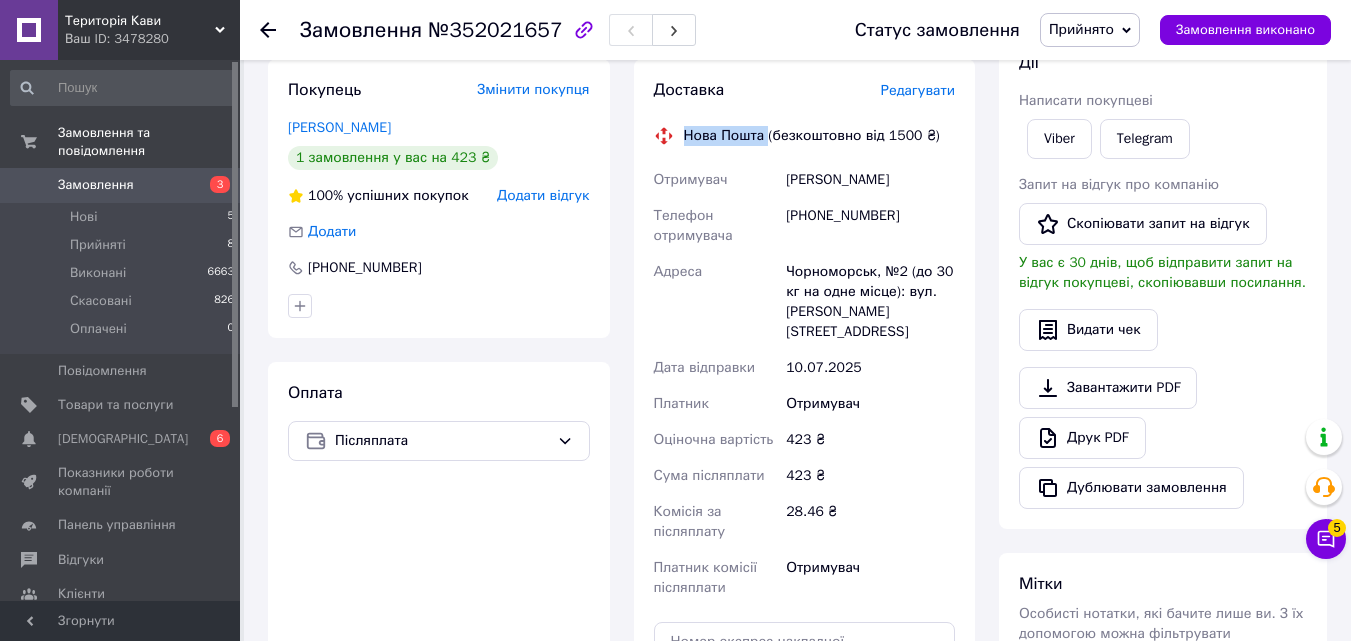 drag, startPoint x: 765, startPoint y: 140, endPoint x: 674, endPoint y: 125, distance: 92.22798 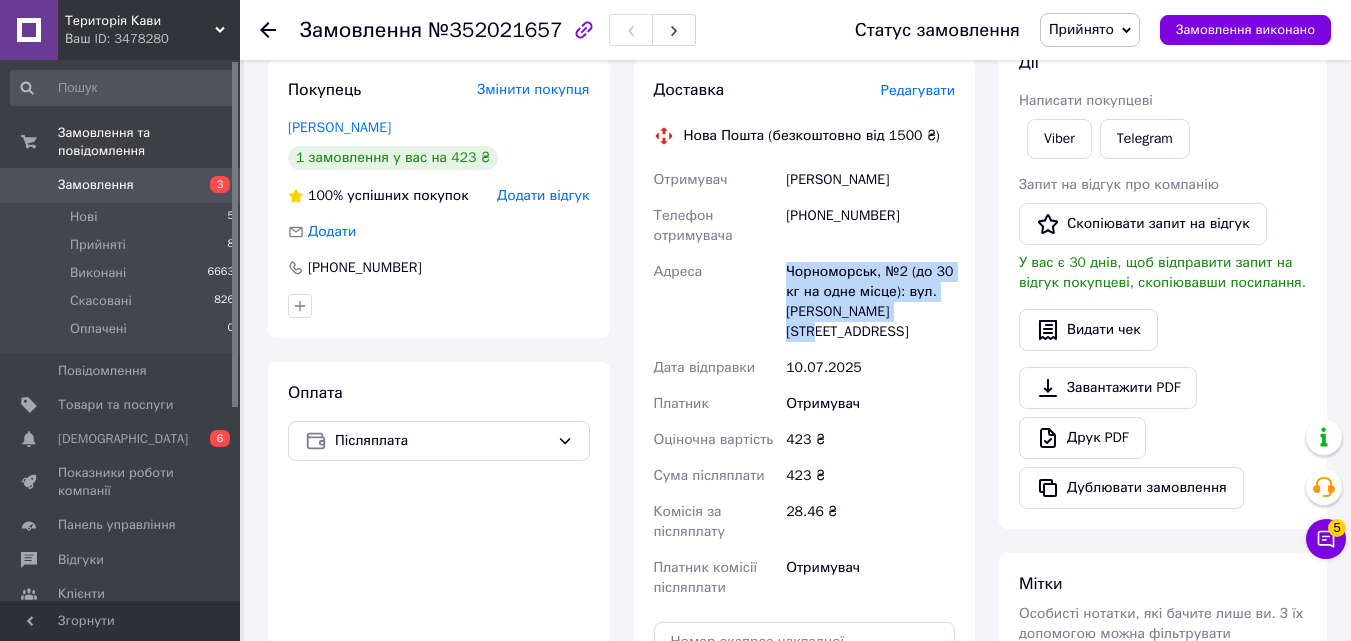 drag, startPoint x: 790, startPoint y: 274, endPoint x: 918, endPoint y: 303, distance: 131.24405 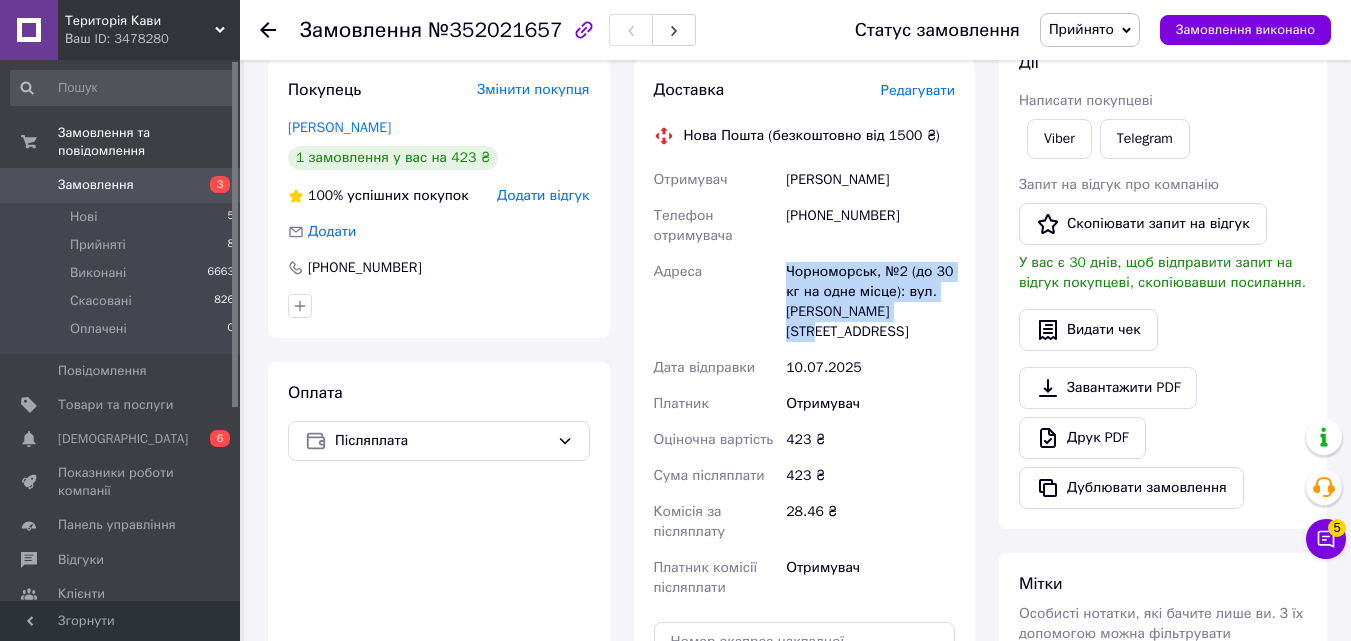 drag, startPoint x: 751, startPoint y: 182, endPoint x: 921, endPoint y: 192, distance: 170.29387 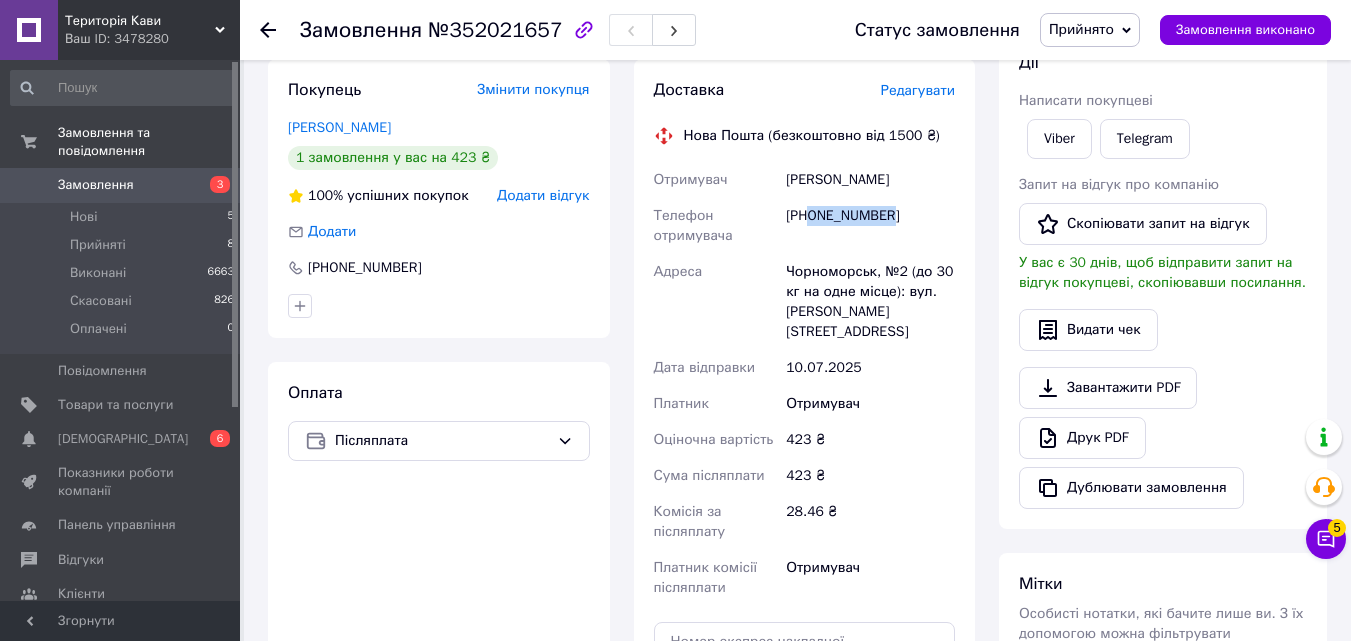drag, startPoint x: 809, startPoint y: 218, endPoint x: 906, endPoint y: 217, distance: 97.00516 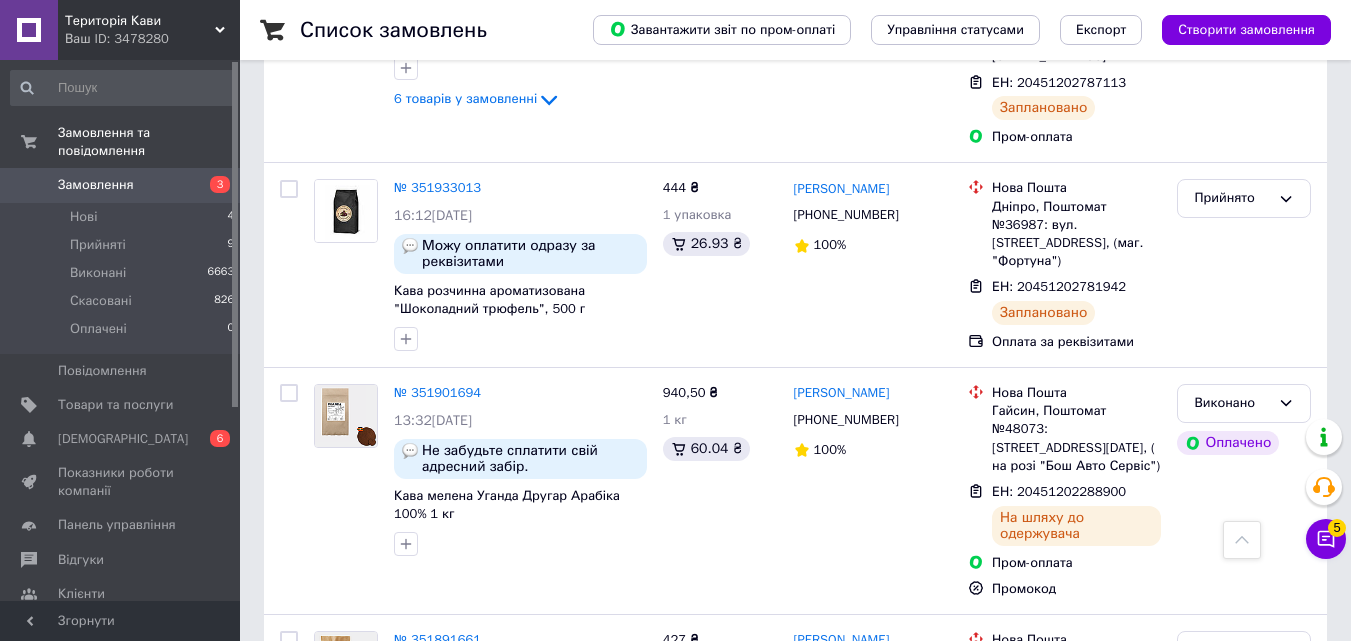 scroll, scrollTop: 1500, scrollLeft: 0, axis: vertical 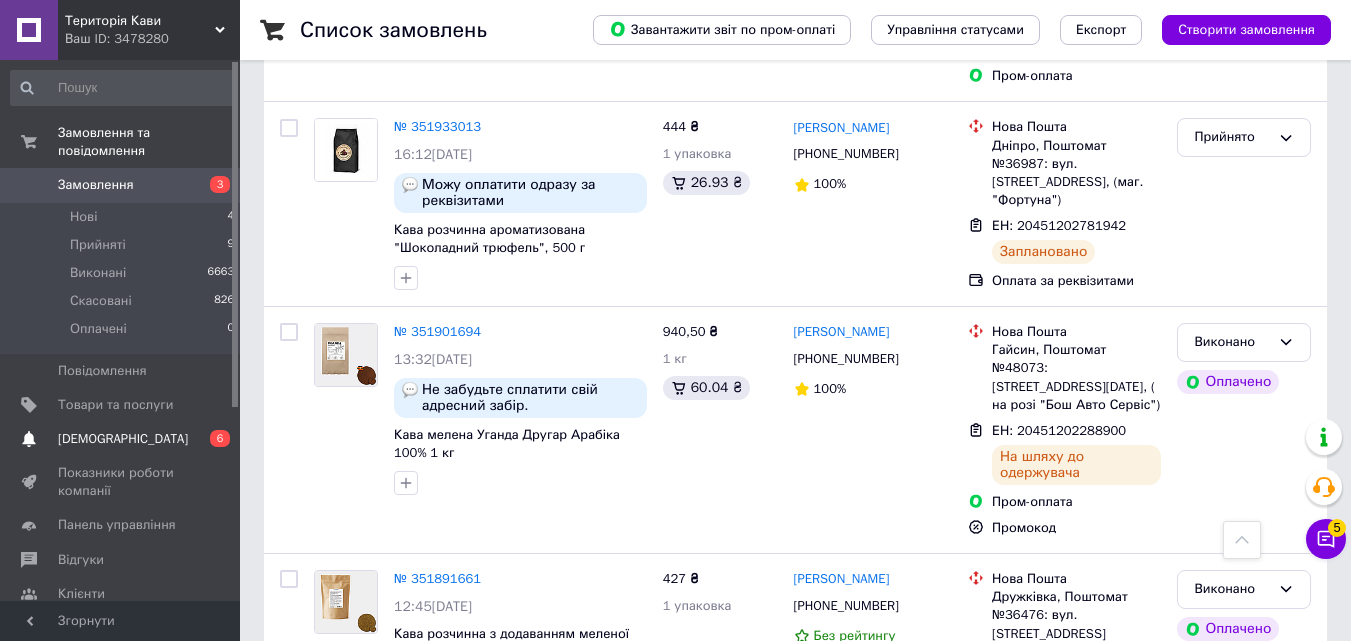 click on "[DEMOGRAPHIC_DATA]" at bounding box center [121, 439] 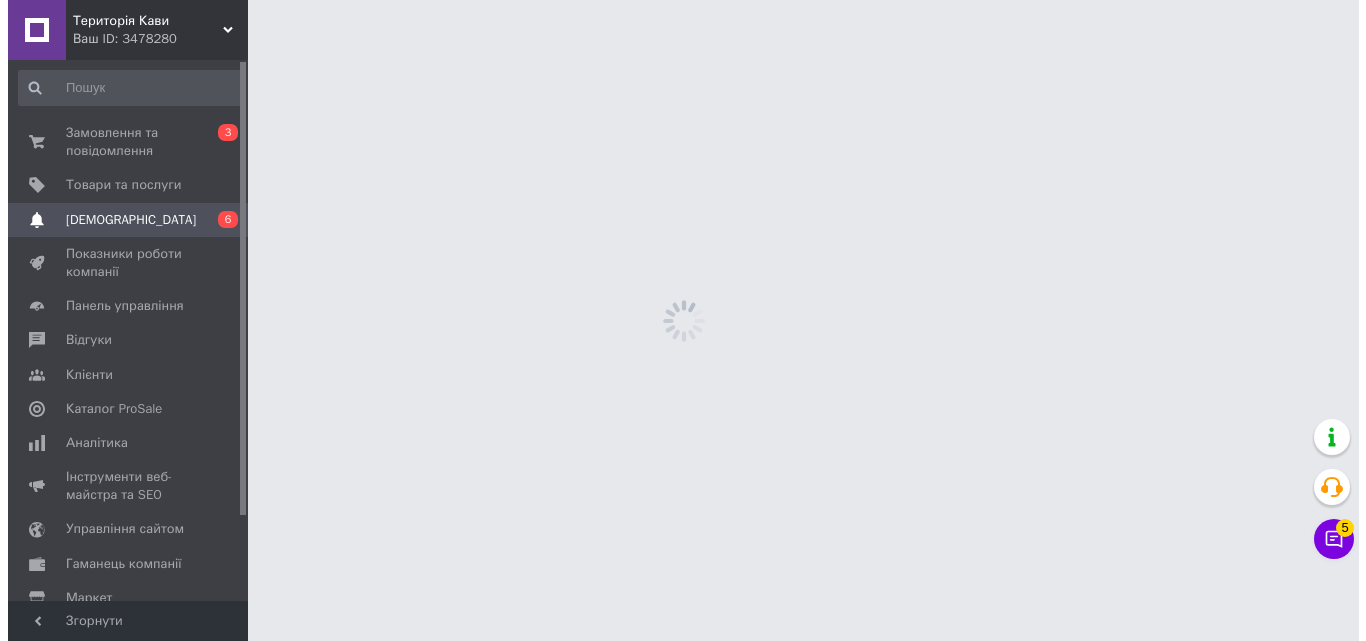 scroll, scrollTop: 0, scrollLeft: 0, axis: both 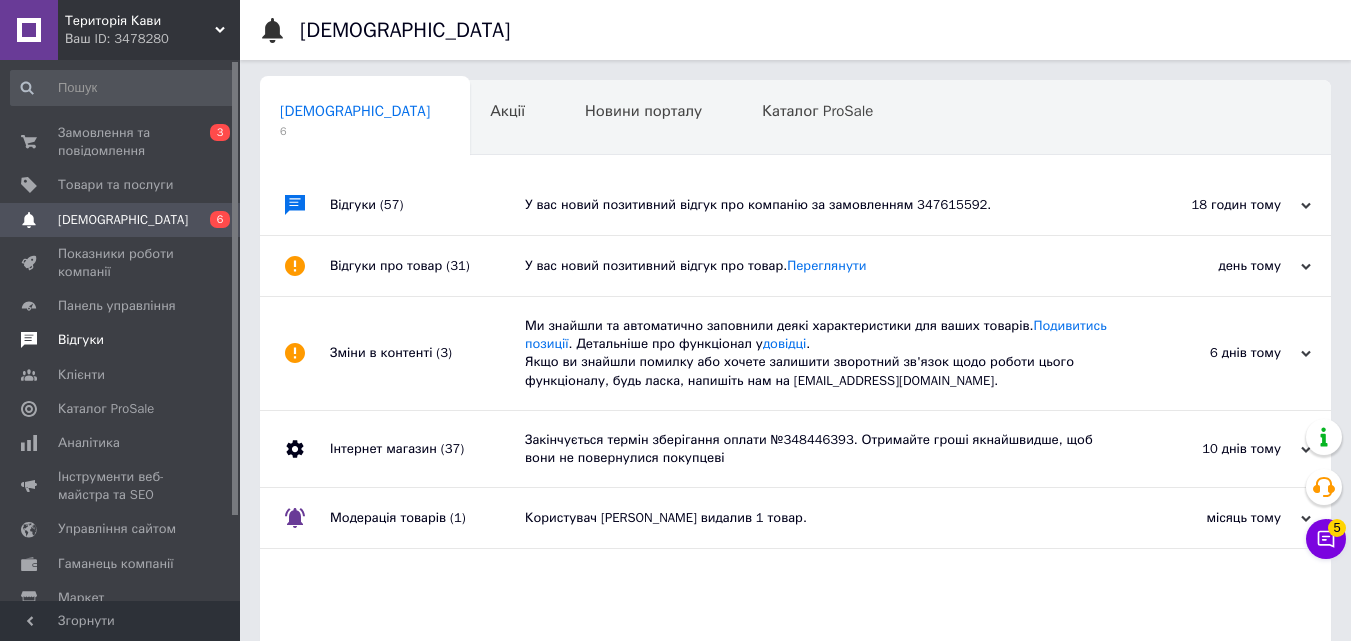 click on "Відгуки" at bounding box center [121, 340] 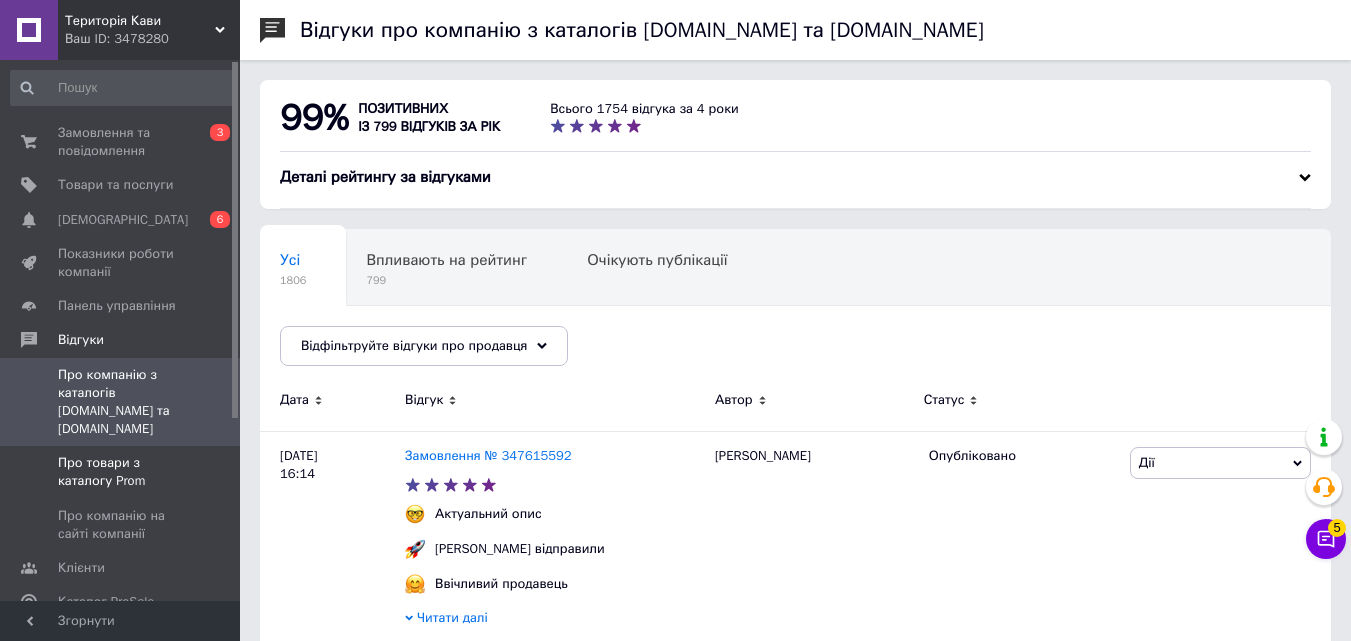 click on "Про товари з каталогу Prom" at bounding box center (121, 472) 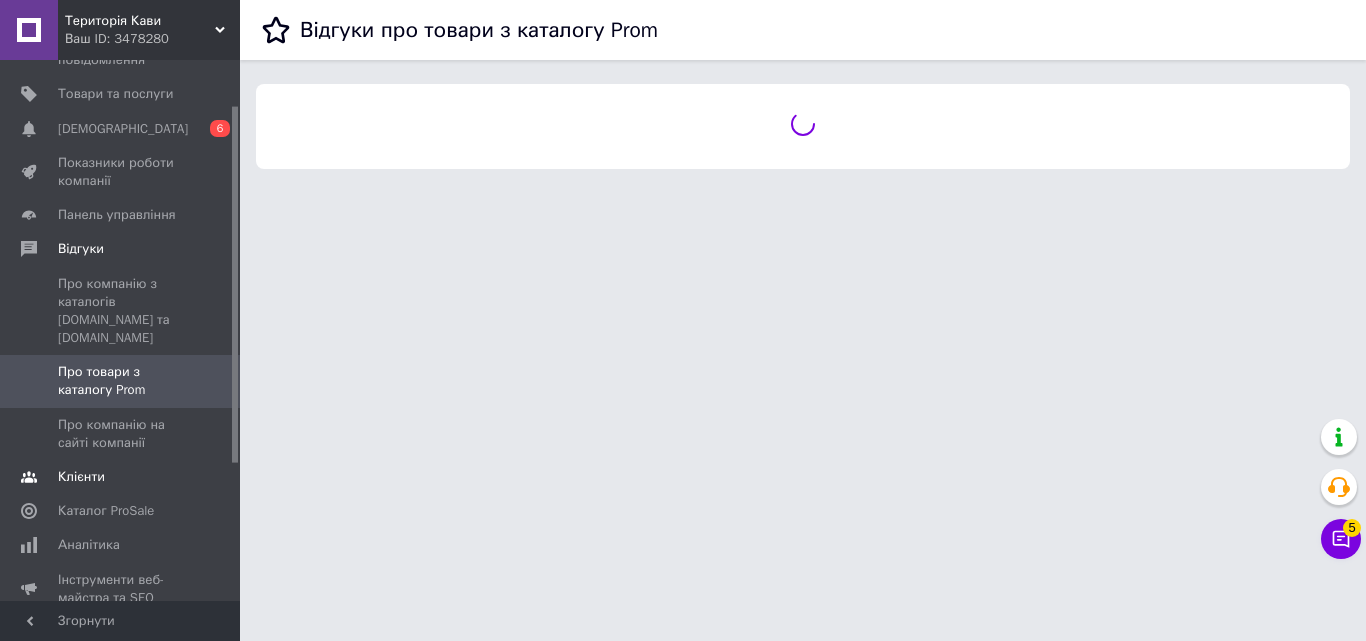 scroll, scrollTop: 100, scrollLeft: 0, axis: vertical 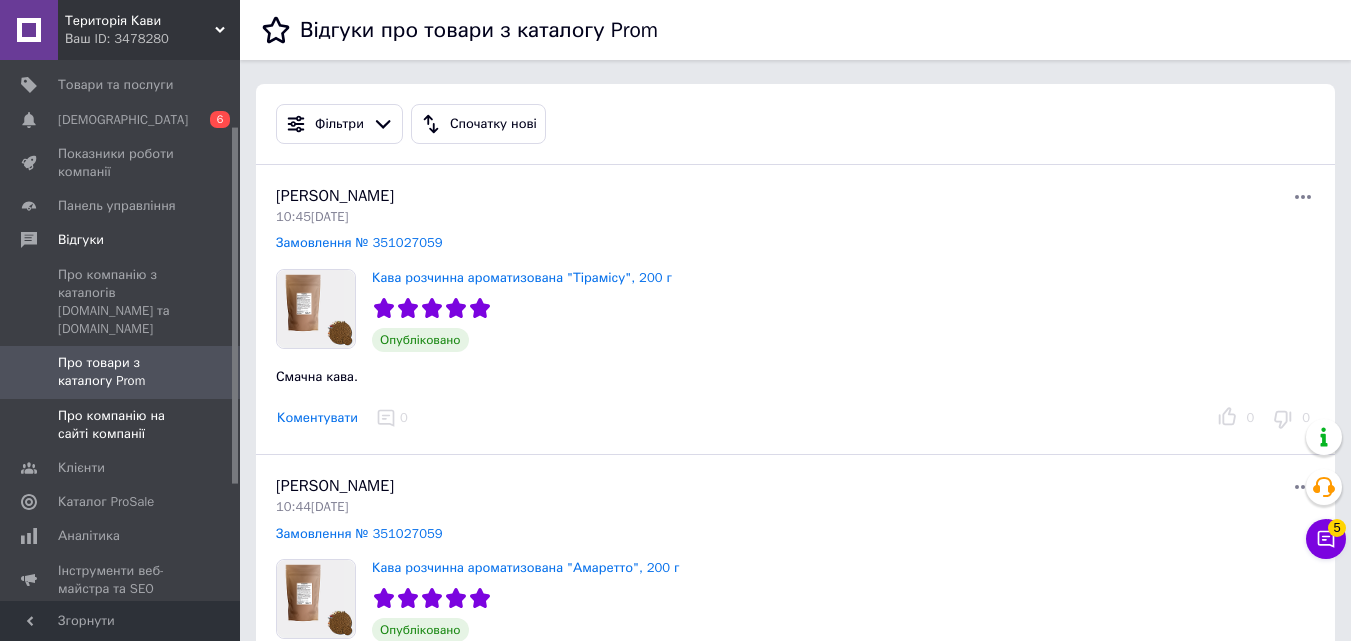 click on "Про компанію на сайті компанії" at bounding box center [121, 425] 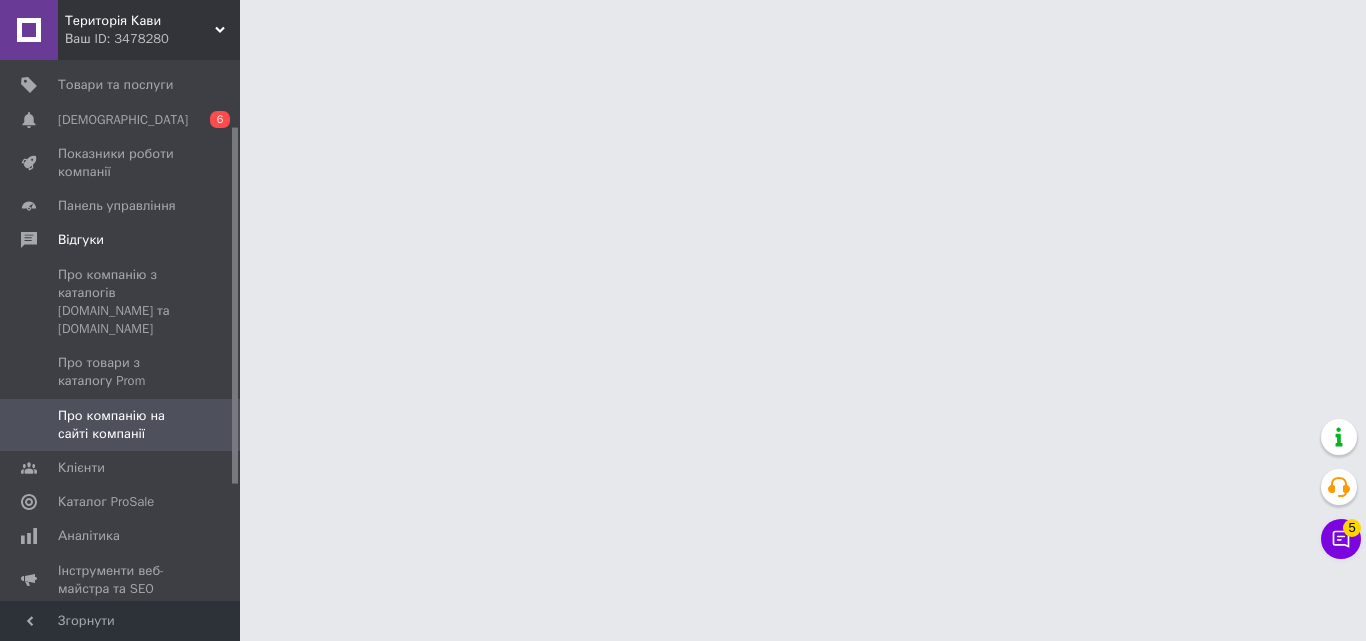 click on "Замовлення та повідомлення 0 3" at bounding box center [123, 42] 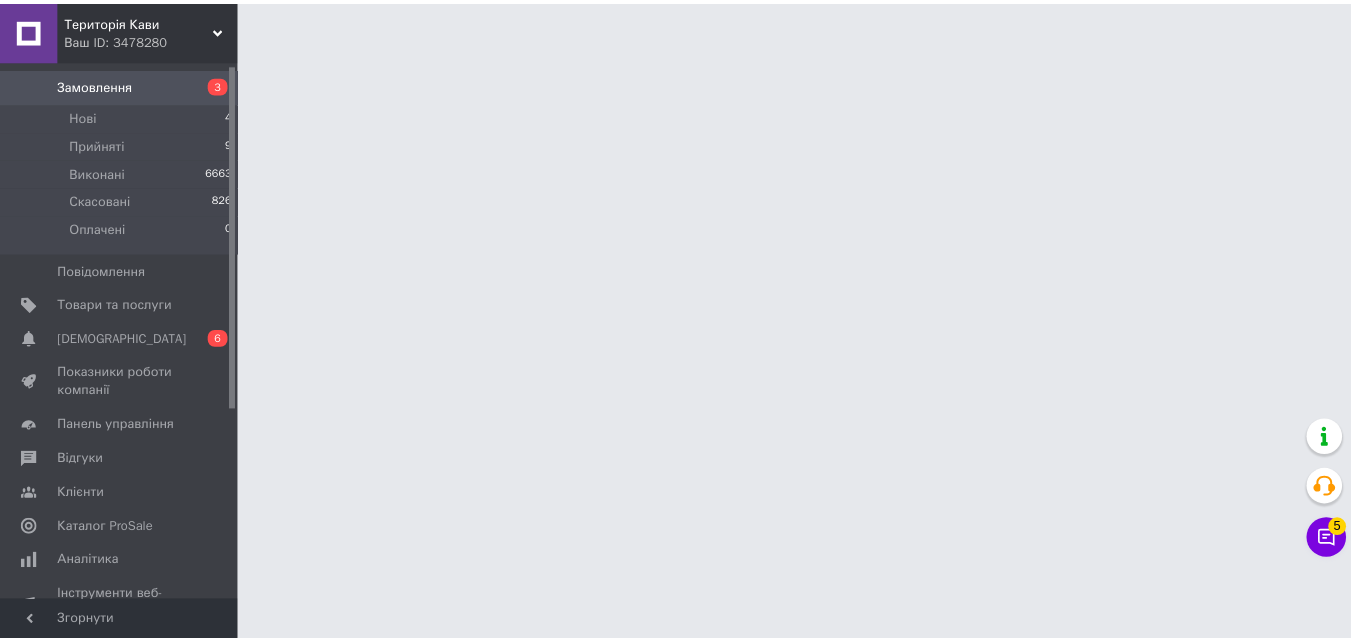 scroll, scrollTop: 3, scrollLeft: 0, axis: vertical 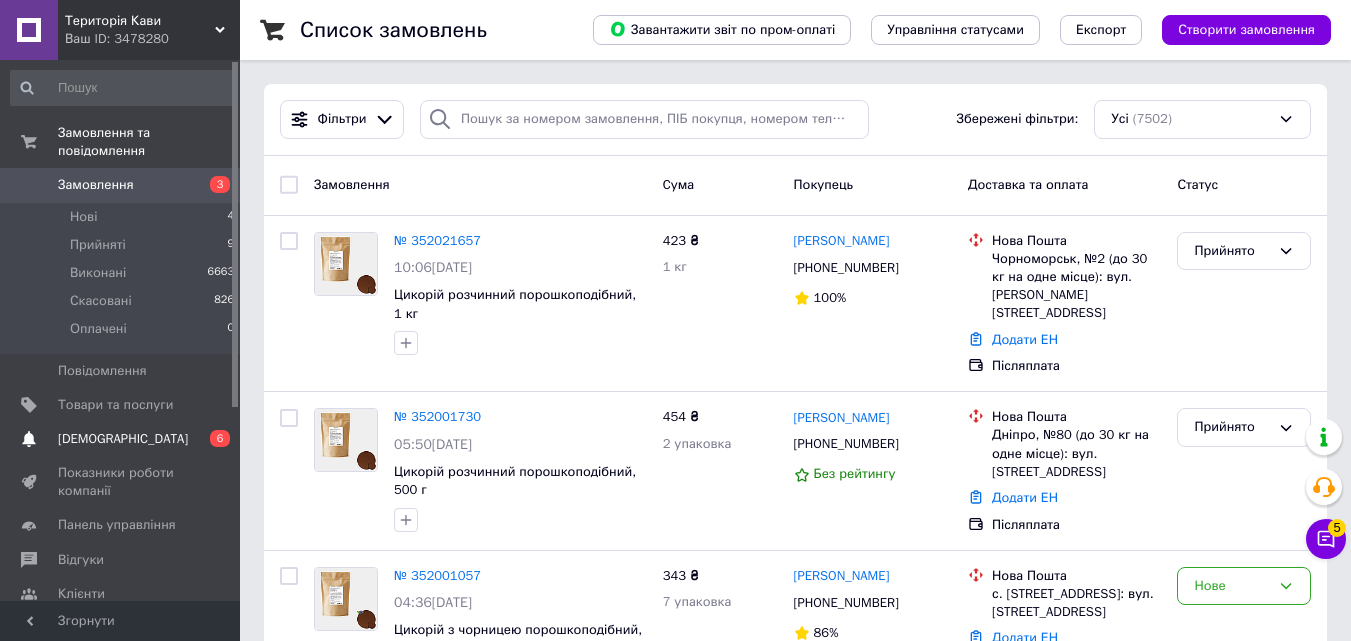 click on "[DEMOGRAPHIC_DATA] 0 6" at bounding box center (123, 439) 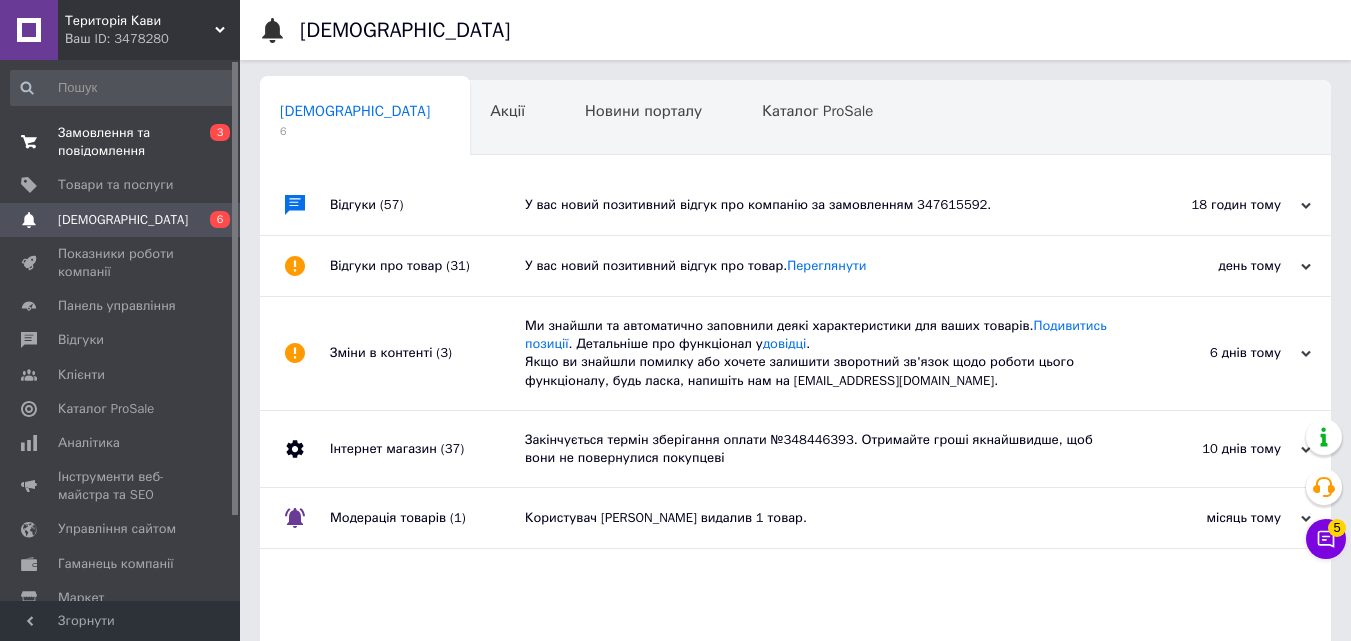 click on "Замовлення та повідомлення" at bounding box center (121, 142) 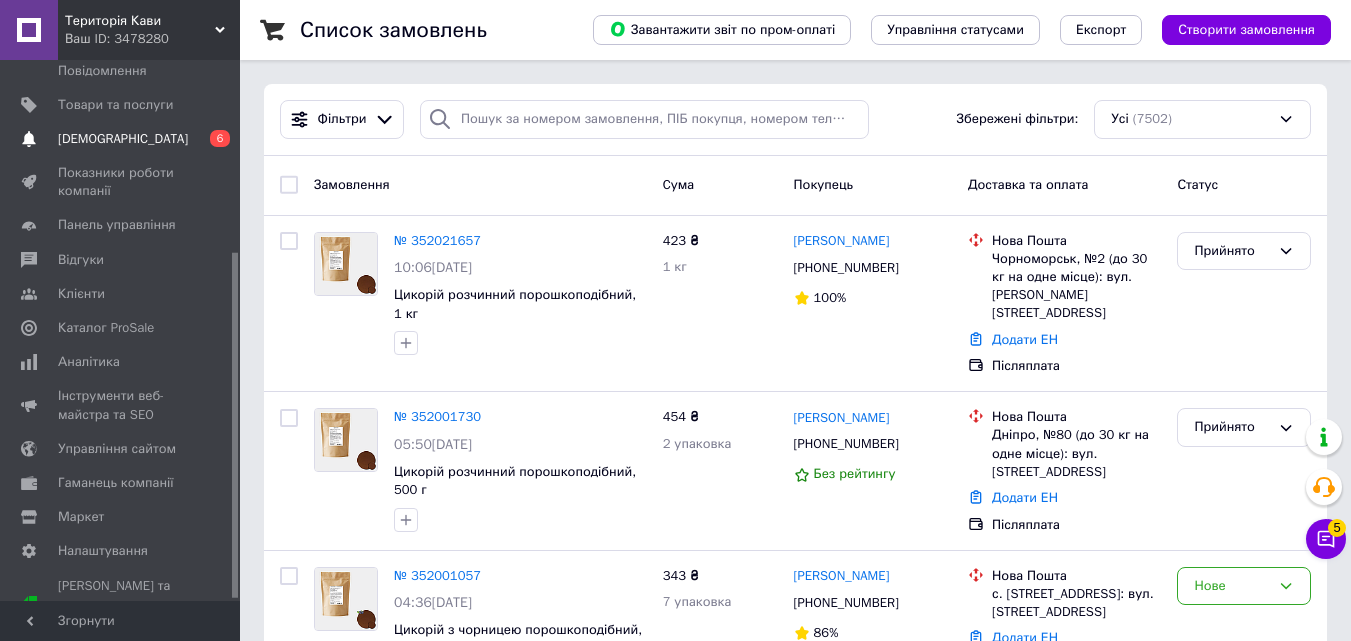 click on "[DEMOGRAPHIC_DATA]" at bounding box center (121, 139) 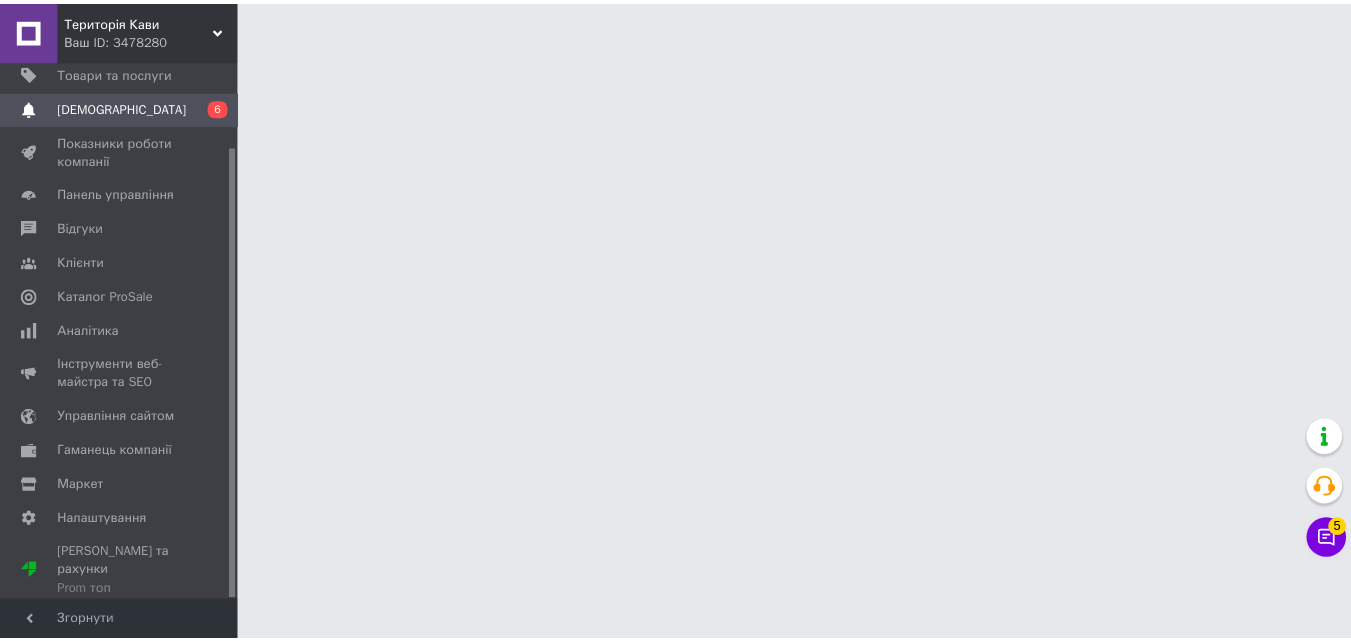 scroll, scrollTop: 101, scrollLeft: 0, axis: vertical 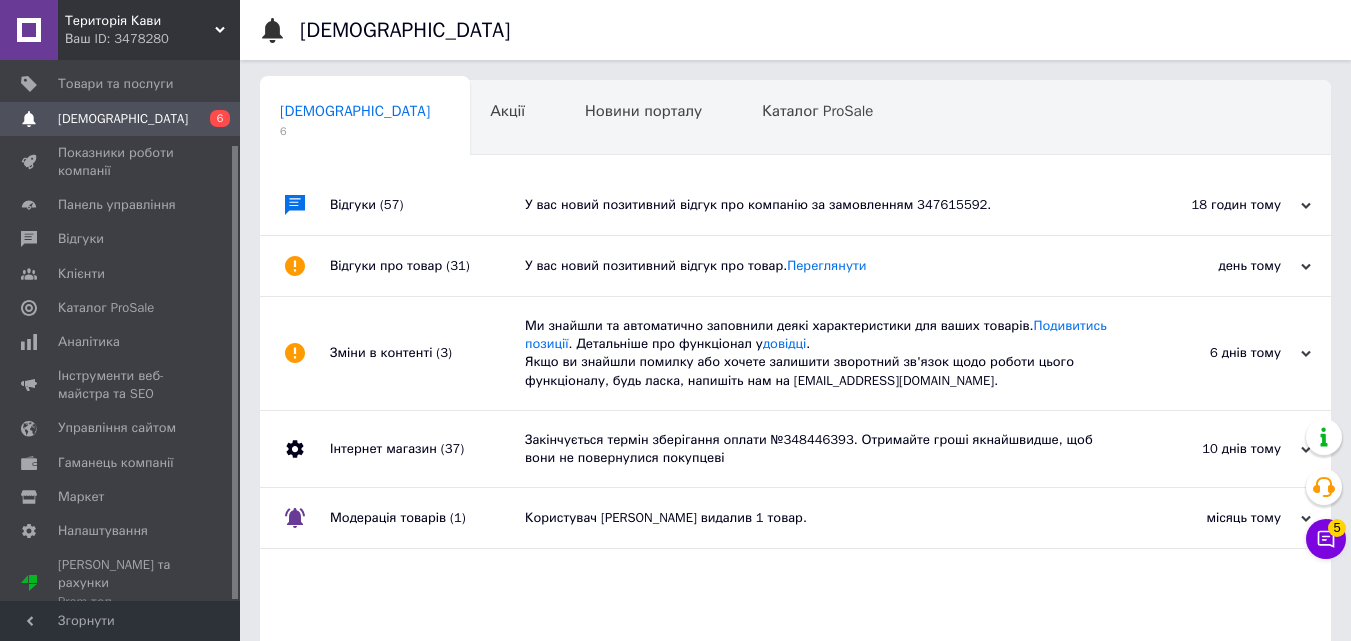 click on "[DEMOGRAPHIC_DATA]" at bounding box center [121, 119] 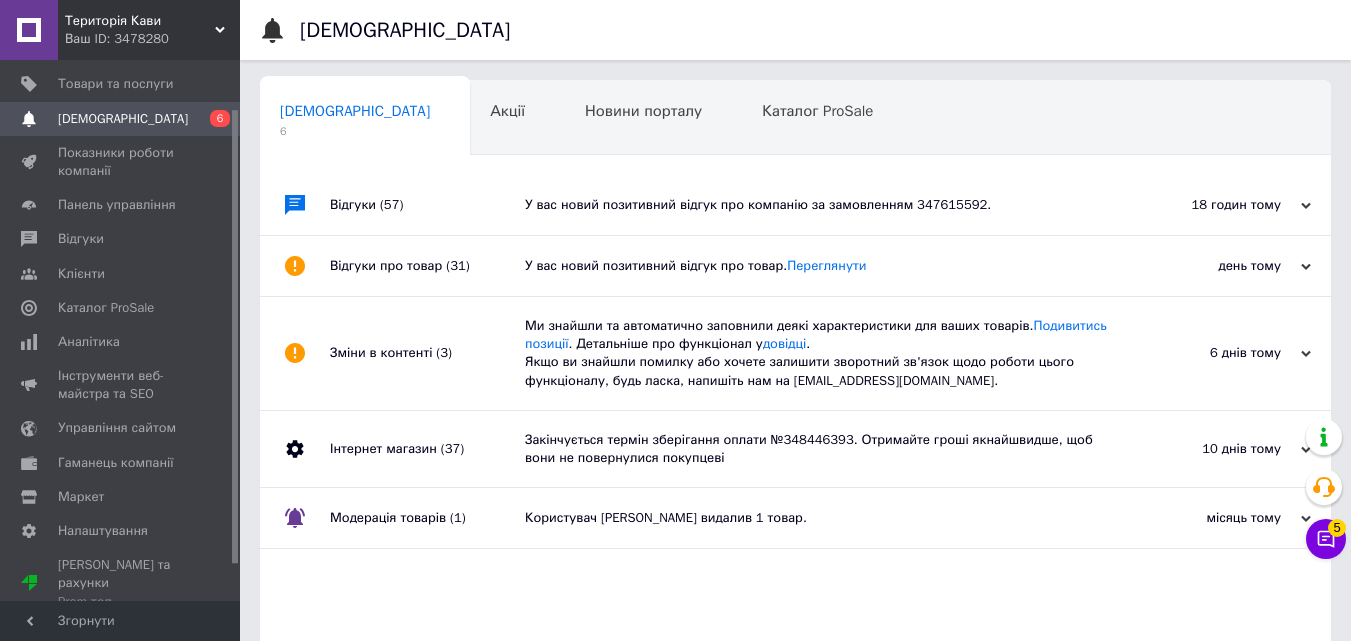 scroll, scrollTop: 0, scrollLeft: 0, axis: both 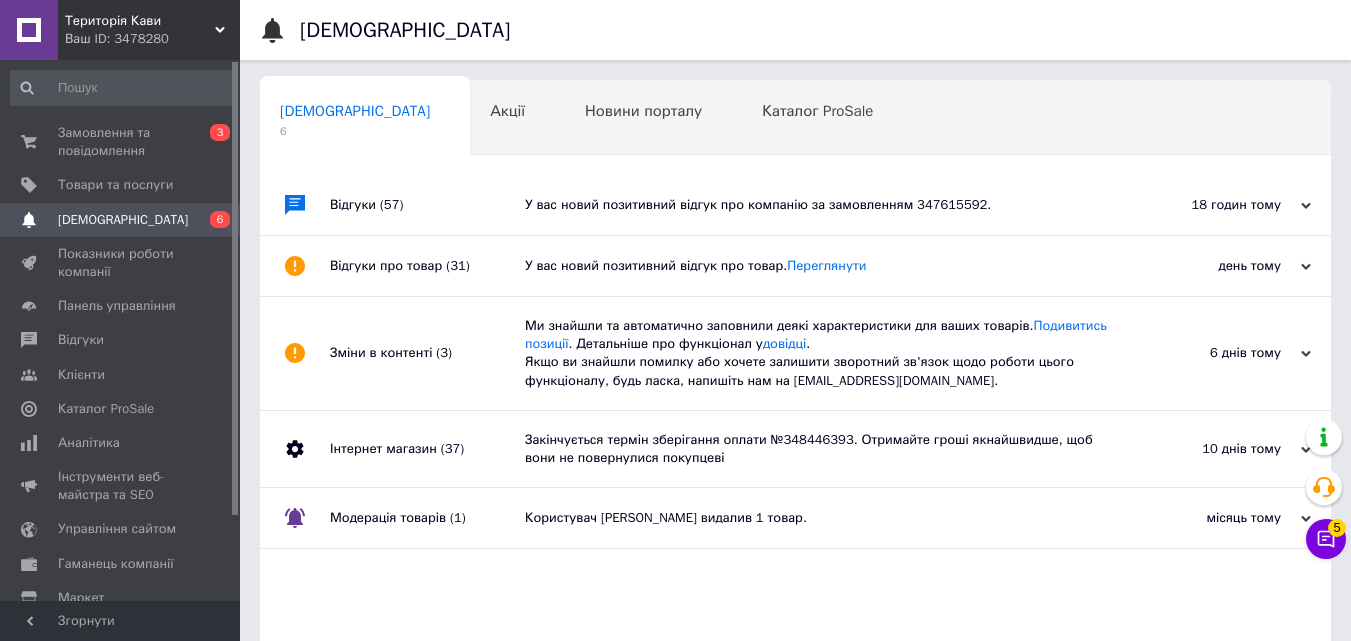 click on "Замовлення та повідомлення 0 3" at bounding box center [123, 142] 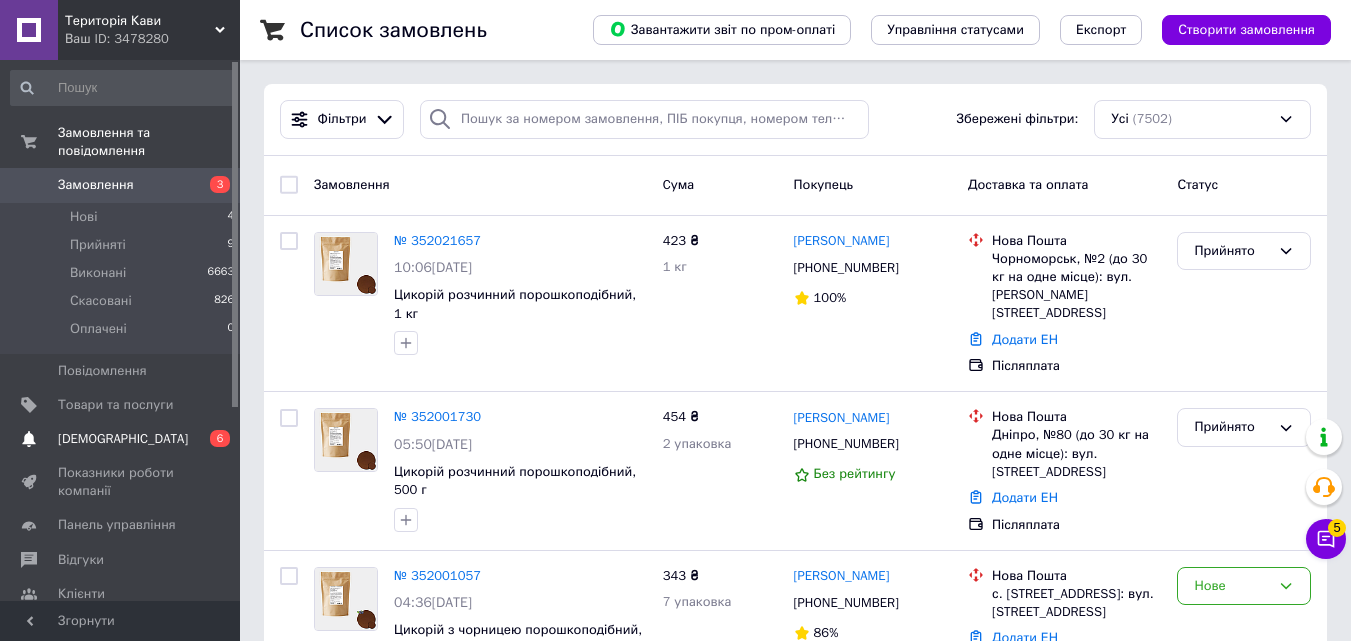 click on "[DEMOGRAPHIC_DATA]" at bounding box center (121, 439) 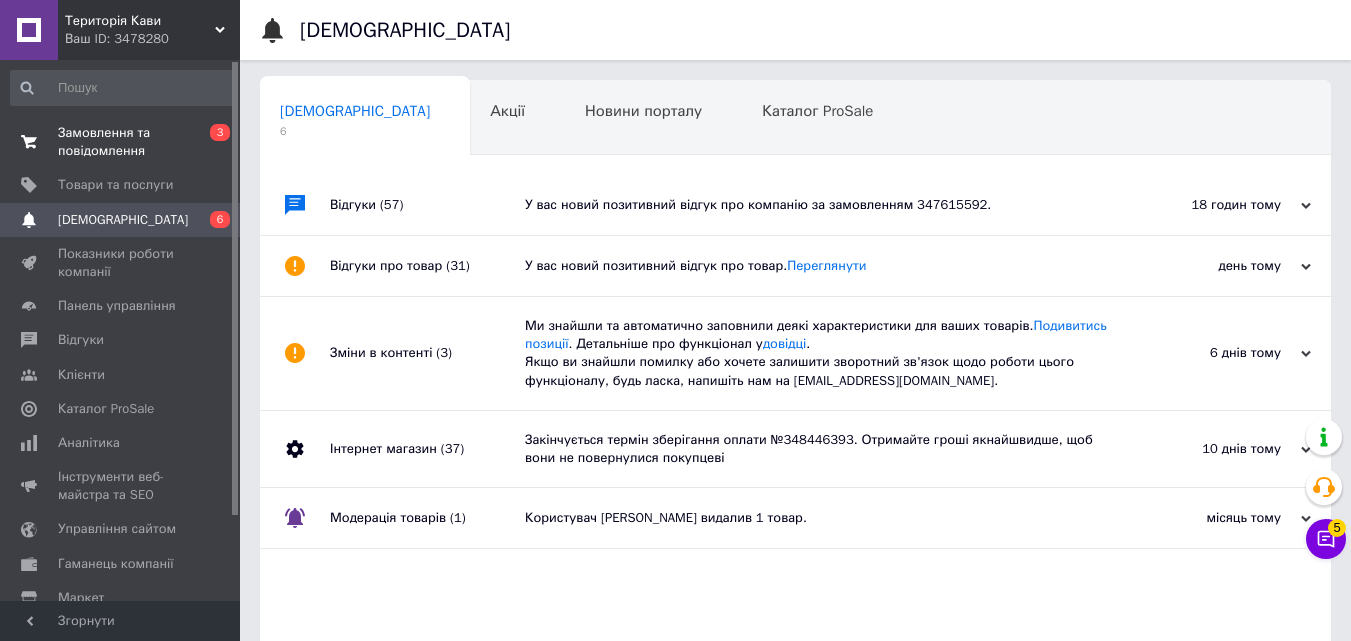 click on "Замовлення та повідомлення" at bounding box center [121, 142] 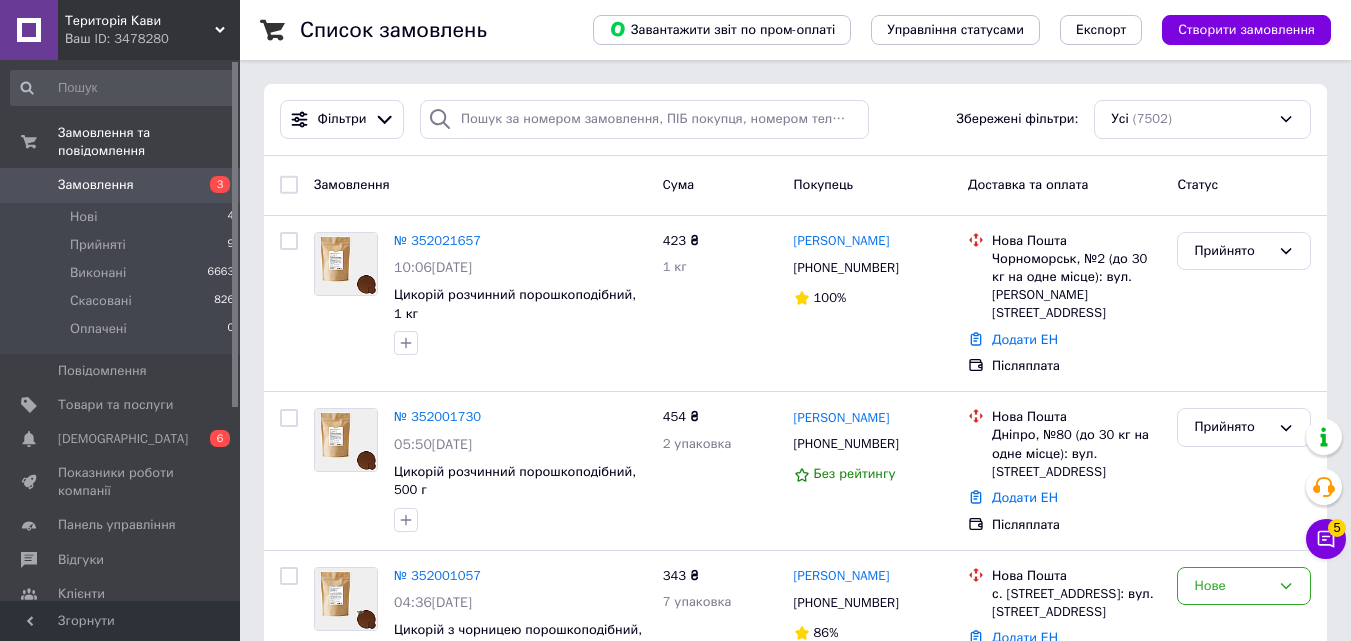 click on "Замовлення 3" at bounding box center [123, 185] 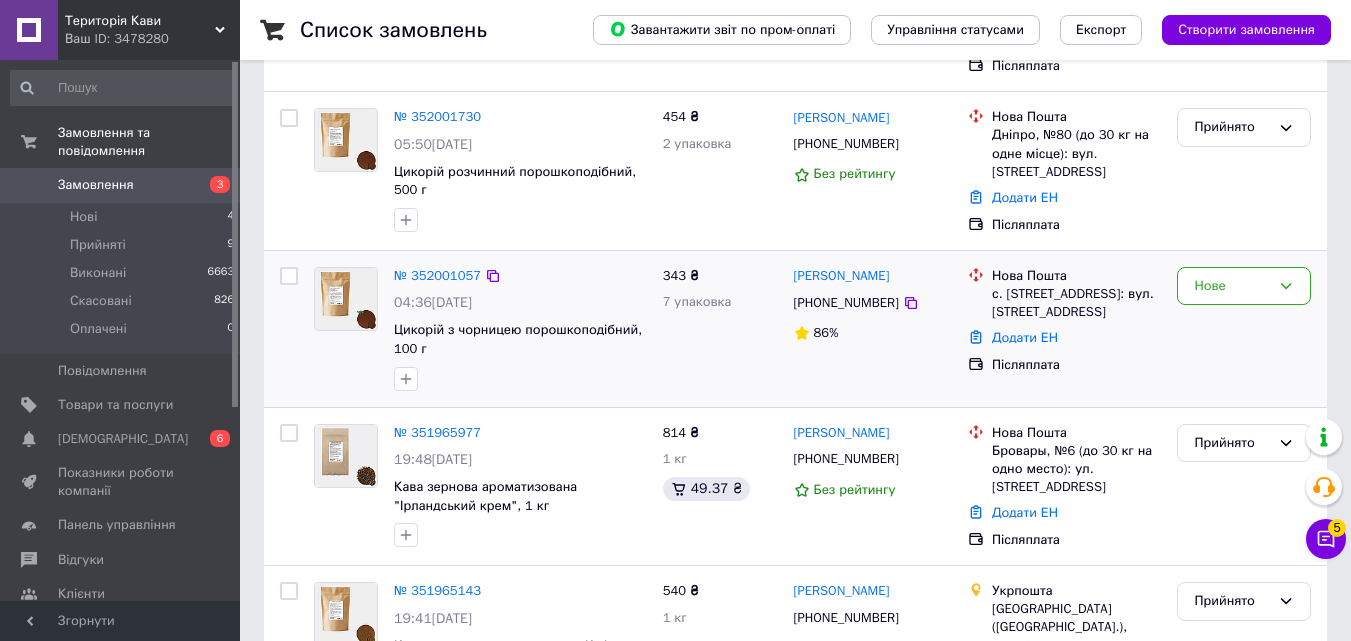 scroll, scrollTop: 500, scrollLeft: 0, axis: vertical 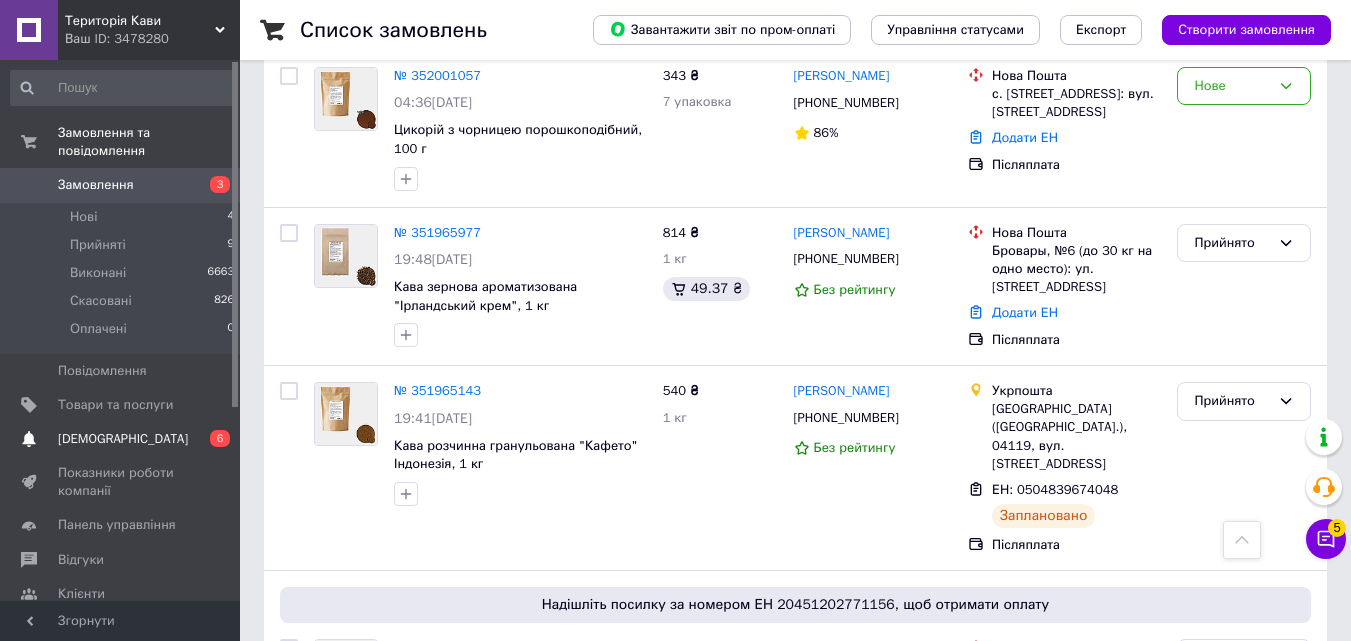 click on "[DEMOGRAPHIC_DATA]" at bounding box center (121, 439) 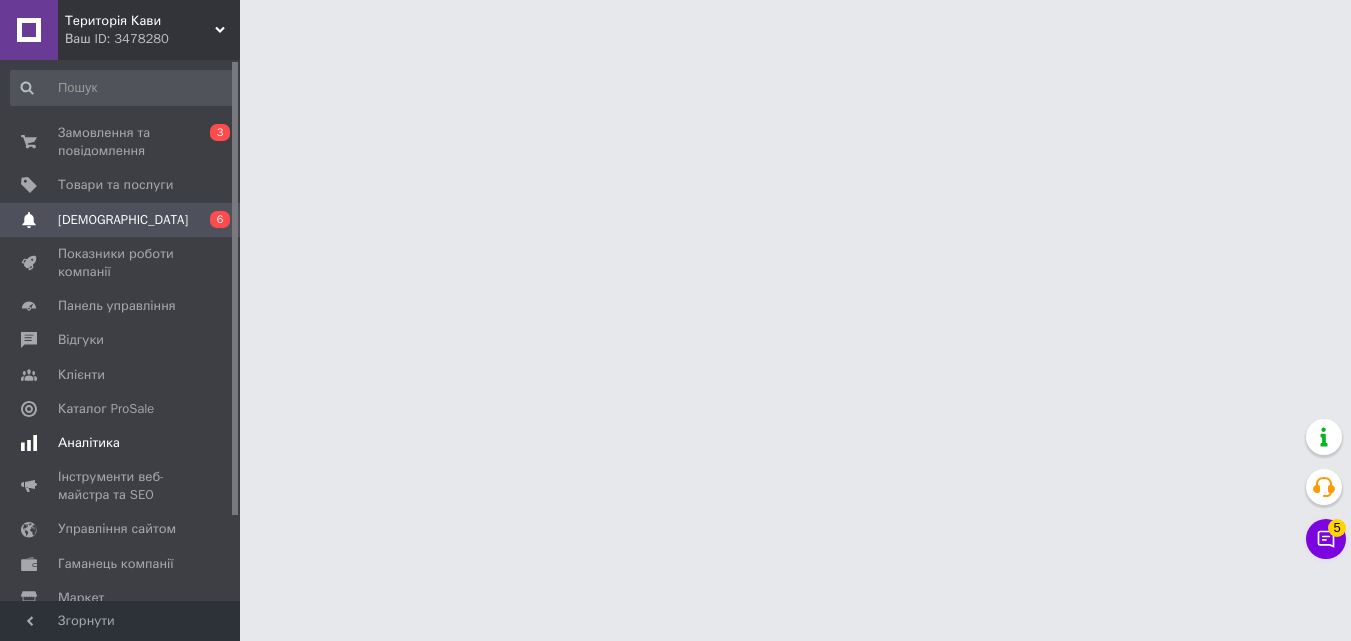 scroll, scrollTop: 0, scrollLeft: 0, axis: both 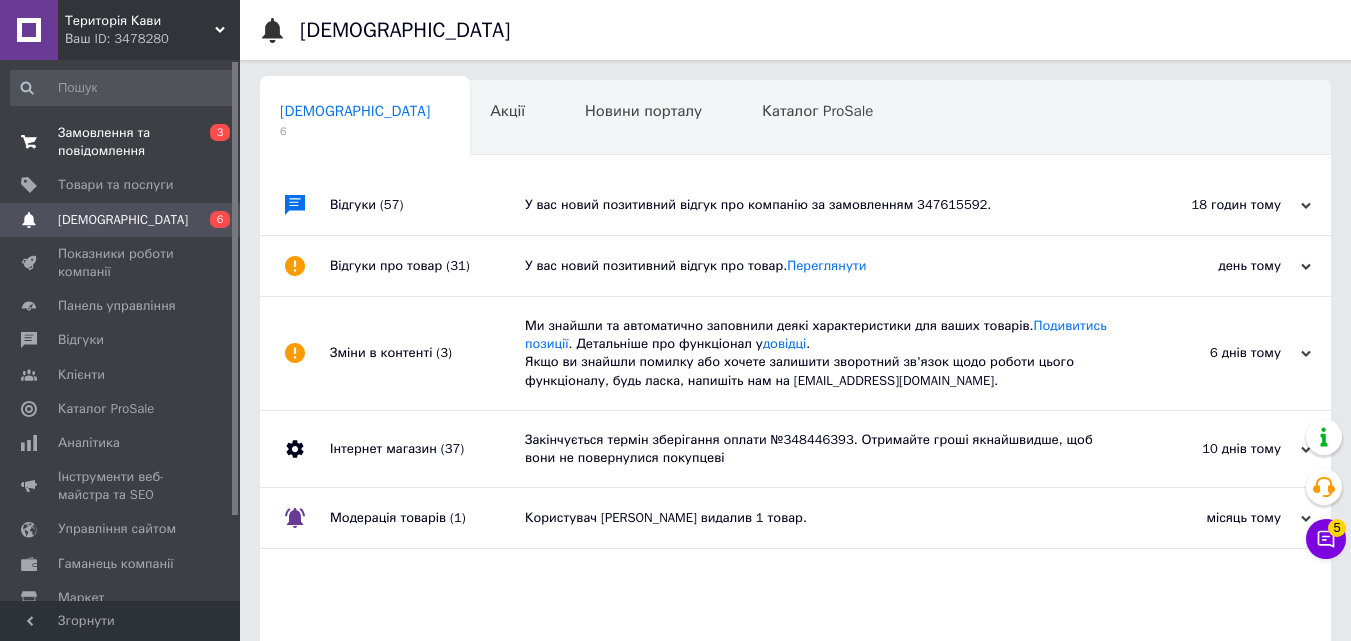 click on "Замовлення та повідомлення" at bounding box center (121, 142) 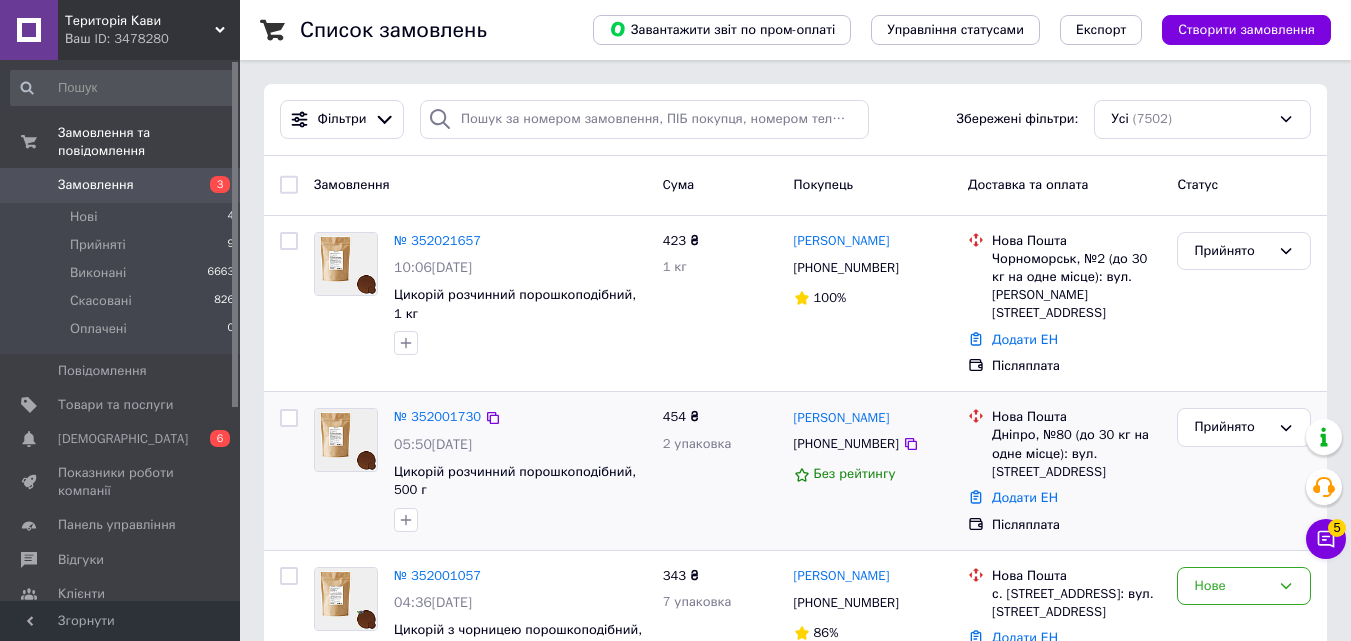 scroll, scrollTop: 200, scrollLeft: 0, axis: vertical 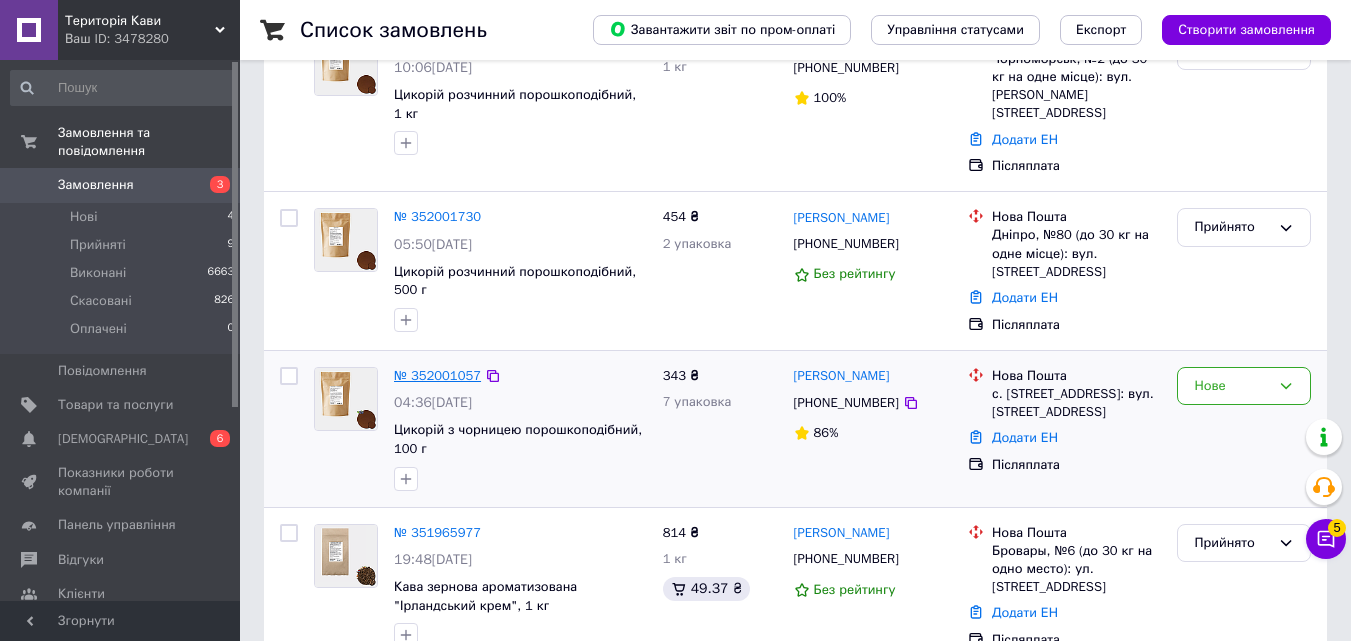 click on "№ 352001057" at bounding box center [437, 375] 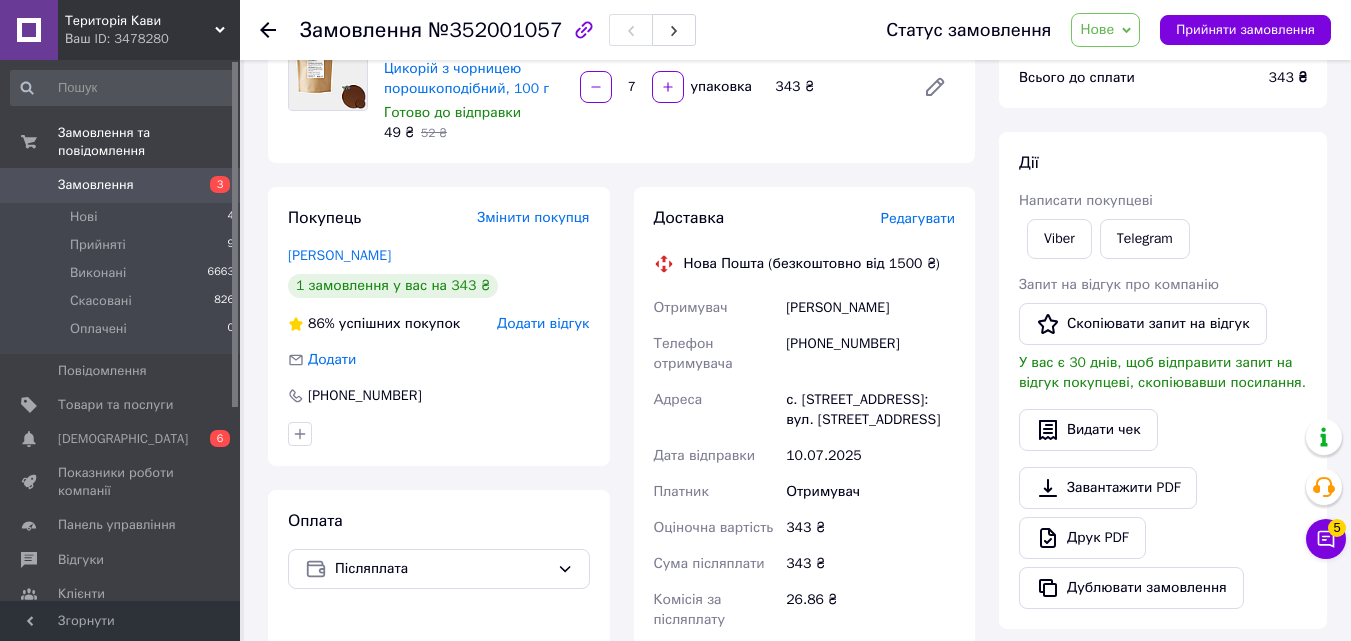 scroll, scrollTop: 100, scrollLeft: 0, axis: vertical 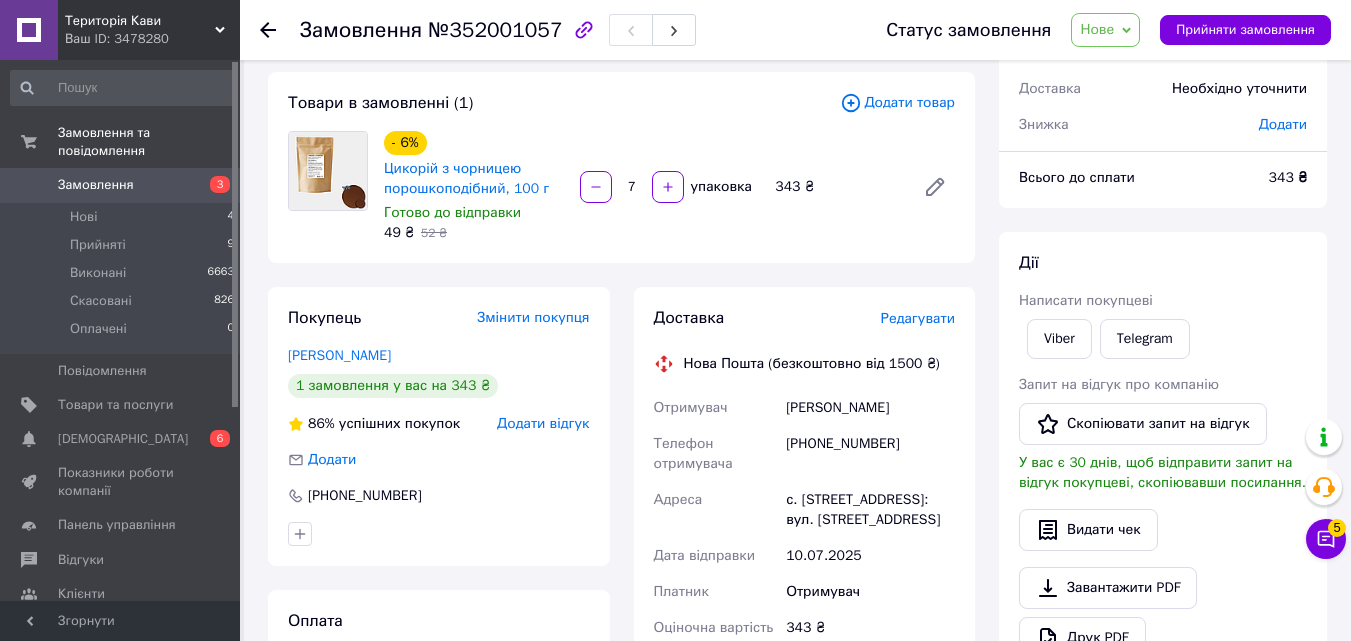 click on "Нове" at bounding box center (1105, 30) 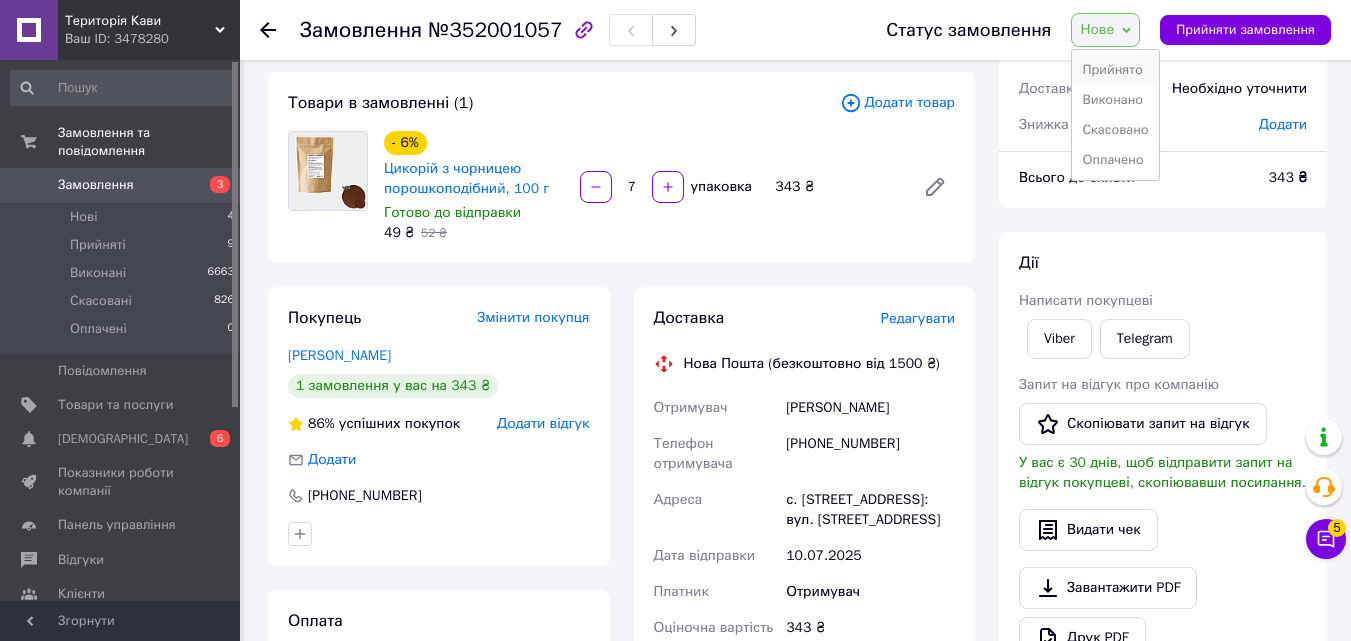 click on "Прийнято" at bounding box center (1115, 70) 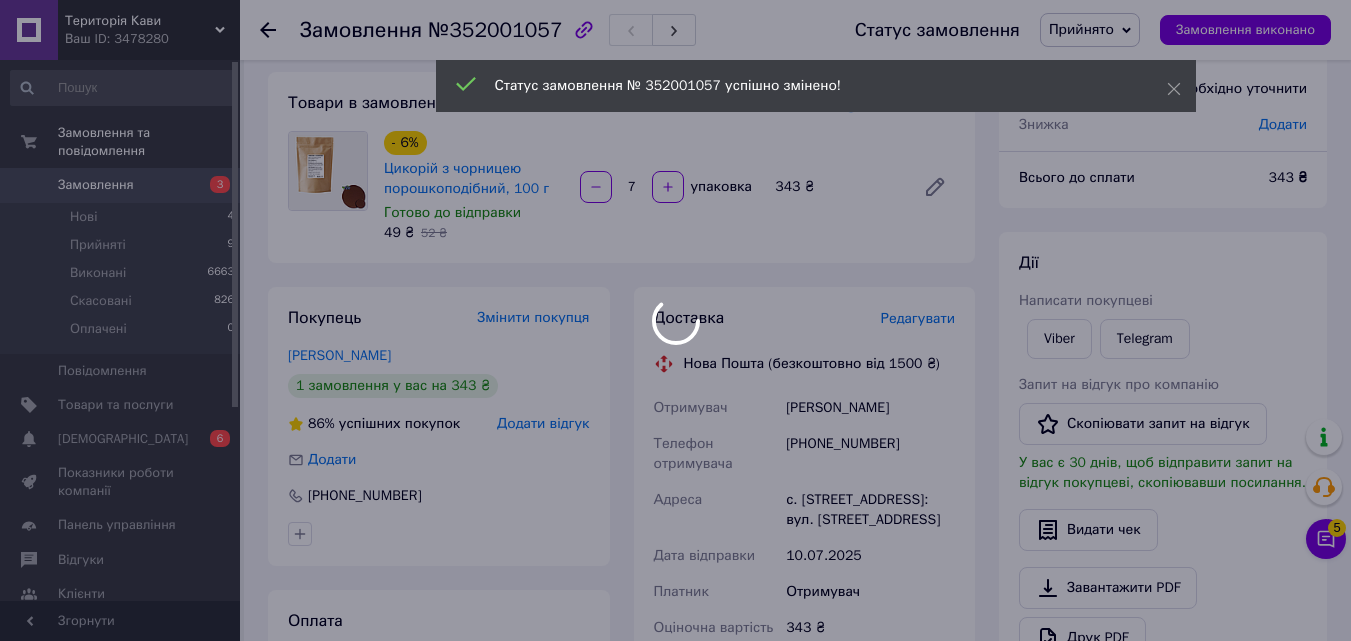 click at bounding box center [675, 320] 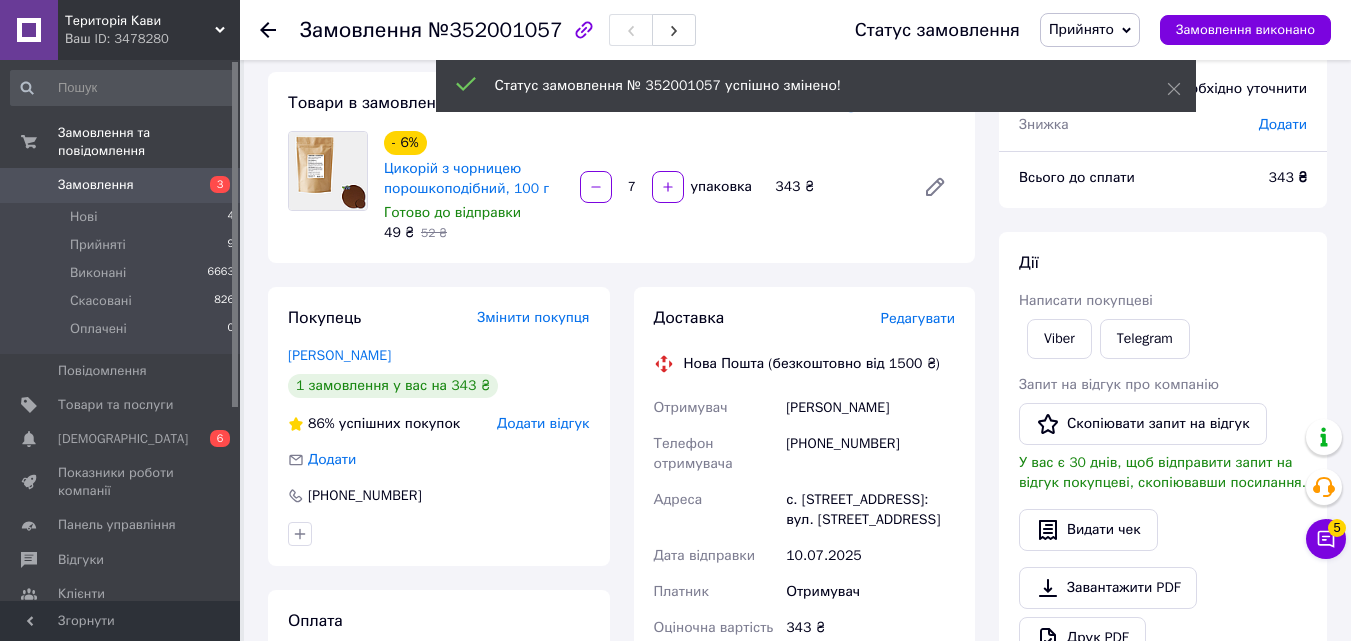 drag, startPoint x: 768, startPoint y: 411, endPoint x: 940, endPoint y: 410, distance: 172.00291 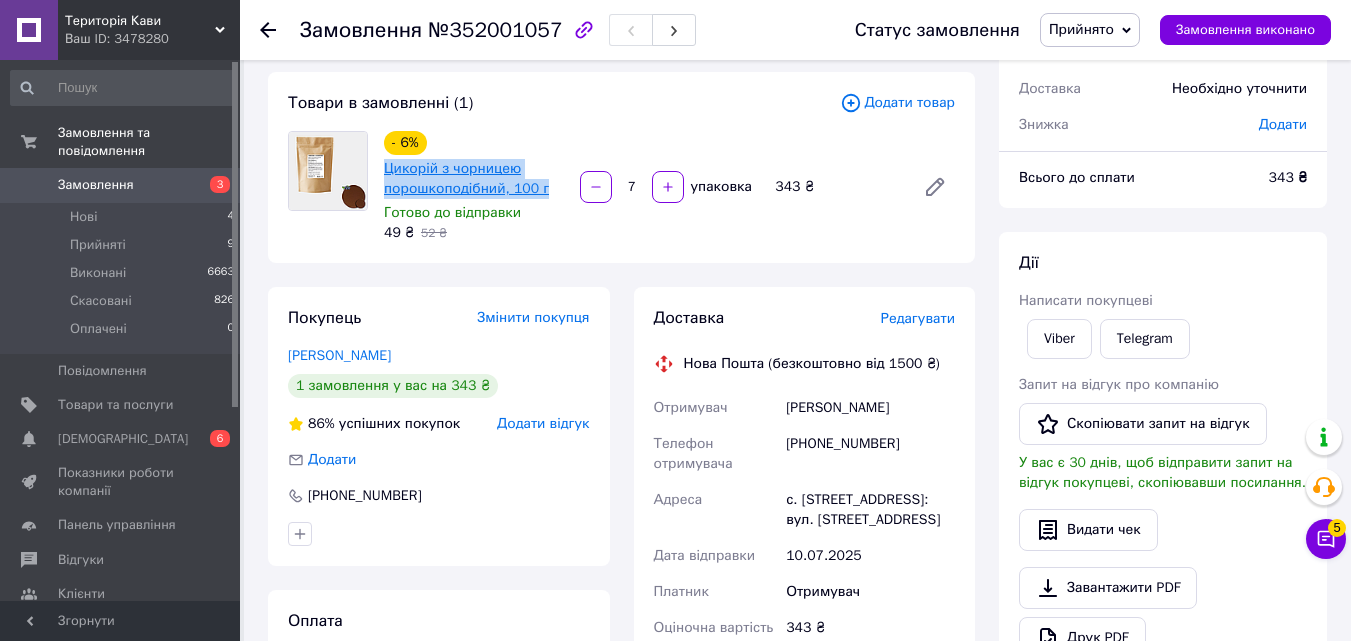 drag, startPoint x: 553, startPoint y: 189, endPoint x: 388, endPoint y: 171, distance: 165.97891 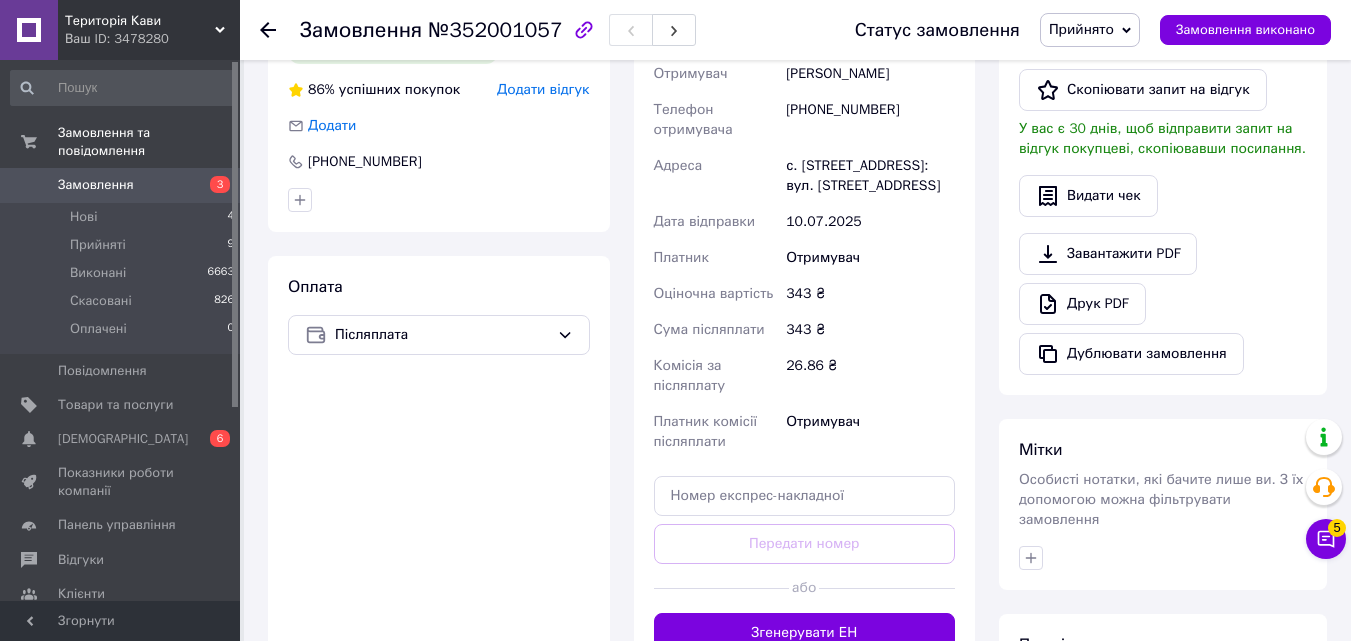 scroll, scrollTop: 400, scrollLeft: 0, axis: vertical 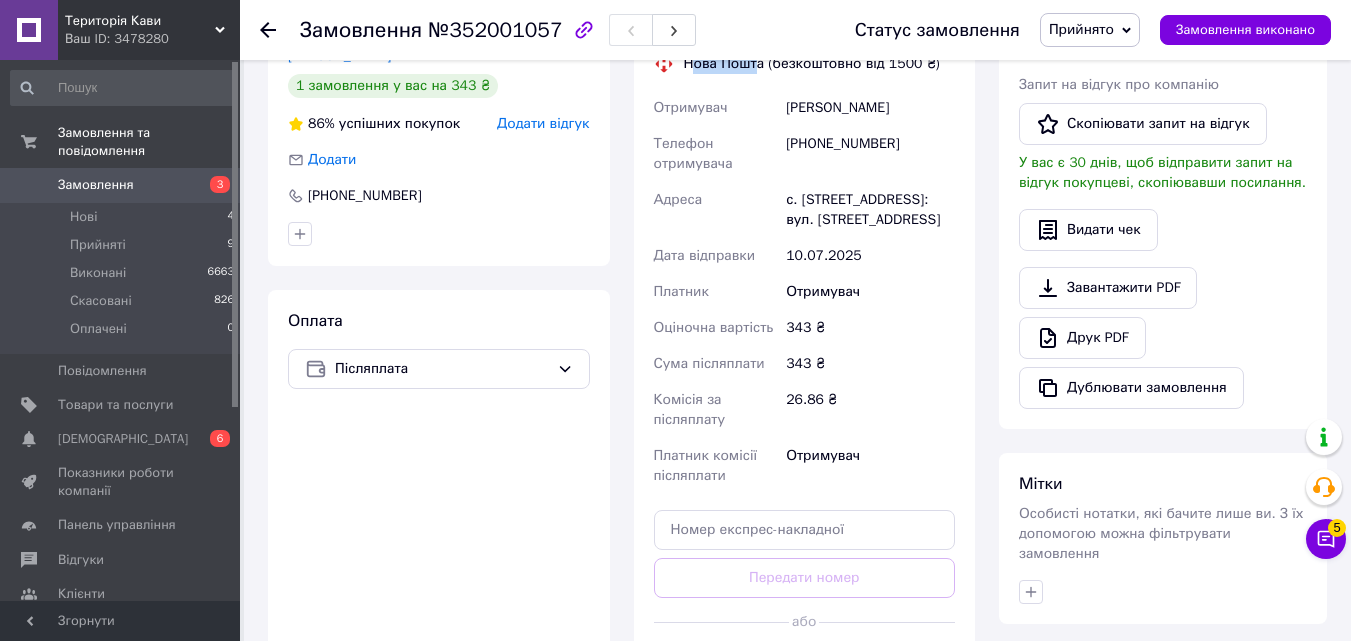 drag, startPoint x: 741, startPoint y: 69, endPoint x: 694, endPoint y: 69, distance: 47 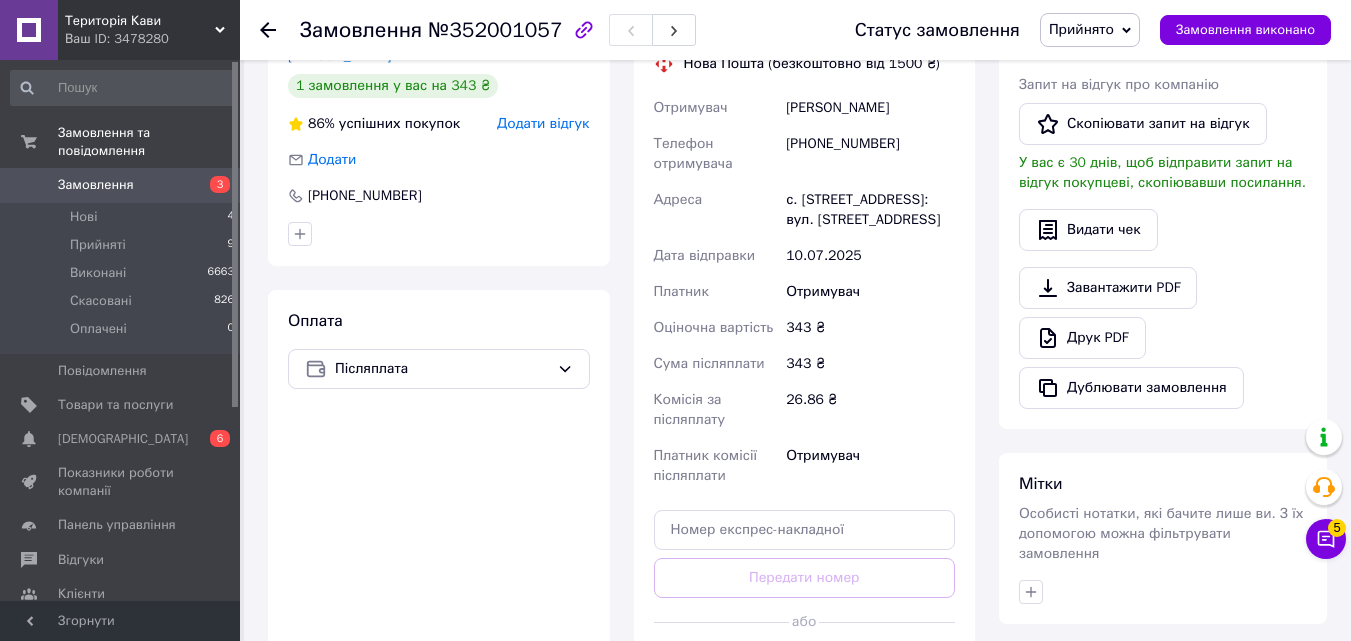 click on "Доставка Редагувати Нова Пошта (безкоштовно від 1500 ₴) Отримувач Кропивний Микола Телефон отримувача +380500632528 Адреса с. Керецьки, №1: вул. Головна, 49 Дата відправки 10.07.2025 Платник Отримувач Оціночна вартість 343 ₴ Сума післяплати 343 ₴ Комісія за післяплату 26.86 ₴ Платник комісії післяплати Отримувач Передати номер або Згенерувати ЕН" at bounding box center (805, 347) 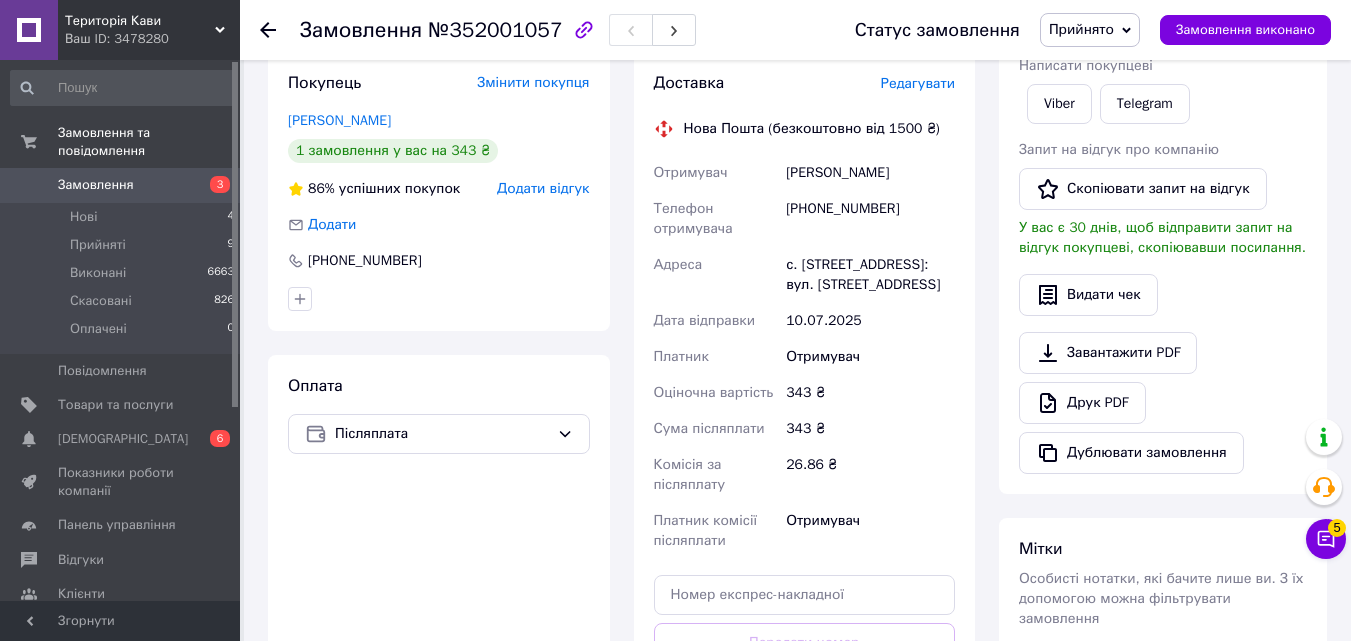 scroll, scrollTop: 300, scrollLeft: 0, axis: vertical 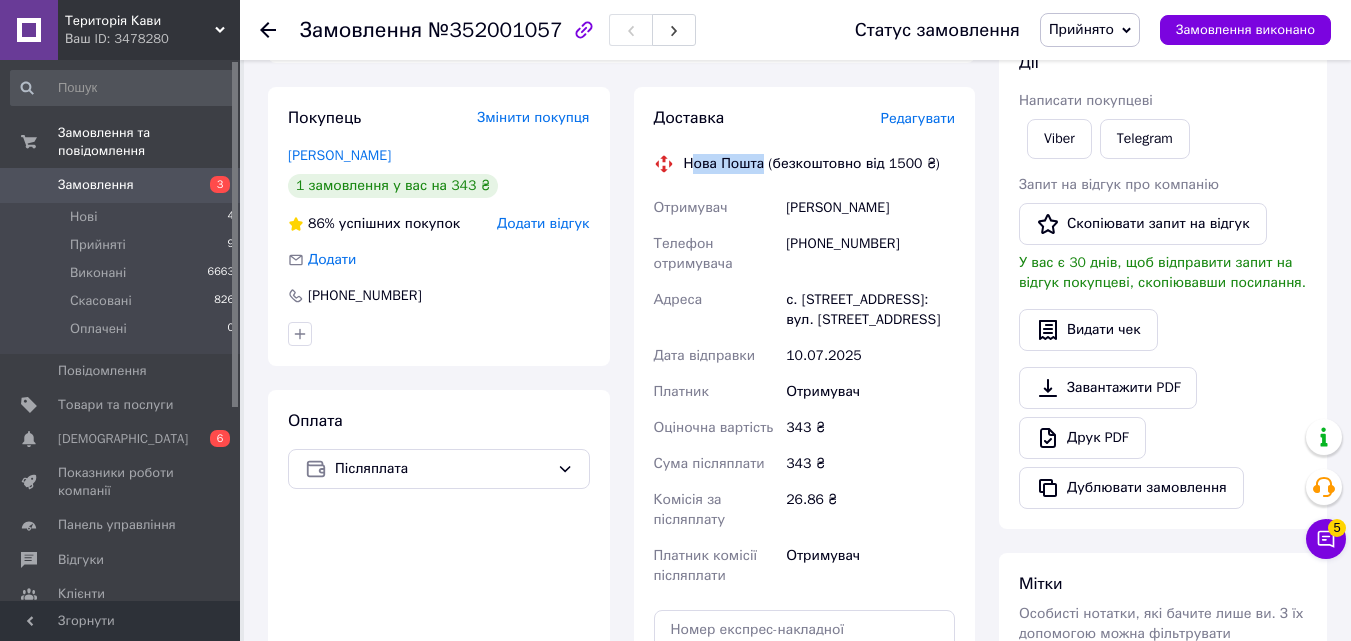 drag, startPoint x: 763, startPoint y: 155, endPoint x: 695, endPoint y: 156, distance: 68.007355 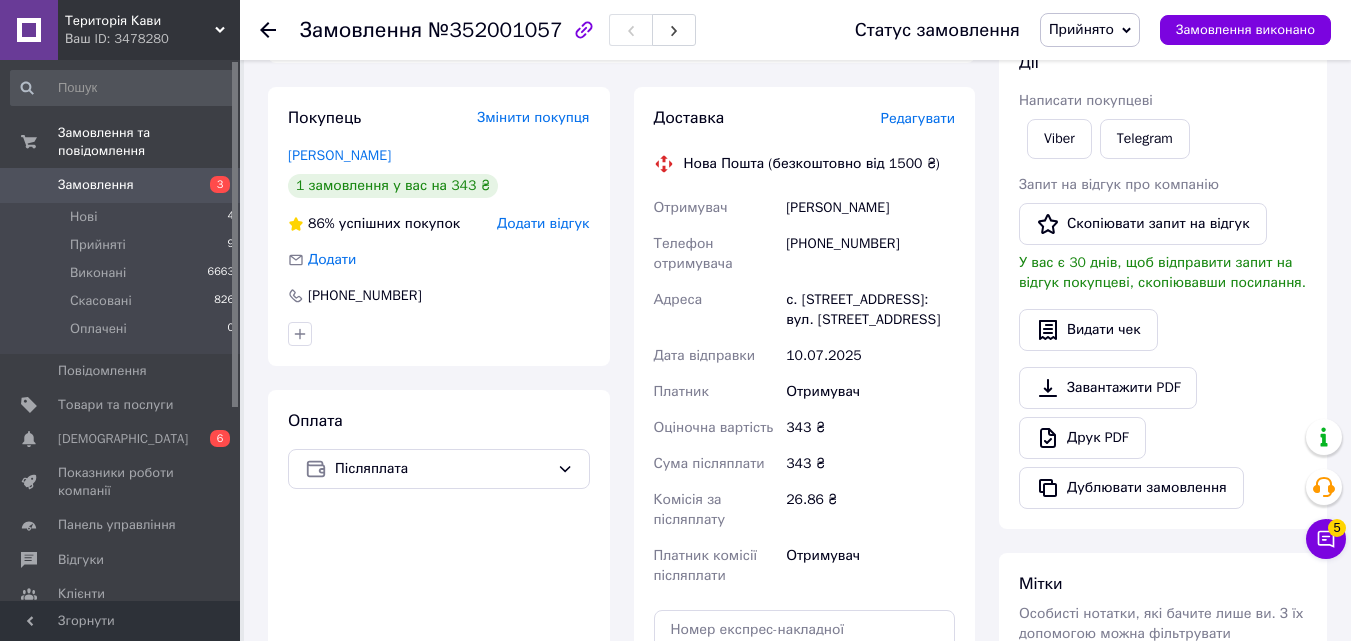 drag, startPoint x: 744, startPoint y: 159, endPoint x: 767, endPoint y: 164, distance: 23.537205 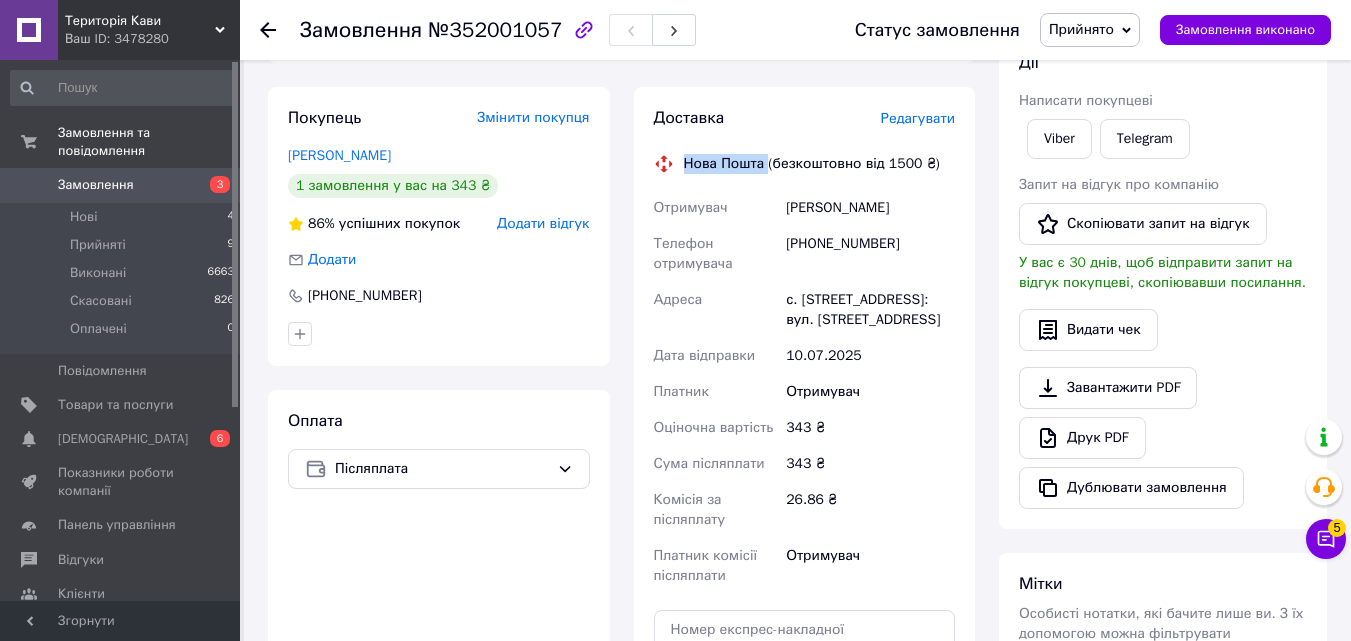 drag, startPoint x: 749, startPoint y: 161, endPoint x: 648, endPoint y: 156, distance: 101.12369 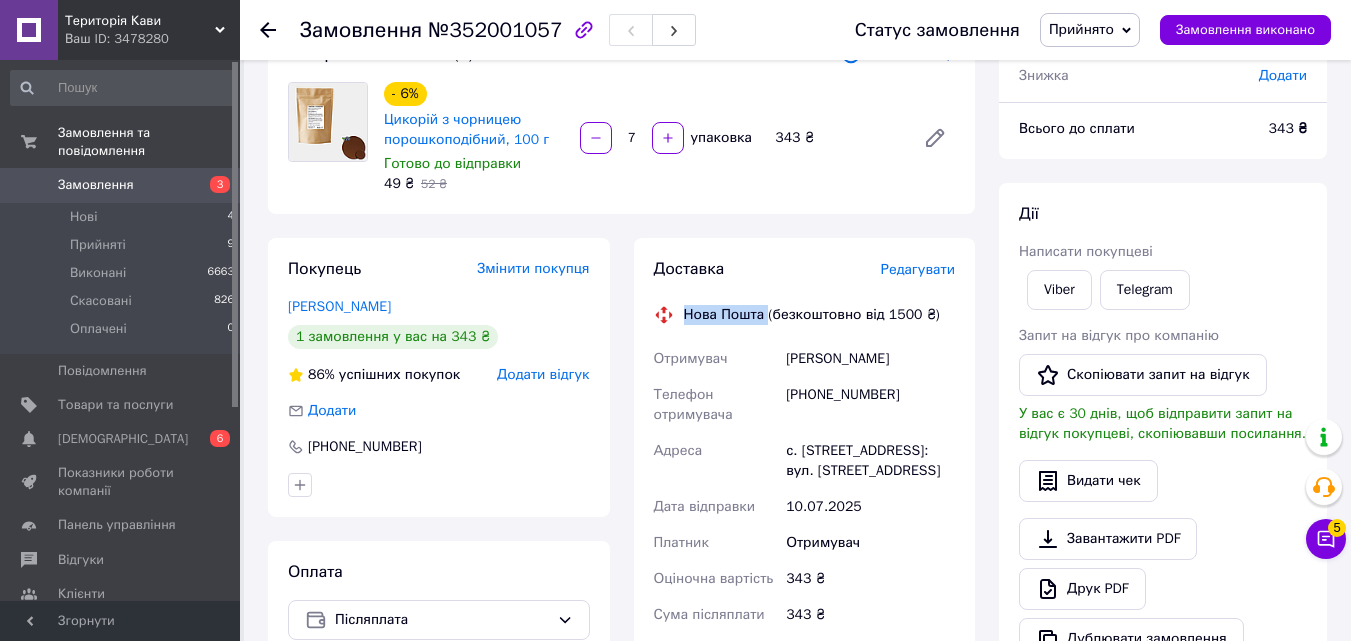 scroll, scrollTop: 300, scrollLeft: 0, axis: vertical 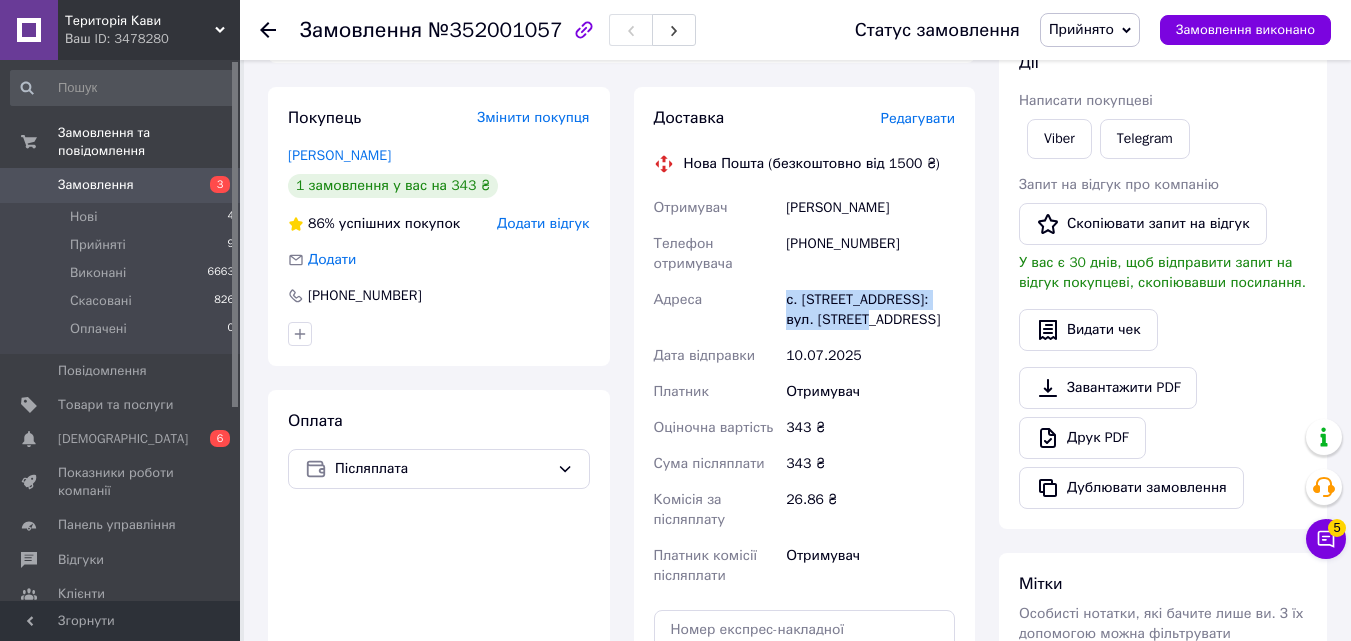 drag, startPoint x: 795, startPoint y: 309, endPoint x: 852, endPoint y: 322, distance: 58.463665 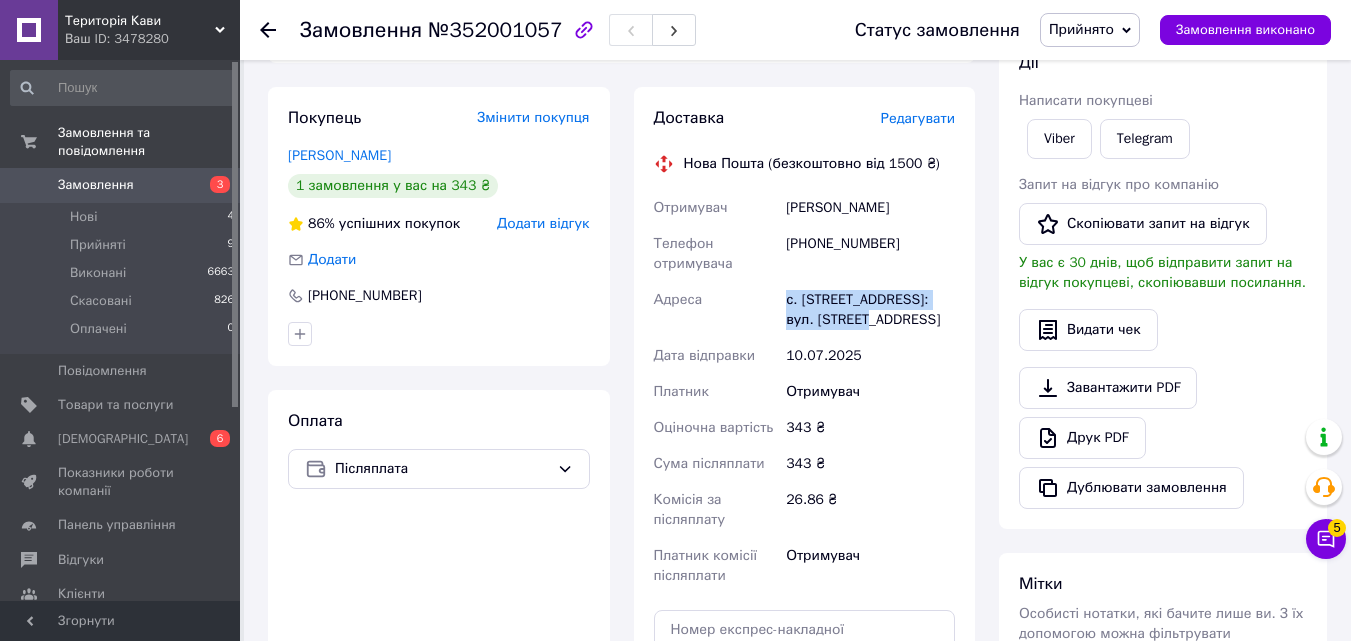drag, startPoint x: 783, startPoint y: 227, endPoint x: 907, endPoint y: 203, distance: 126.30122 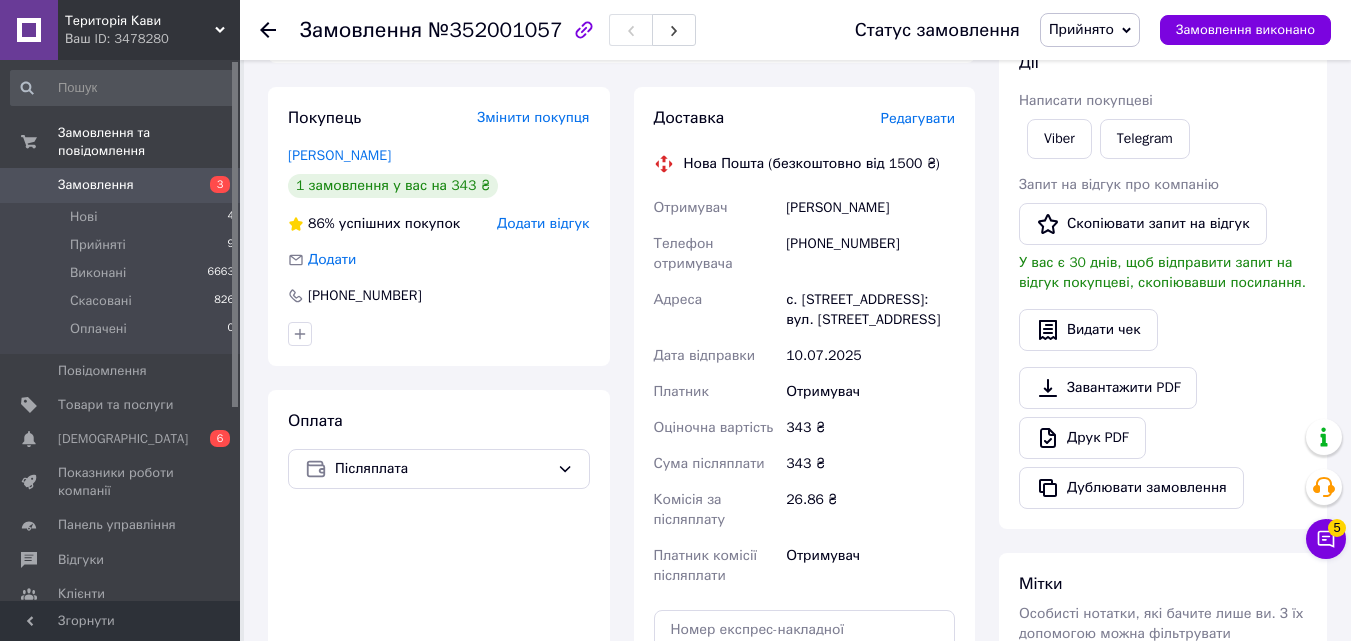 click on "Кропивний Микола" at bounding box center [870, 208] 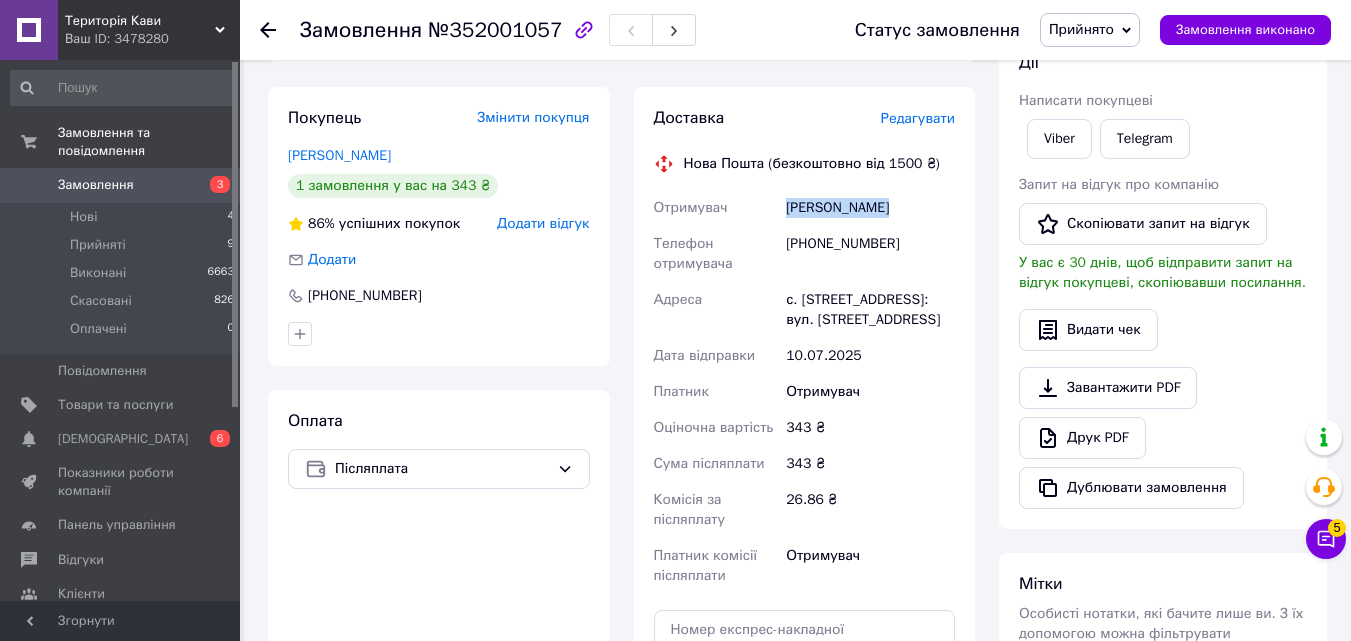 drag, startPoint x: 904, startPoint y: 209, endPoint x: 807, endPoint y: 209, distance: 97 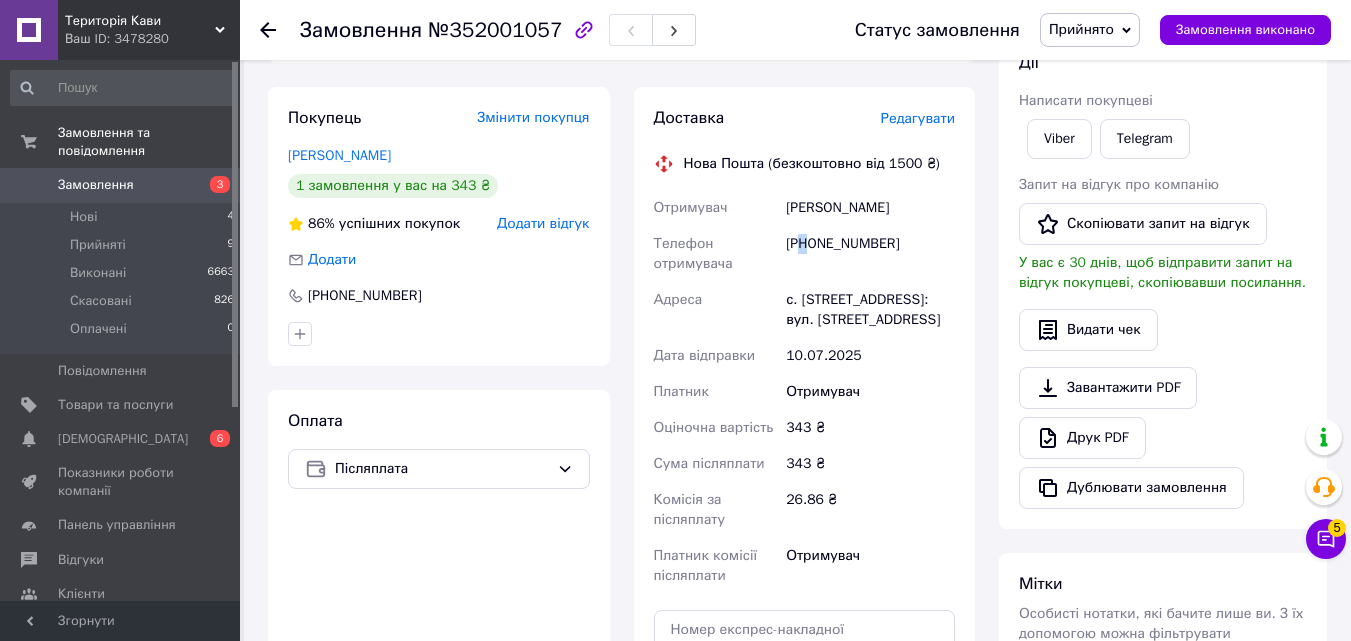 click on "[PHONE_NUMBER]" at bounding box center (870, 254) 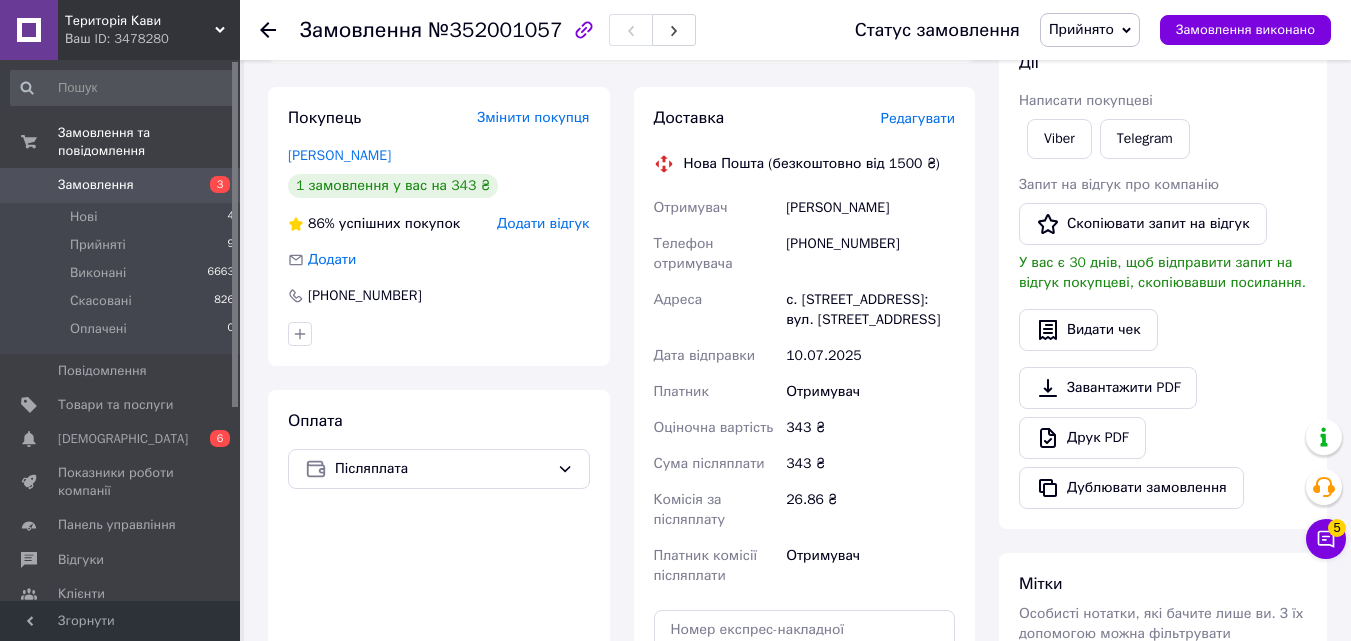 click on "[PHONE_NUMBER]" at bounding box center (870, 254) 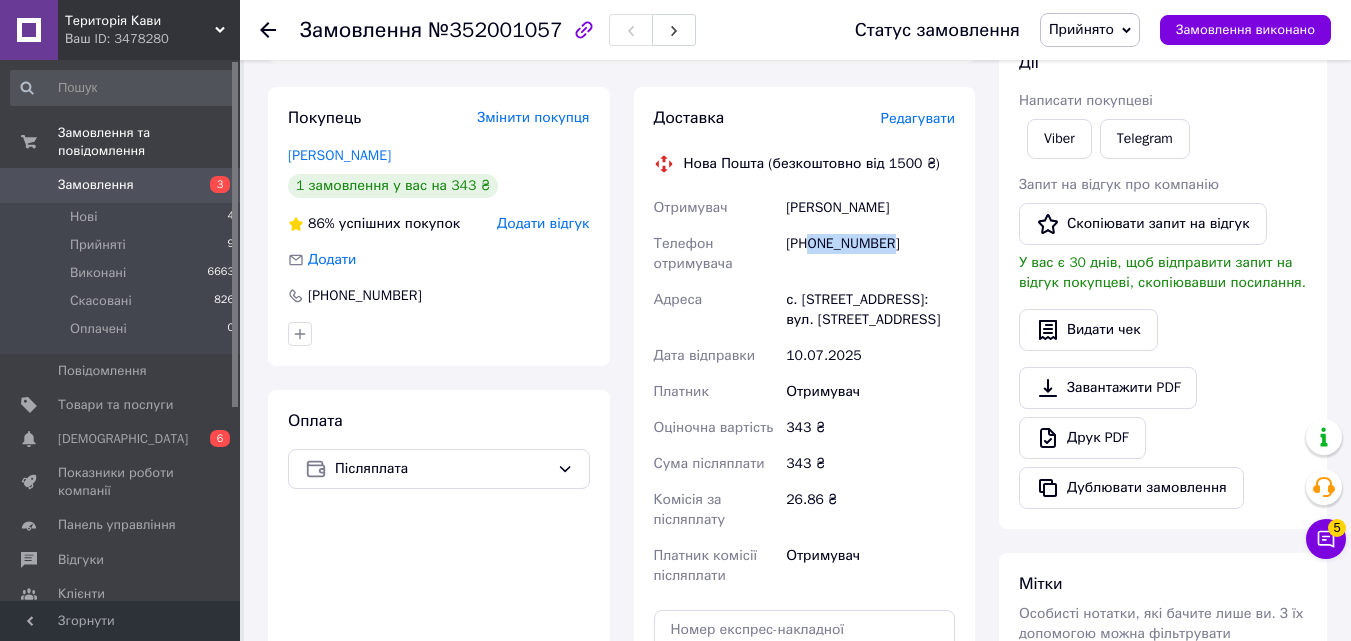 drag, startPoint x: 811, startPoint y: 242, endPoint x: 934, endPoint y: 239, distance: 123.03658 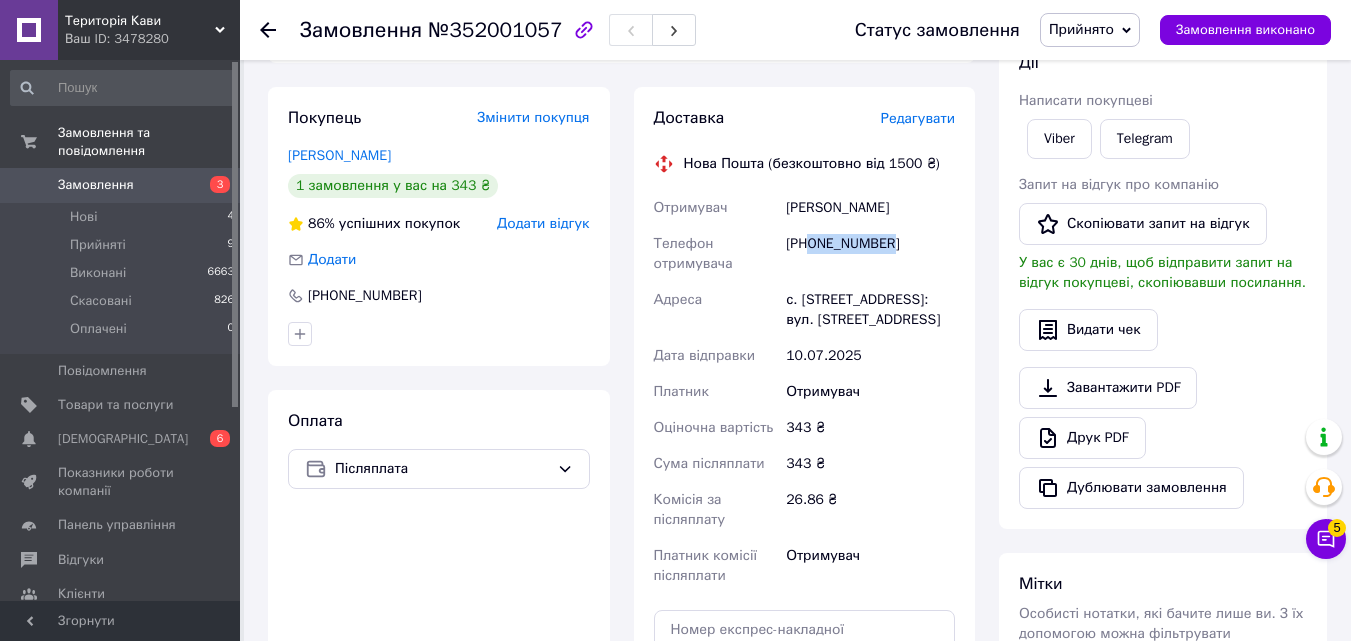click on "3" at bounding box center (220, 184) 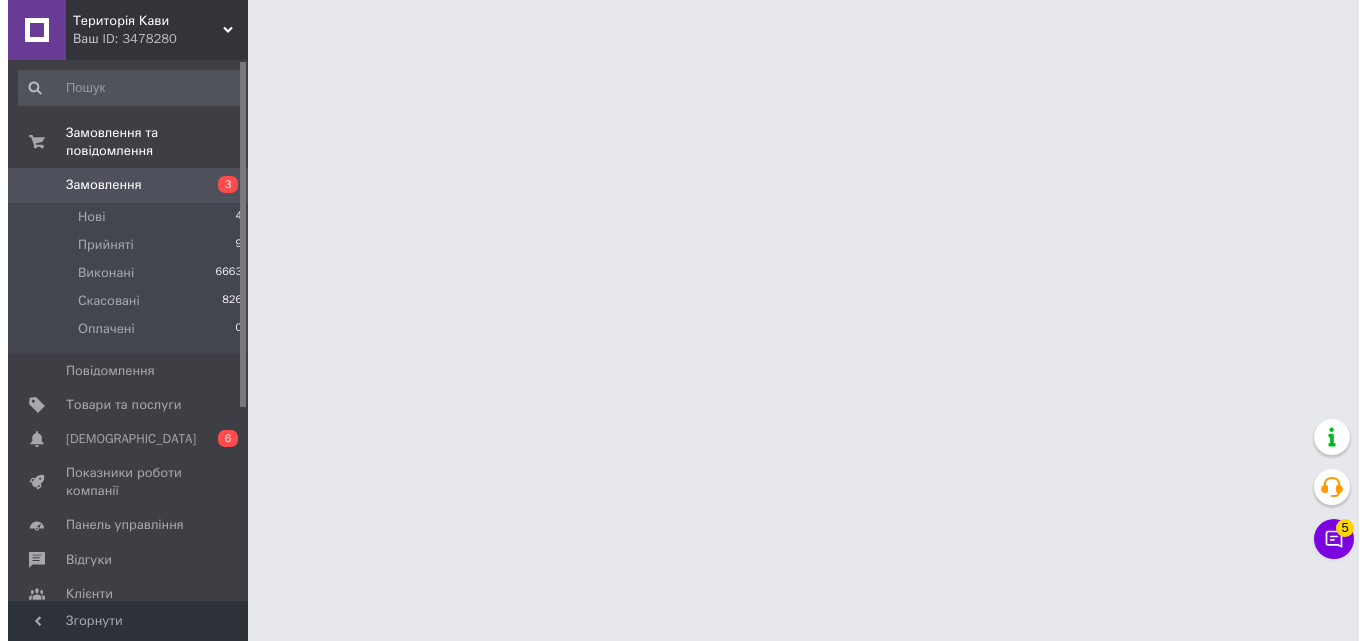 scroll, scrollTop: 0, scrollLeft: 0, axis: both 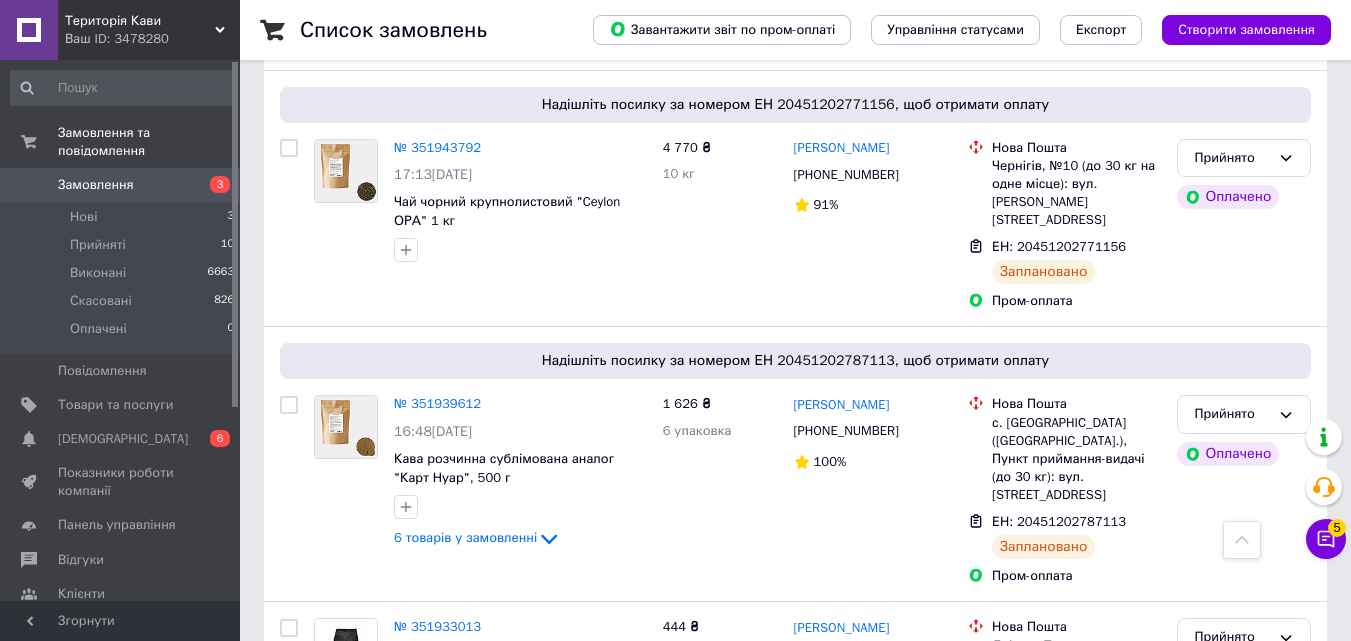 click on "Замовлення" at bounding box center (96, 185) 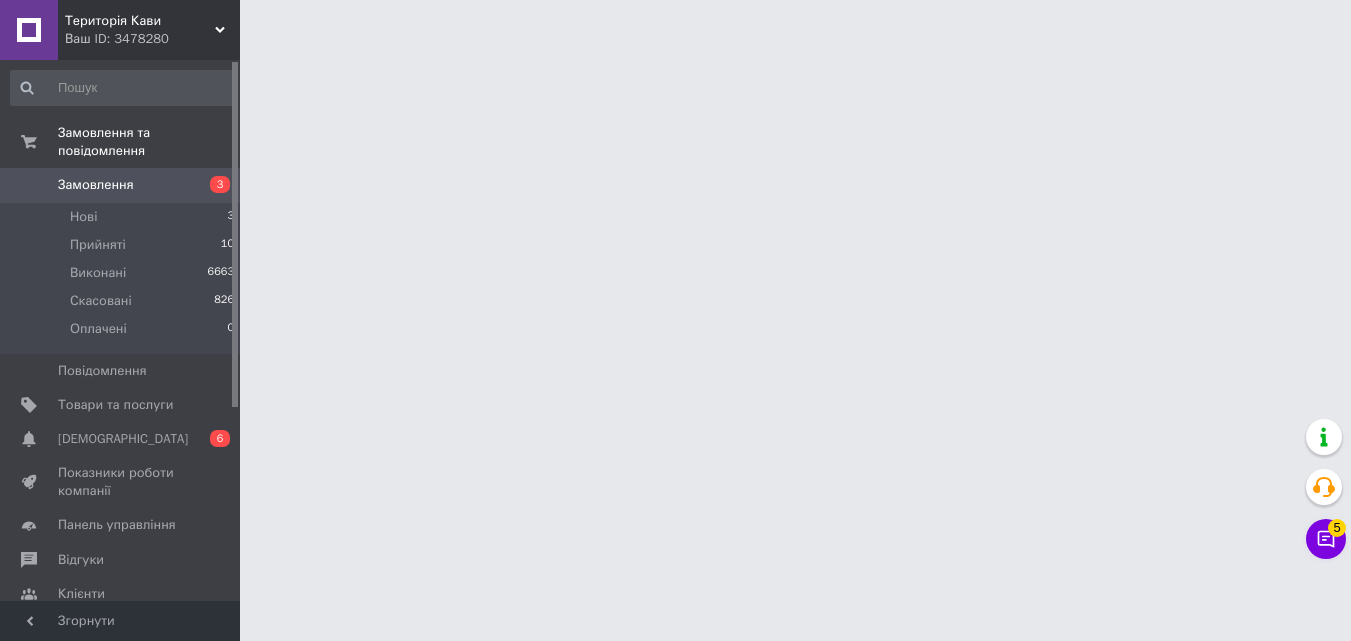 scroll, scrollTop: 0, scrollLeft: 0, axis: both 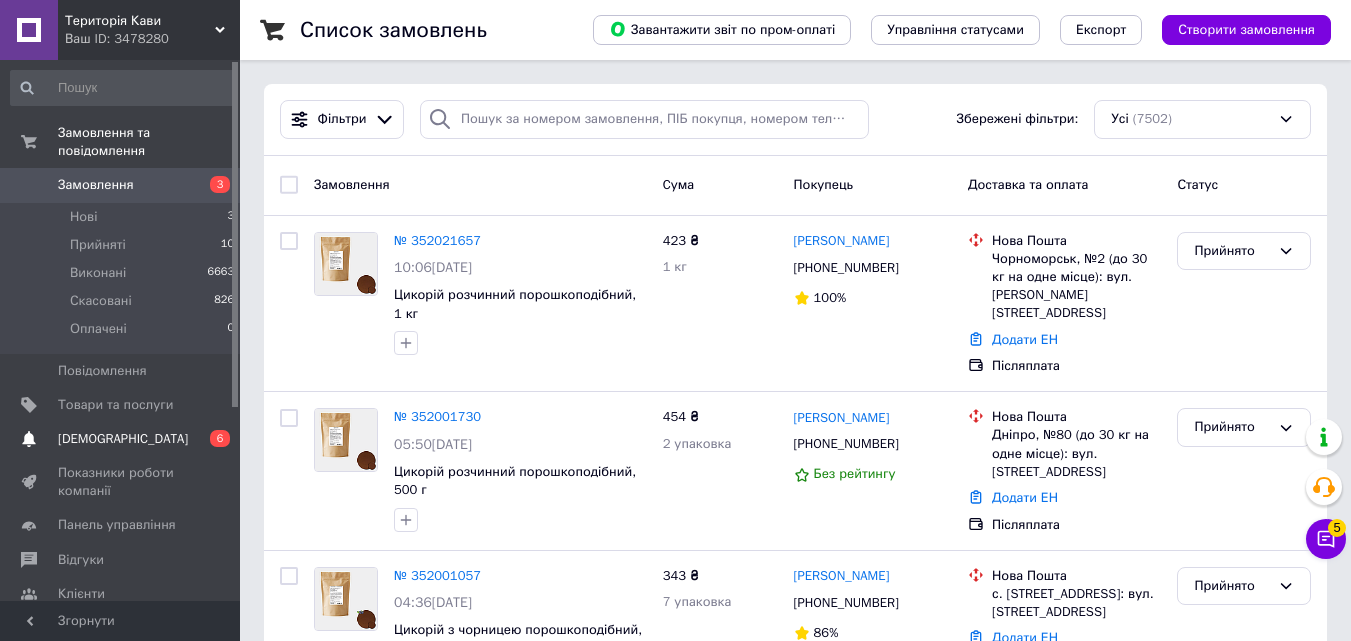click on "[DEMOGRAPHIC_DATA] 0 6" at bounding box center (123, 439) 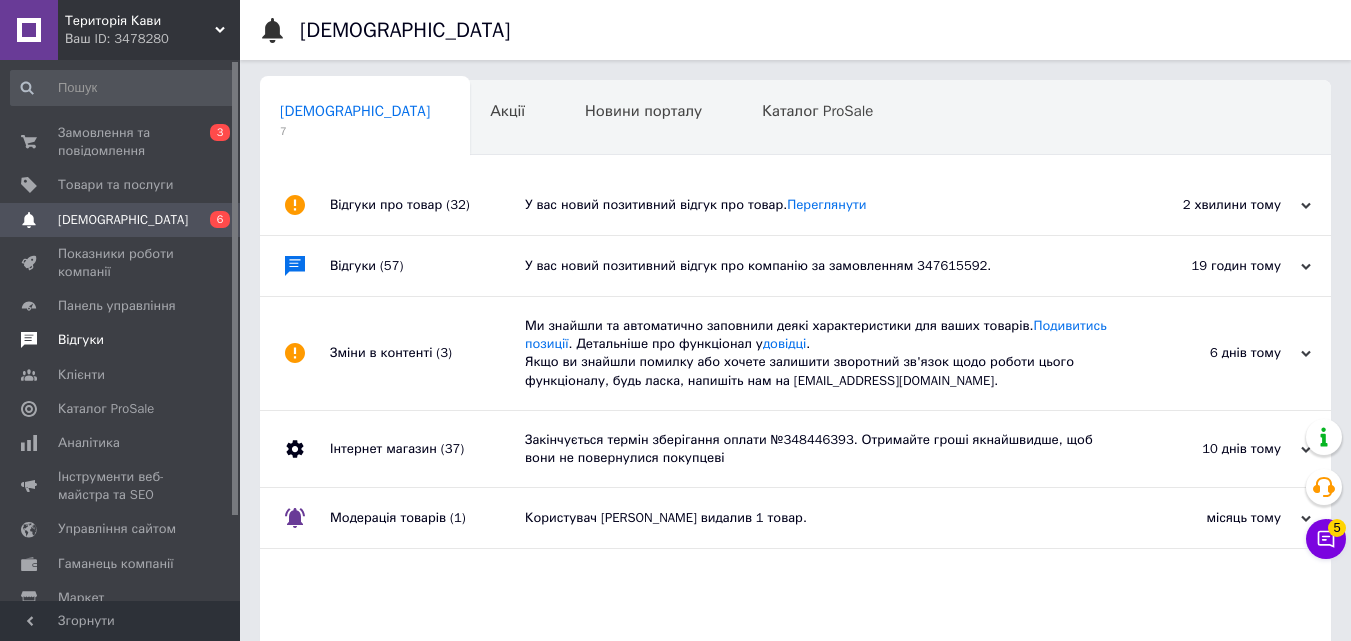 click on "Відгуки" at bounding box center [81, 340] 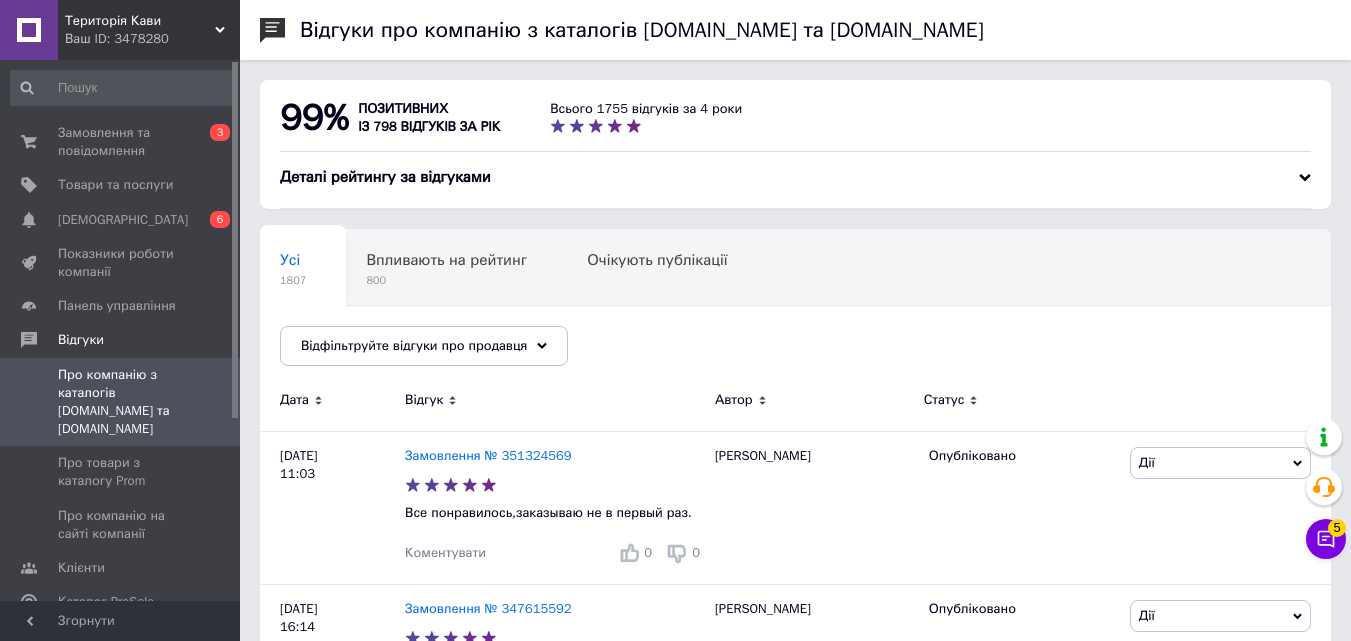 scroll, scrollTop: 100, scrollLeft: 0, axis: vertical 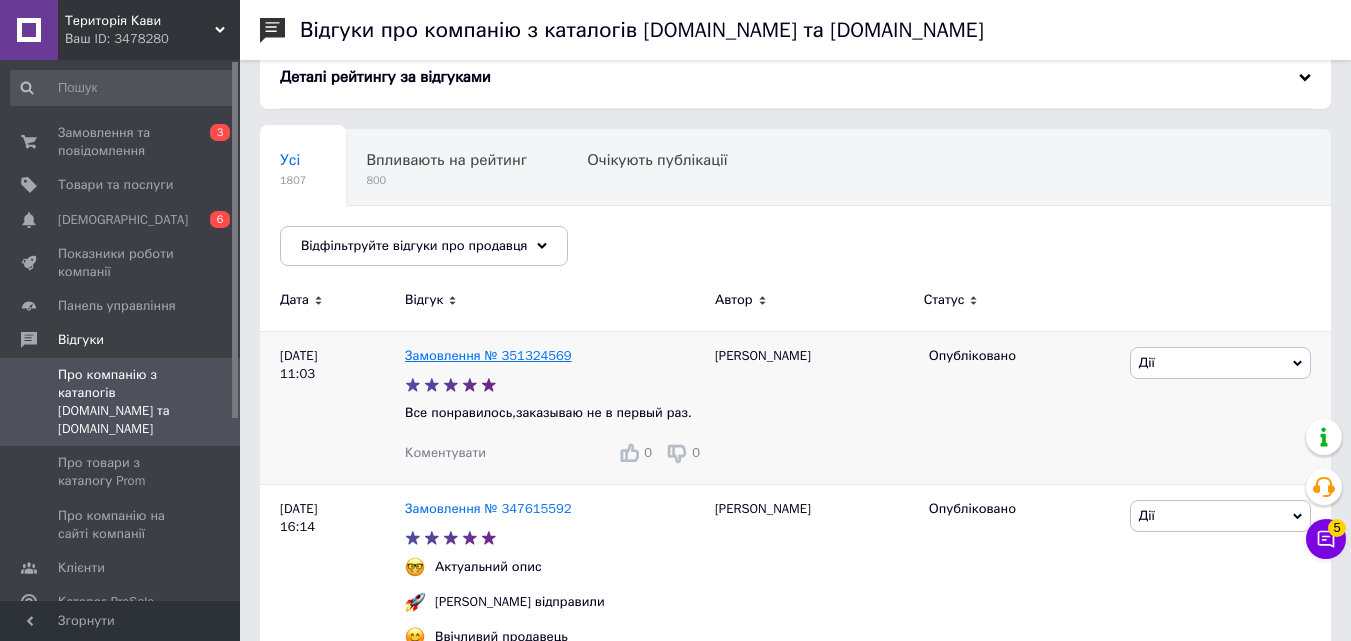 click on "Замовлення № 351324569" at bounding box center [488, 355] 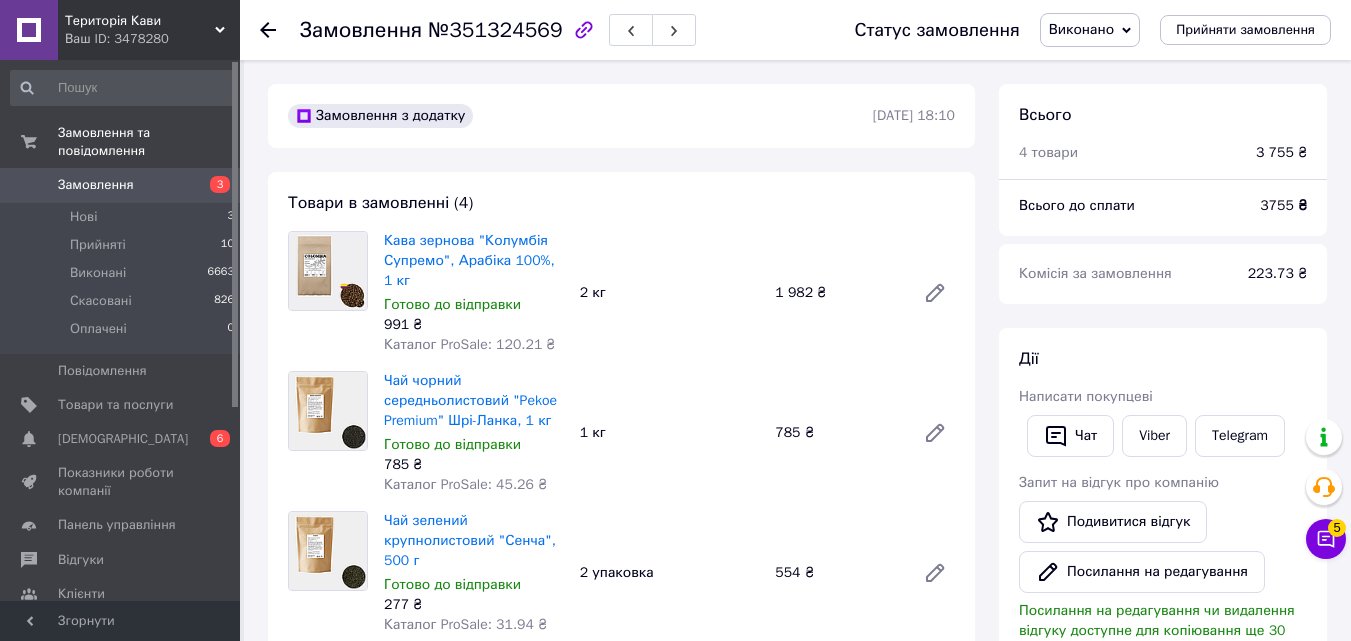 scroll, scrollTop: 700, scrollLeft: 0, axis: vertical 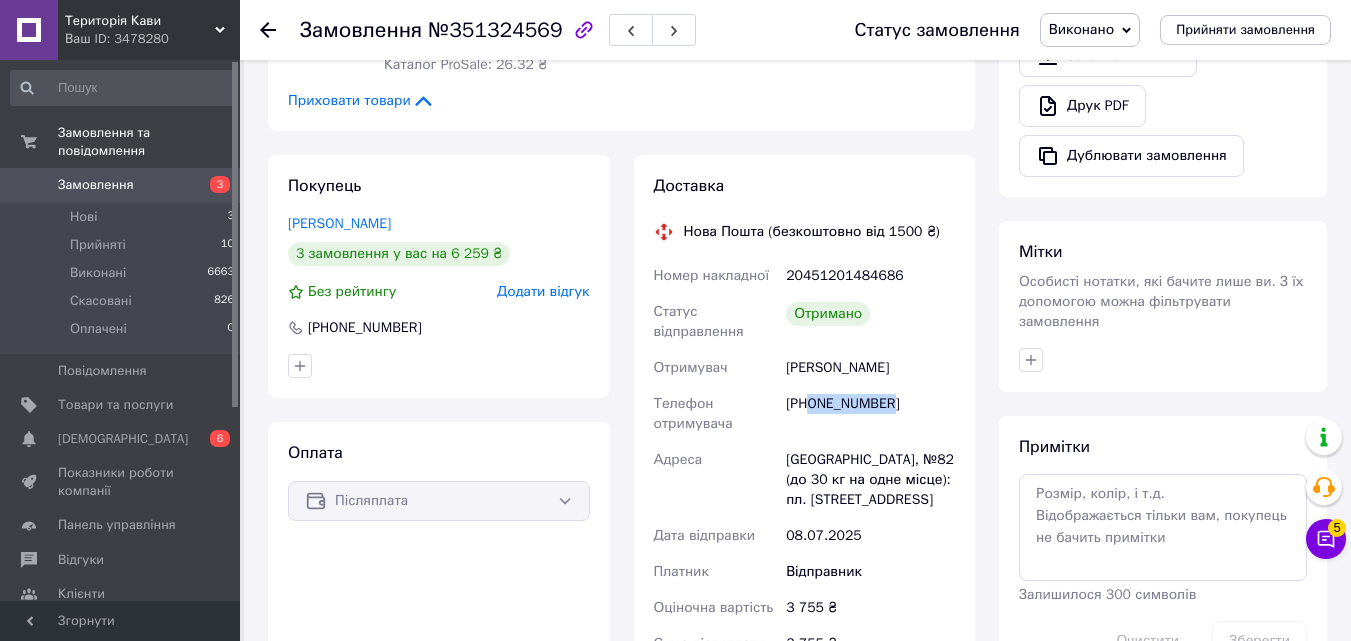 drag, startPoint x: 814, startPoint y: 404, endPoint x: 931, endPoint y: 395, distance: 117.34564 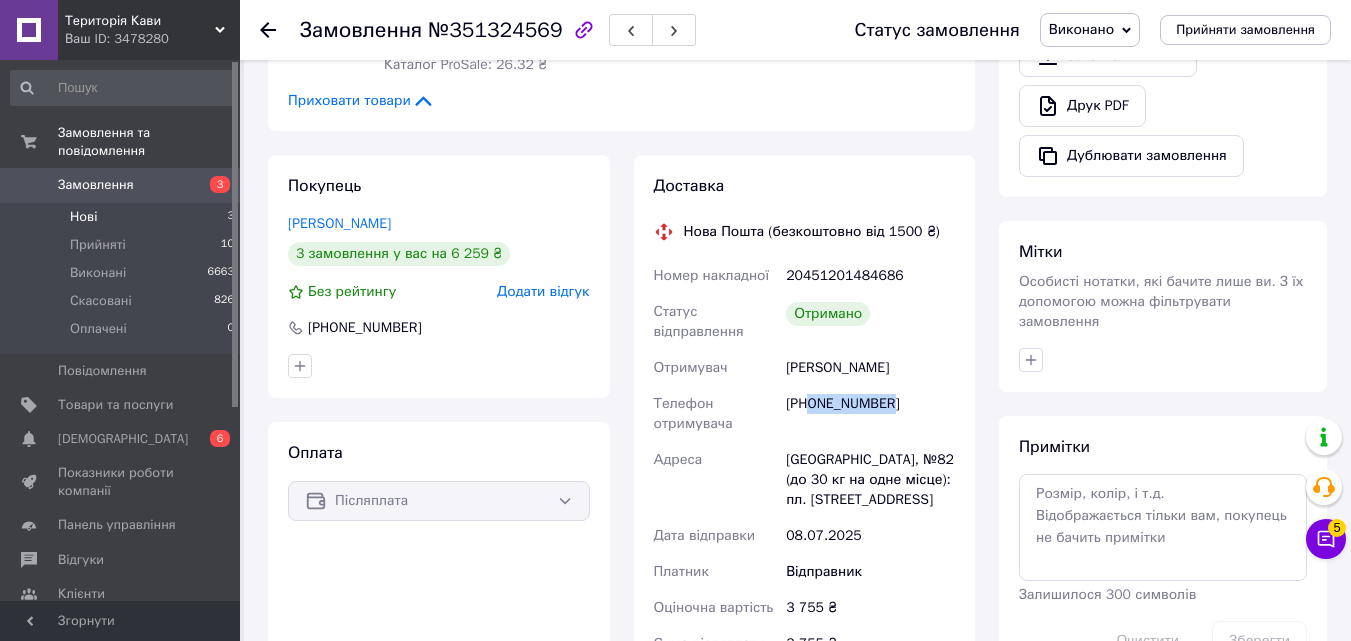 scroll, scrollTop: 0, scrollLeft: 0, axis: both 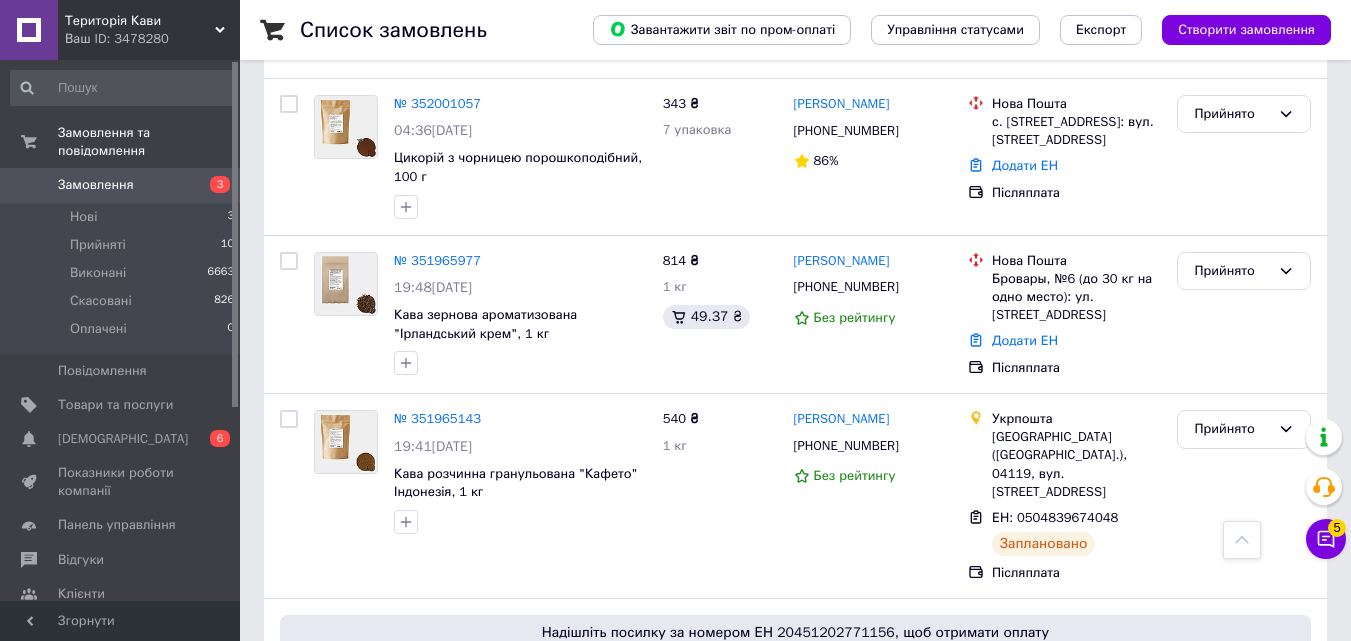 click on "Замовлення" at bounding box center (96, 185) 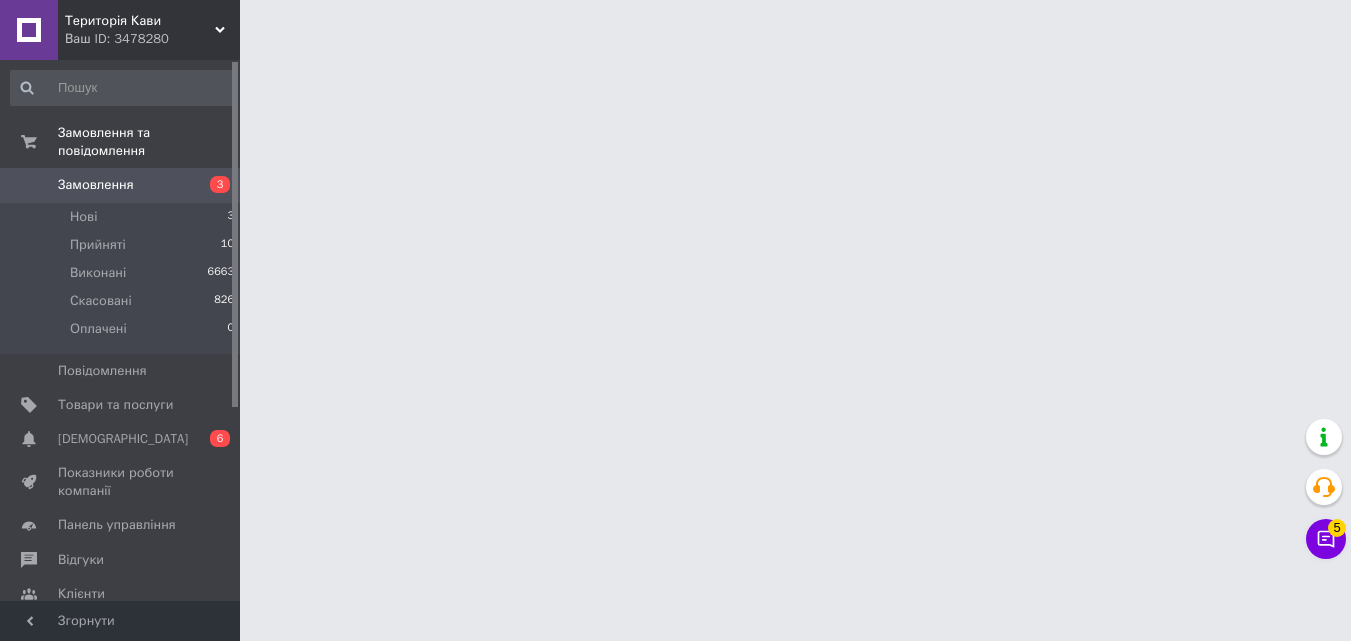 scroll, scrollTop: 0, scrollLeft: 0, axis: both 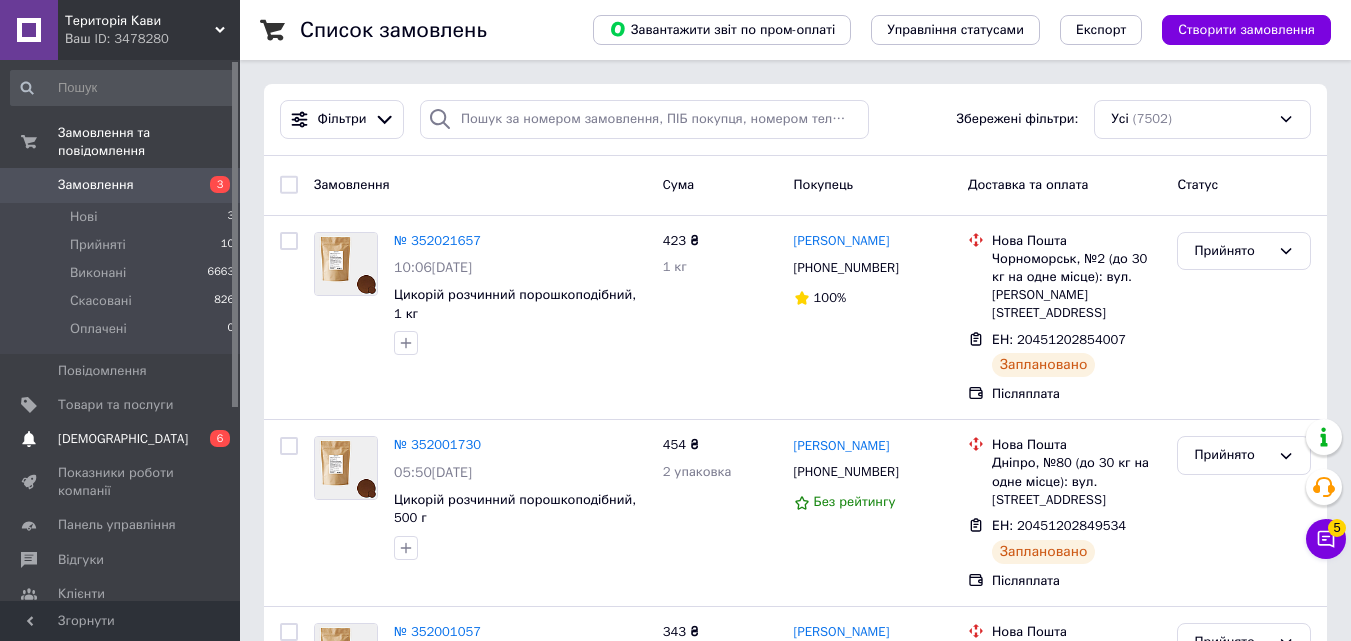 click on "[DEMOGRAPHIC_DATA]" at bounding box center [121, 439] 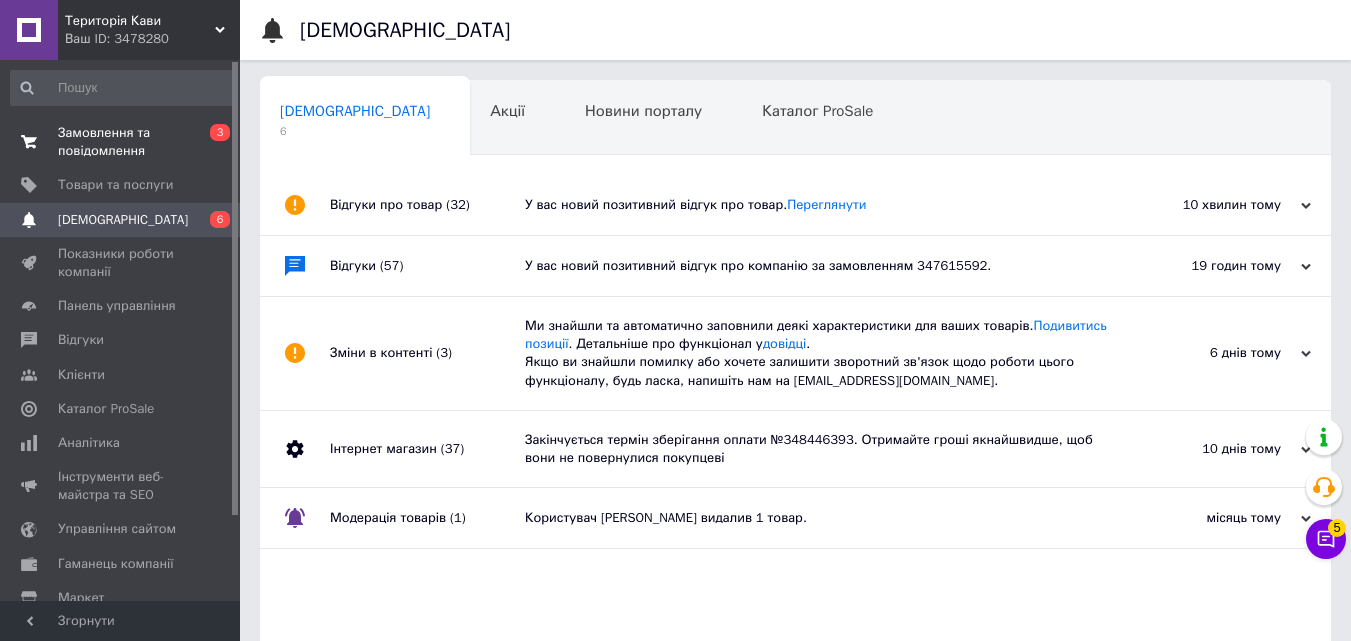 click on "Замовлення та повідомлення 0 3" at bounding box center [123, 142] 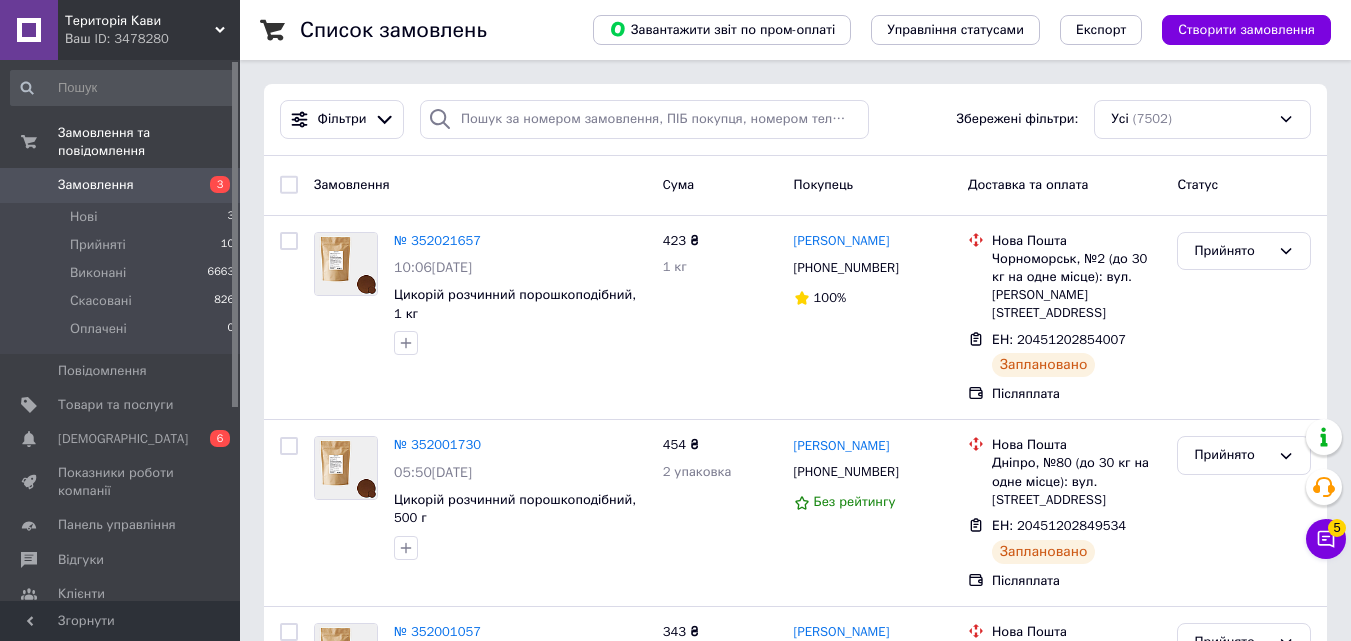 click on "Замовлення" at bounding box center (121, 185) 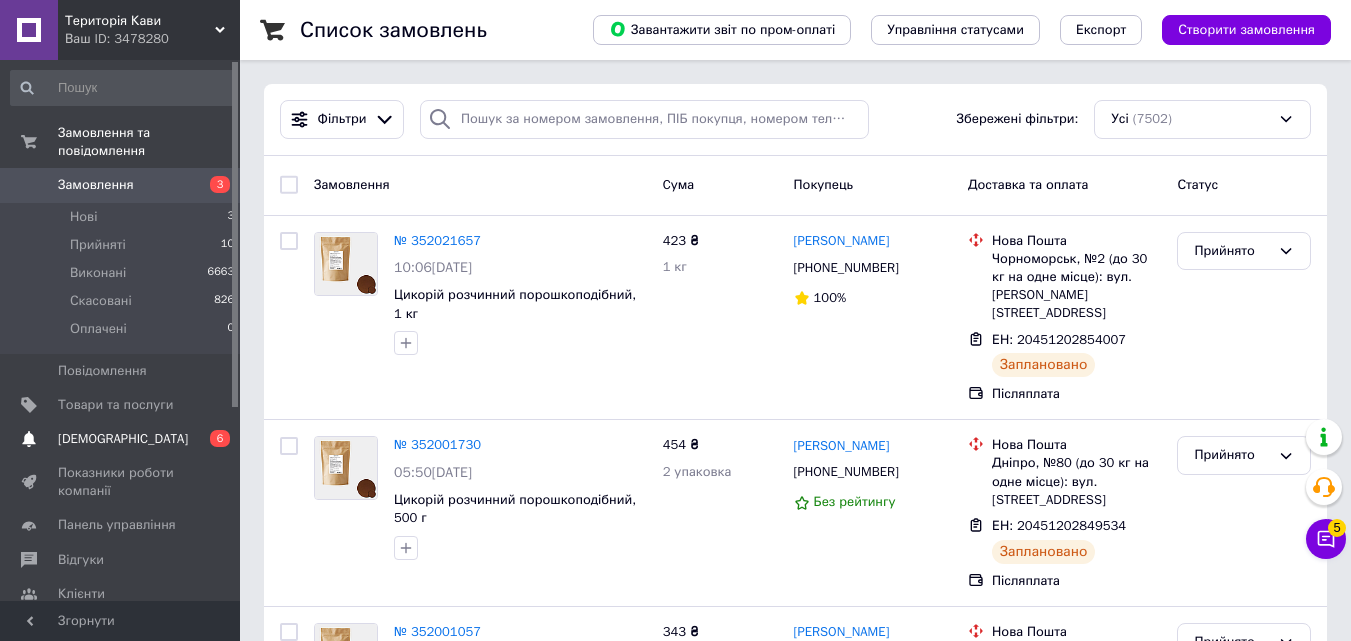 click on "[DEMOGRAPHIC_DATA]" at bounding box center (123, 439) 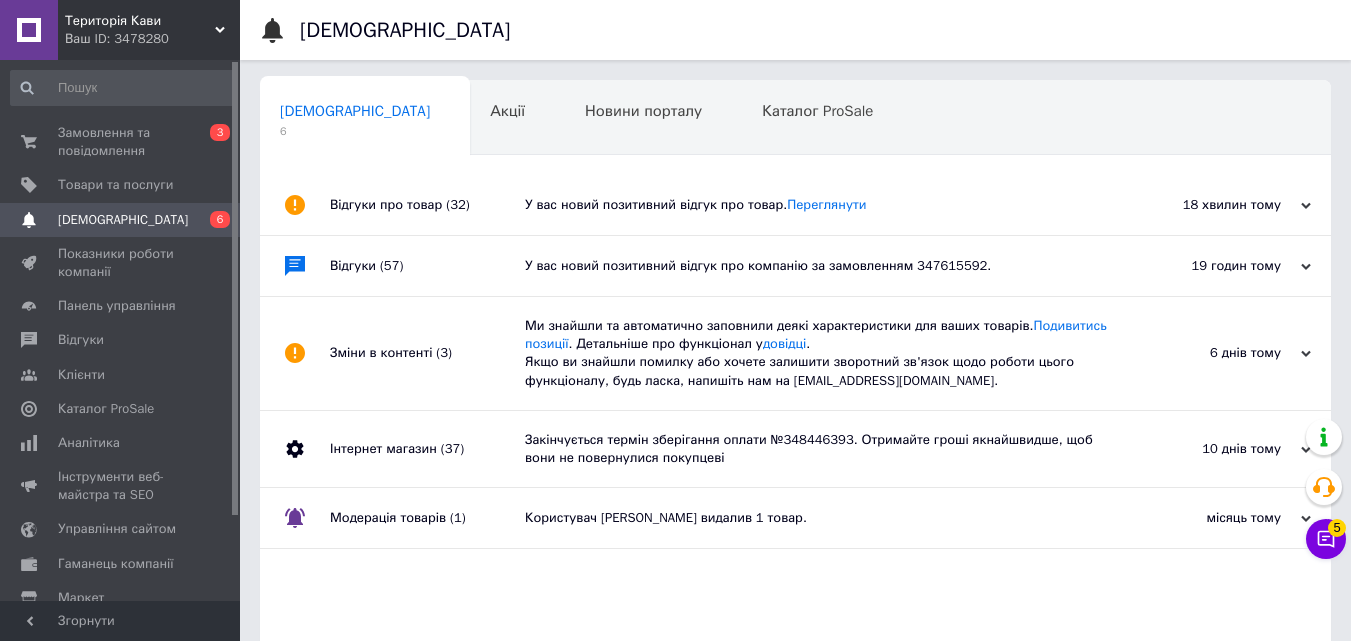 click on "Замовлення та повідомлення 0 3 Товари та послуги Сповіщення 0 6 Показники роботи компанії Панель управління Відгуки Клієнти Каталог ProSale Аналітика Інструменти веб-майстра та SEO Управління сайтом Гаманець компанії [PERSON_NAME] Тарифи та рахунки Prom топ" at bounding box center (123, 333) 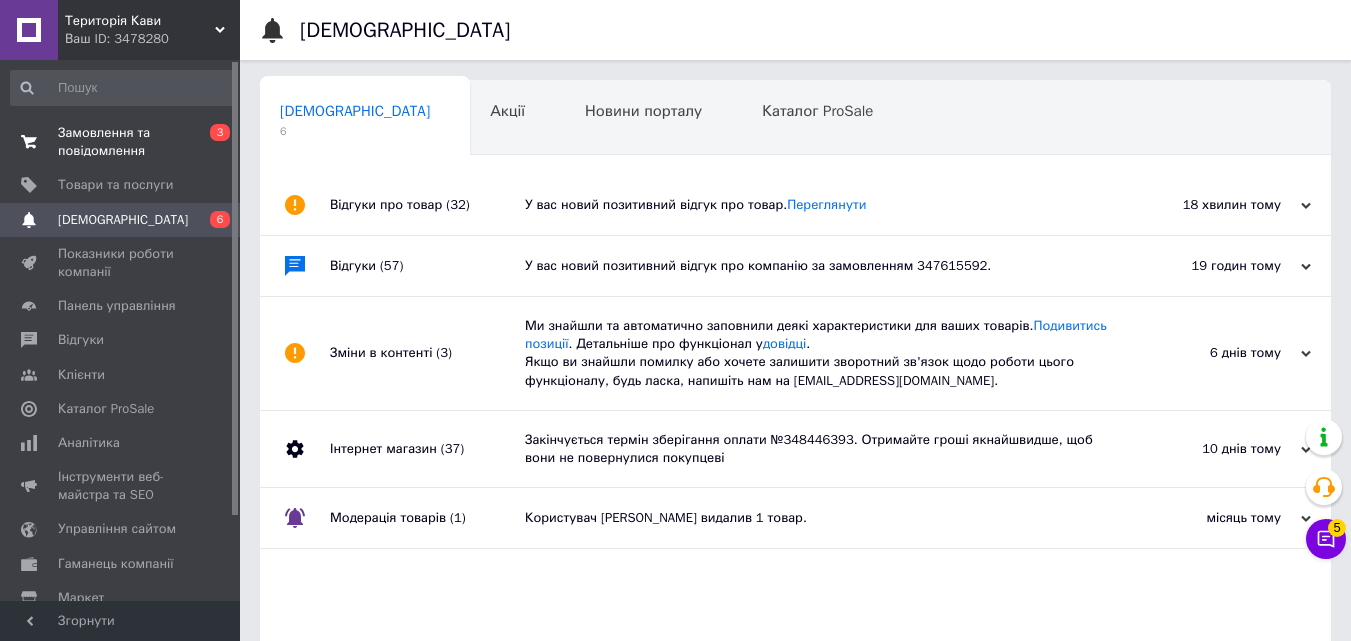 click on "Замовлення та повідомлення" at bounding box center (121, 142) 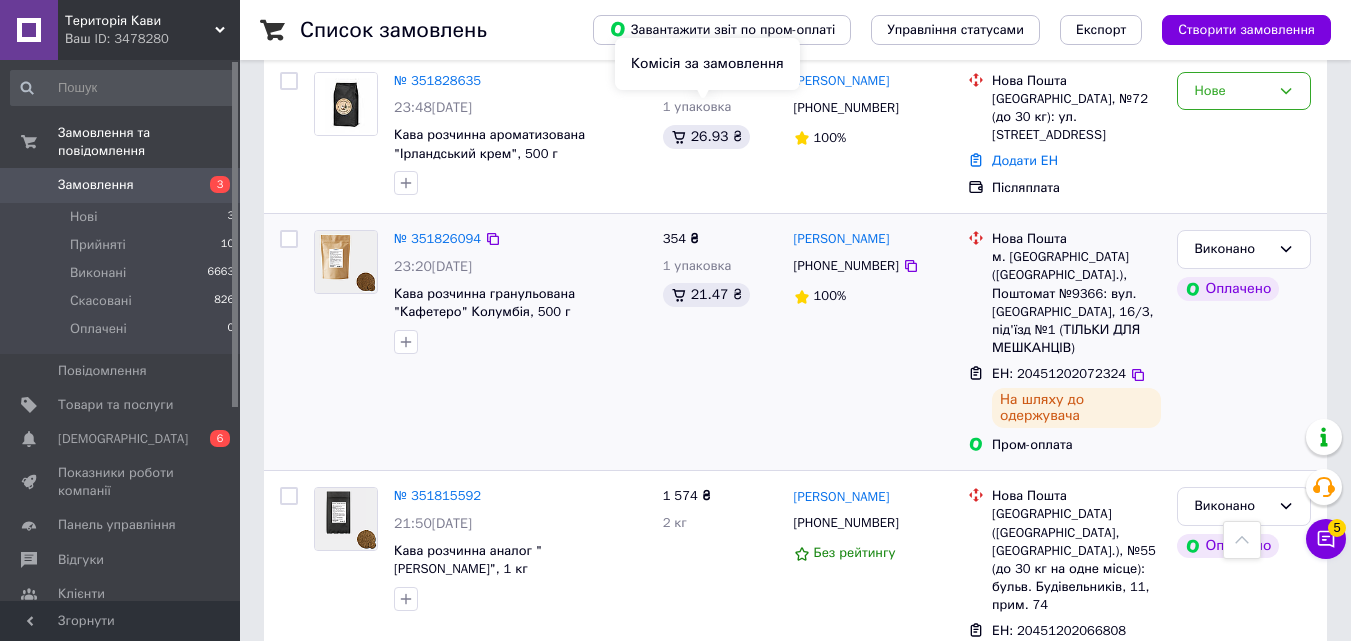 scroll, scrollTop: 3300, scrollLeft: 0, axis: vertical 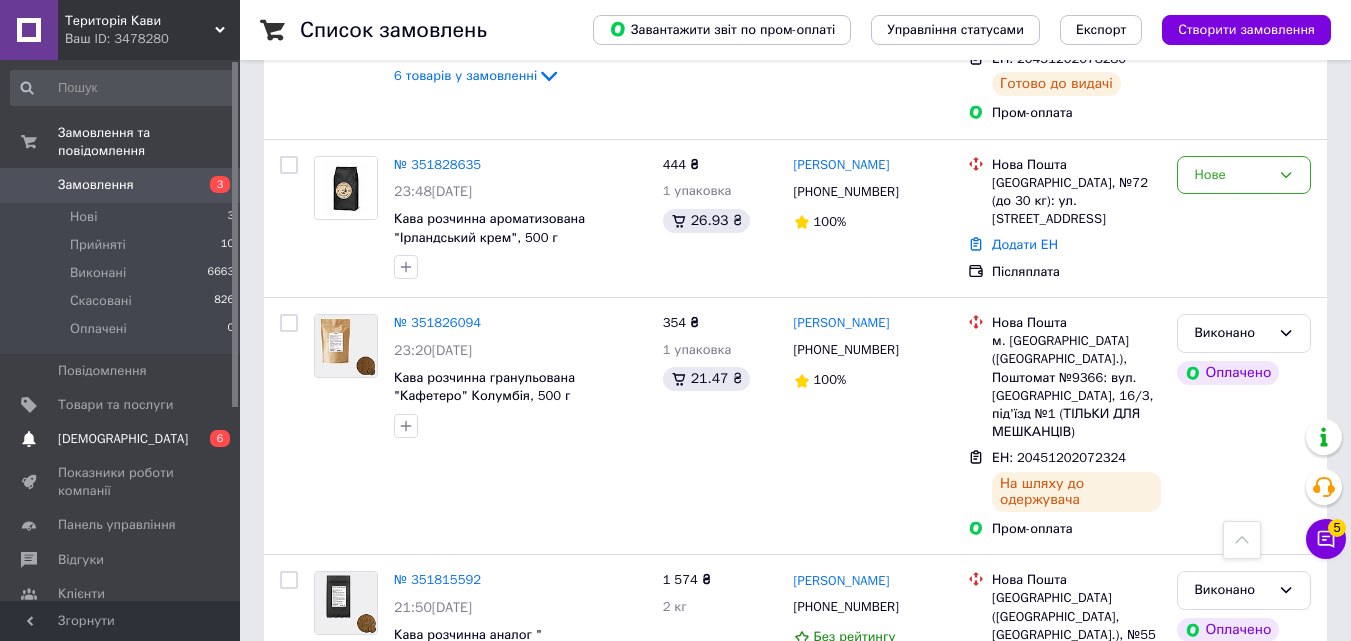 click on "[DEMOGRAPHIC_DATA]" at bounding box center (121, 439) 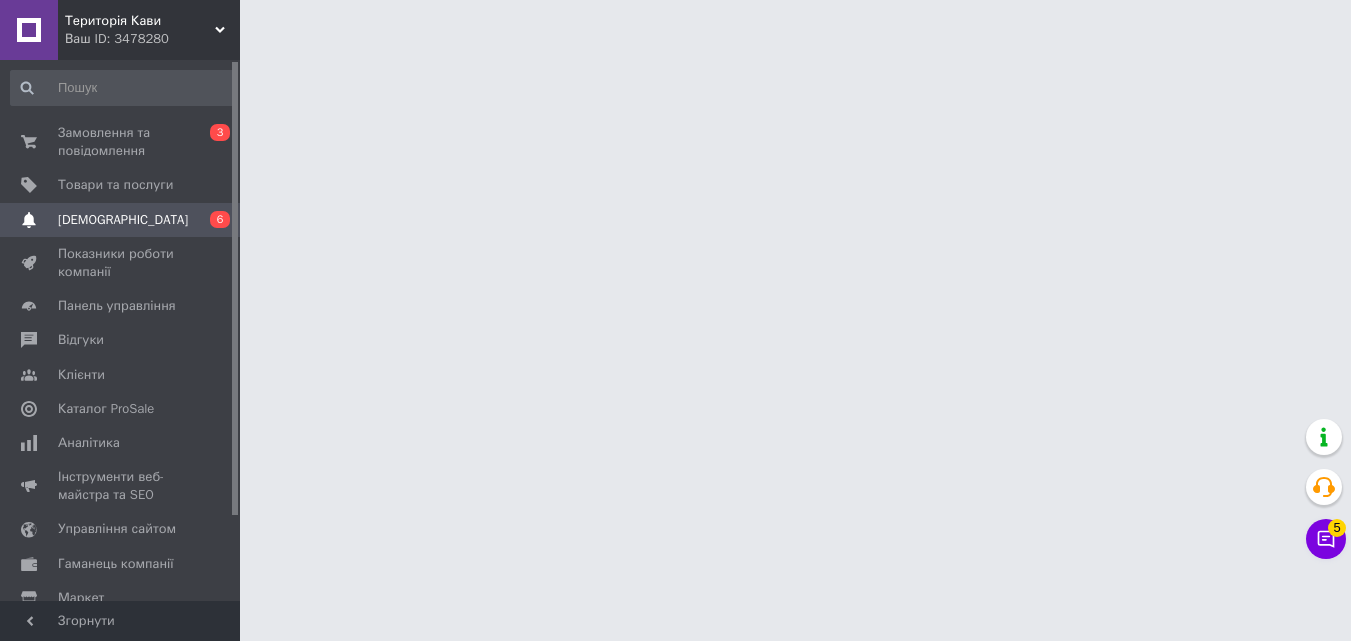 scroll, scrollTop: 0, scrollLeft: 0, axis: both 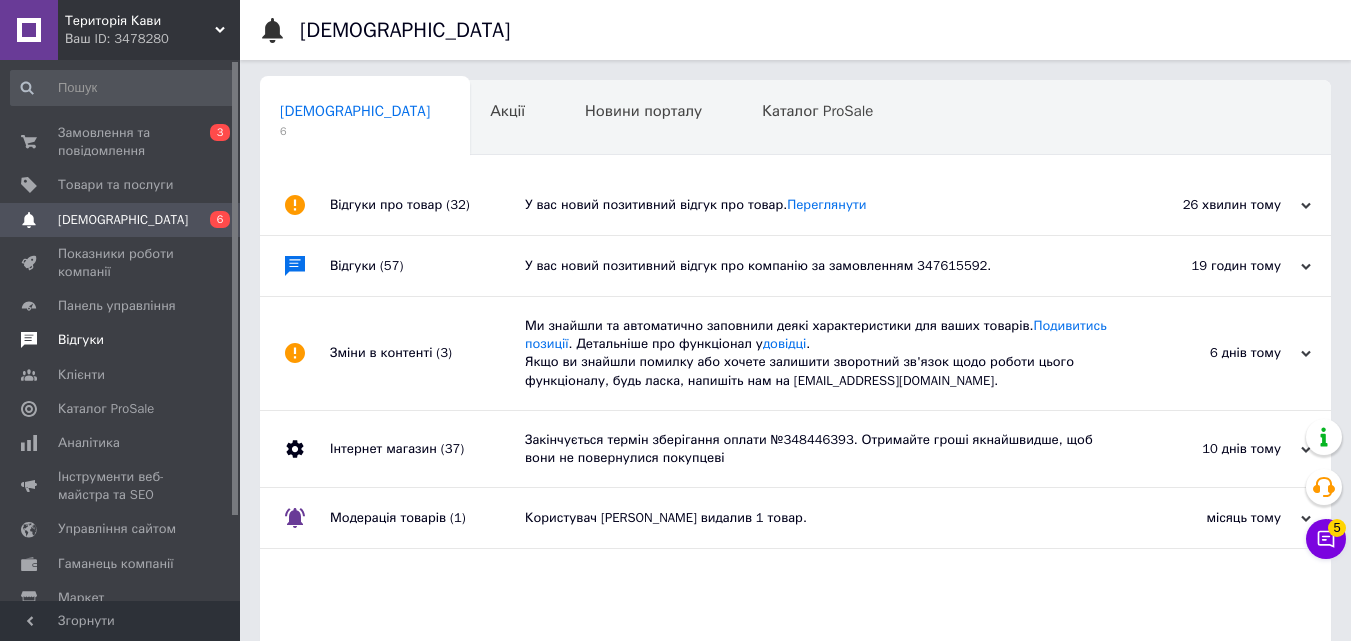 click on "Відгуки" at bounding box center [121, 340] 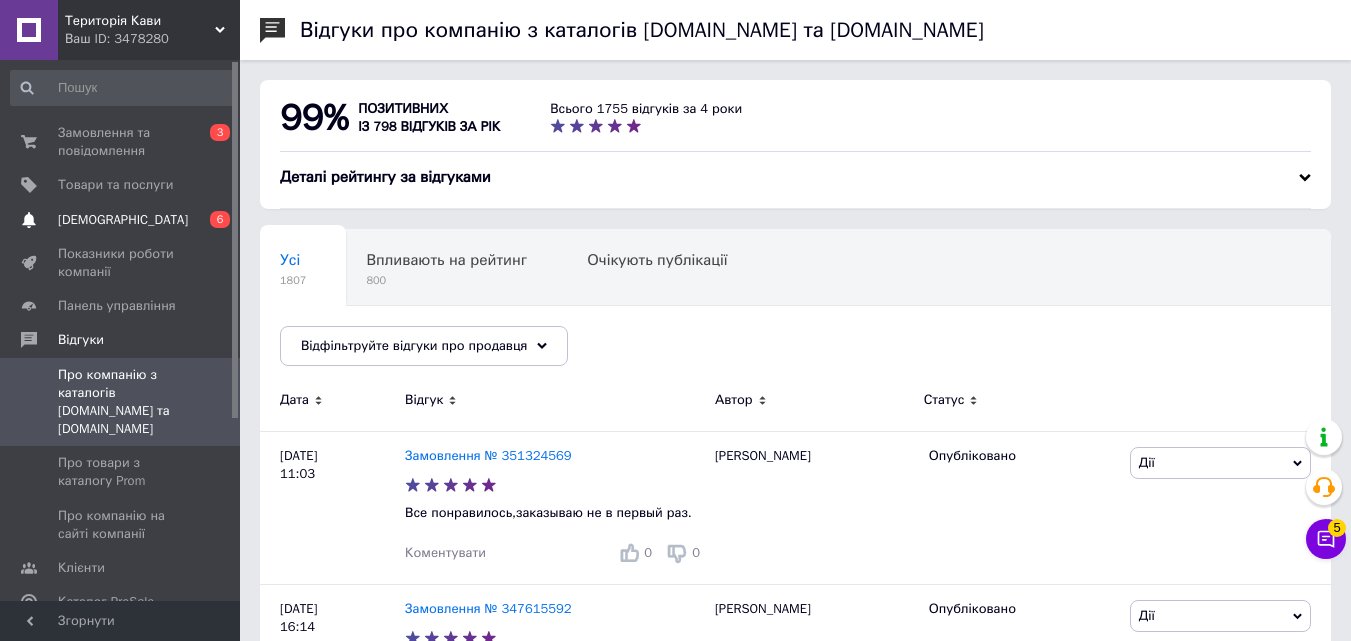 click on "0 6" at bounding box center [212, 220] 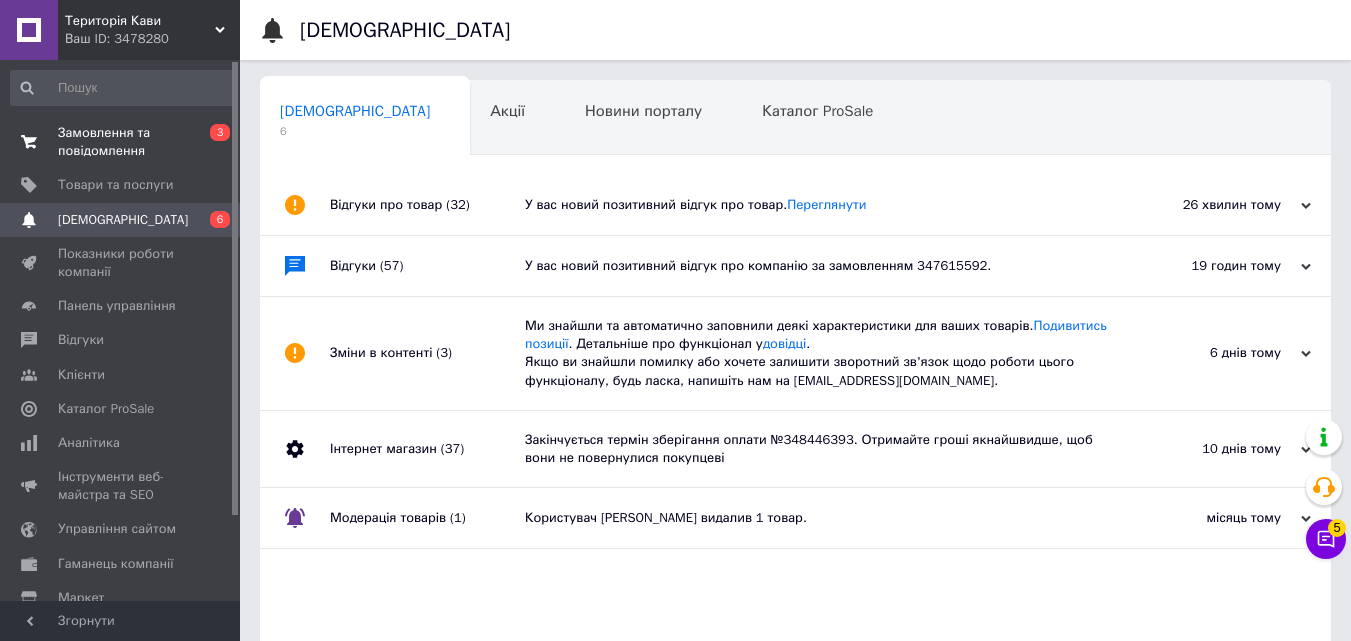 click on "Замовлення та повідомлення" at bounding box center [121, 142] 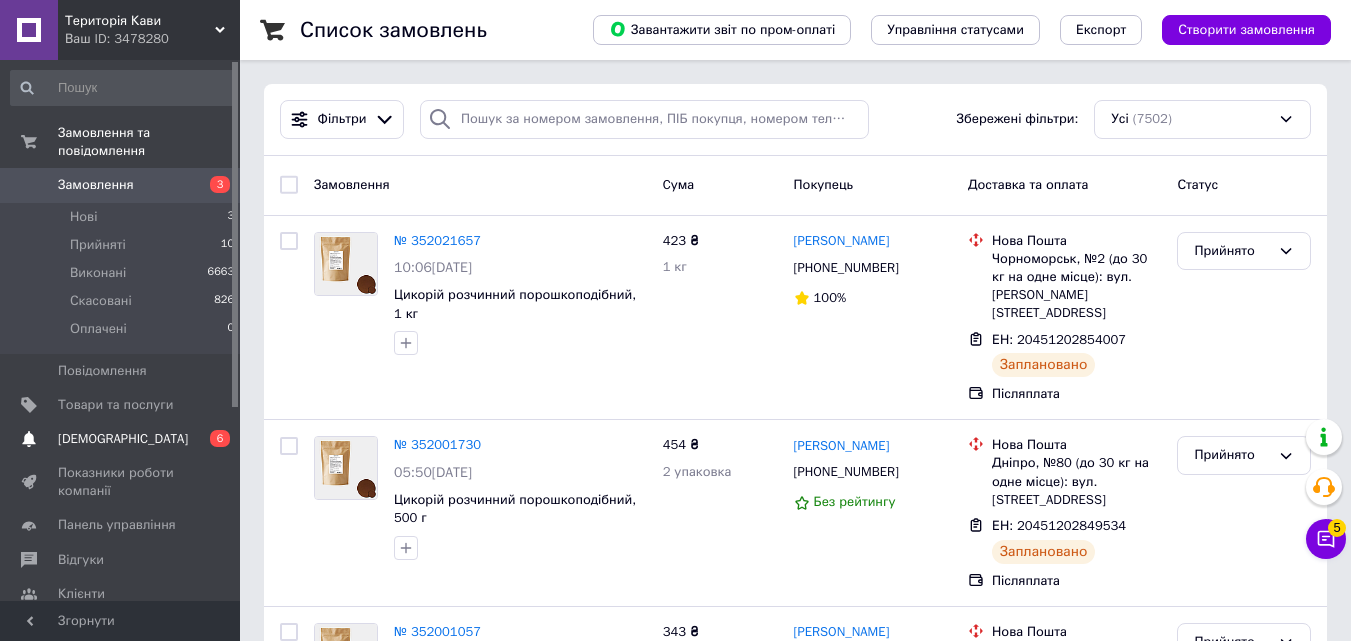 click on "[DEMOGRAPHIC_DATA]" at bounding box center [121, 439] 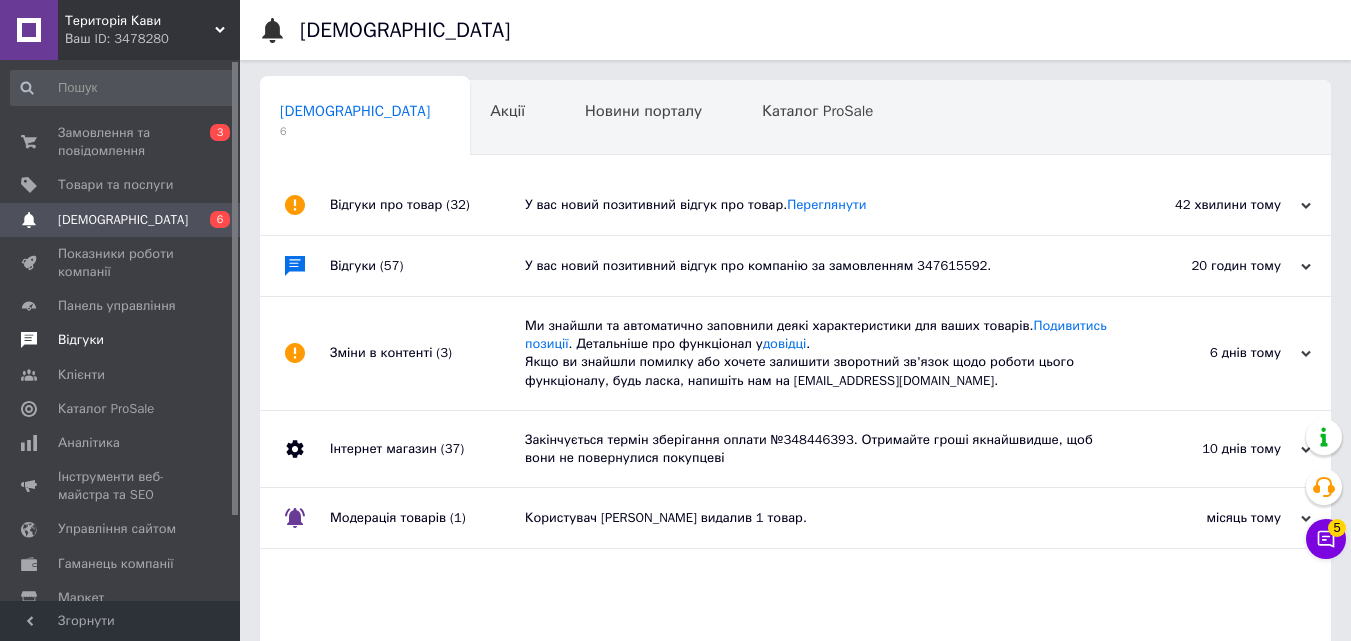 click on "Відгуки" at bounding box center (121, 340) 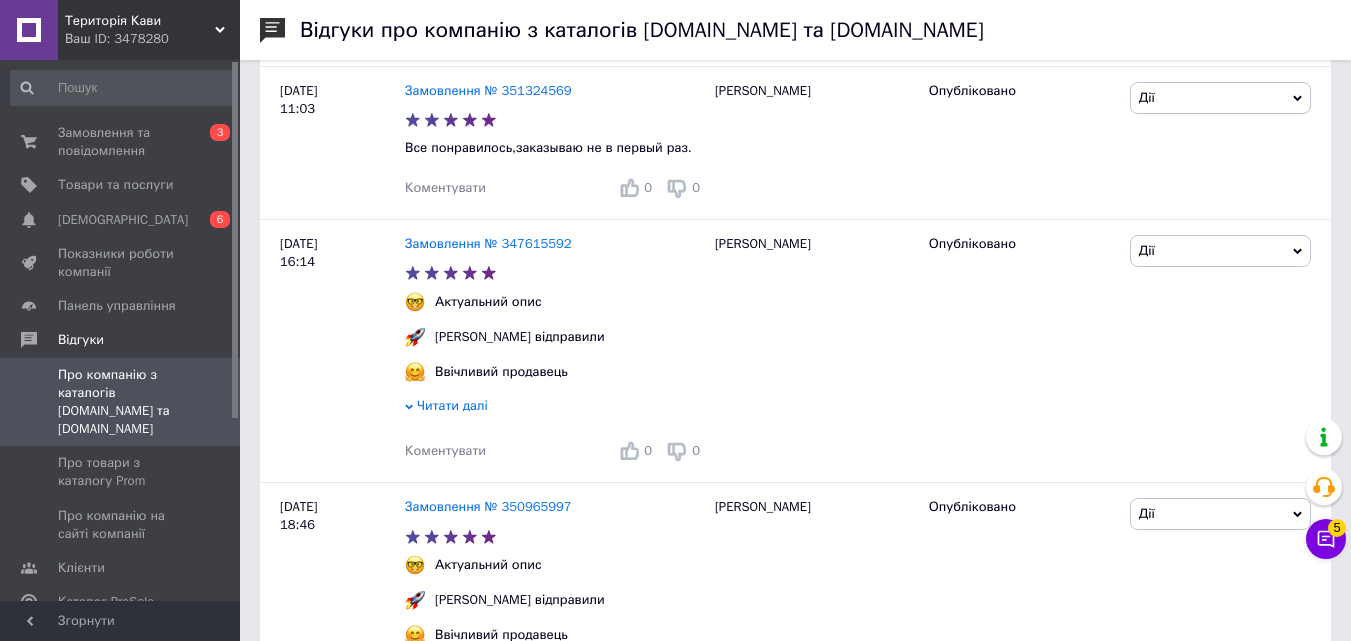 scroll, scrollTop: 400, scrollLeft: 0, axis: vertical 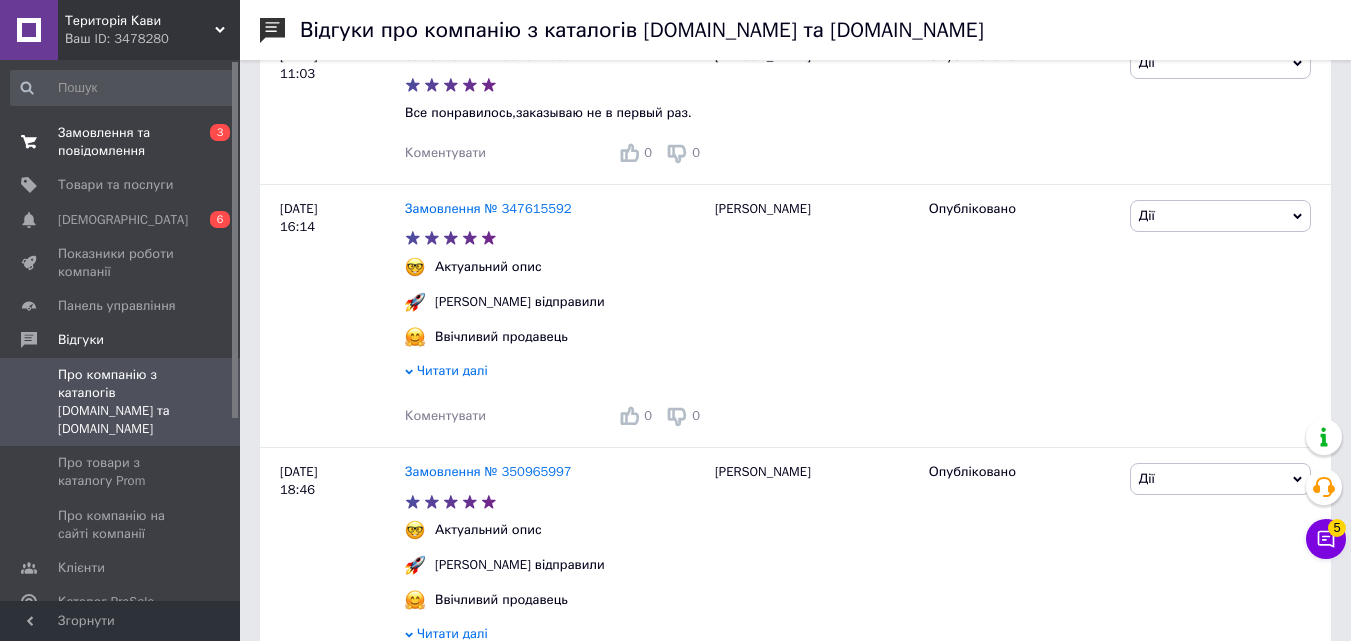 click on "Замовлення та повідомлення" at bounding box center [121, 142] 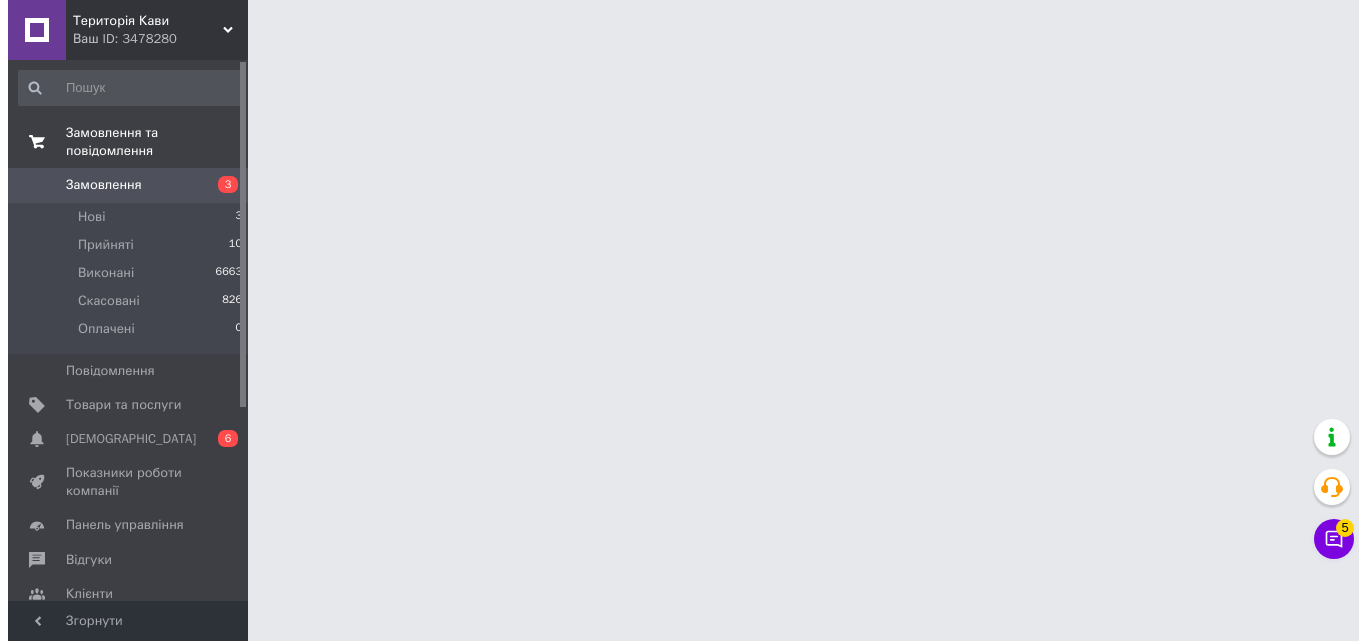 scroll, scrollTop: 0, scrollLeft: 0, axis: both 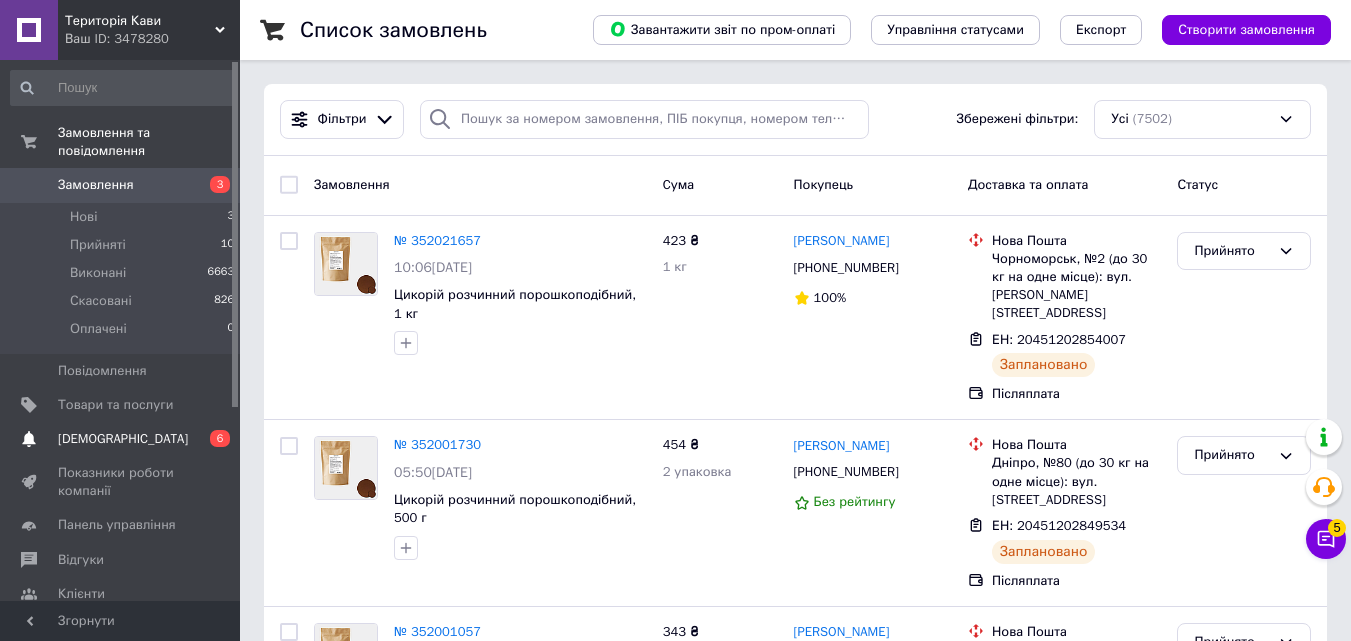 click on "[DEMOGRAPHIC_DATA]" at bounding box center [123, 439] 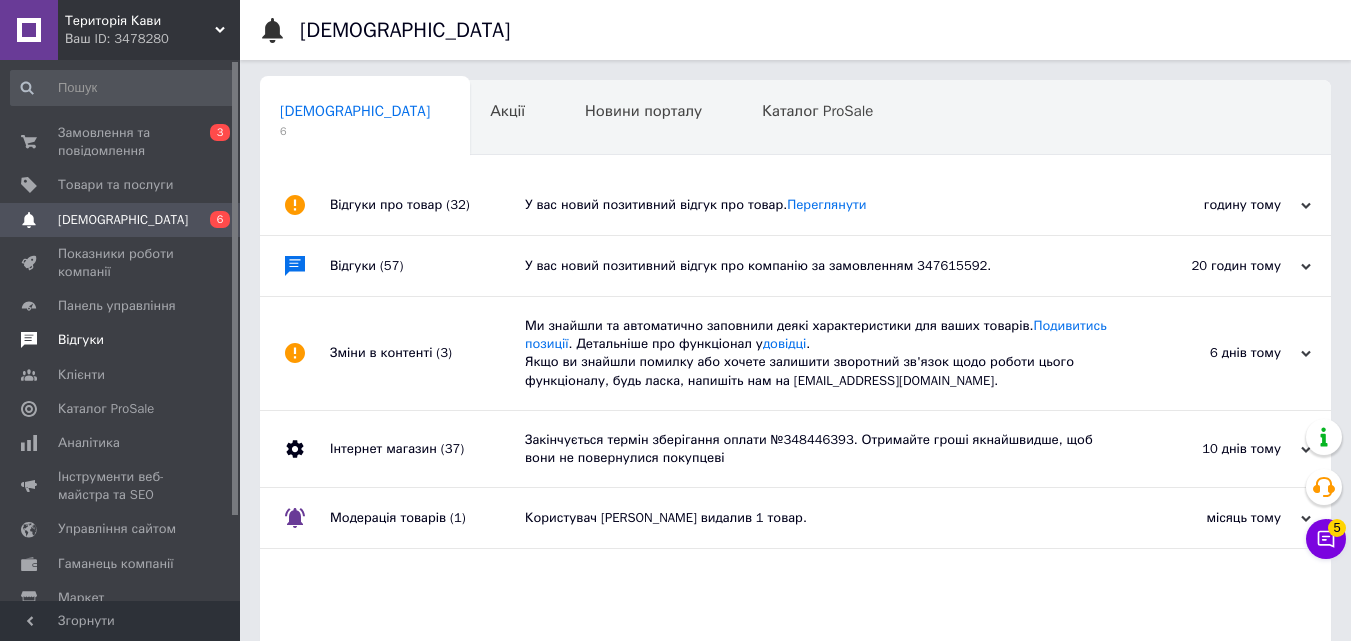 click on "Відгуки" at bounding box center [81, 340] 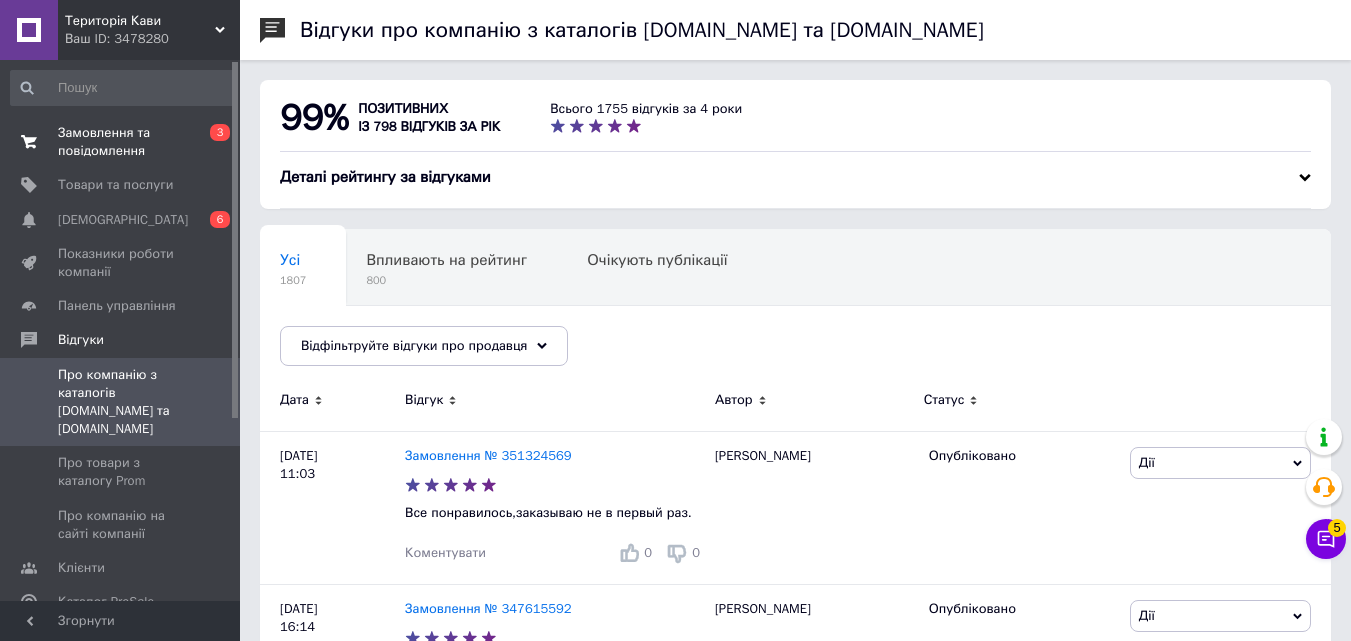 click on "Замовлення та повідомлення" at bounding box center [121, 142] 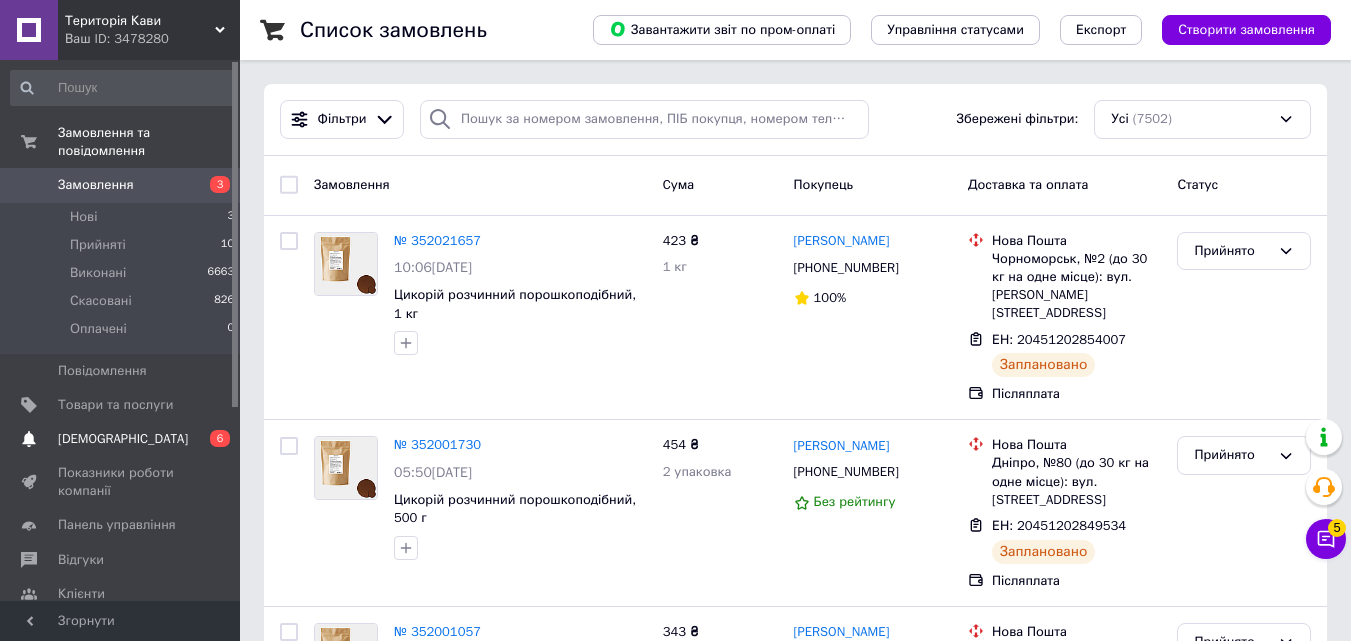 click at bounding box center (29, 439) 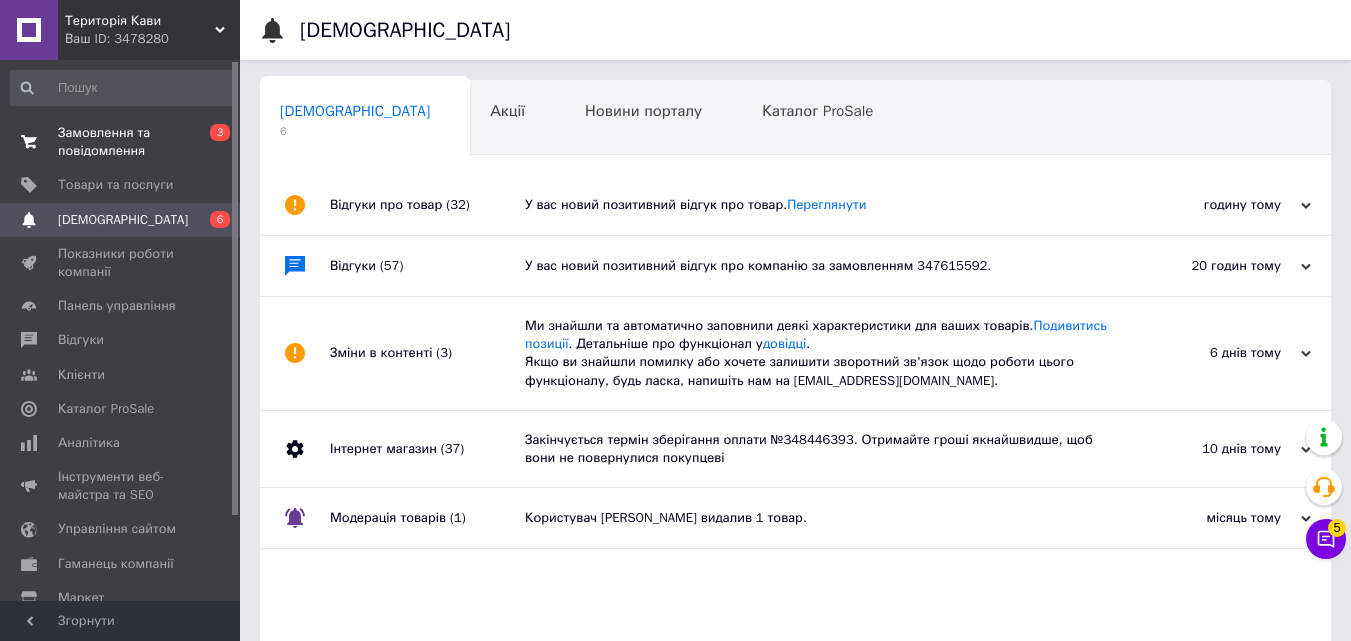 click on "Замовлення та повідомлення" at bounding box center (121, 142) 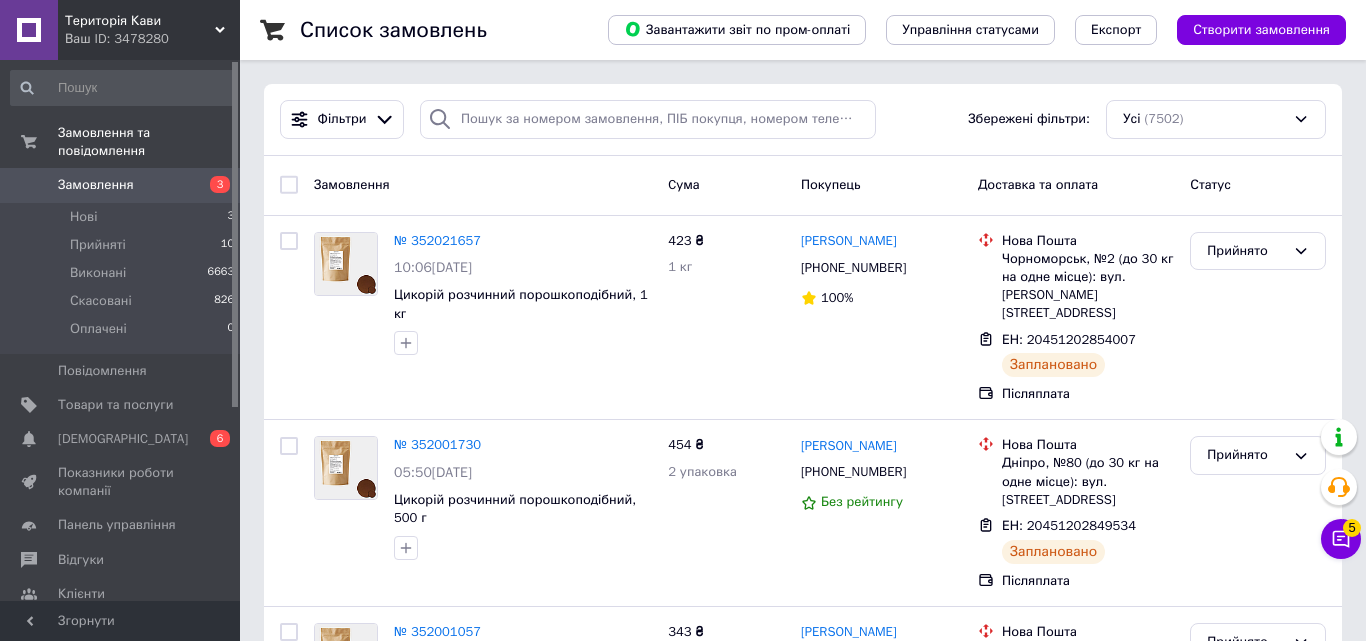click on "[DEMOGRAPHIC_DATA]" at bounding box center (121, 439) 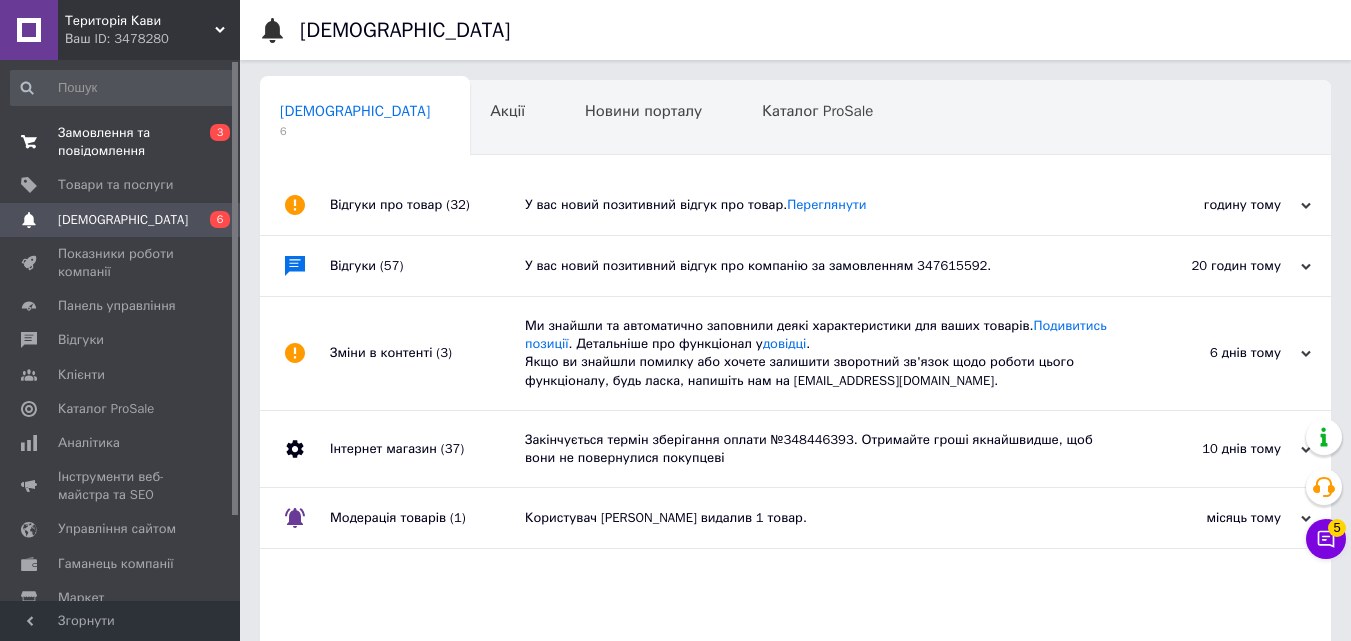 click on "Замовлення та повідомлення" at bounding box center (121, 142) 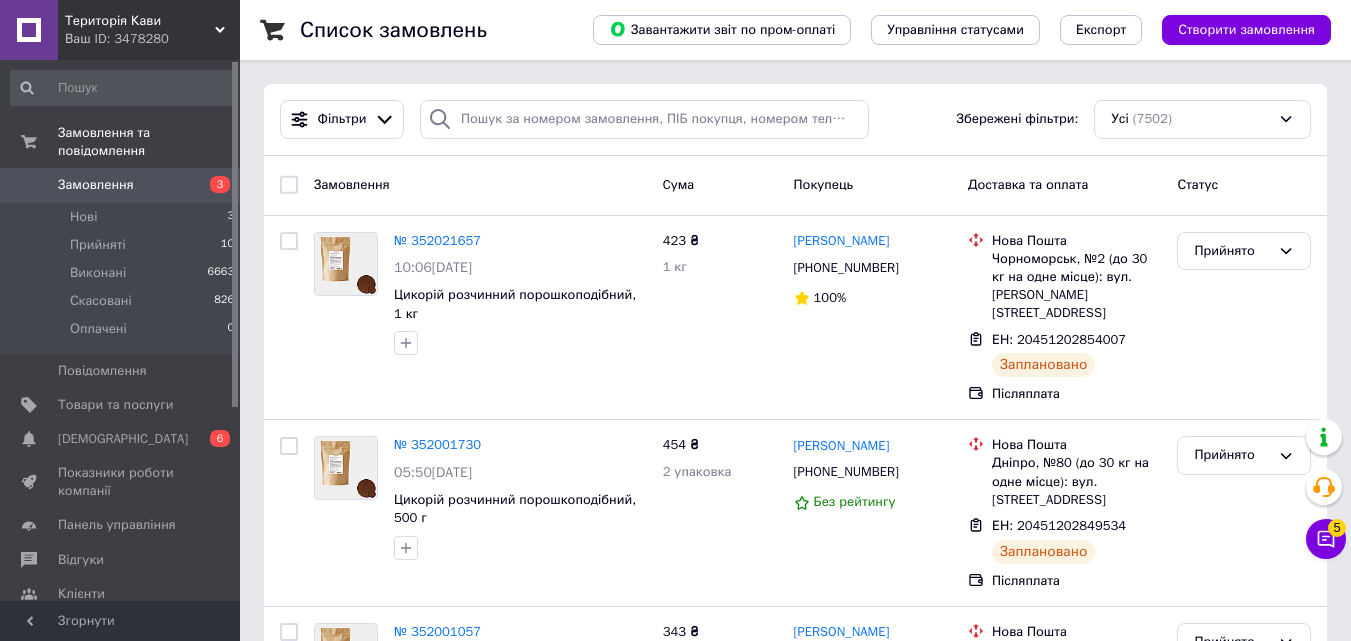 click on "Замовлення 3" at bounding box center [123, 185] 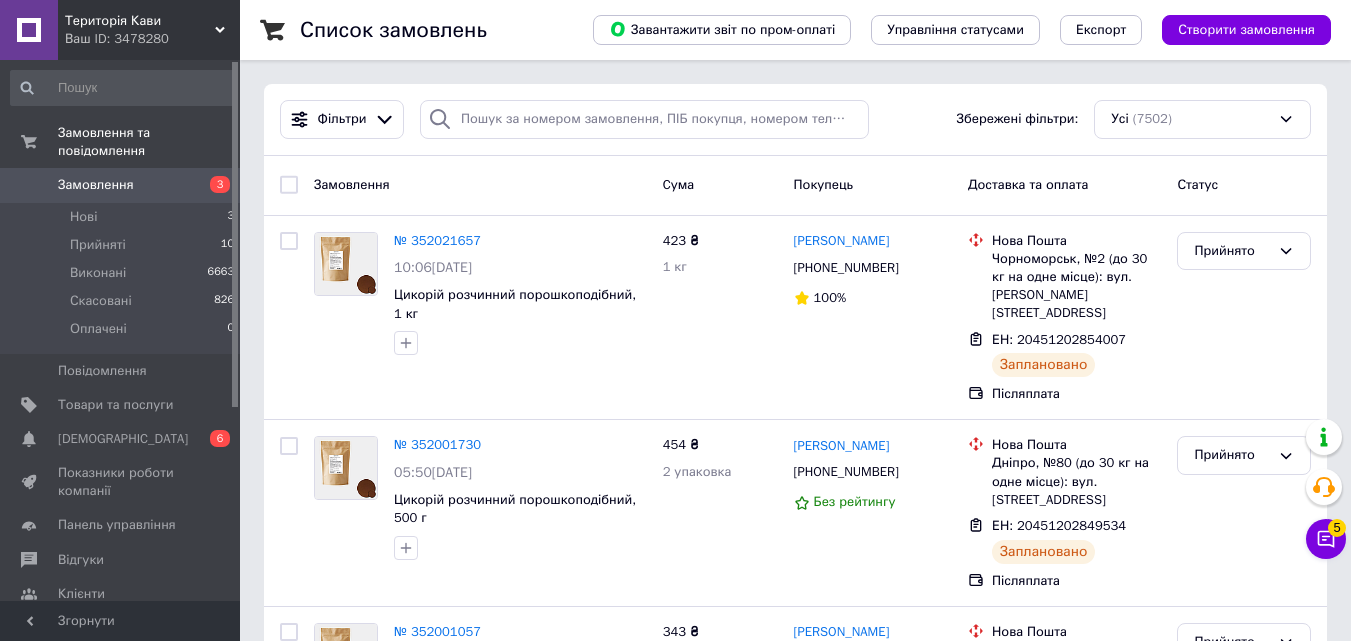 click on "3" at bounding box center (220, 184) 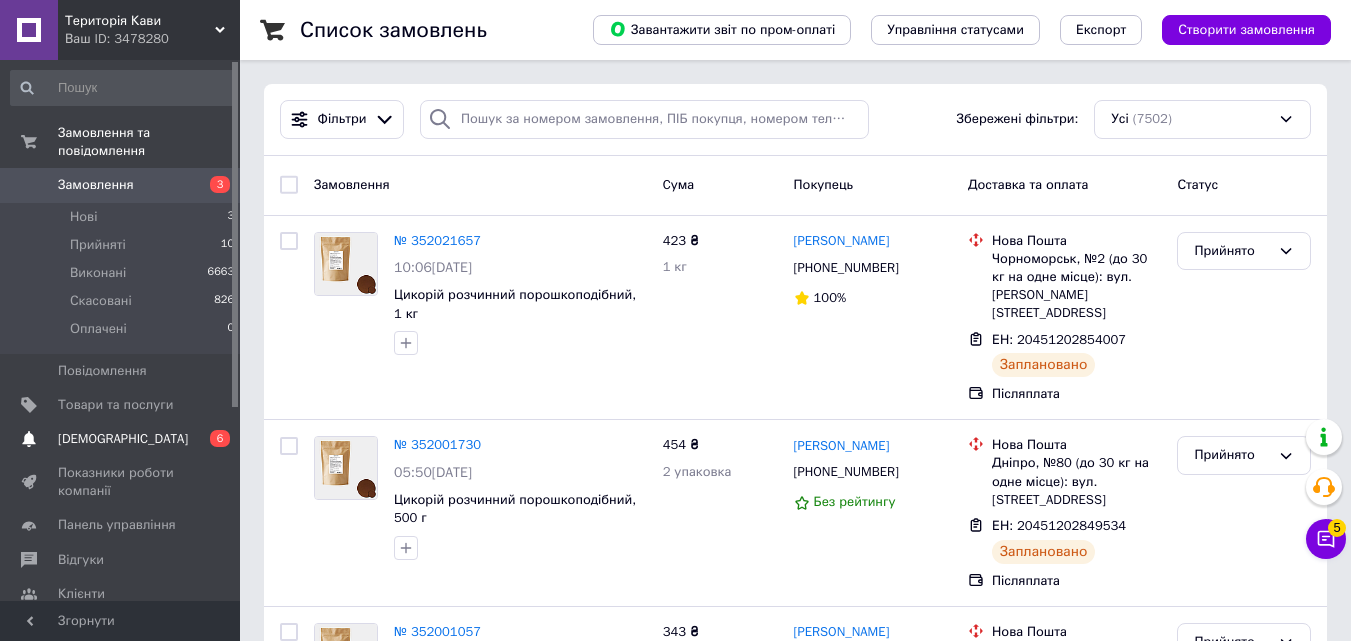 click on "6" at bounding box center [220, 438] 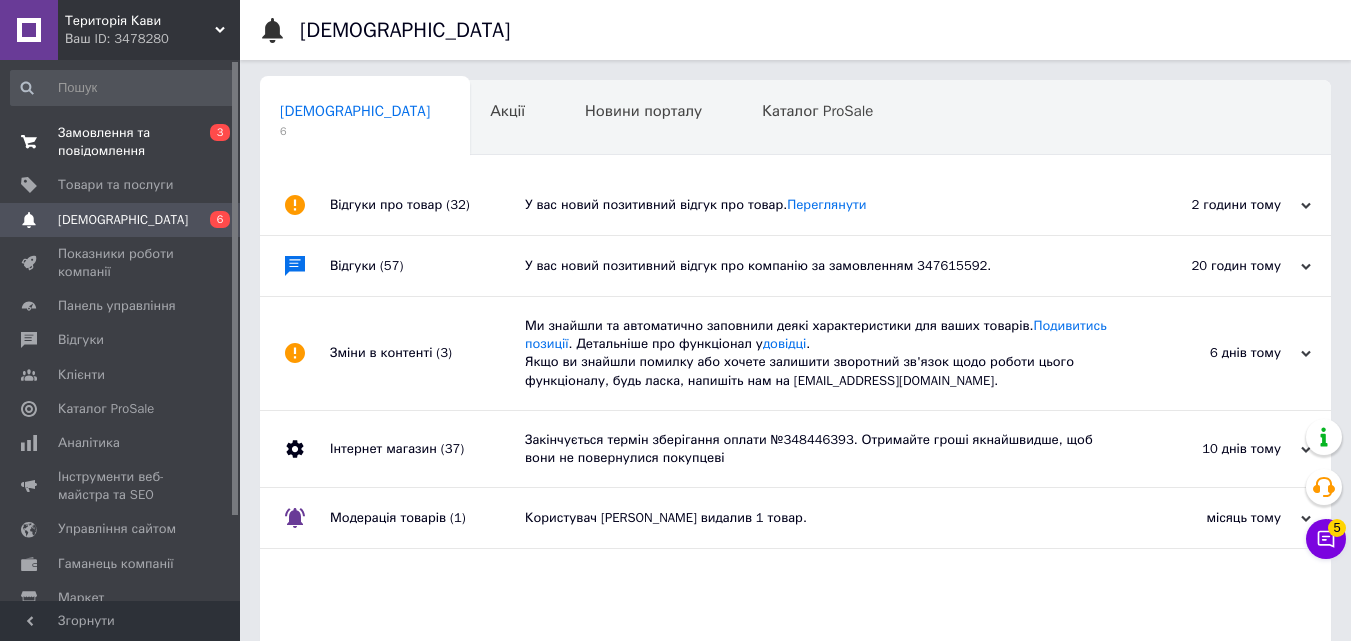 click on "Замовлення та повідомлення 0 3" at bounding box center [123, 142] 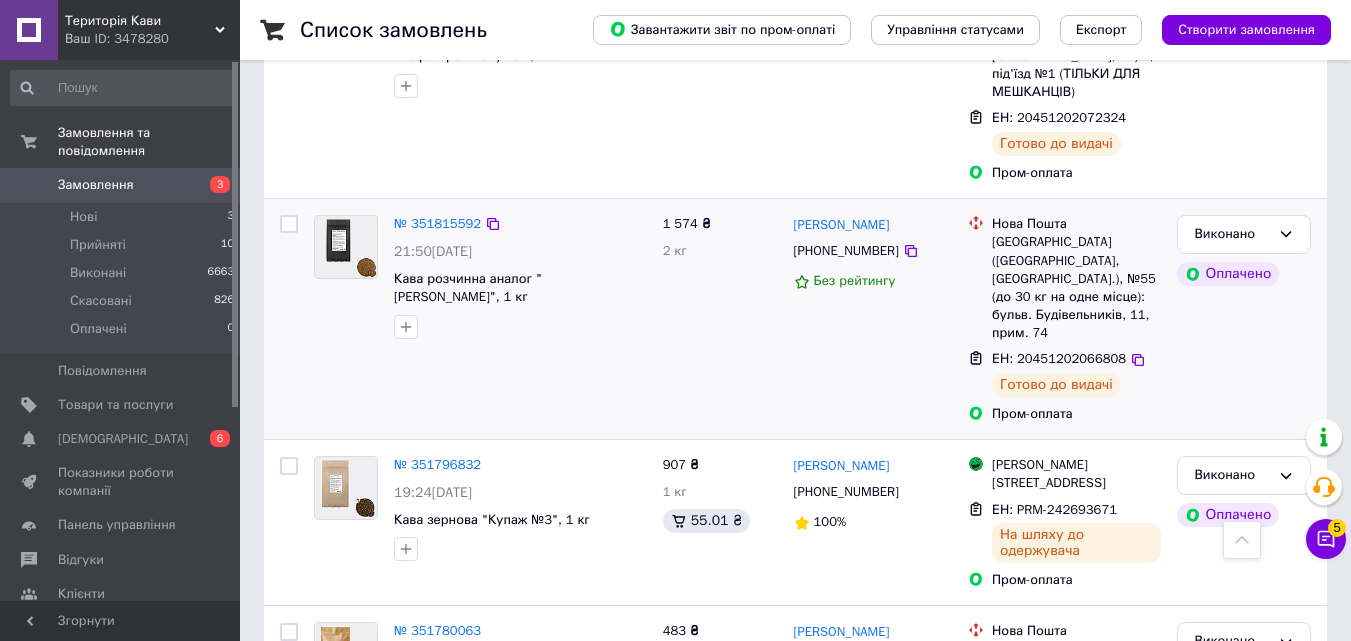 scroll, scrollTop: 3694, scrollLeft: 0, axis: vertical 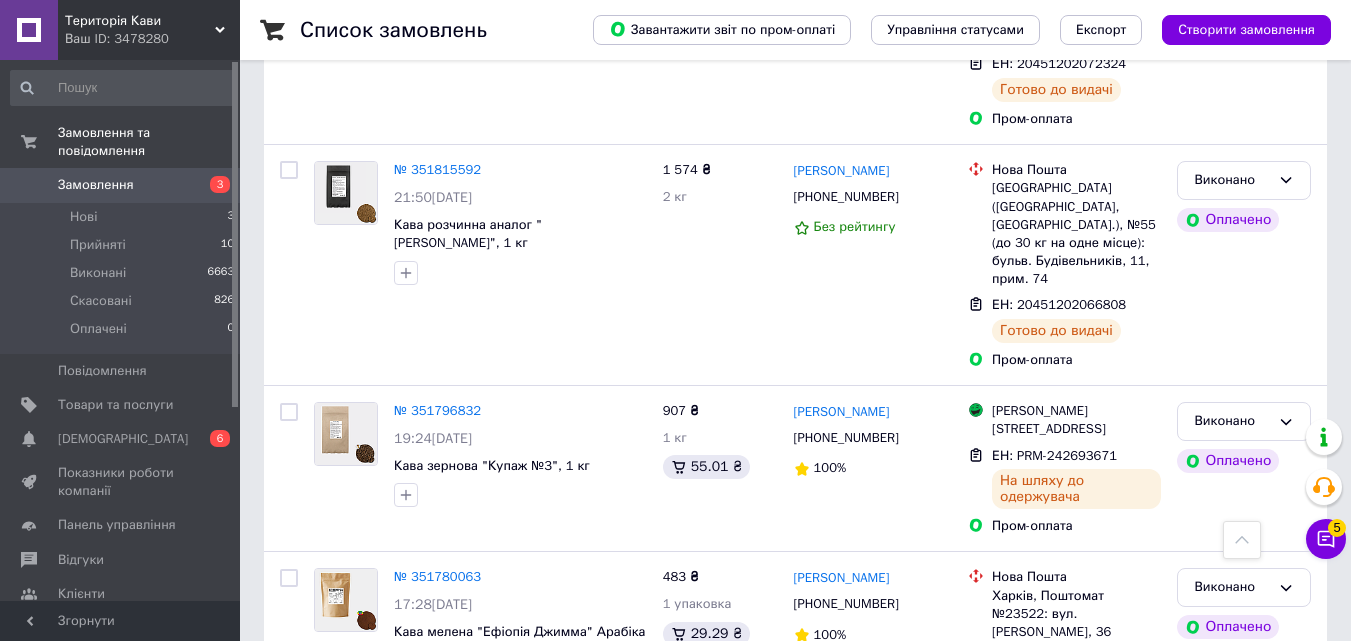 click on "Замовлення" at bounding box center [121, 185] 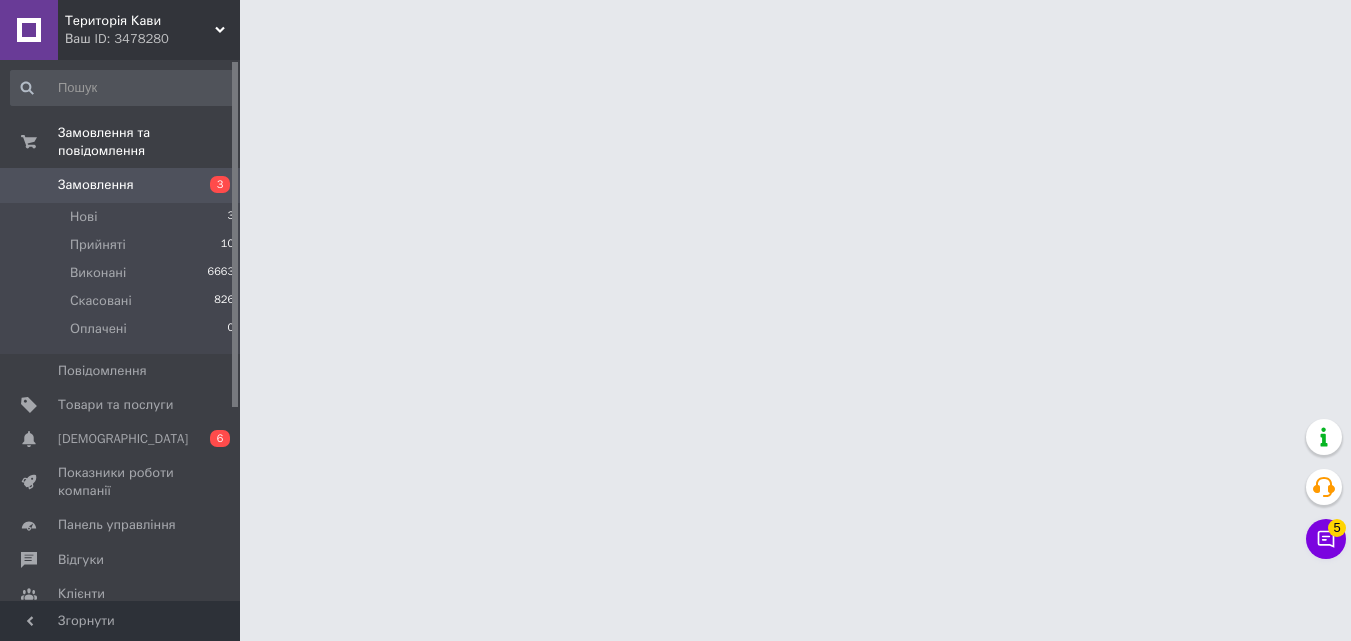 scroll, scrollTop: 0, scrollLeft: 0, axis: both 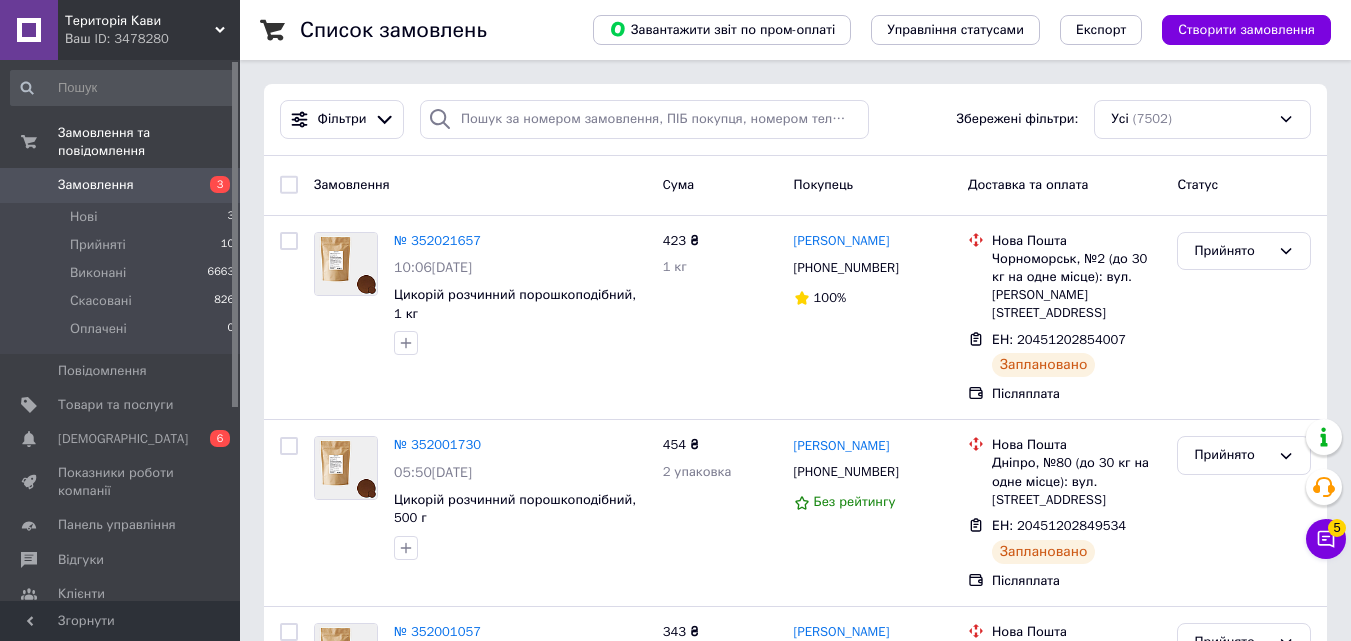 click on "Замовлення 3" at bounding box center [123, 185] 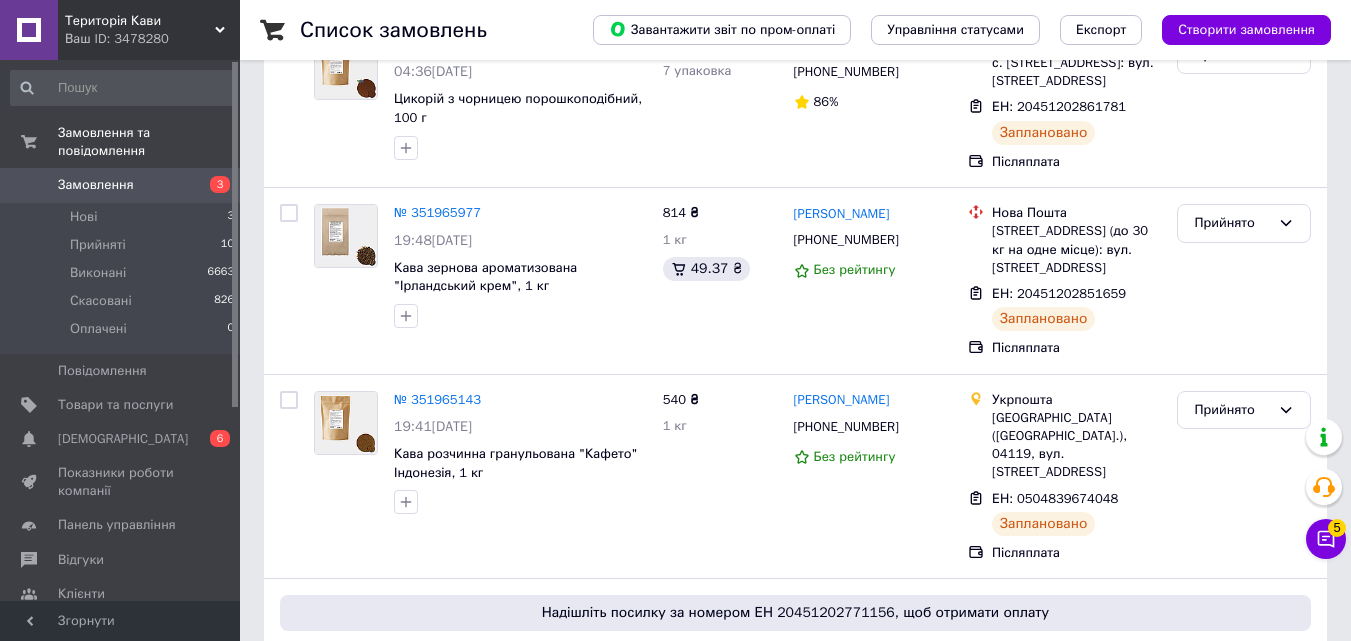 scroll, scrollTop: 600, scrollLeft: 0, axis: vertical 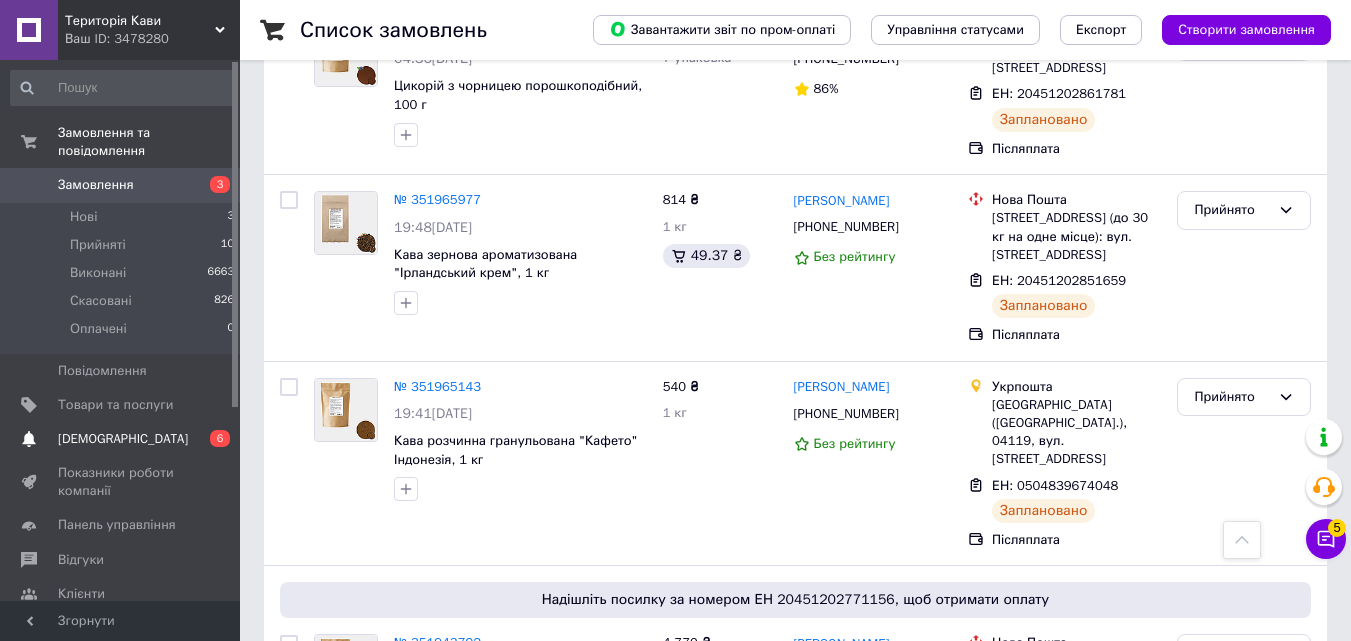 click on "[DEMOGRAPHIC_DATA]" at bounding box center [123, 439] 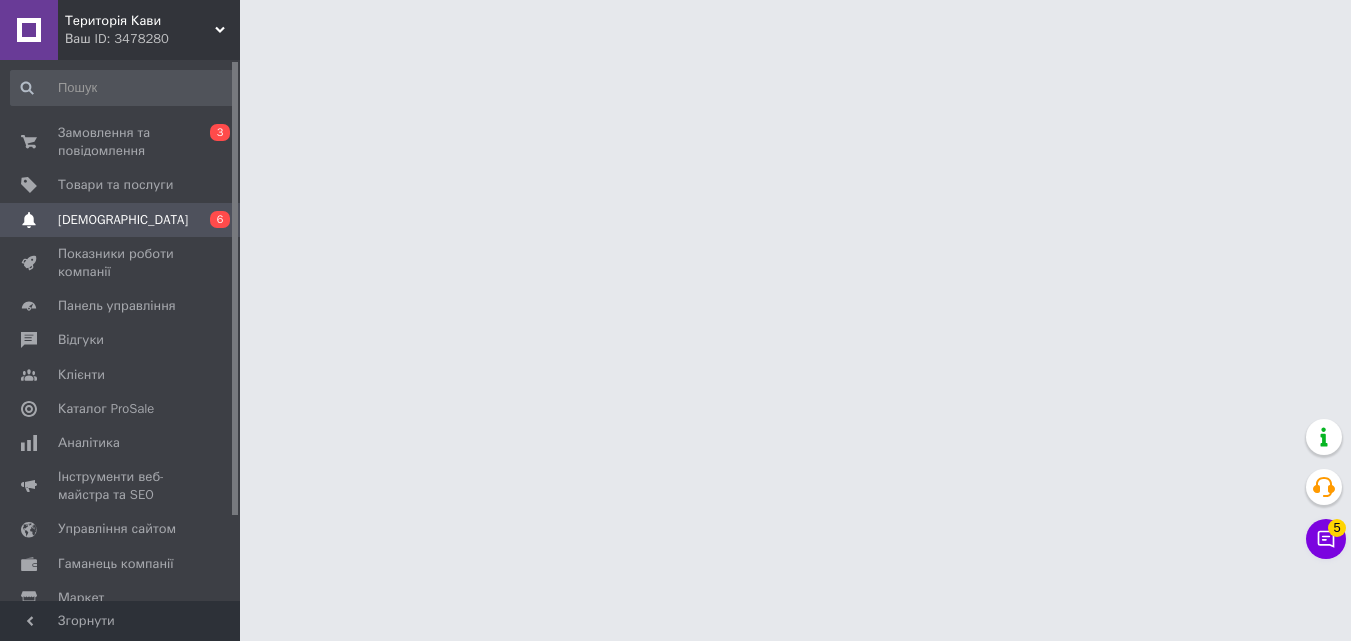 scroll, scrollTop: 0, scrollLeft: 0, axis: both 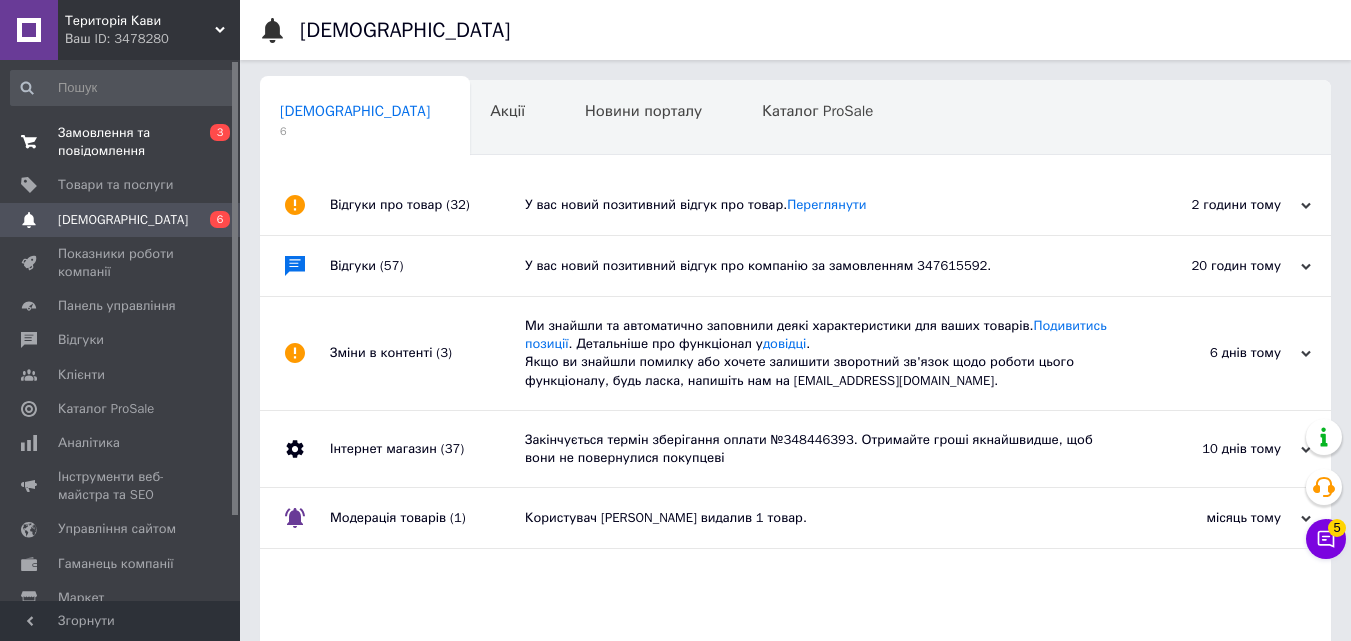 click on "Замовлення та повідомлення" at bounding box center (121, 142) 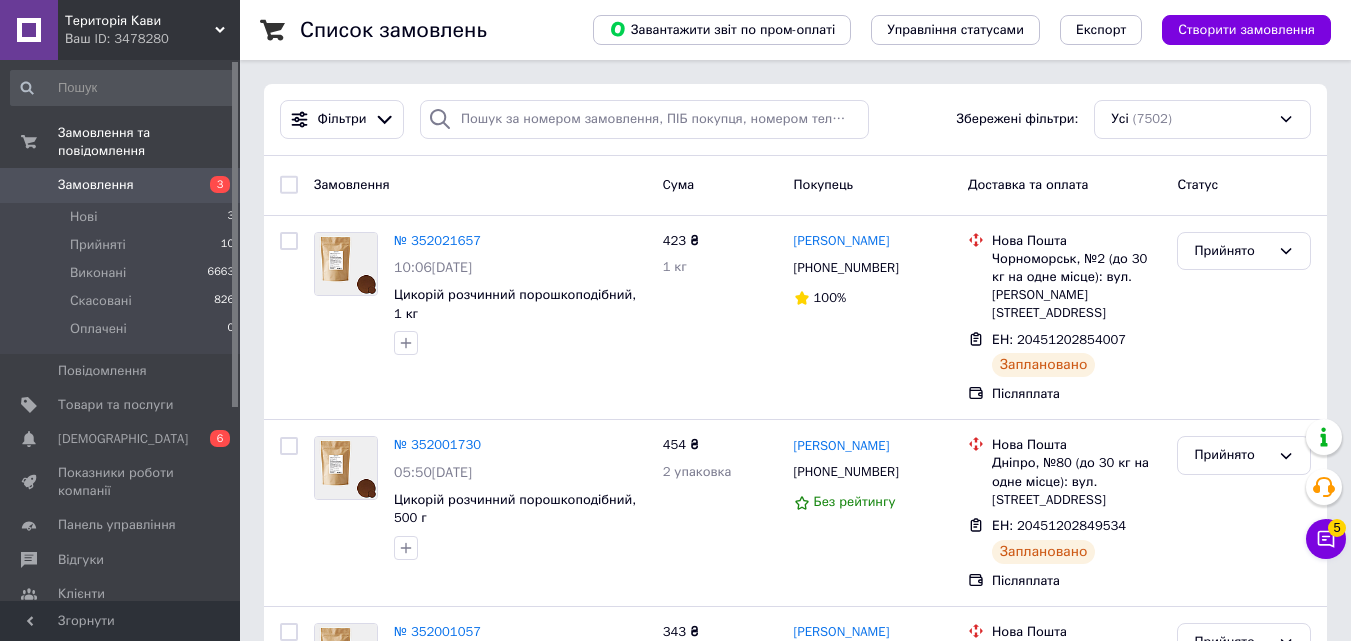 click on "Замовлення" at bounding box center [121, 185] 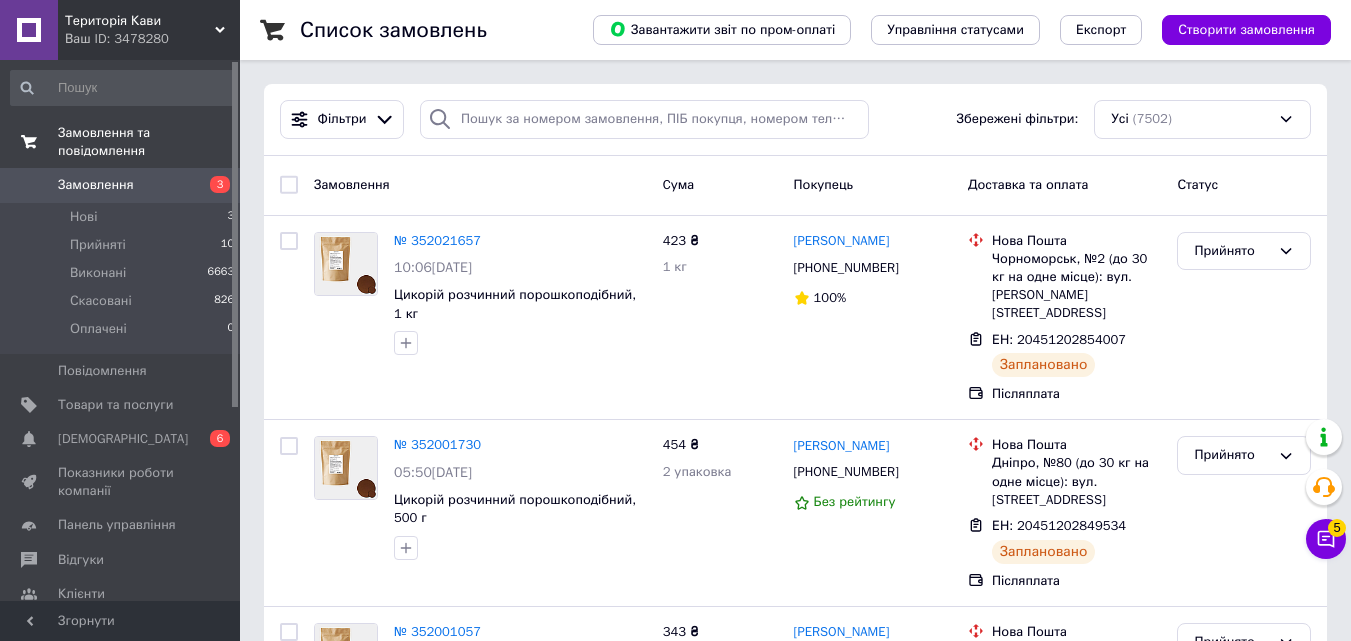 click on "Замовлення та повідомлення" at bounding box center (123, 142) 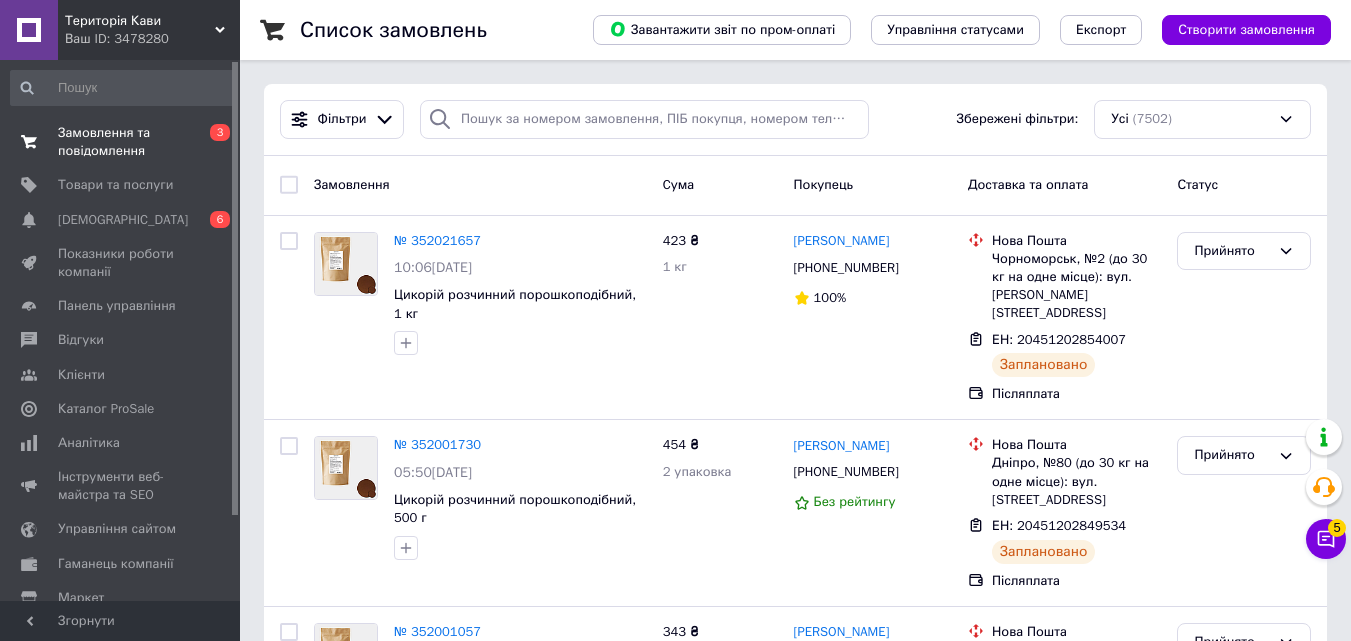 click on "Замовлення та повідомлення" at bounding box center [121, 142] 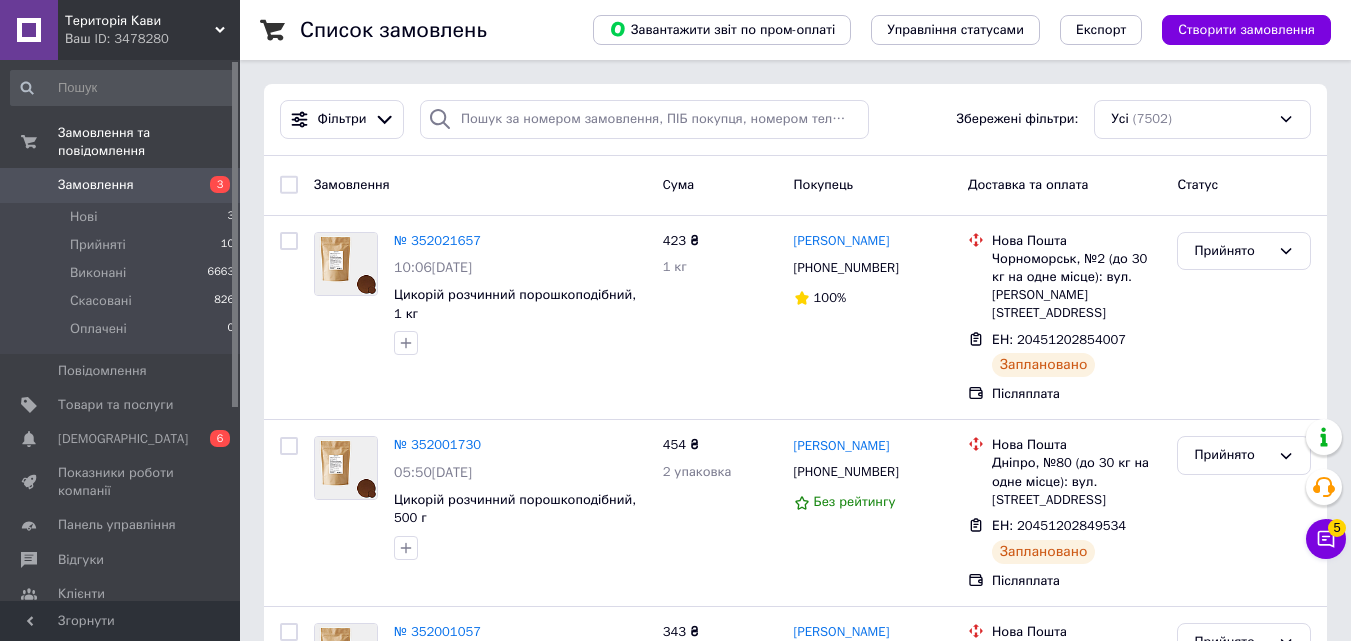 click on "Замовлення" at bounding box center [96, 185] 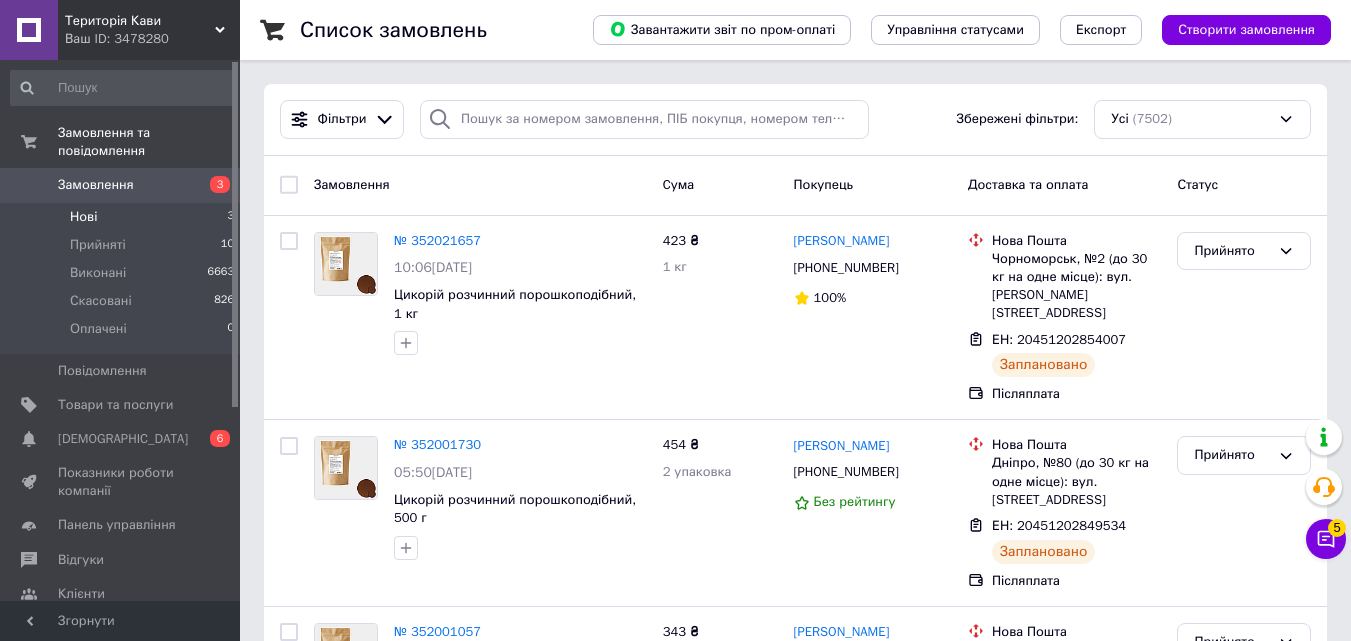 click on "Нові 3" at bounding box center [123, 217] 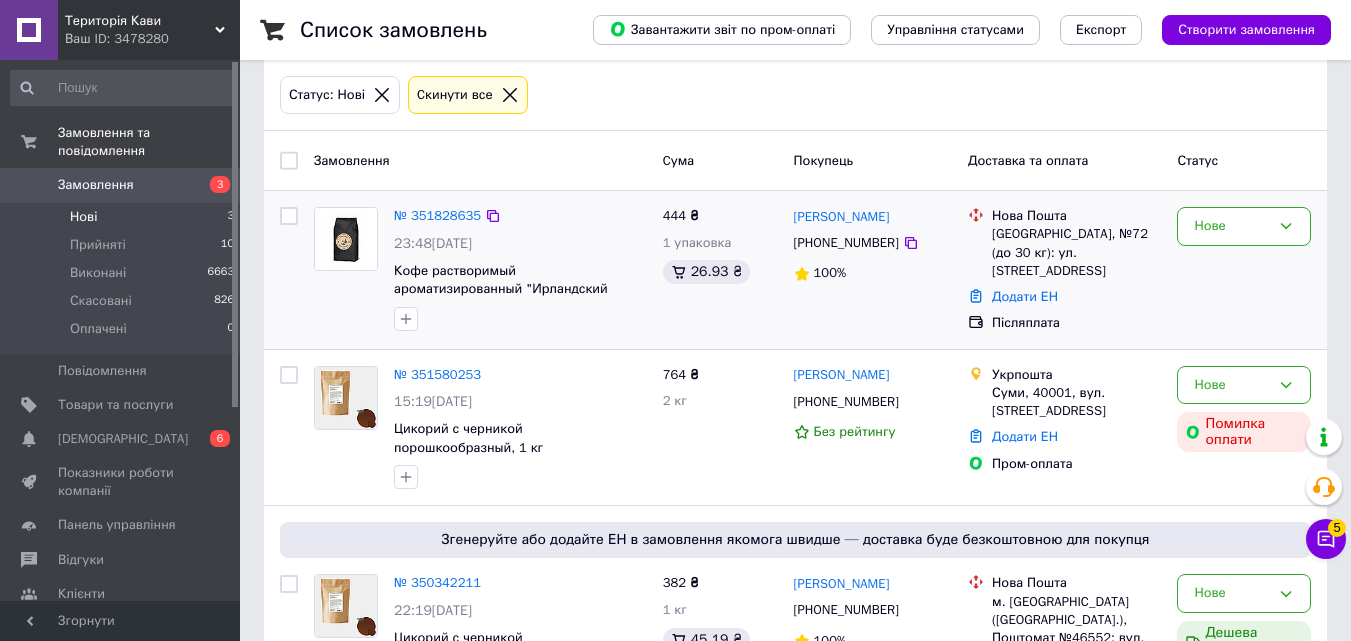 scroll, scrollTop: 229, scrollLeft: 0, axis: vertical 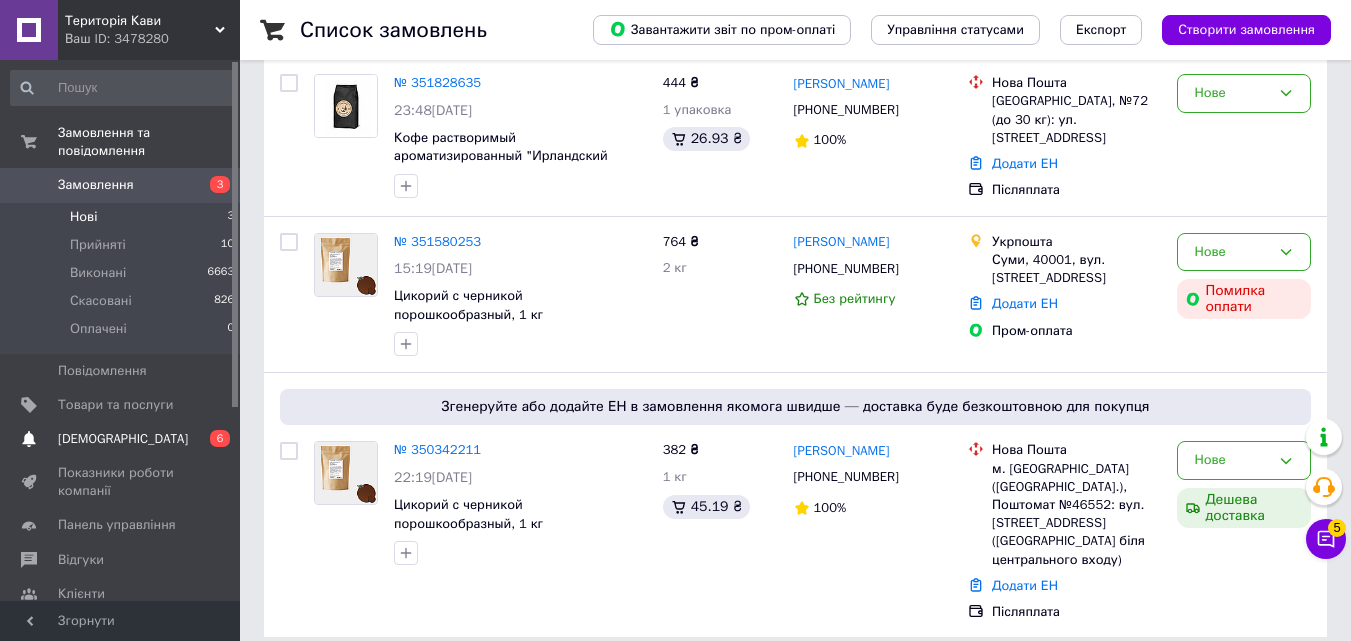 click on "[DEMOGRAPHIC_DATA]" at bounding box center [123, 439] 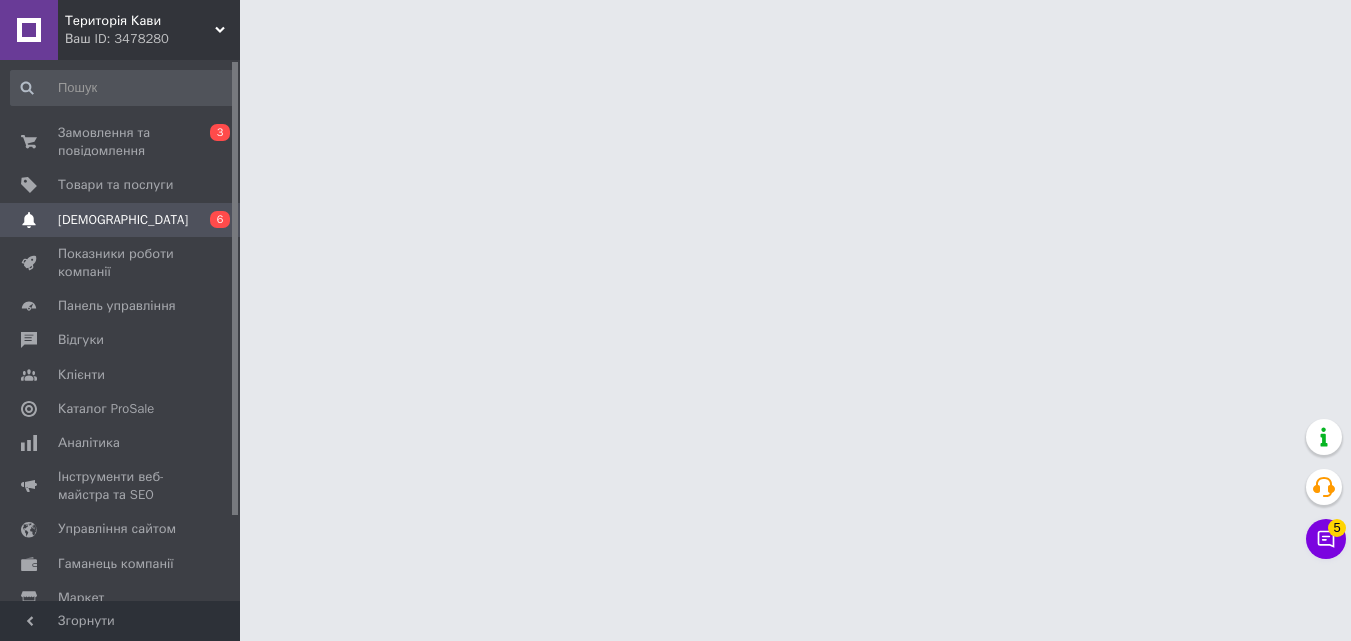 scroll, scrollTop: 0, scrollLeft: 0, axis: both 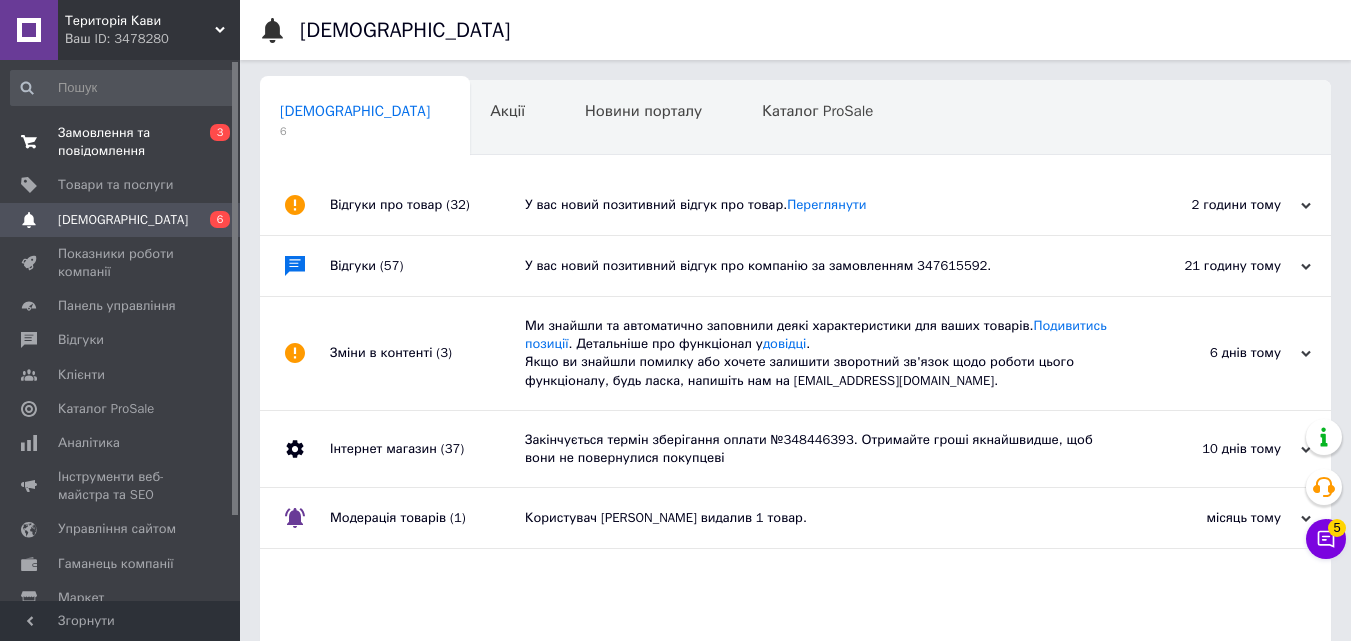 click on "Замовлення та повідомлення" at bounding box center (121, 142) 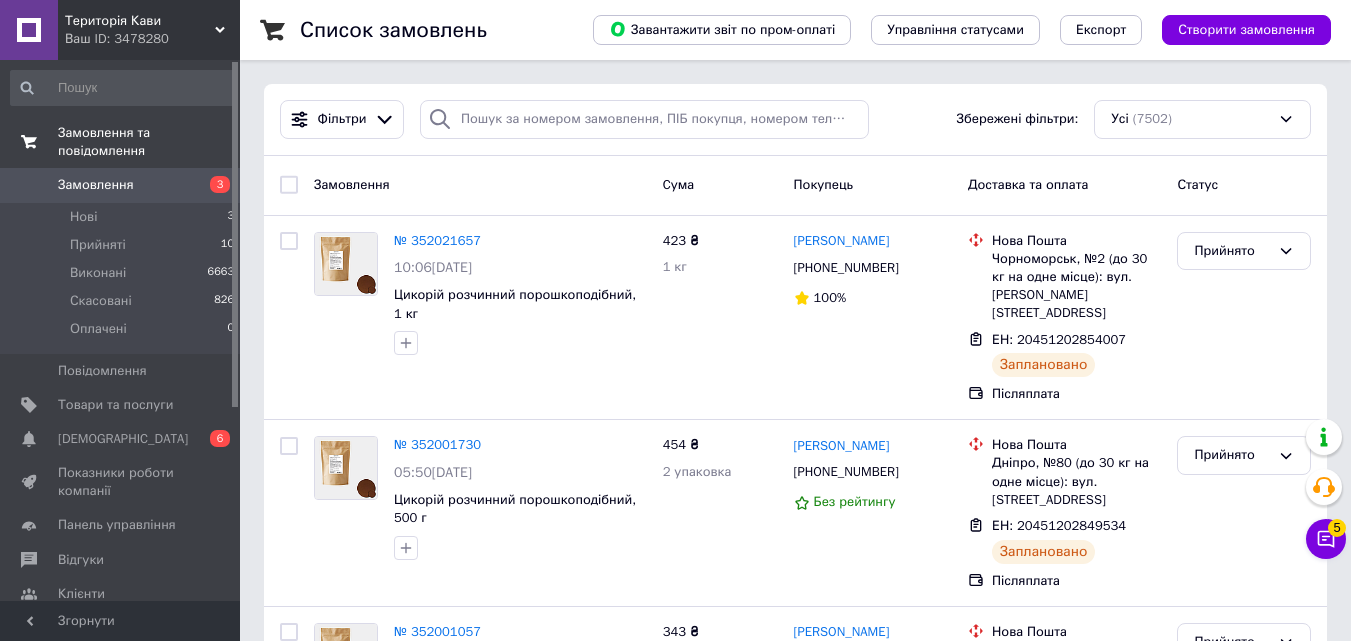 click on "Замовлення та повідомлення" at bounding box center (123, 142) 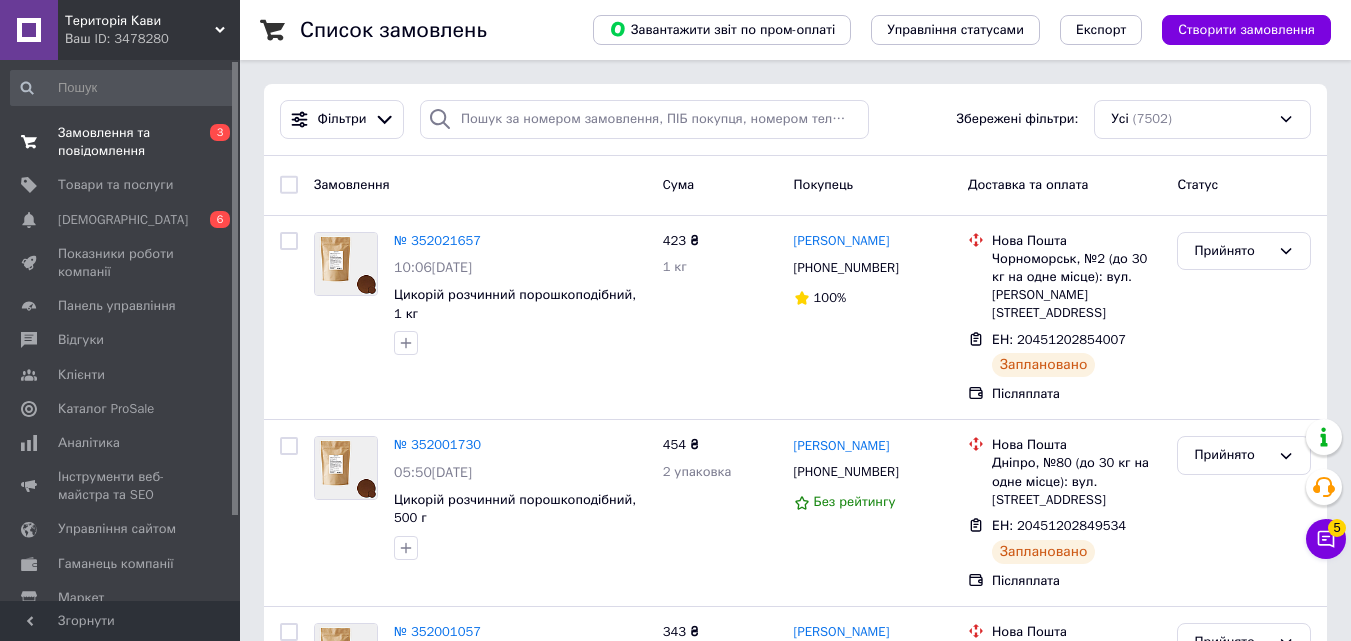 click on "0 3" at bounding box center [212, 142] 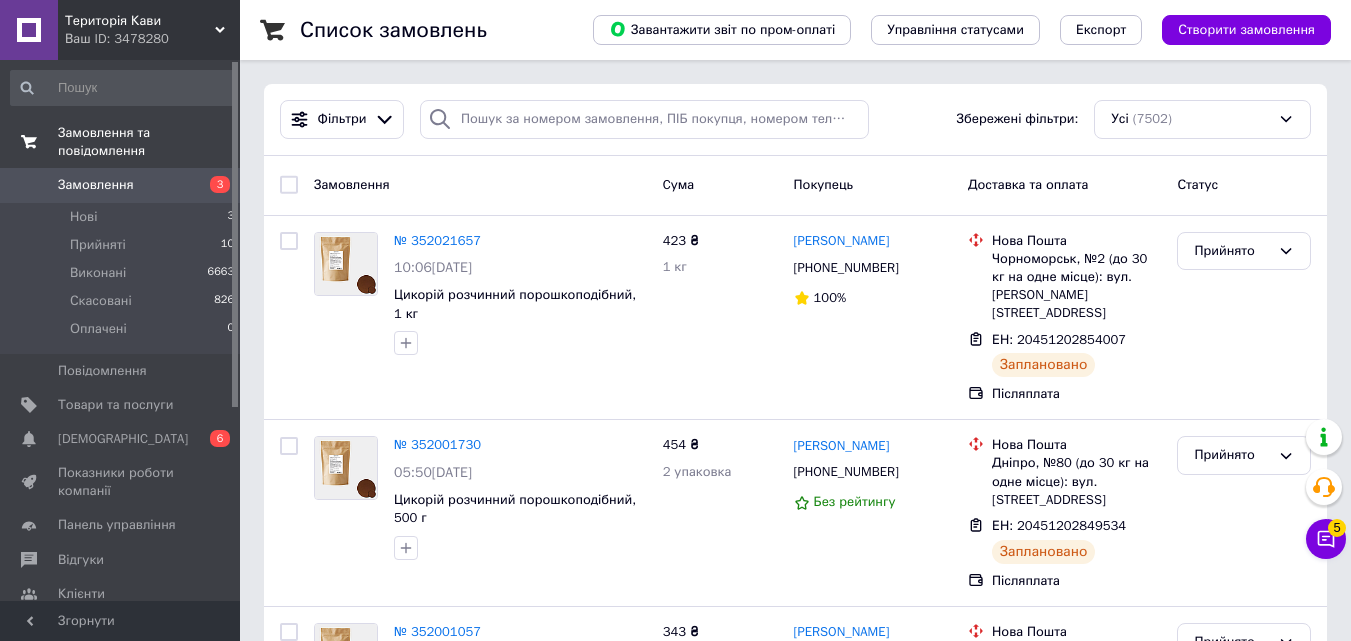 click on "Замовлення" at bounding box center (121, 185) 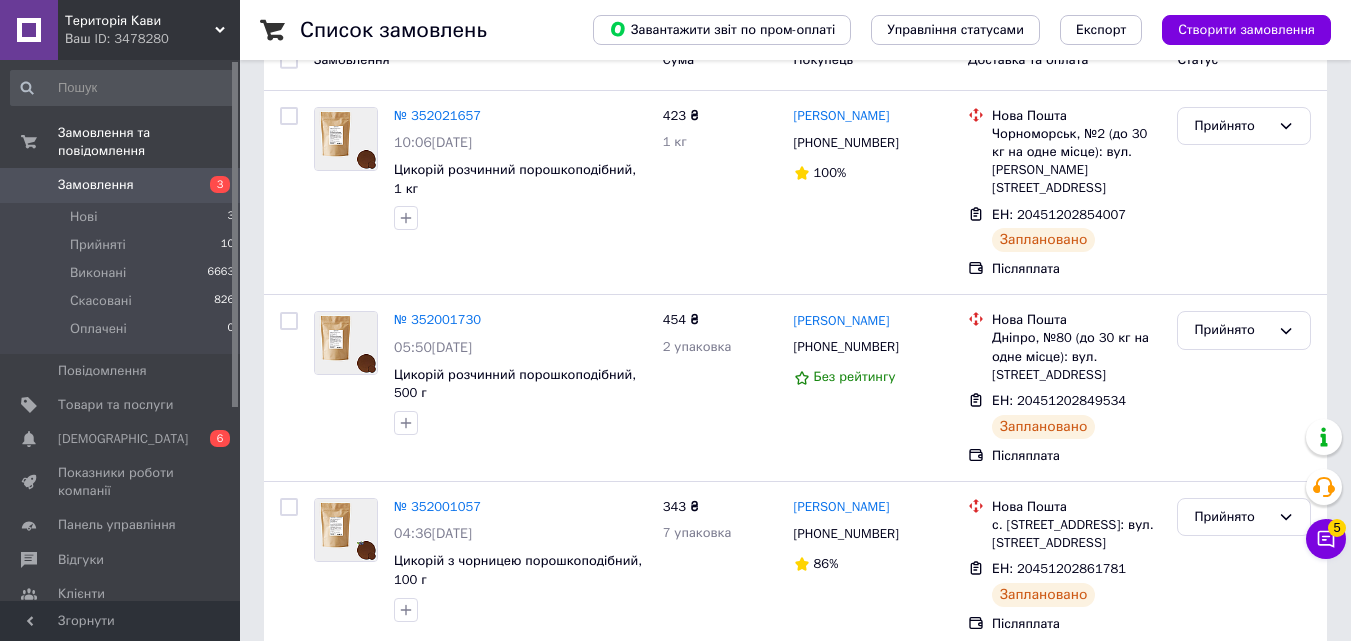 scroll, scrollTop: 400, scrollLeft: 0, axis: vertical 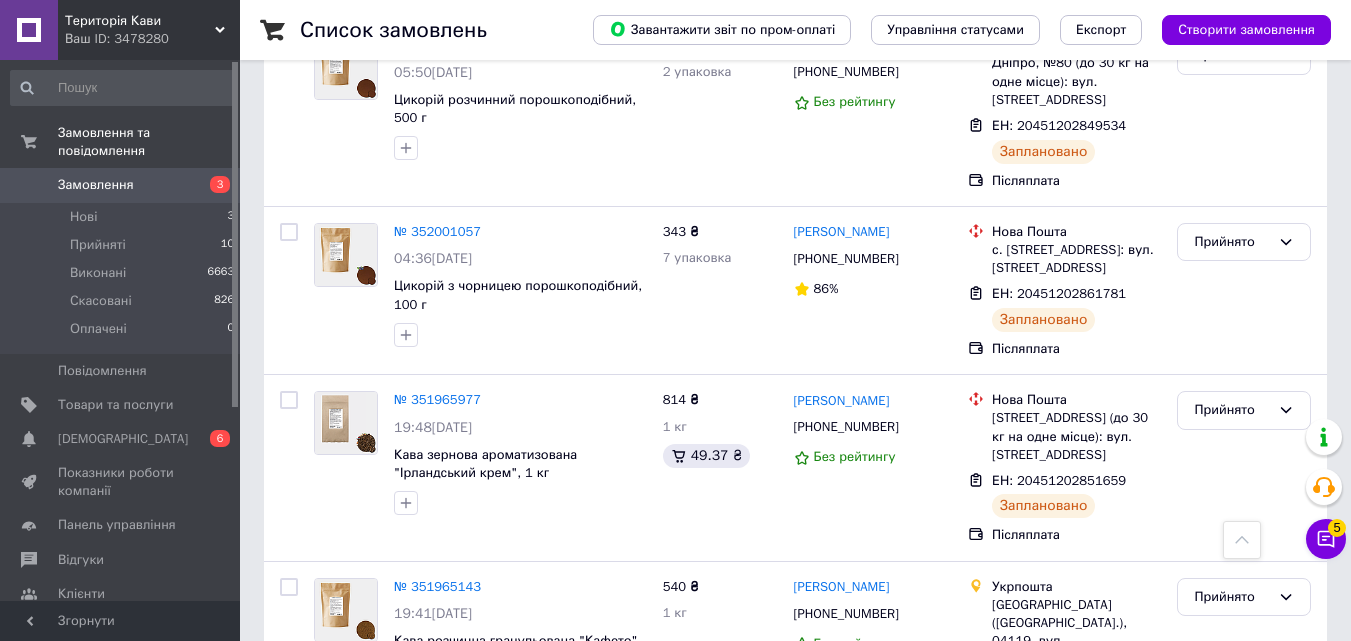 click on "Замовлення" at bounding box center (121, 185) 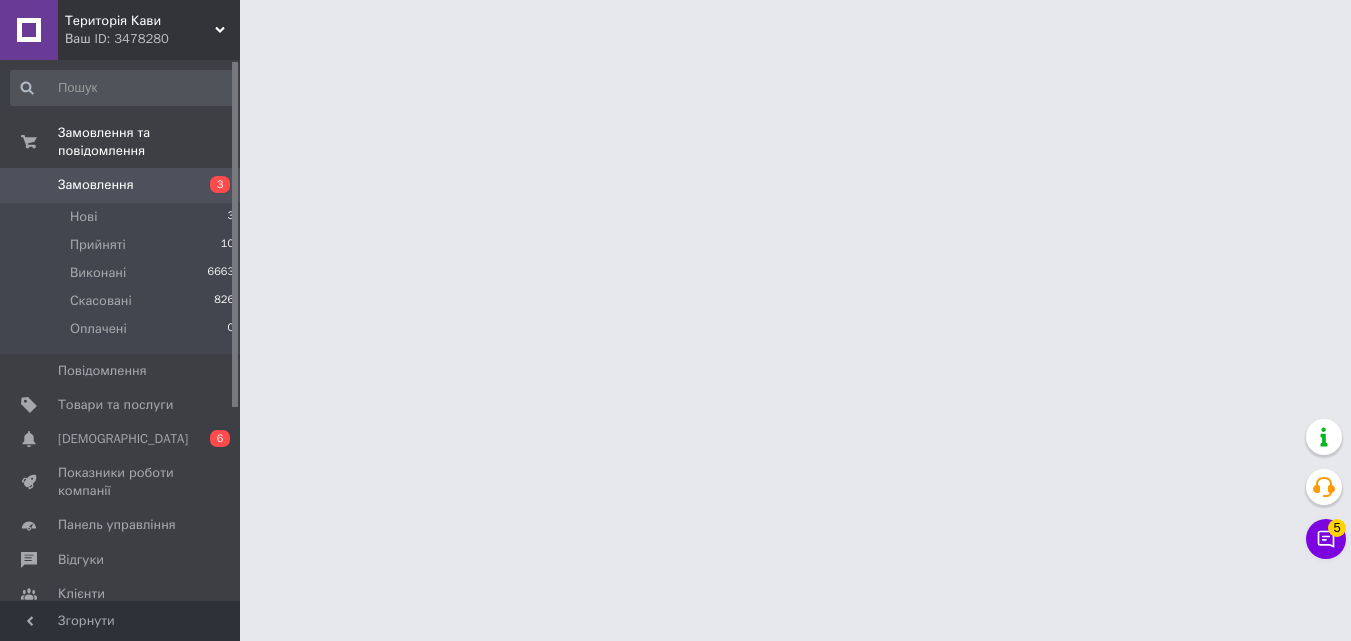 scroll, scrollTop: 0, scrollLeft: 0, axis: both 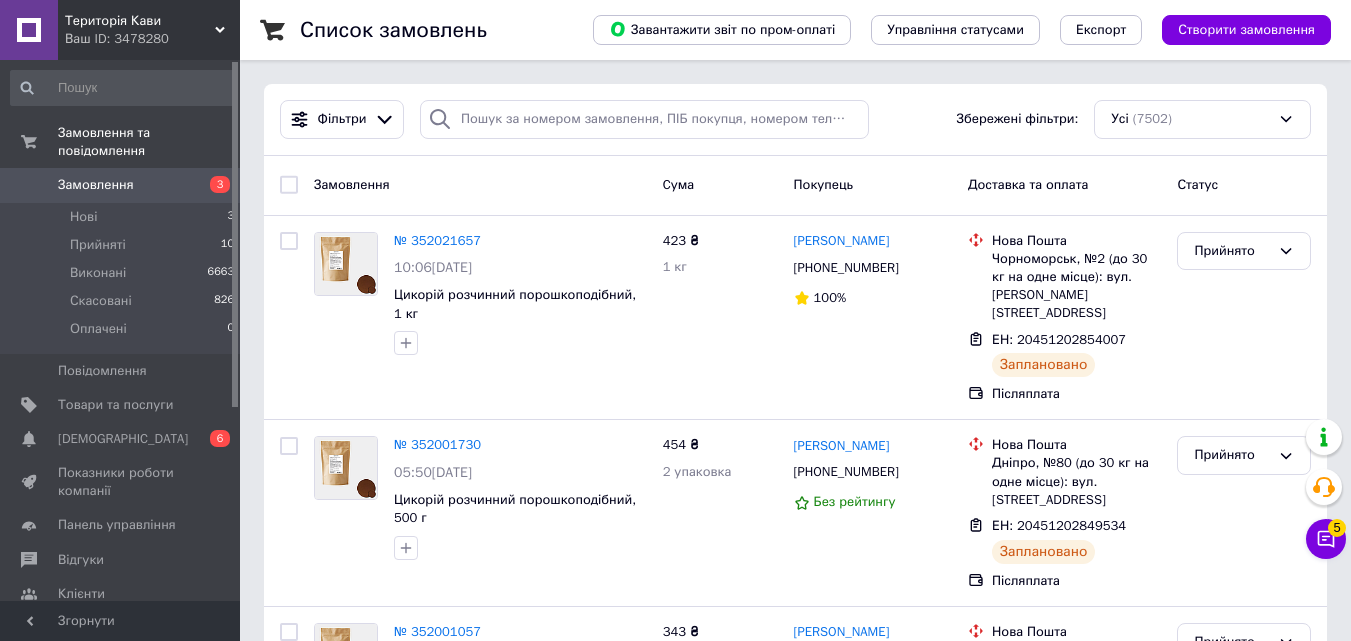 click on "Замовлення 3" at bounding box center (123, 185) 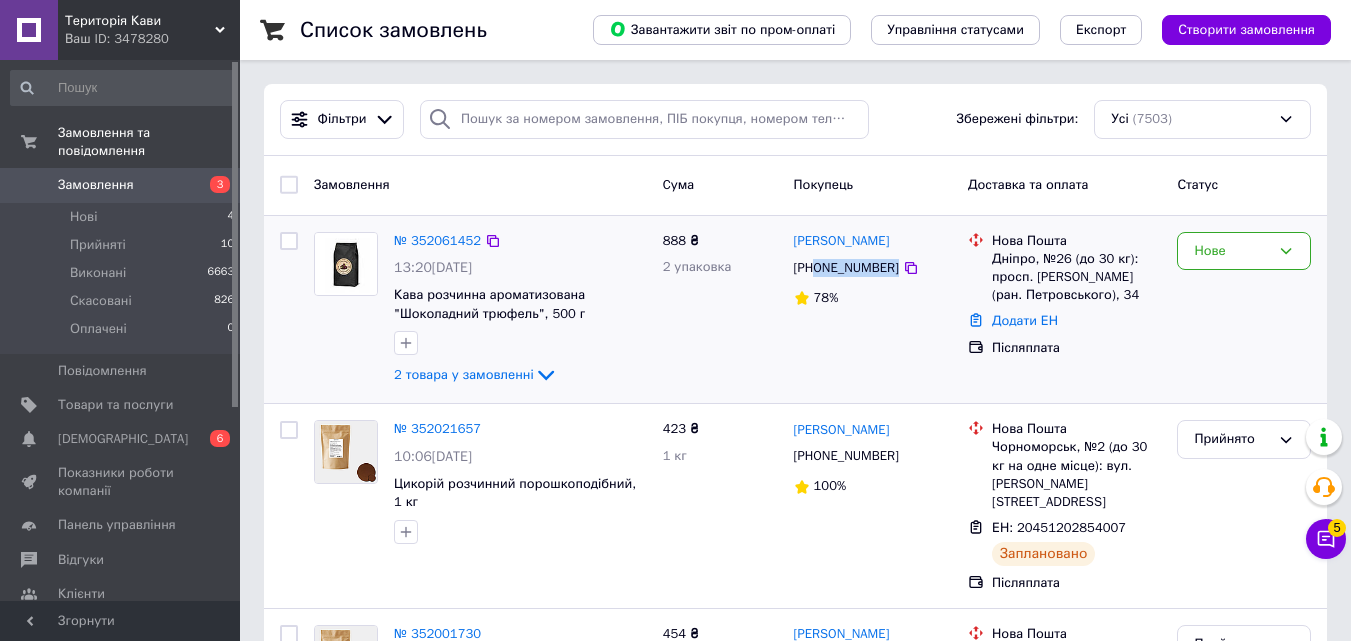 drag, startPoint x: 813, startPoint y: 270, endPoint x: 917, endPoint y: 271, distance: 104.00481 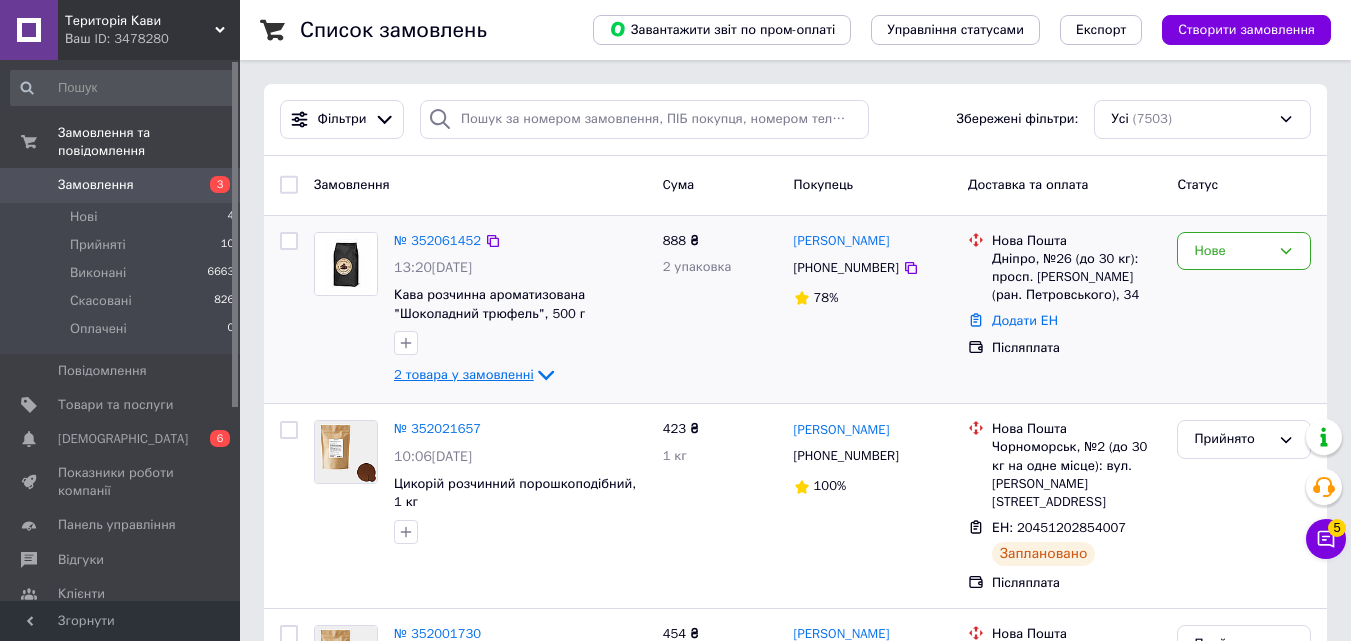 click 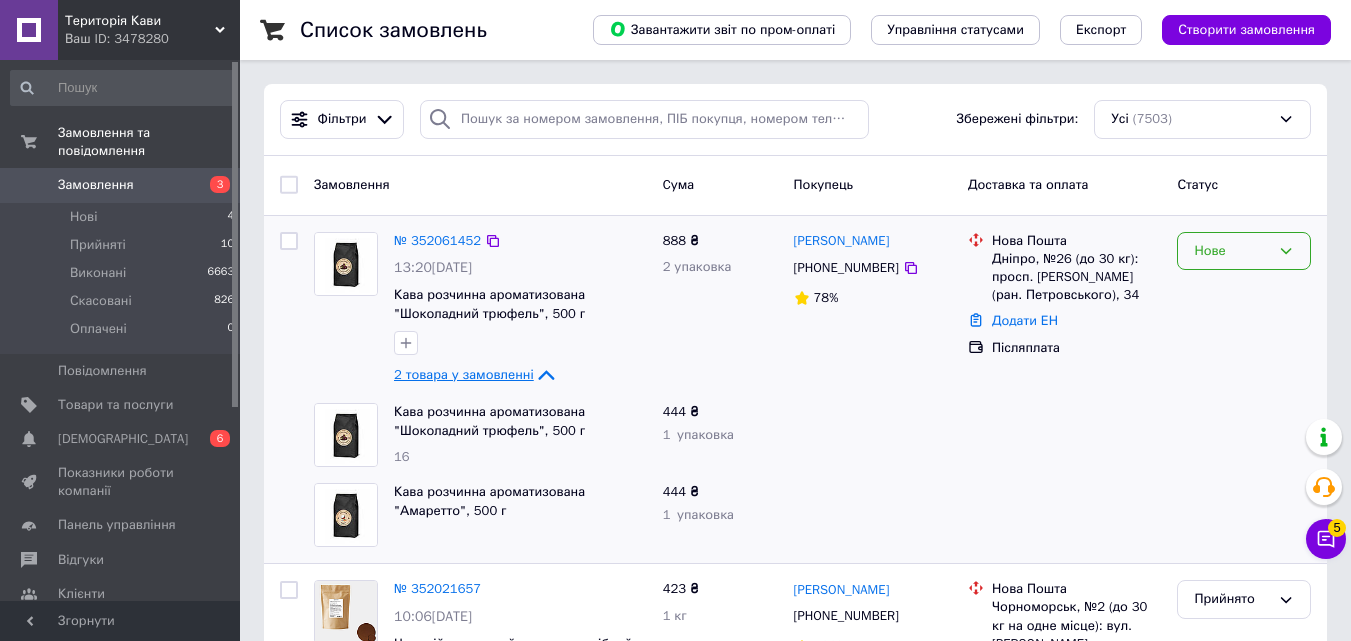 click on "Нове" at bounding box center (1232, 251) 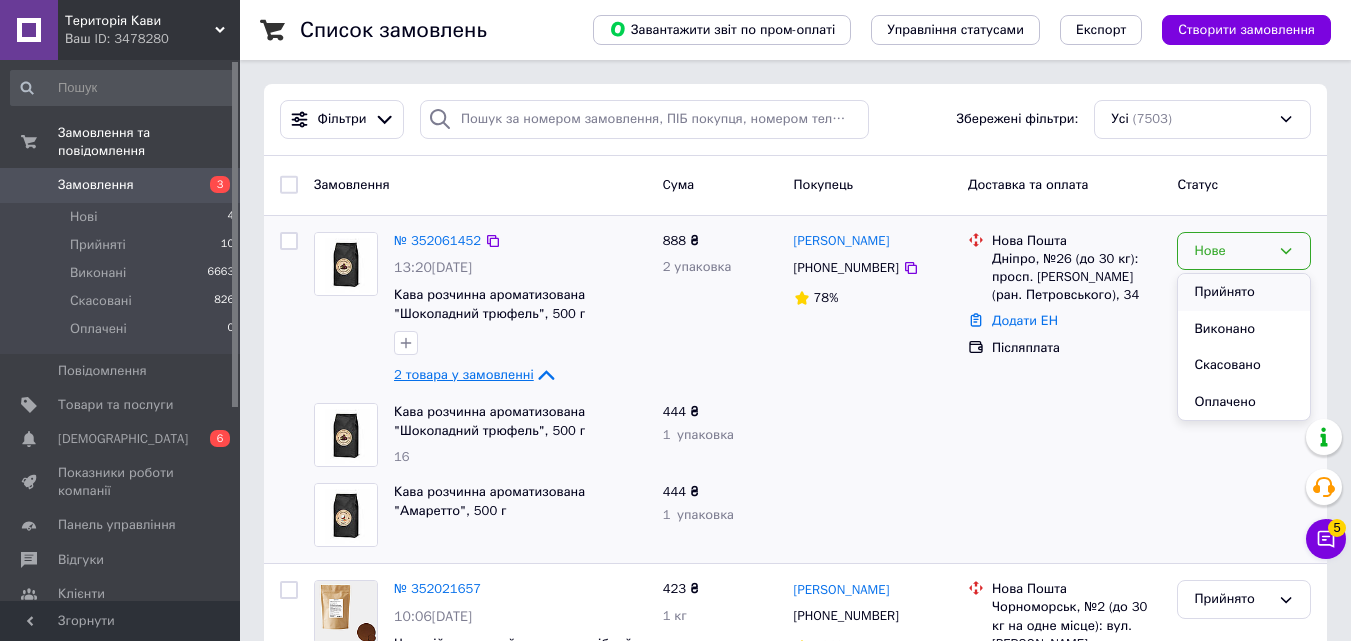click on "Прийнято" at bounding box center (1244, 292) 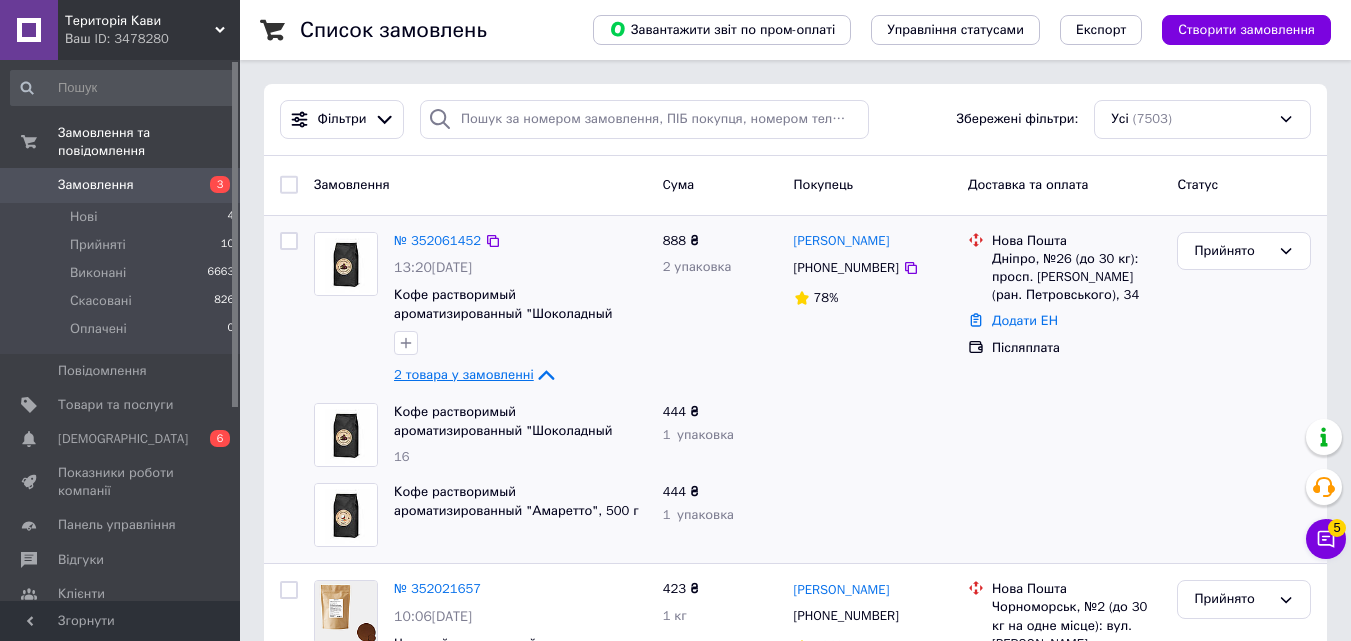 click on "Замовлення 3" at bounding box center [123, 185] 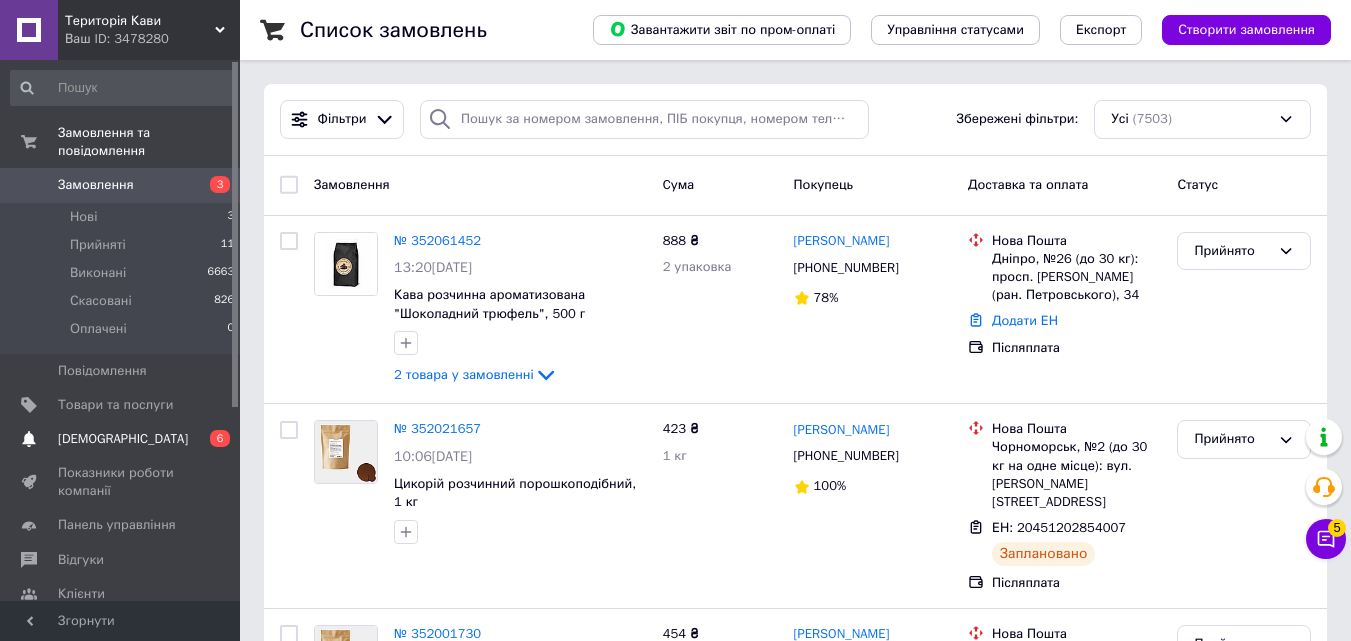 click on "[DEMOGRAPHIC_DATA]" at bounding box center [121, 439] 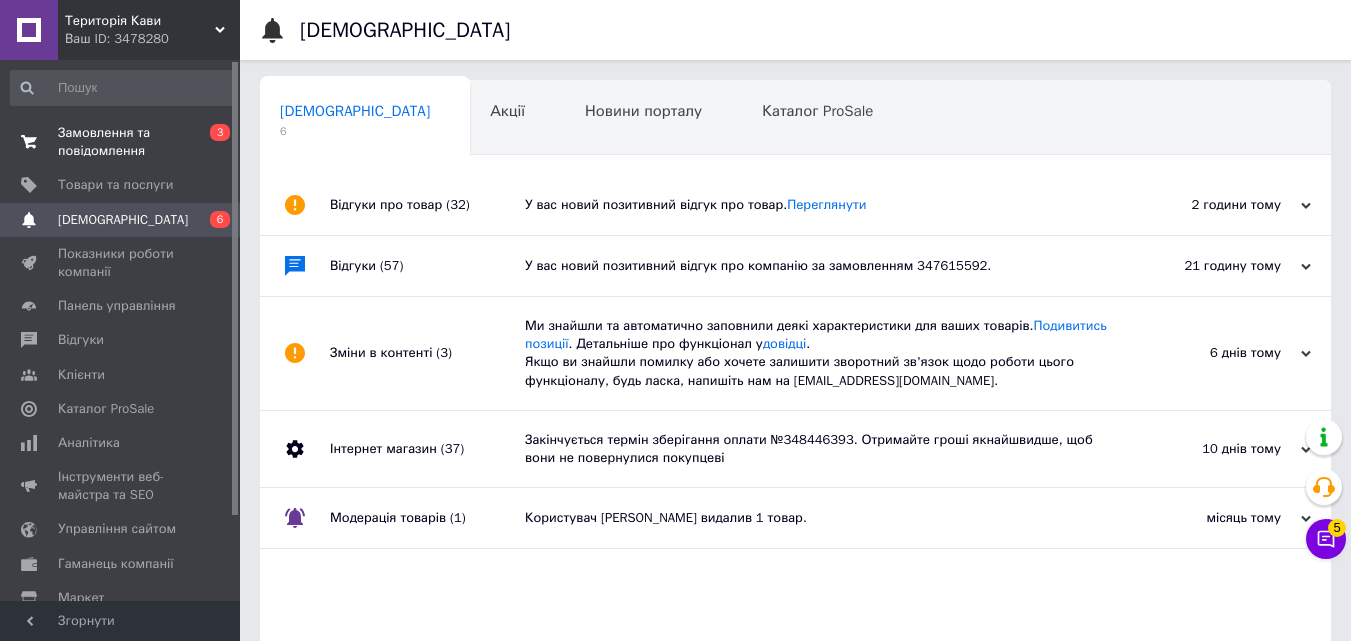 click on "Замовлення та повідомлення" at bounding box center [121, 142] 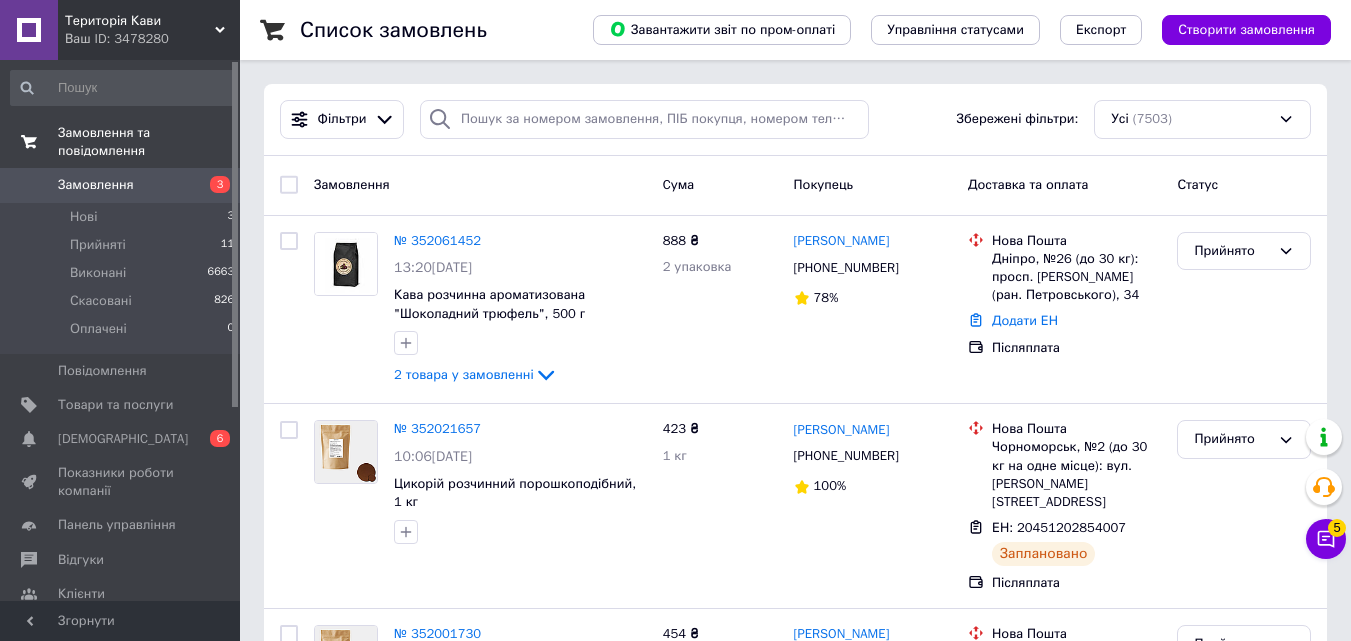 click on "Замовлення та повідомлення" at bounding box center [123, 142] 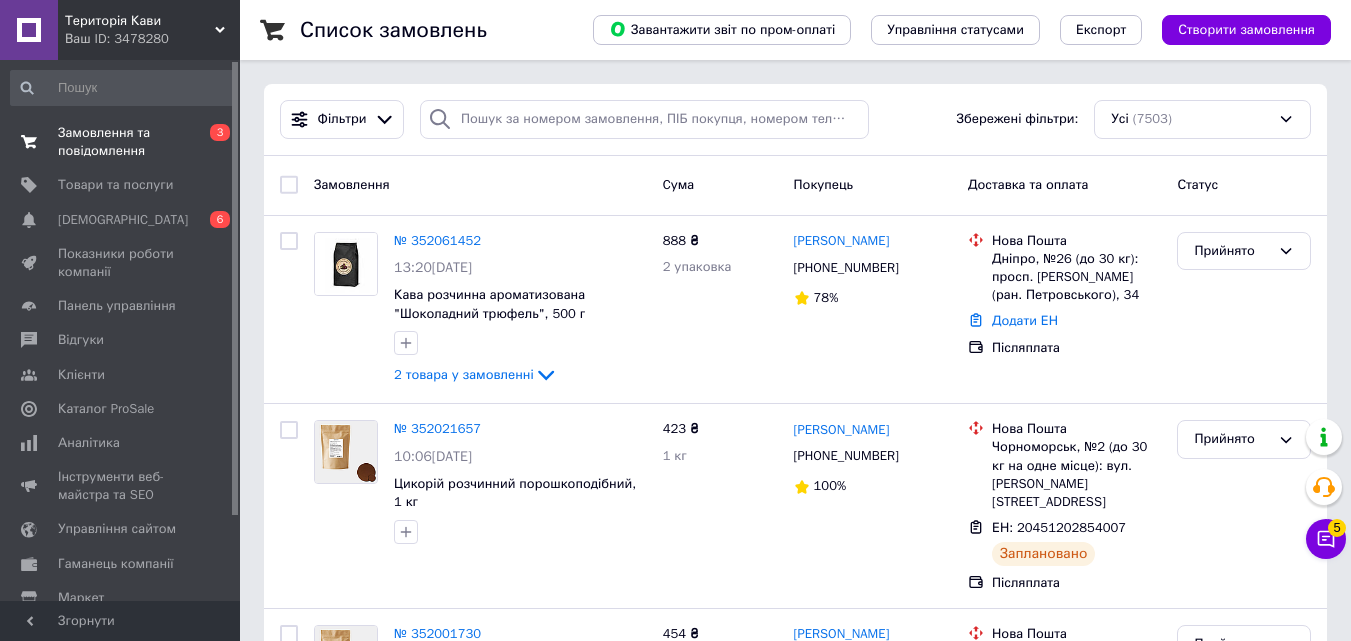 click on "0 3" at bounding box center [212, 142] 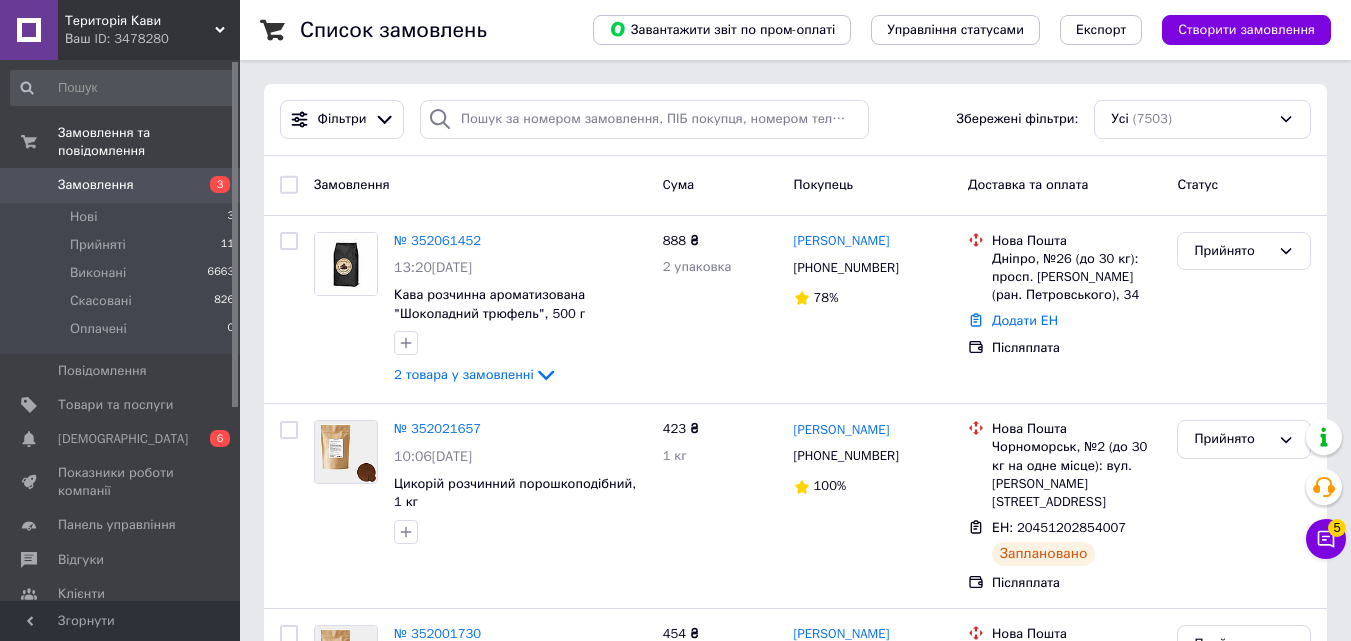 click on "3" at bounding box center (212, 185) 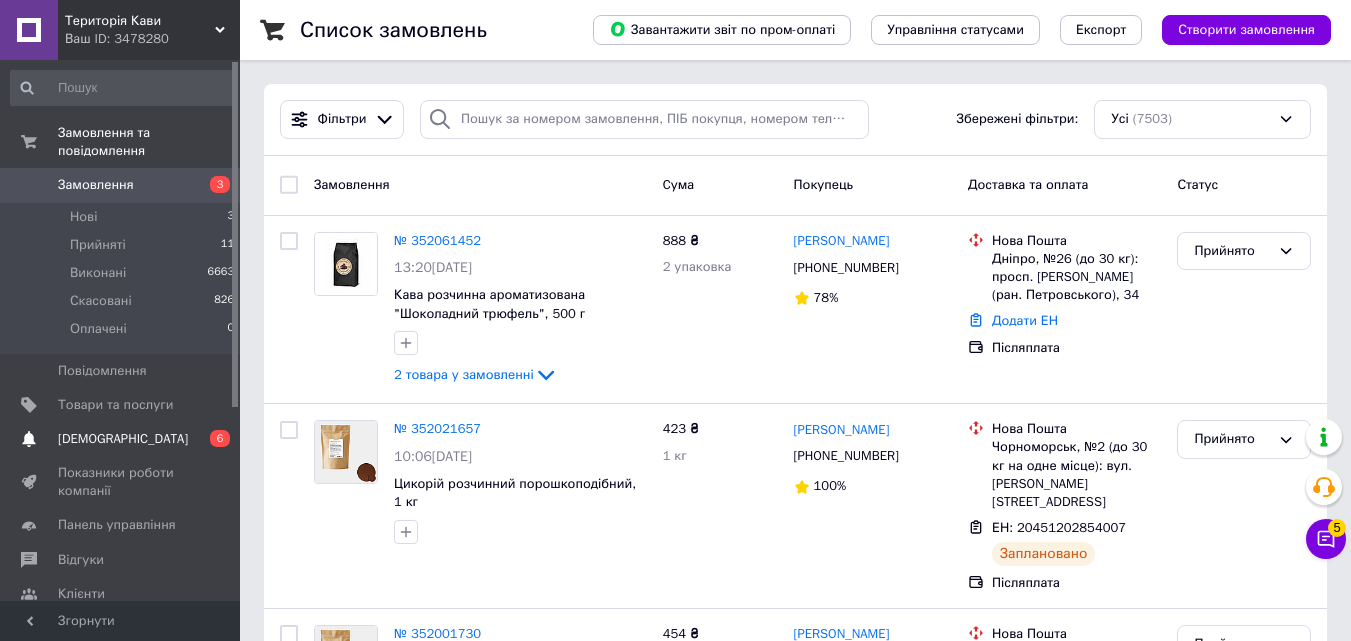 click on "[DEMOGRAPHIC_DATA]" at bounding box center (121, 439) 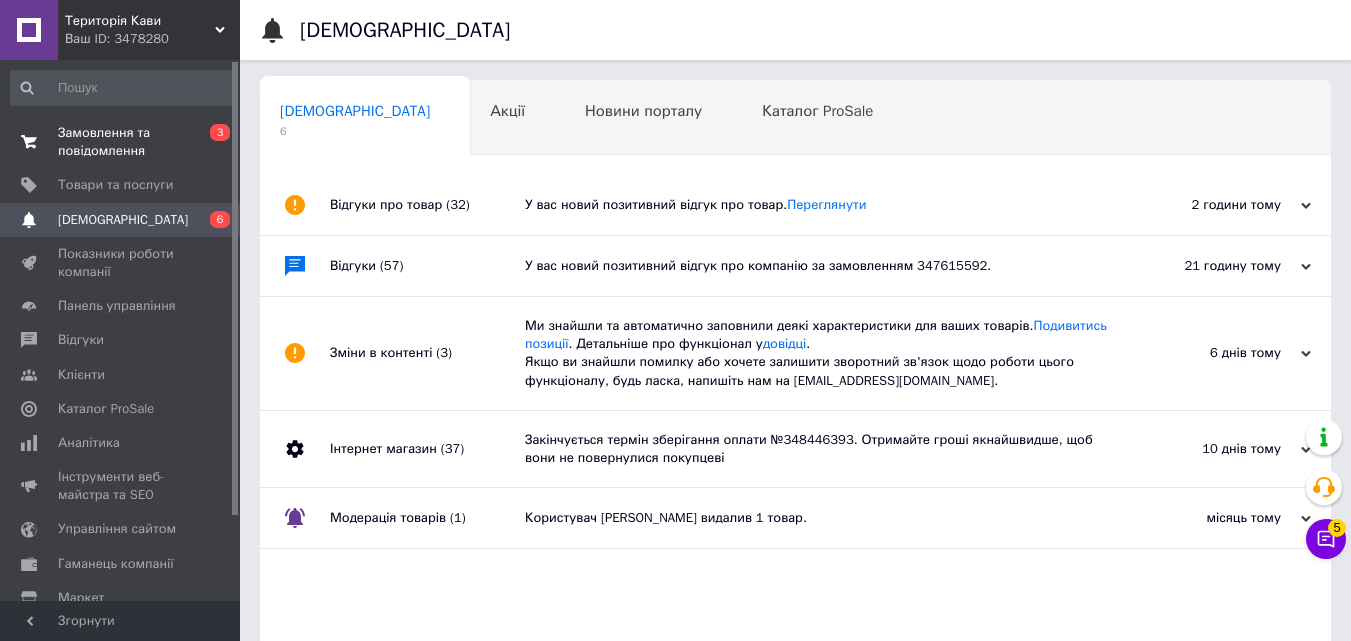 click on "Замовлення та повідомлення 0 3" at bounding box center [123, 142] 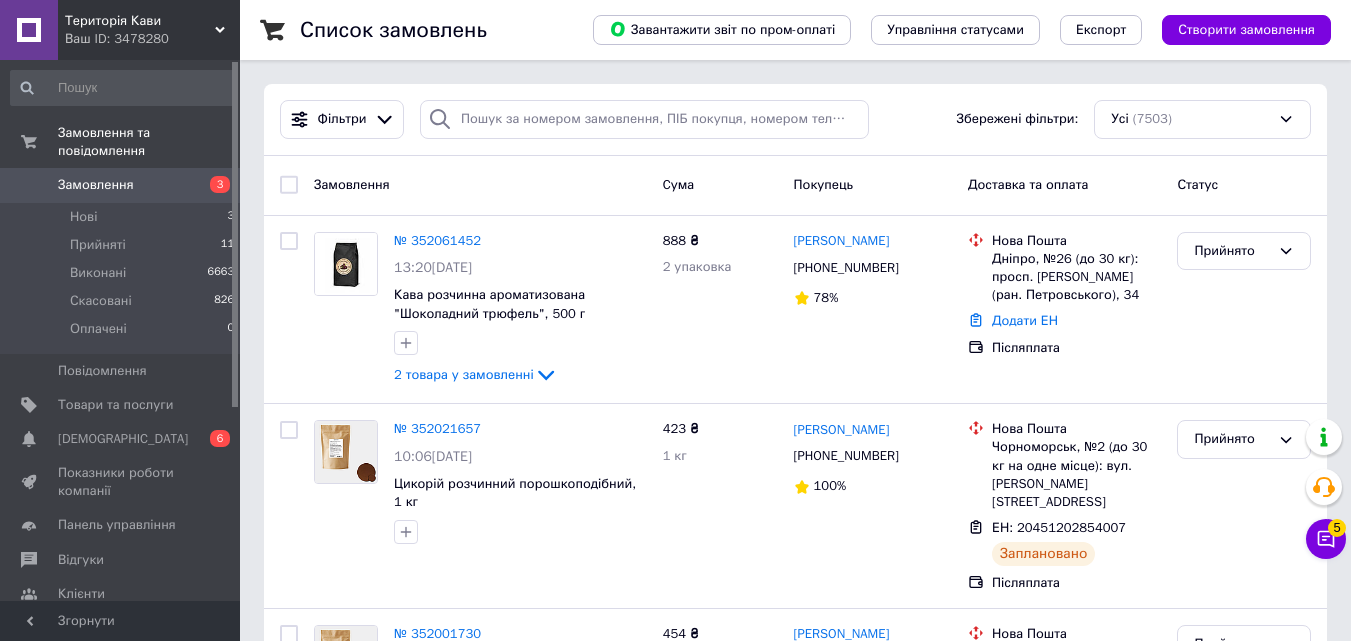 click on "Замовлення" at bounding box center [96, 185] 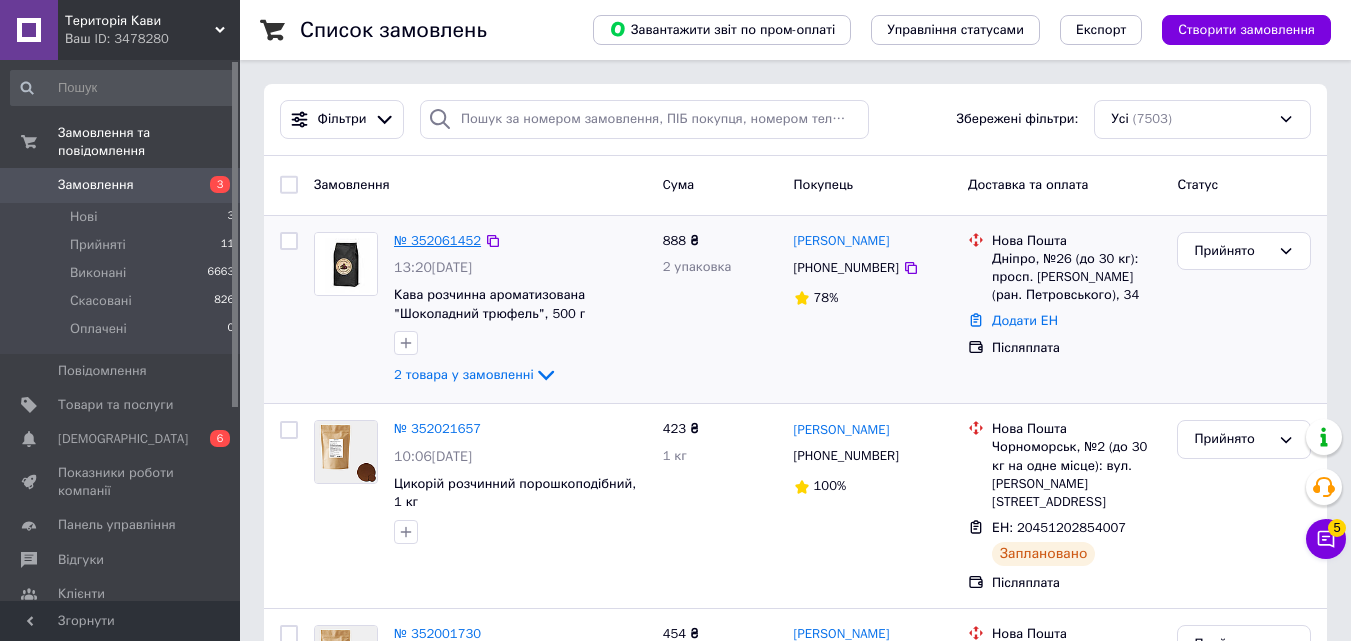 click on "№ 352061452" at bounding box center (437, 240) 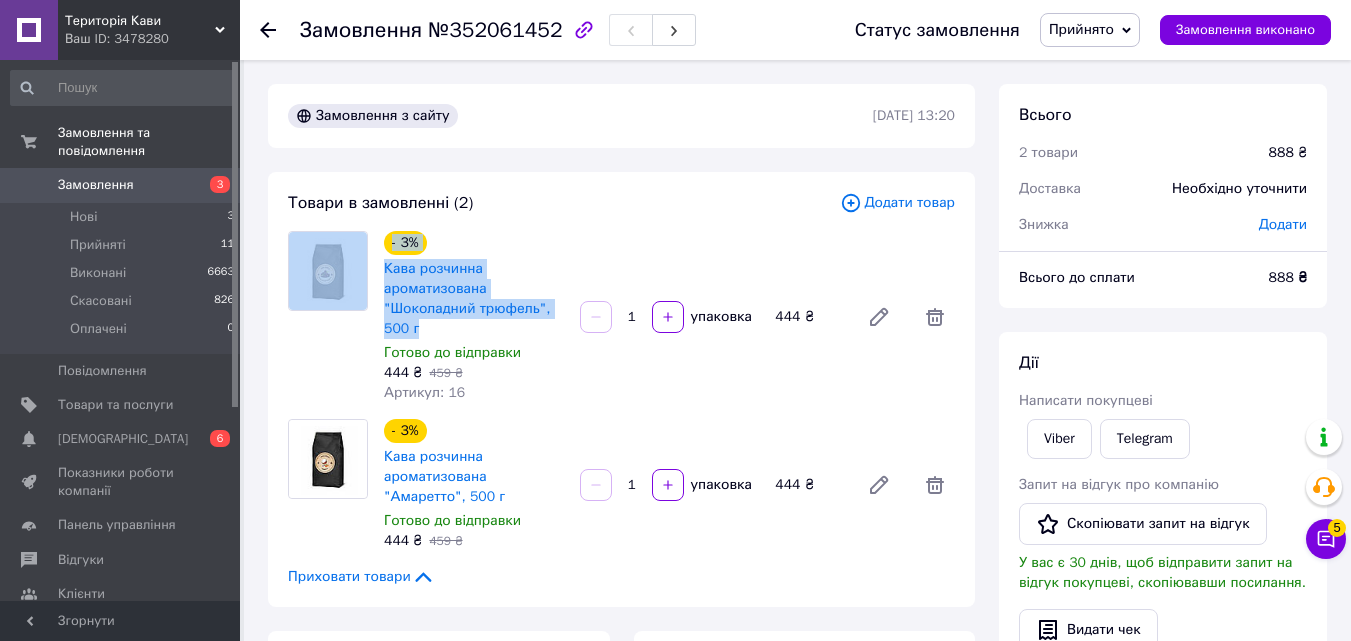 drag, startPoint x: 428, startPoint y: 334, endPoint x: 370, endPoint y: 312, distance: 62.03225 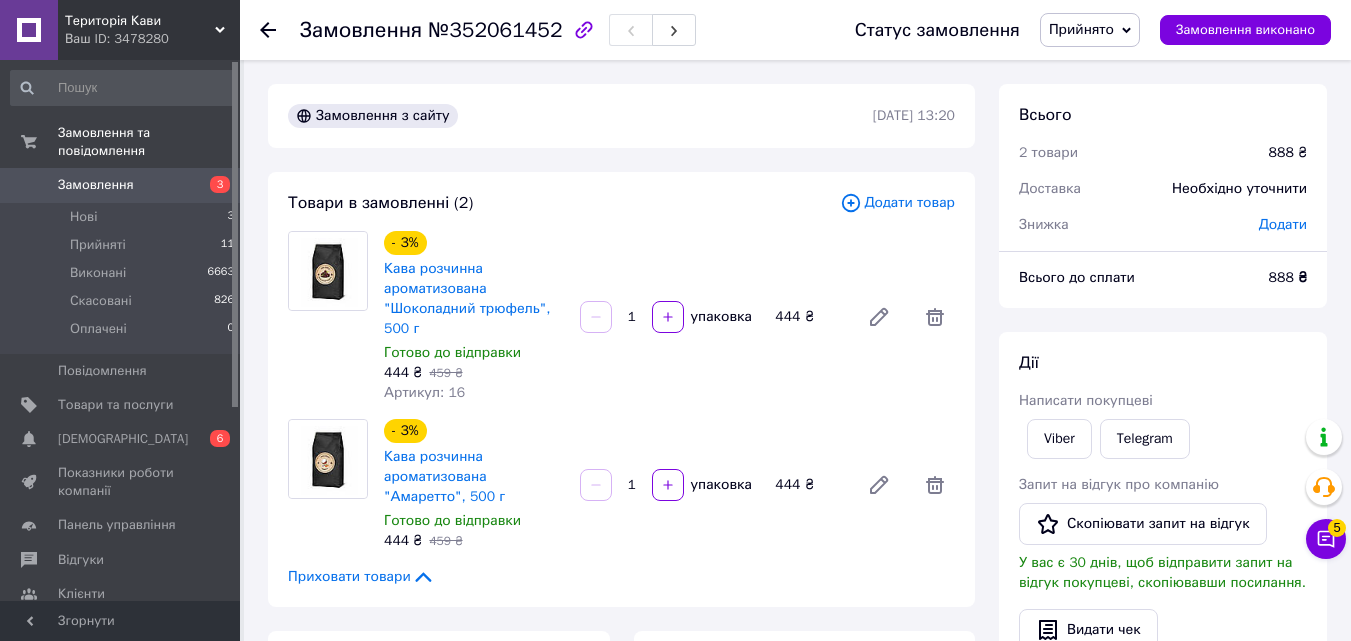 drag, startPoint x: 409, startPoint y: 316, endPoint x: 962, endPoint y: 241, distance: 558.06274 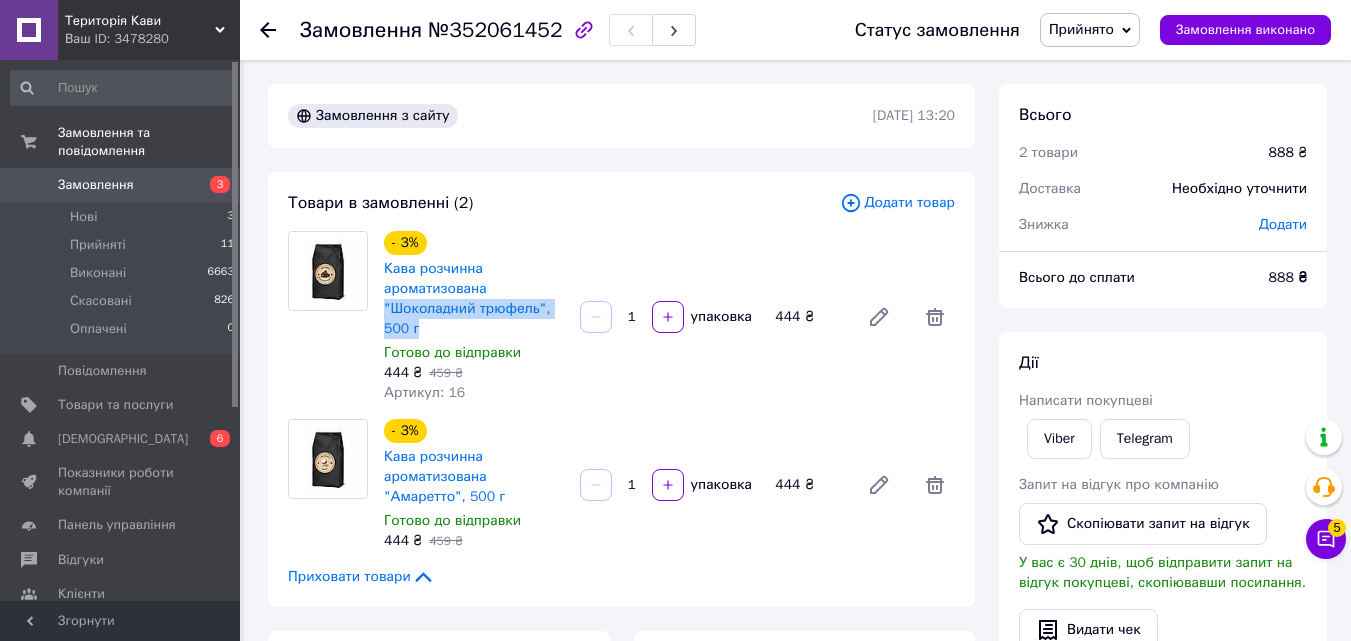 drag, startPoint x: 455, startPoint y: 323, endPoint x: 380, endPoint y: 315, distance: 75.42546 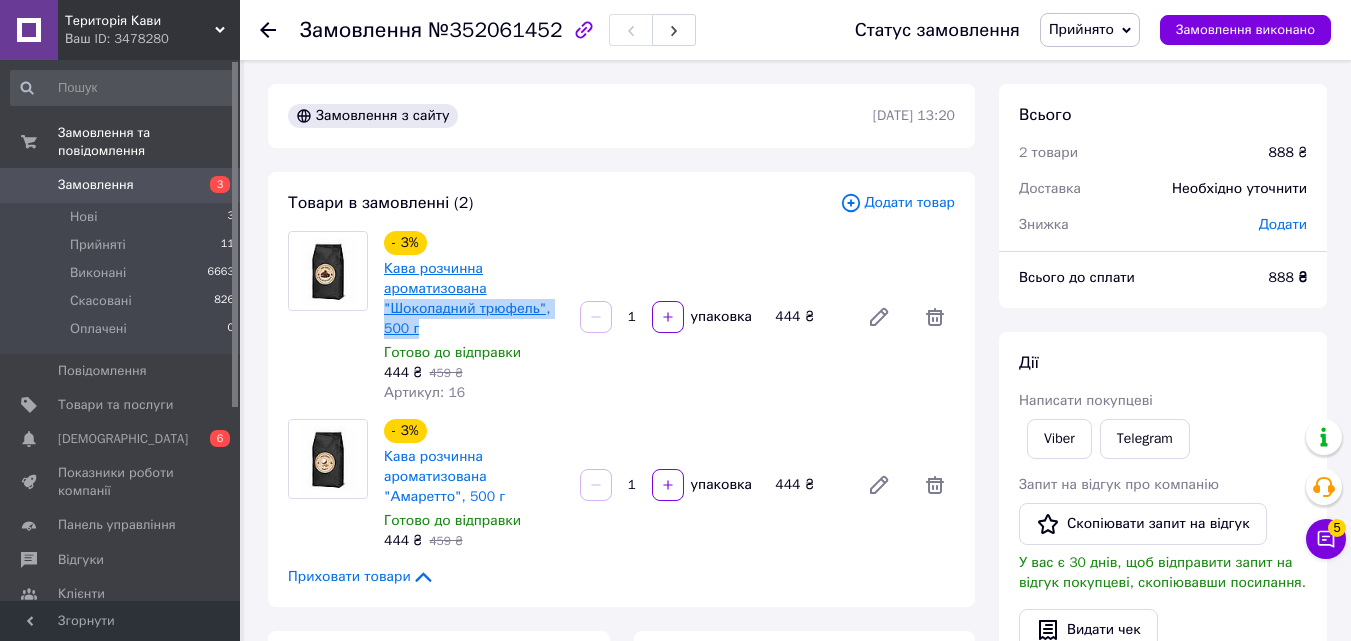 copy on ""Шоколадний трюфель", 500 г" 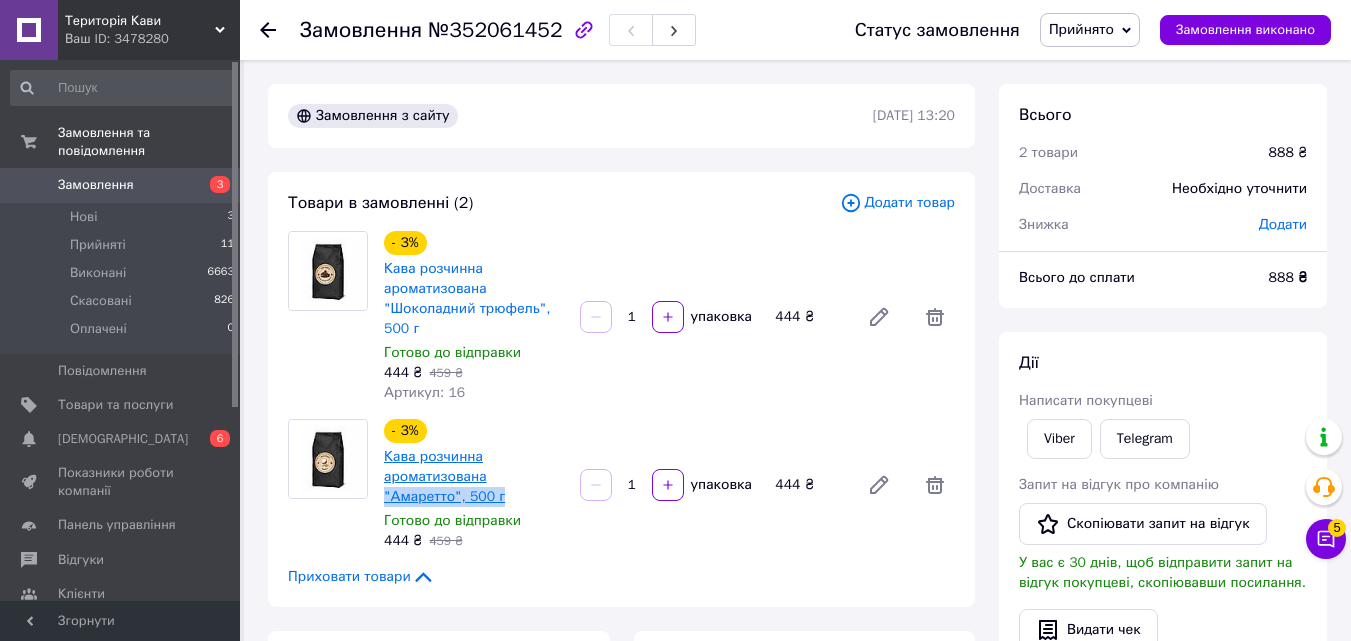 drag, startPoint x: 436, startPoint y: 494, endPoint x: 488, endPoint y: 475, distance: 55.362442 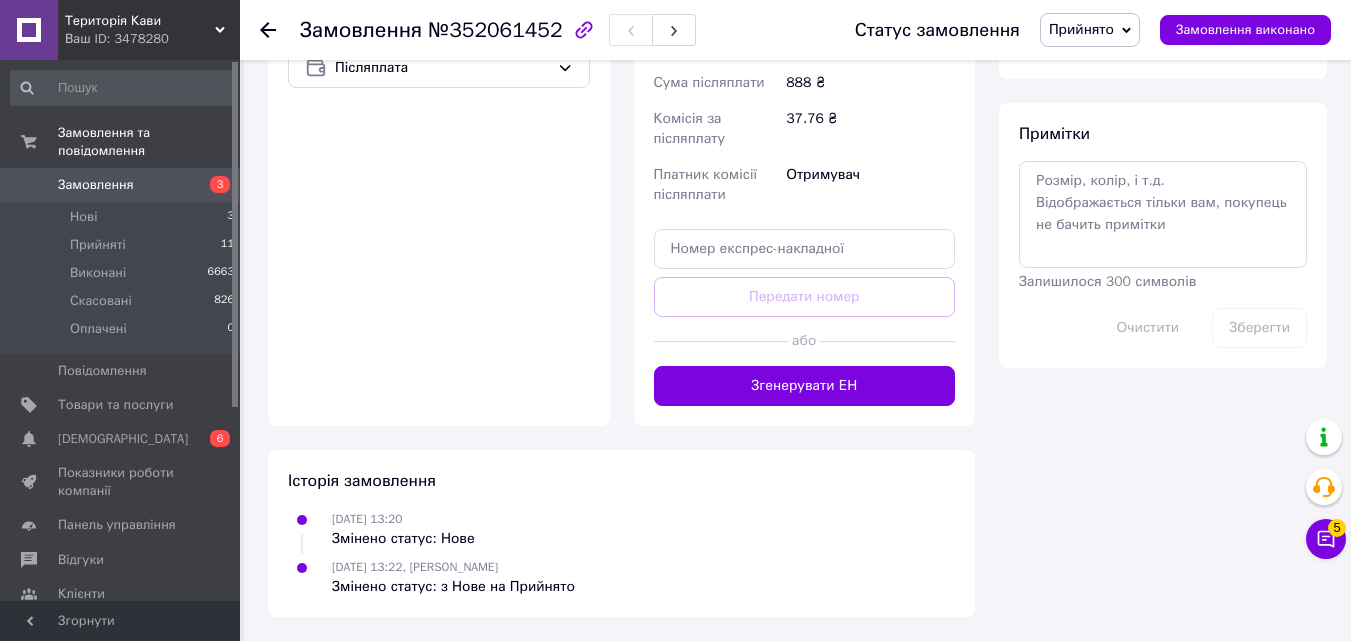 scroll, scrollTop: 545, scrollLeft: 0, axis: vertical 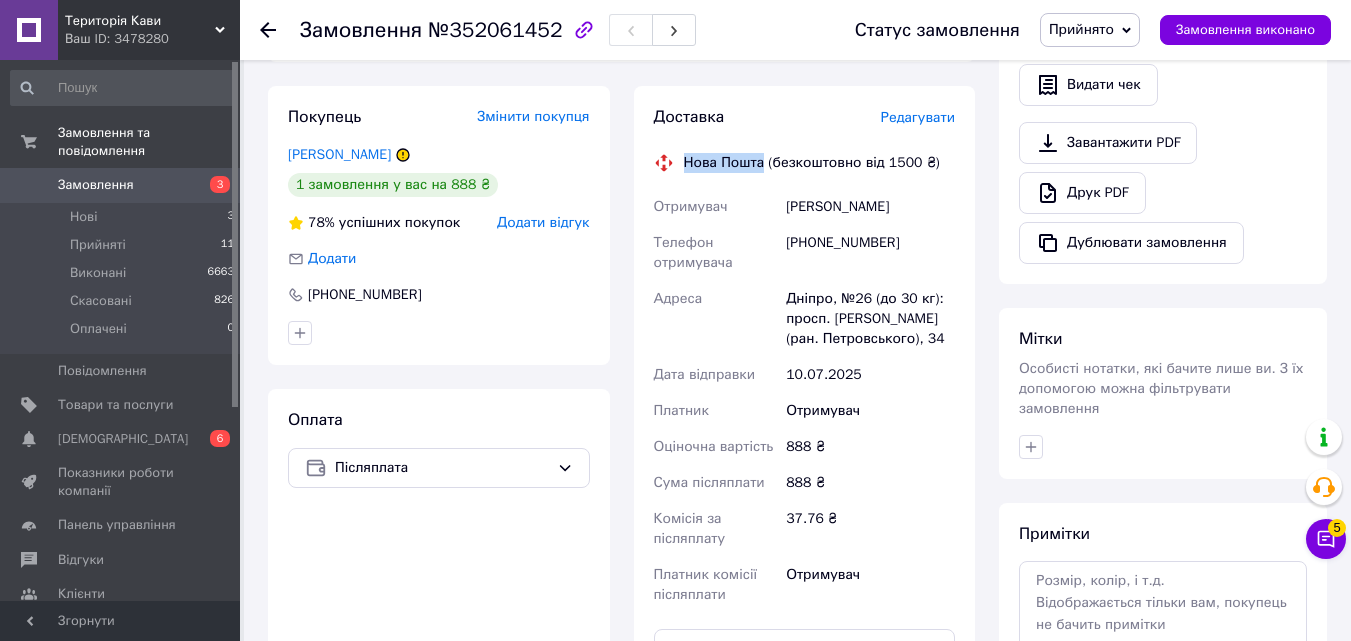 drag, startPoint x: 761, startPoint y: 164, endPoint x: 680, endPoint y: 164, distance: 81 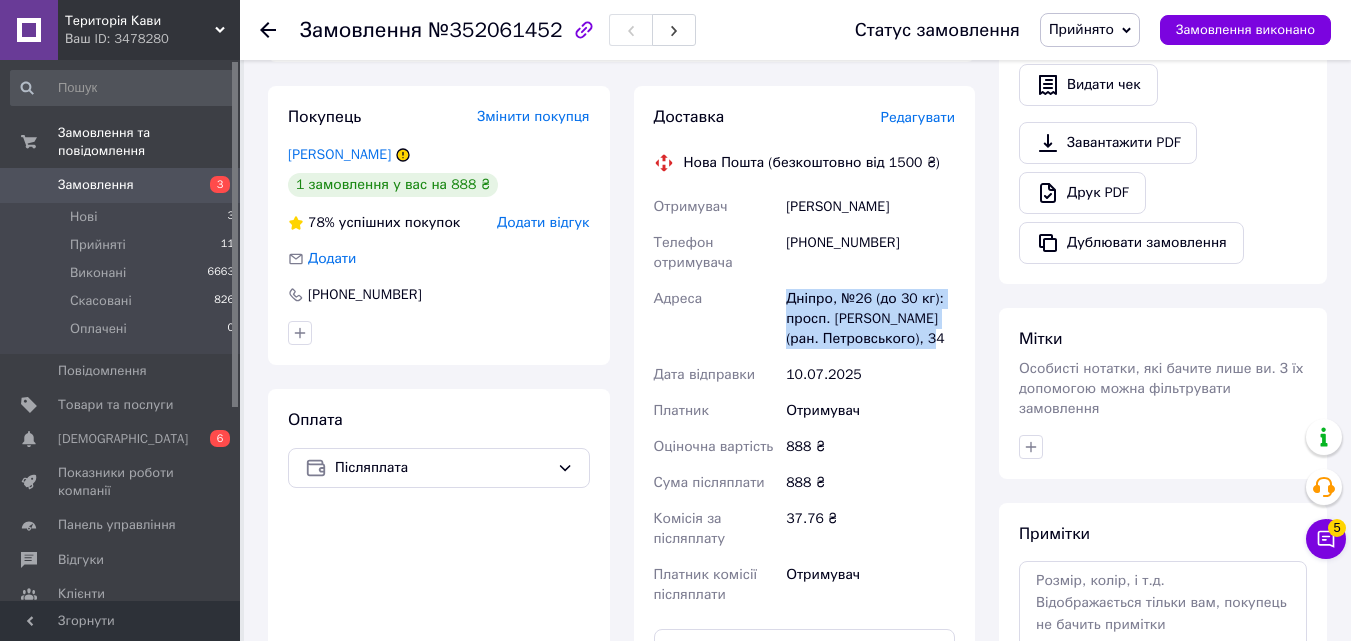 drag, startPoint x: 785, startPoint y: 295, endPoint x: 900, endPoint y: 334, distance: 121.433105 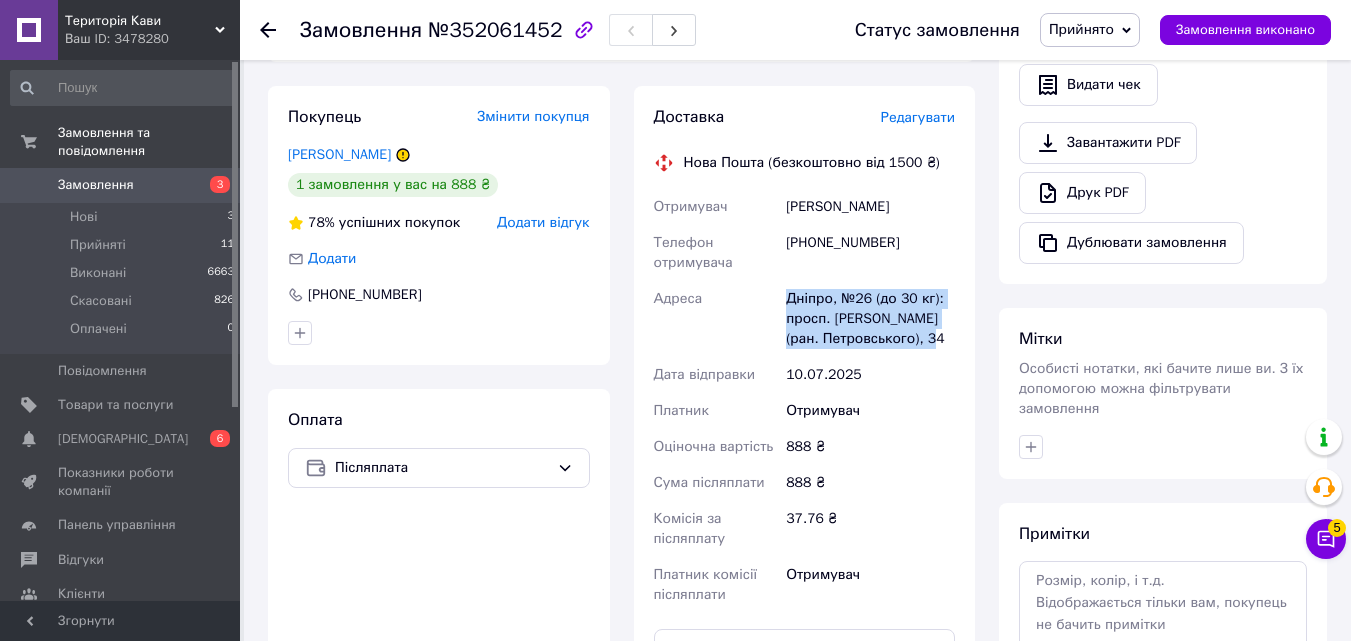 copy on "Дніпро, №26 (до 30 кг): просп. [PERSON_NAME] (ран. Петровського), 34" 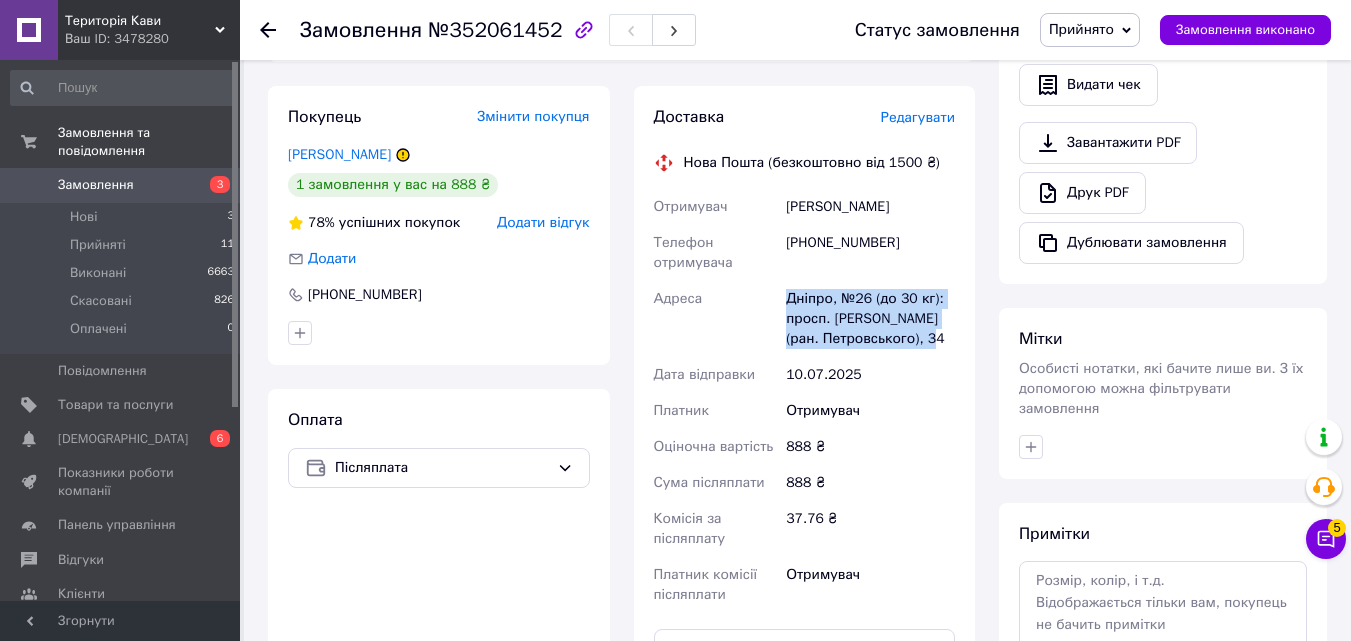 copy on "Отримувач [PERSON_NAME]" 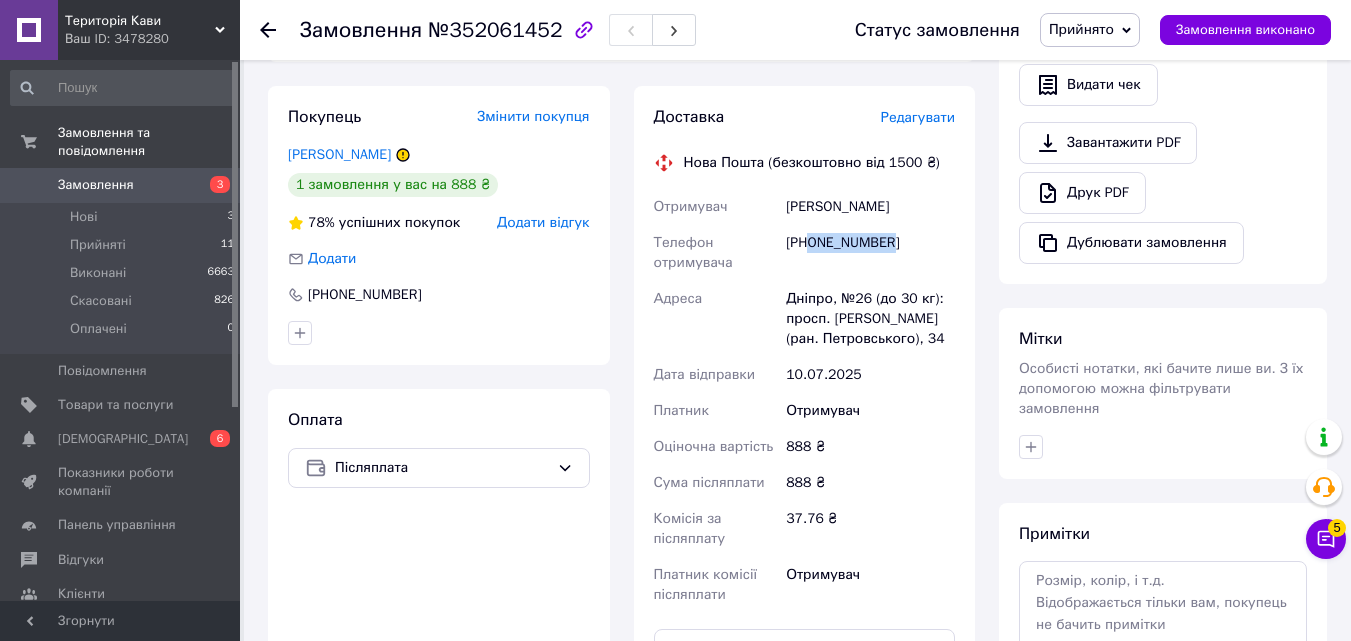 drag, startPoint x: 808, startPoint y: 250, endPoint x: 893, endPoint y: 234, distance: 86.492775 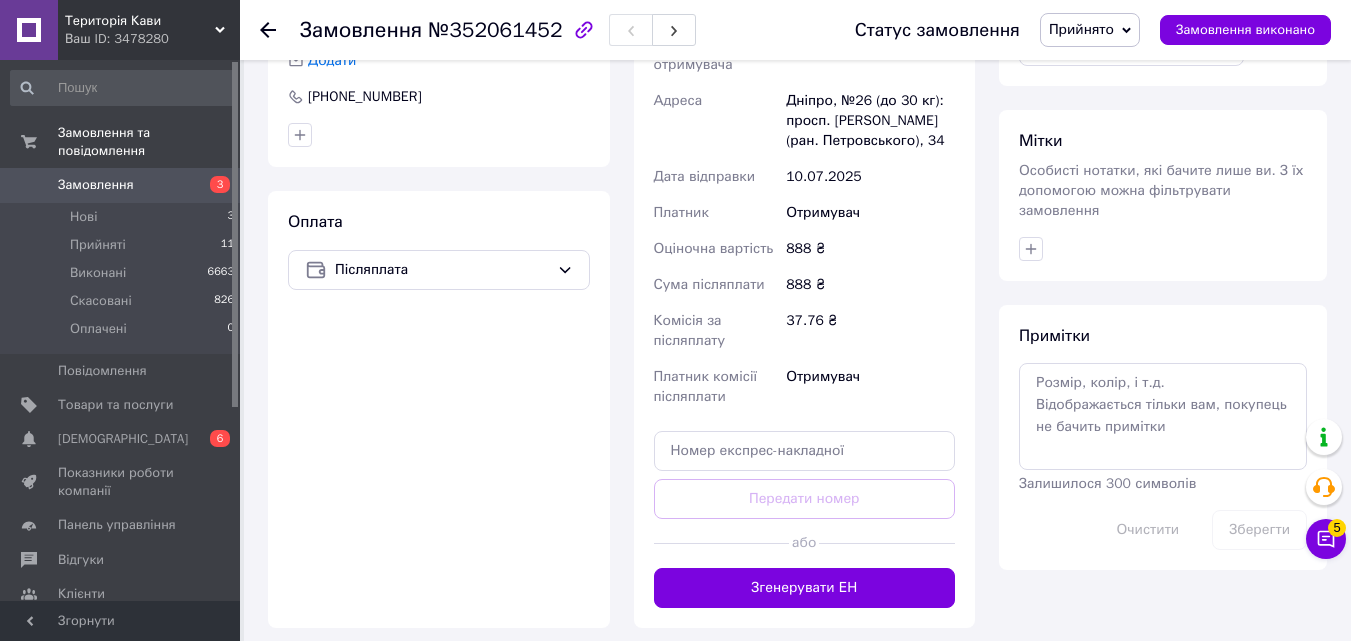 scroll, scrollTop: 945, scrollLeft: 0, axis: vertical 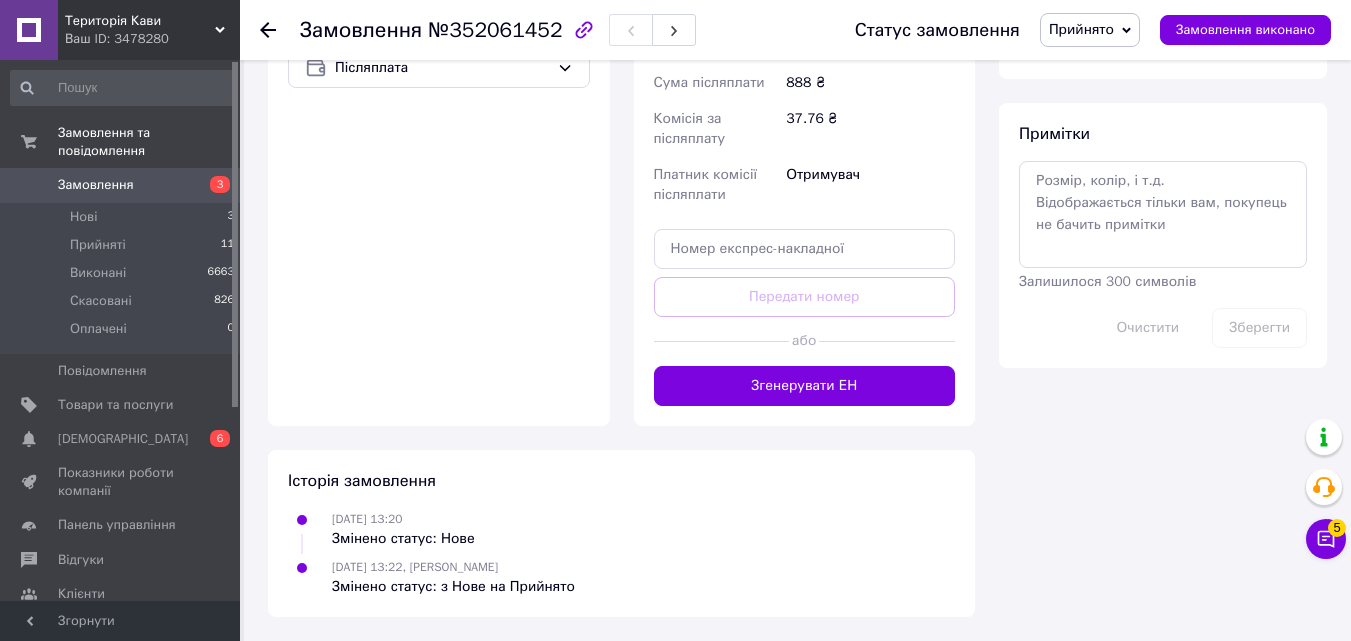 click on "Замовлення 3" at bounding box center [123, 185] 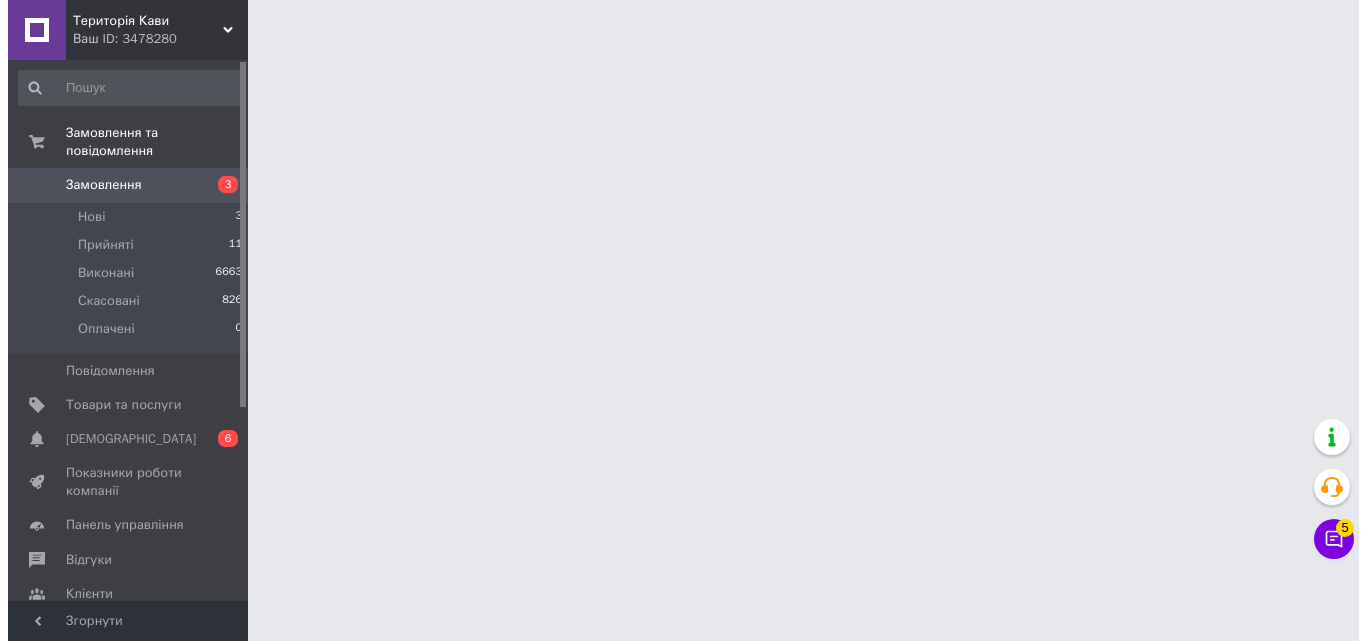 scroll, scrollTop: 0, scrollLeft: 0, axis: both 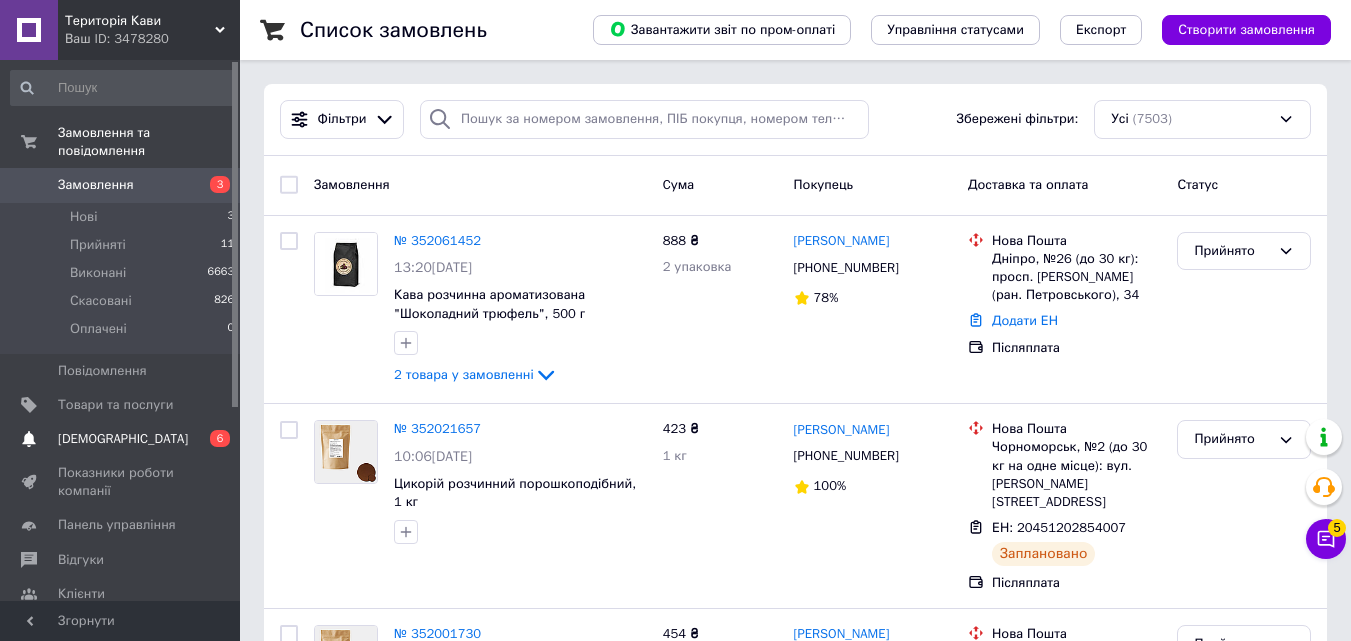 click on "[DEMOGRAPHIC_DATA]" at bounding box center (123, 439) 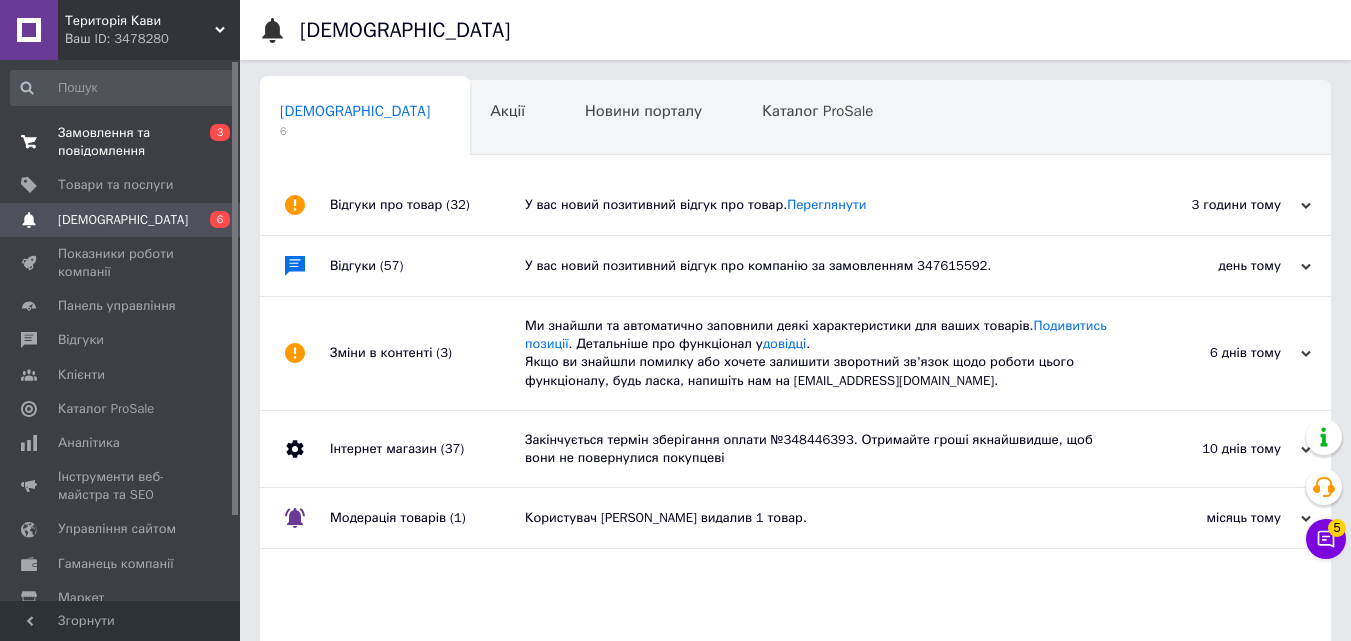 click on "Замовлення та повідомлення 0 3" at bounding box center (123, 142) 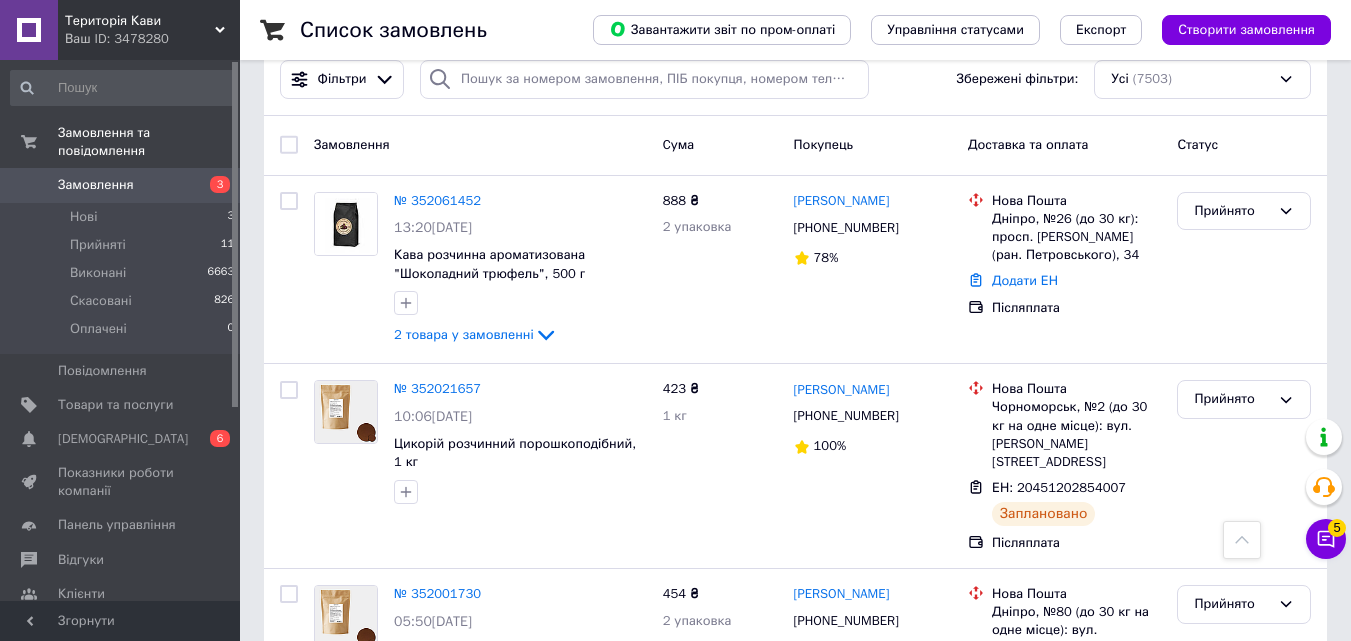 scroll, scrollTop: 0, scrollLeft: 0, axis: both 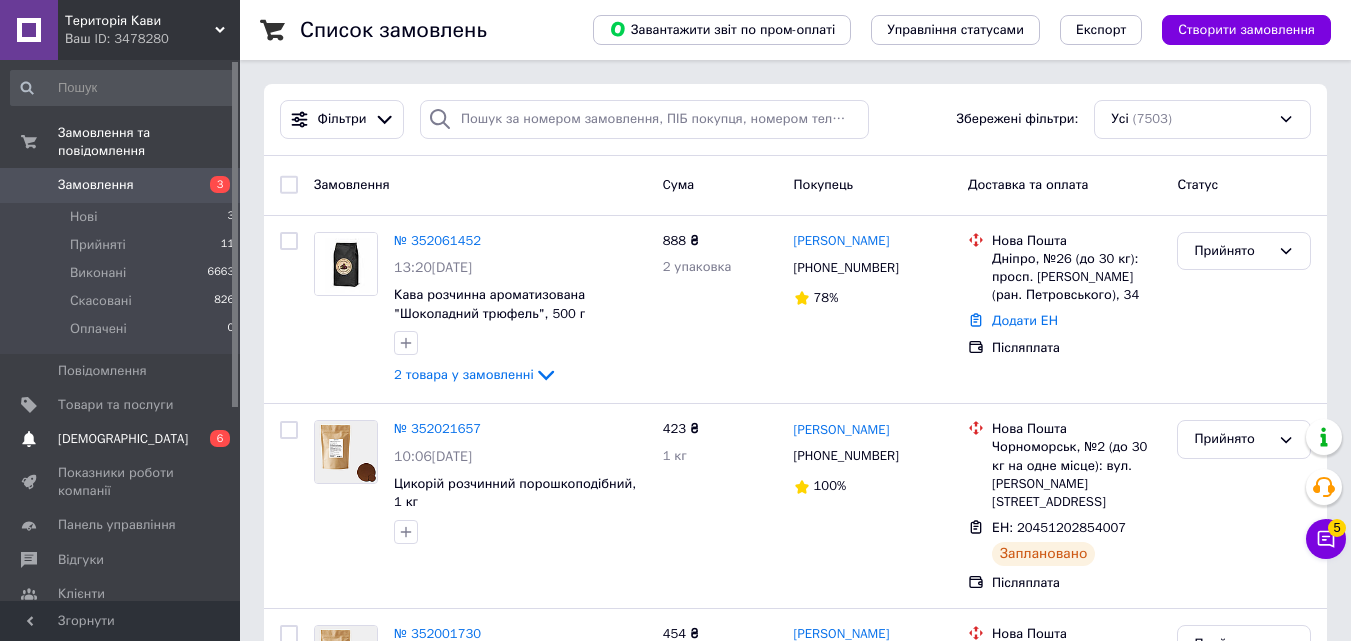 click on "0 6" at bounding box center (212, 439) 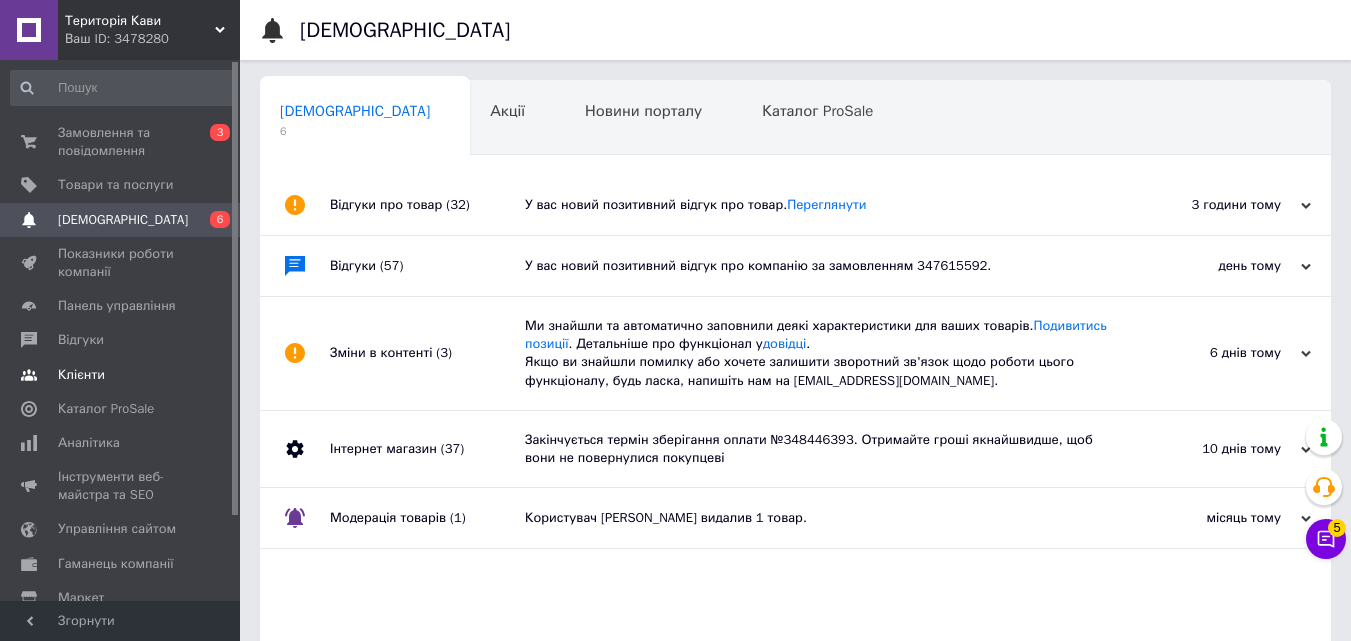 click on "Клієнти" at bounding box center (123, 375) 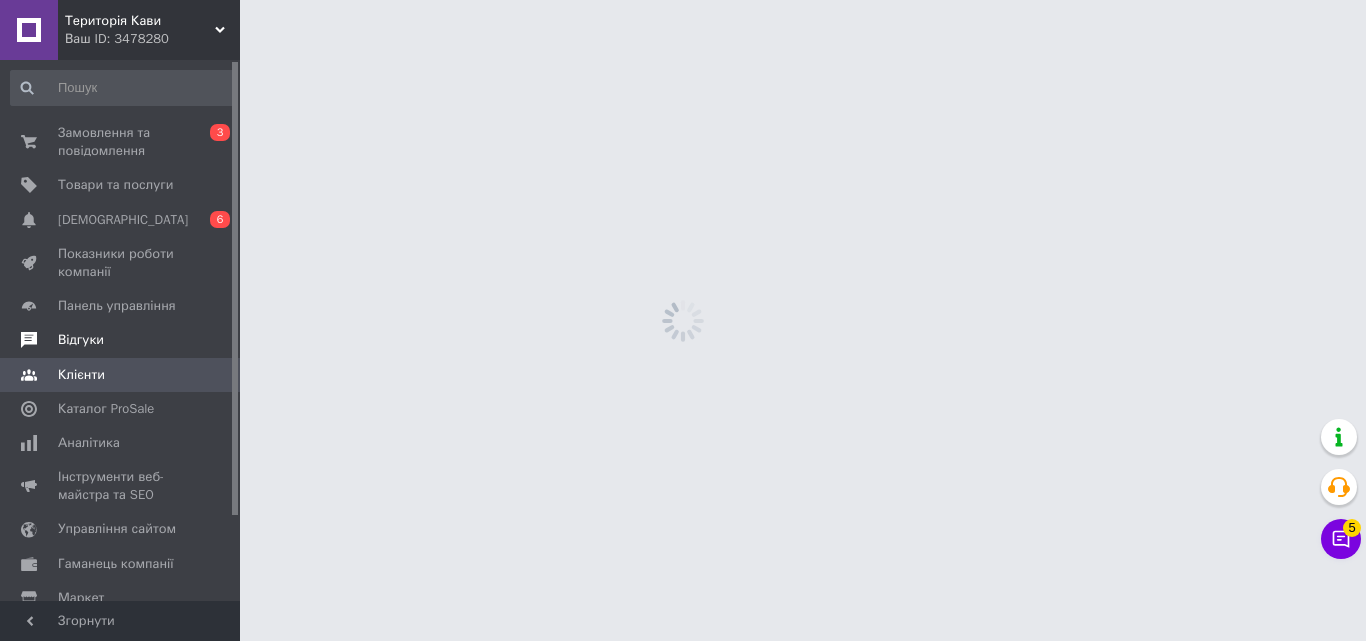 click on "Відгуки" at bounding box center (121, 340) 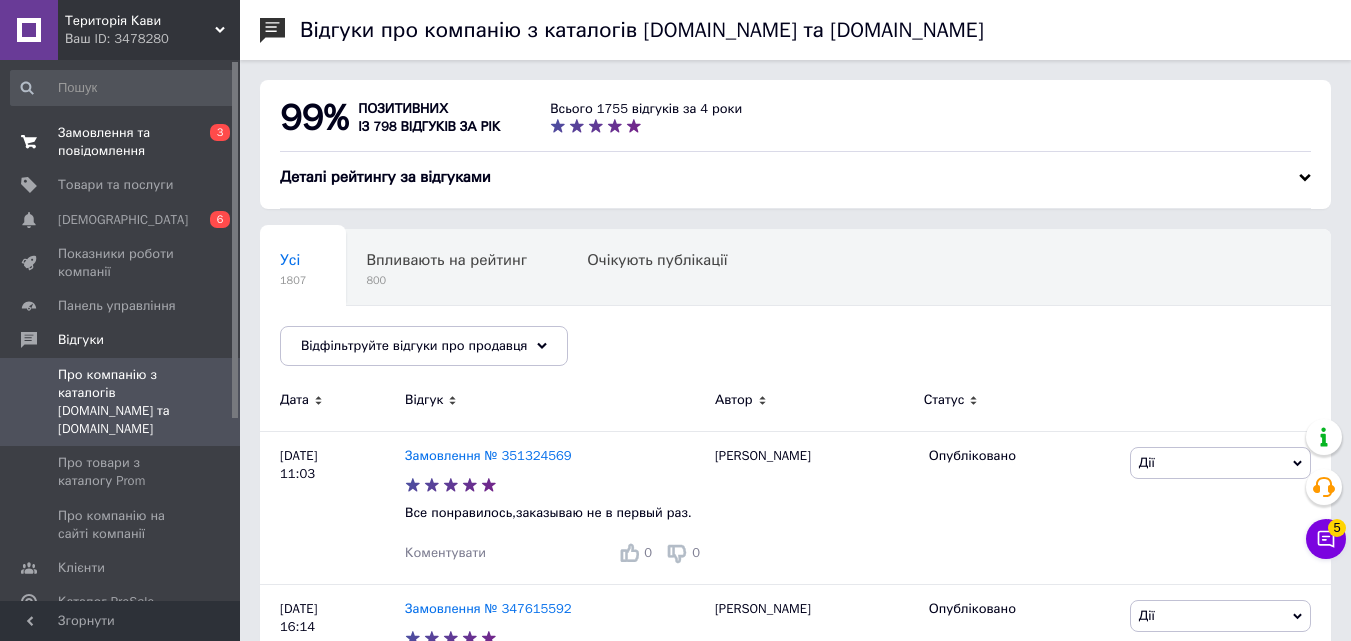 click on "Замовлення та повідомлення 0 3" at bounding box center (123, 142) 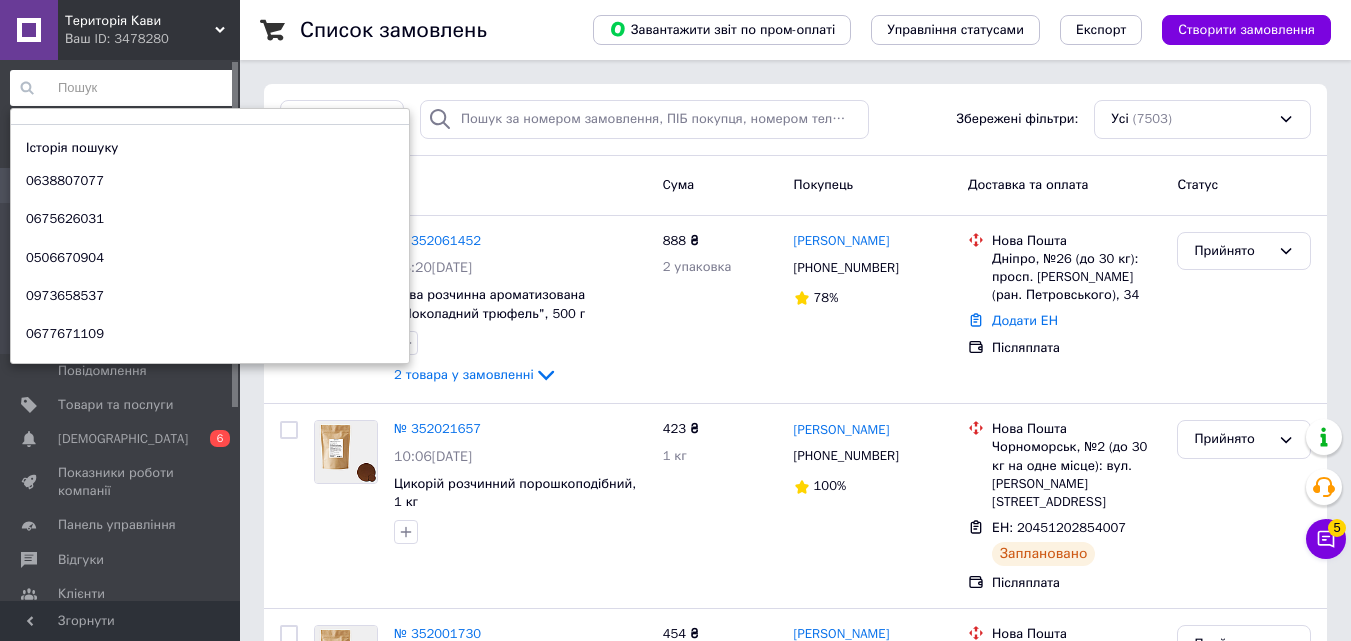 paste on "0938664964" 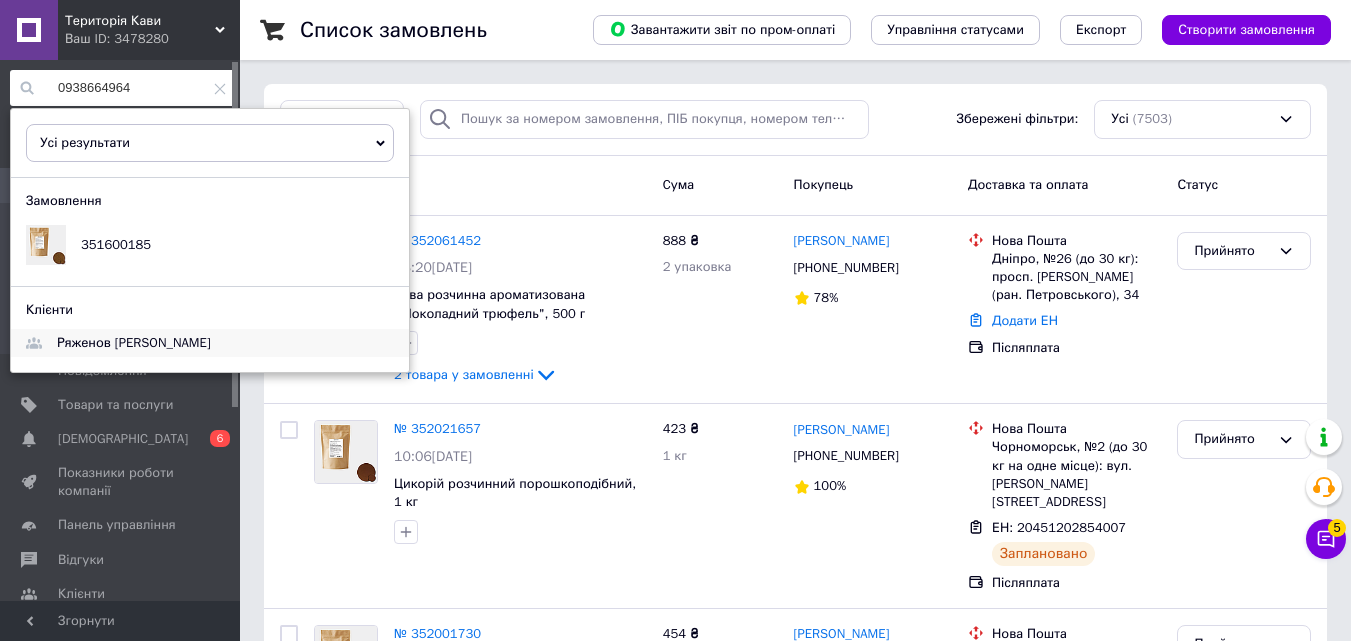 type on "0938664964" 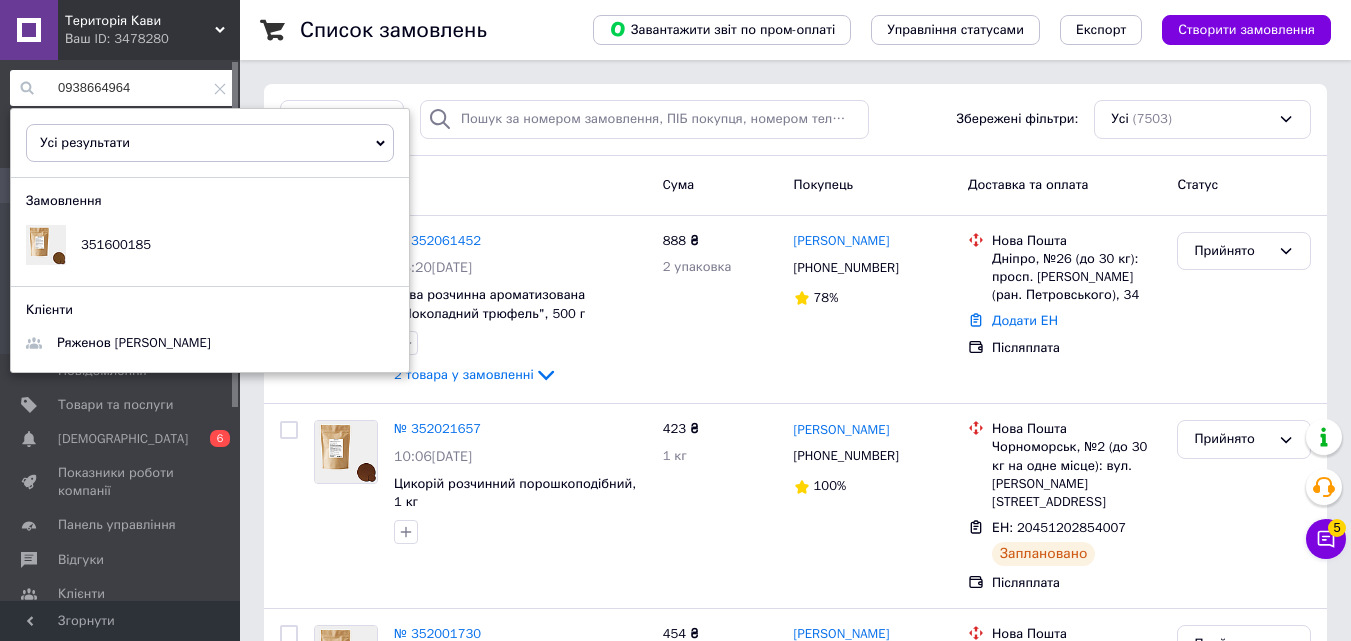 click on "0938664964" at bounding box center [123, 88] 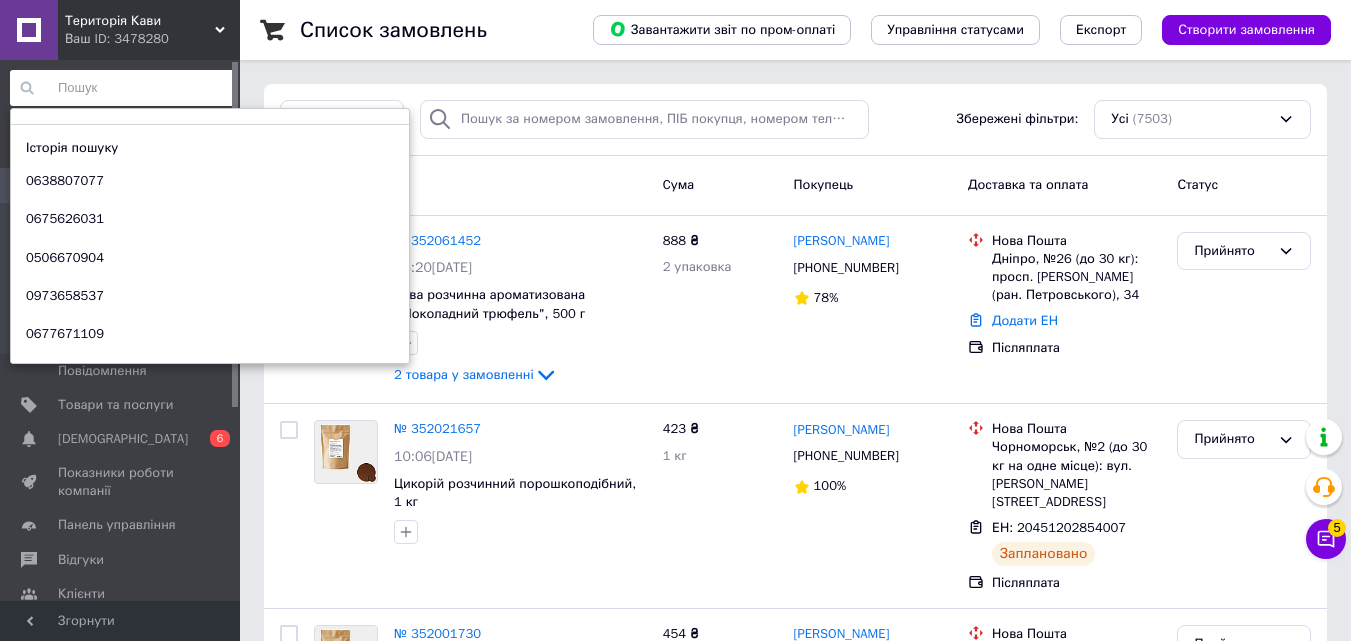 drag, startPoint x: 543, startPoint y: 62, endPoint x: 524, endPoint y: 52, distance: 21.470911 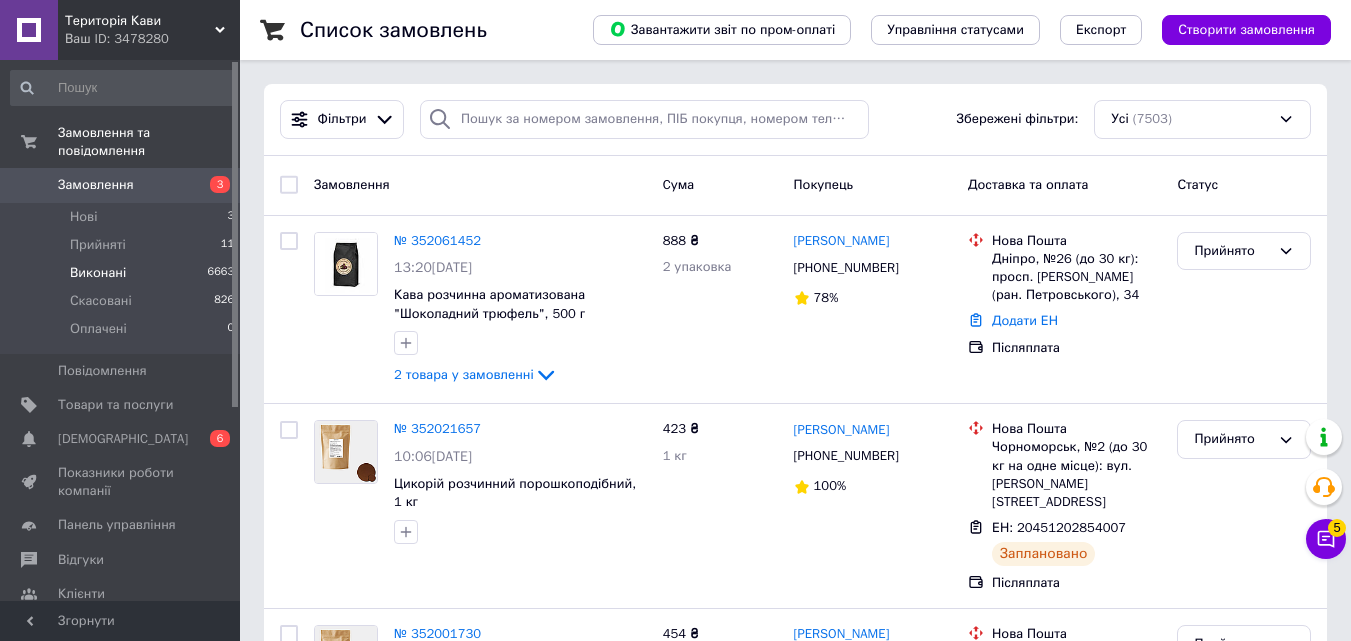 click on "Виконані 6663" at bounding box center (123, 273) 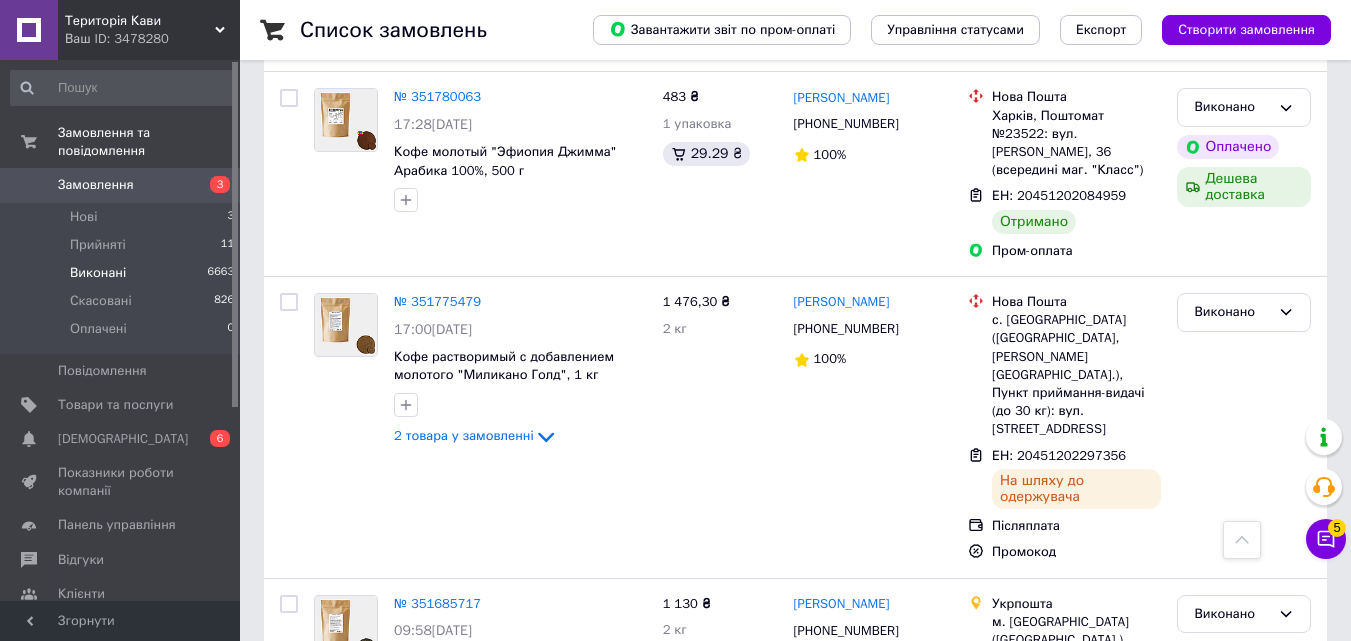 scroll, scrollTop: 3100, scrollLeft: 0, axis: vertical 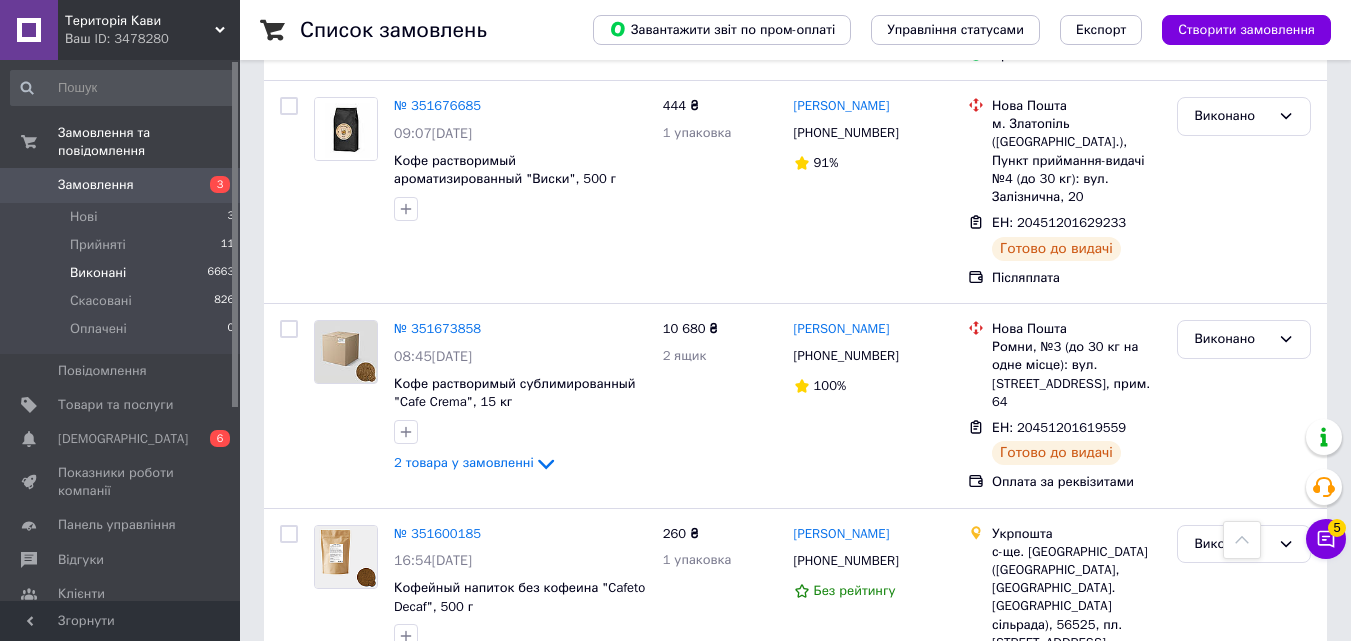 click on "Замовлення 3" at bounding box center [123, 185] 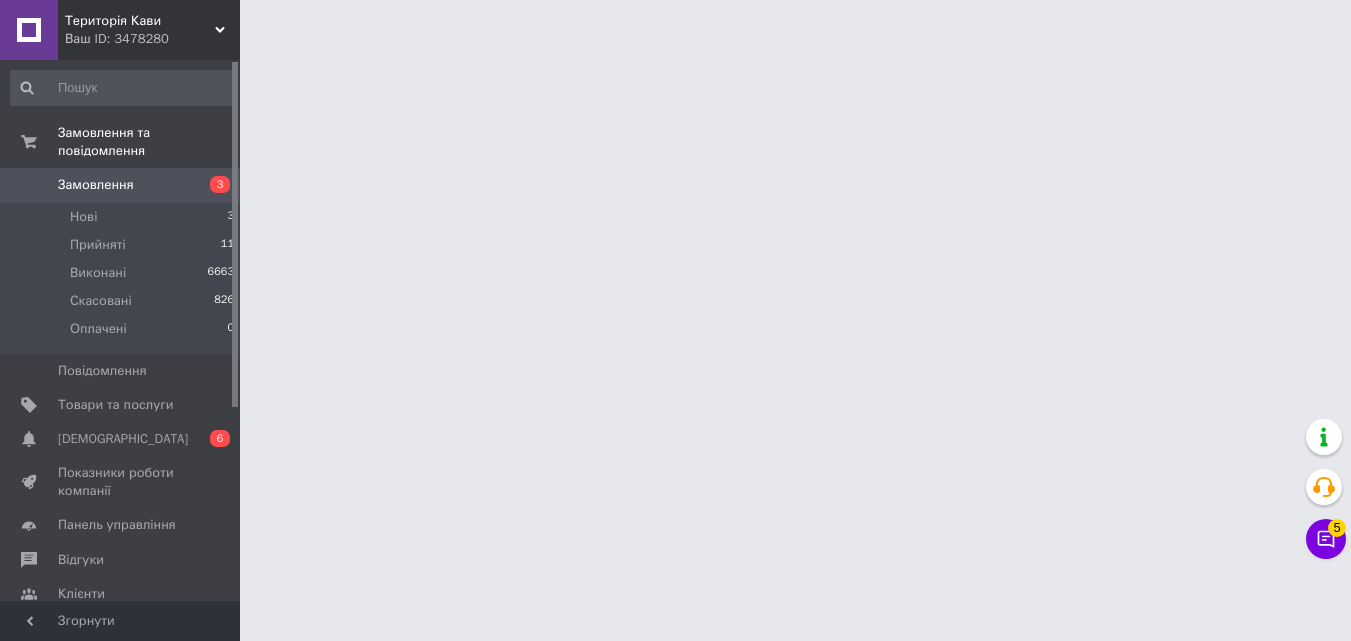 scroll, scrollTop: 0, scrollLeft: 0, axis: both 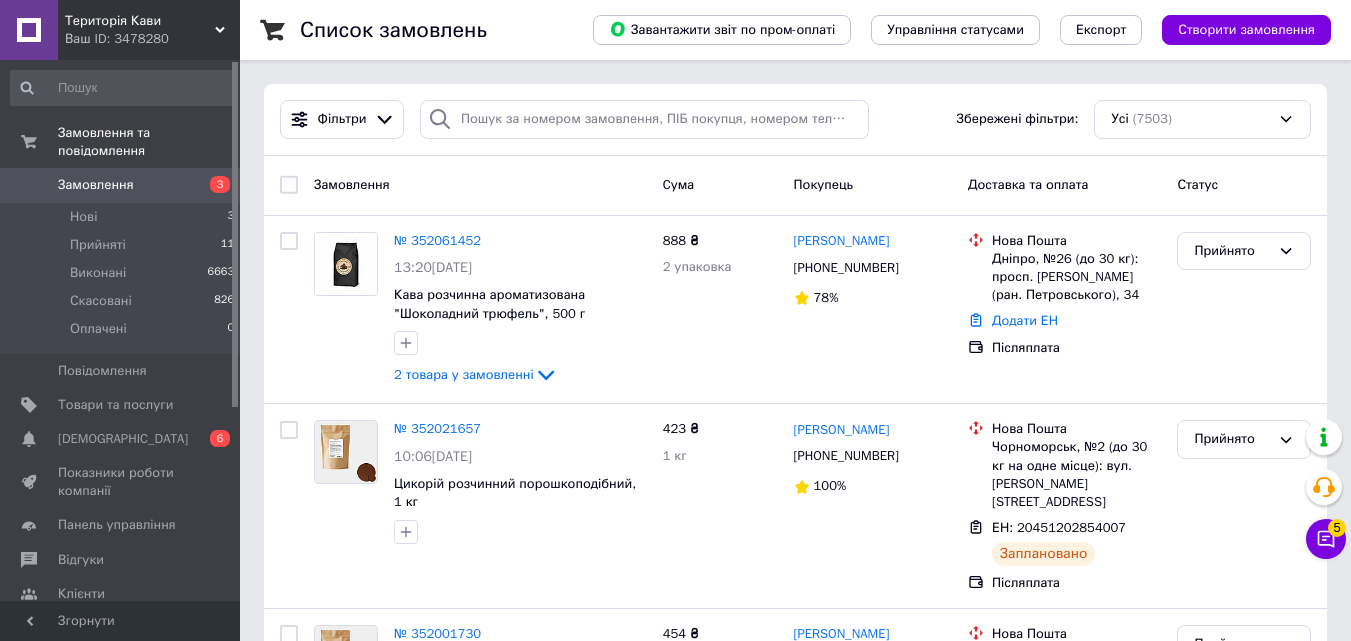 click on "Замовлення" at bounding box center [121, 185] 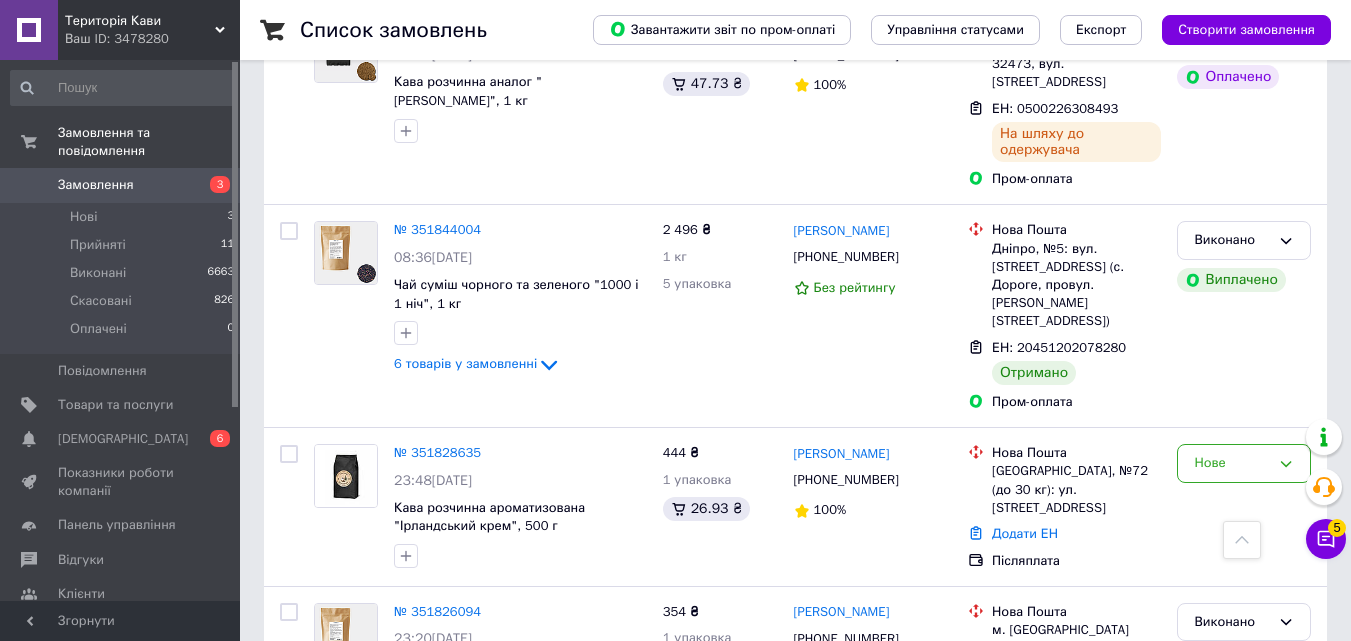 scroll, scrollTop: 3300, scrollLeft: 0, axis: vertical 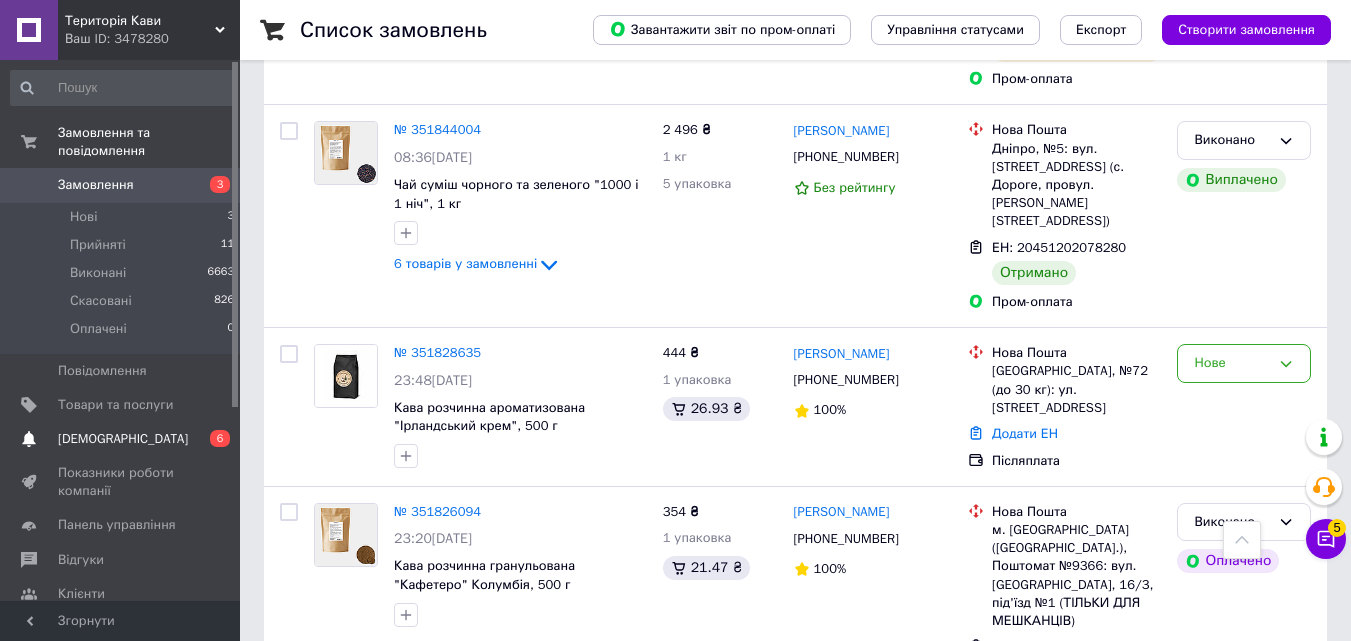 click on "[DEMOGRAPHIC_DATA]" at bounding box center [121, 439] 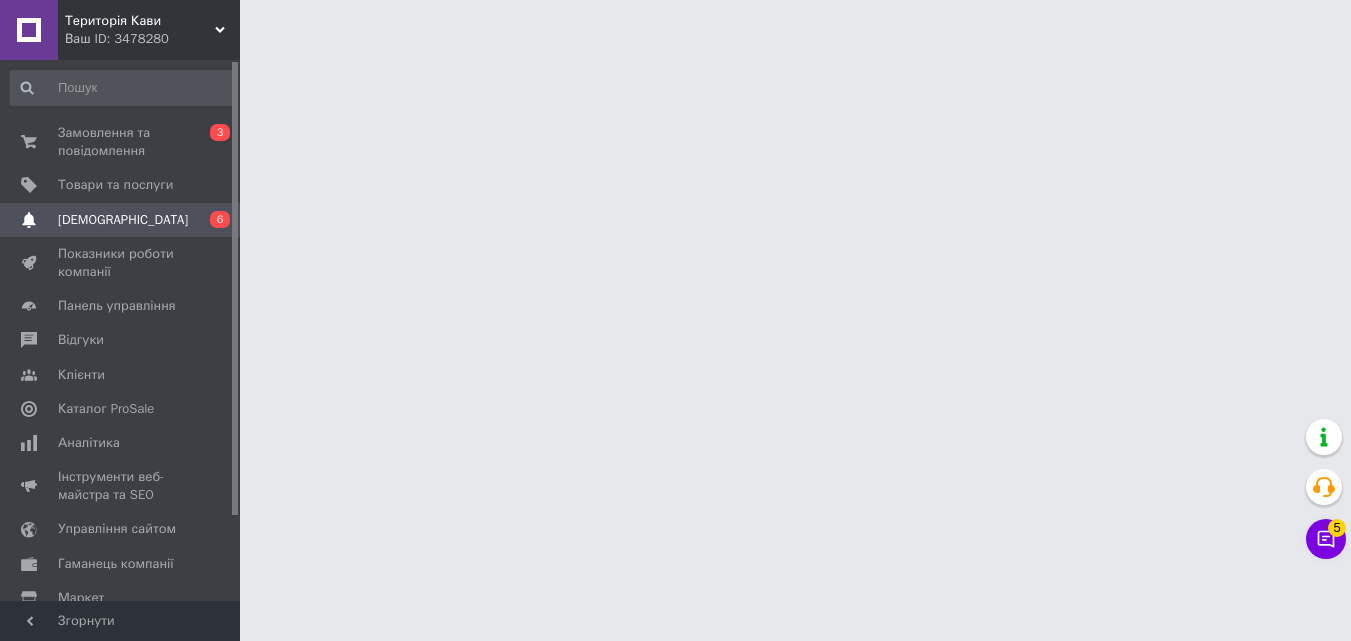 scroll, scrollTop: 0, scrollLeft: 0, axis: both 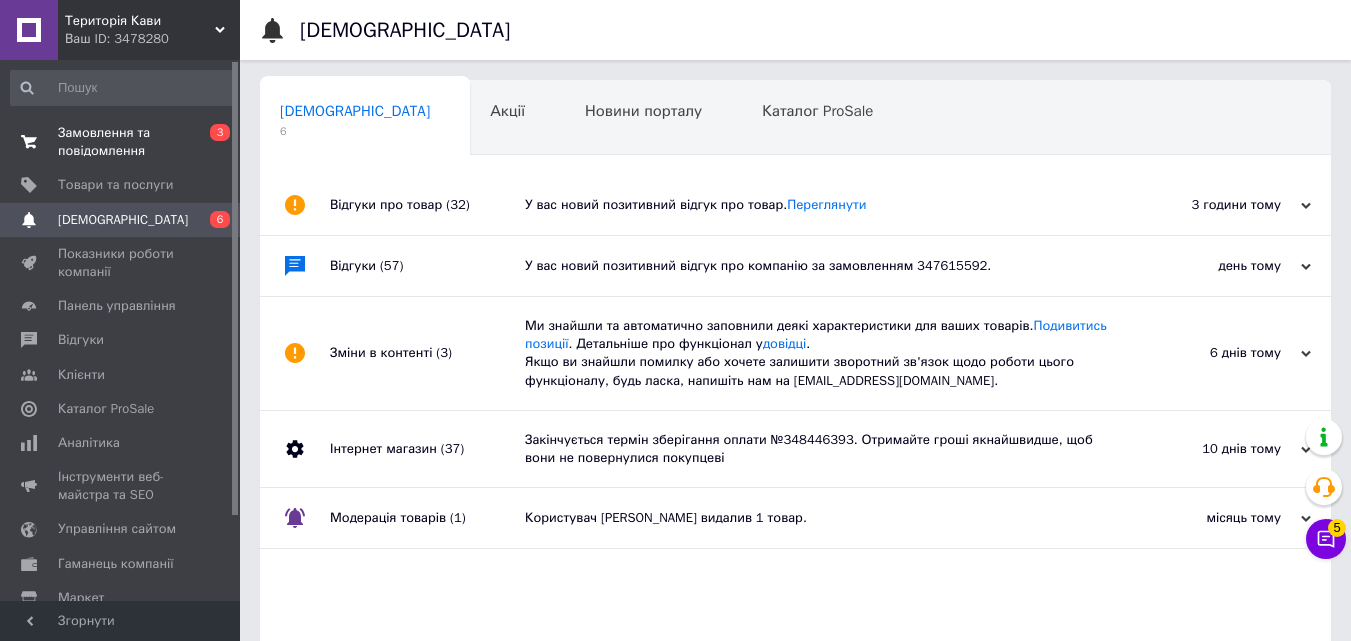 click on "Замовлення та повідомлення" at bounding box center [121, 142] 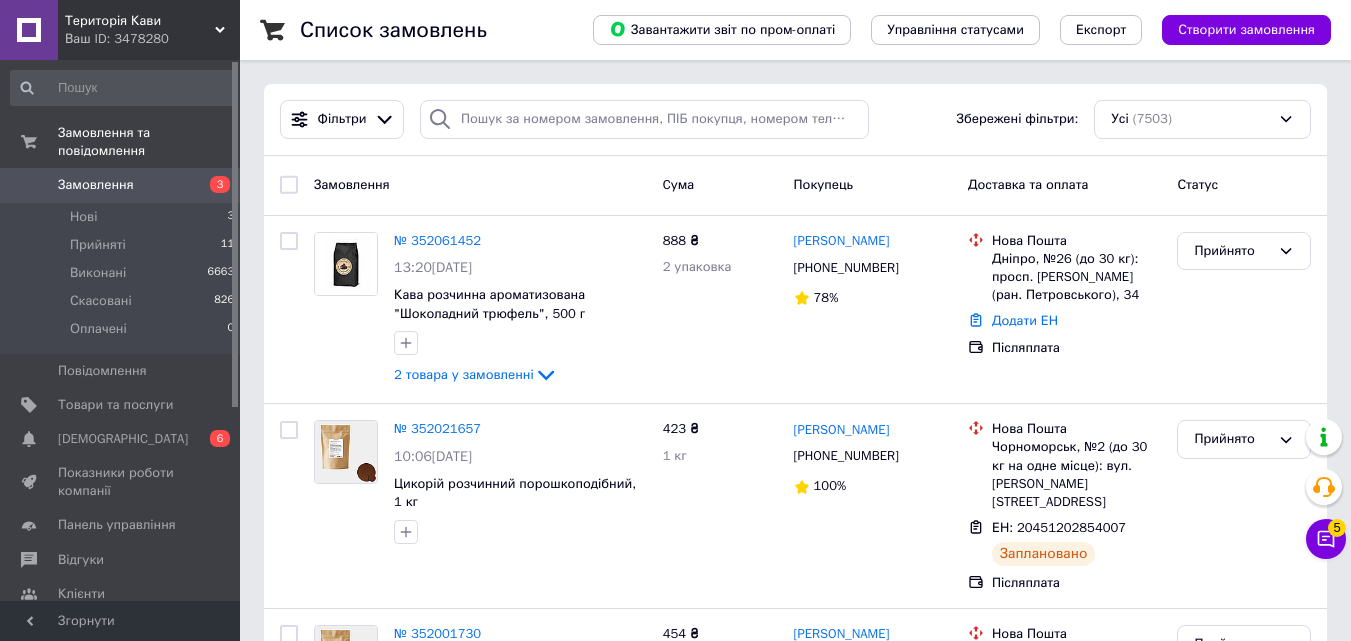 click on "Замовлення" at bounding box center [121, 185] 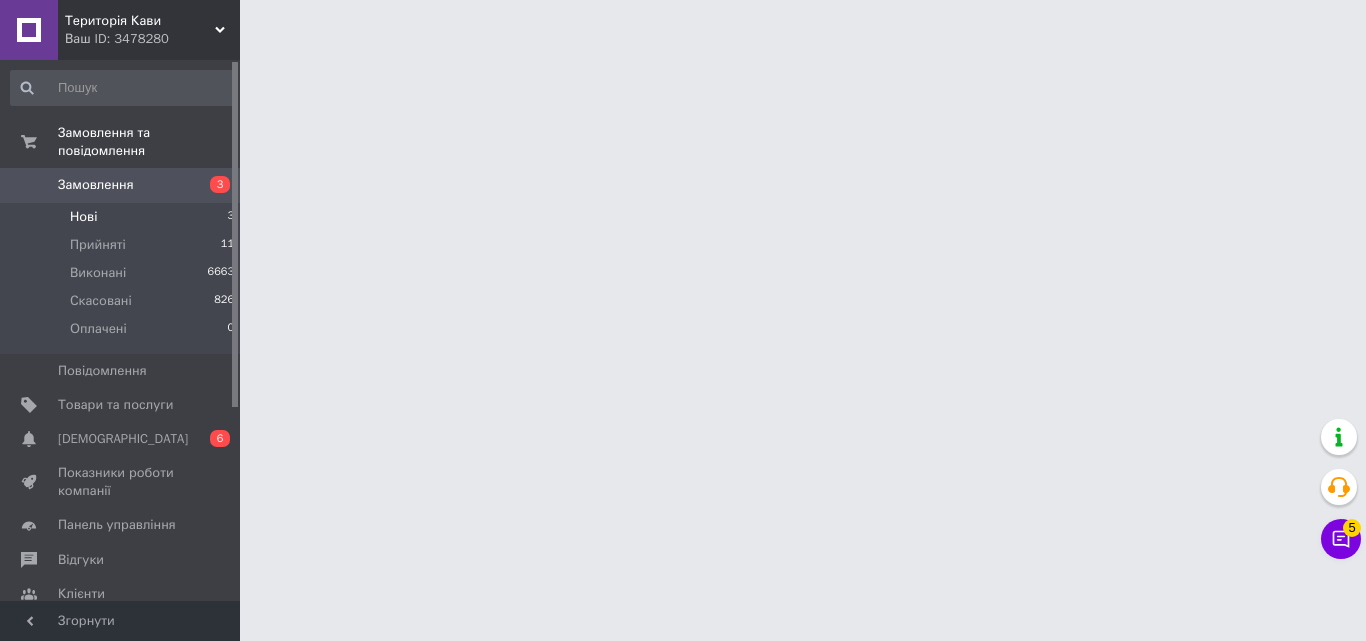 click on "Нові 3" at bounding box center [123, 217] 